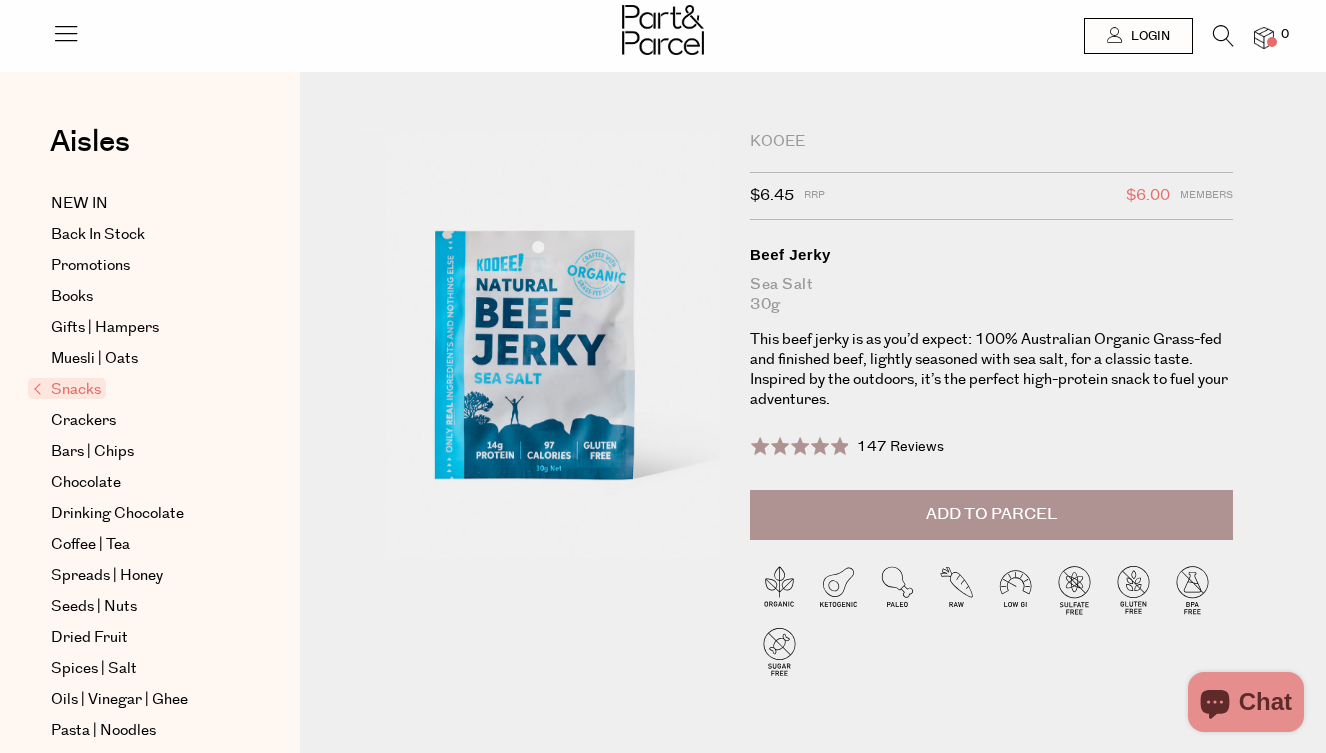 scroll, scrollTop: 0, scrollLeft: 0, axis: both 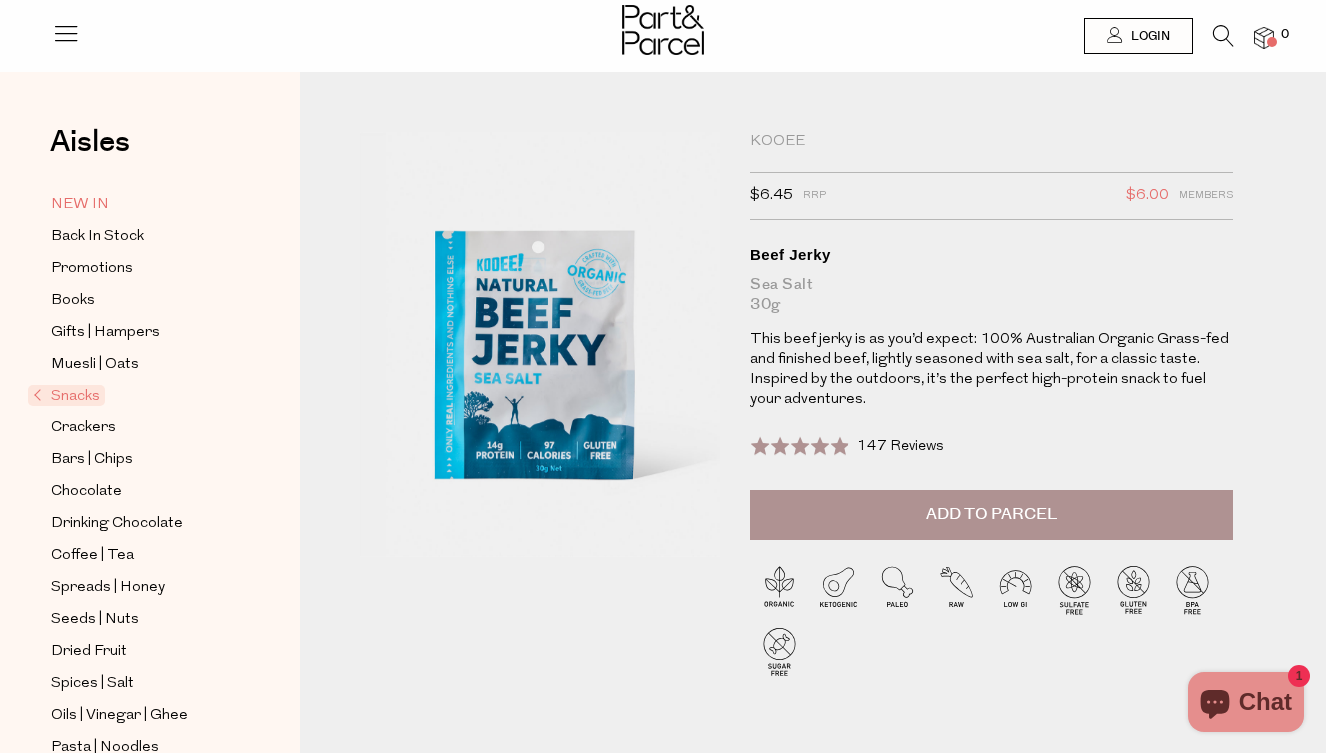 click on "NEW IN" at bounding box center [80, 205] 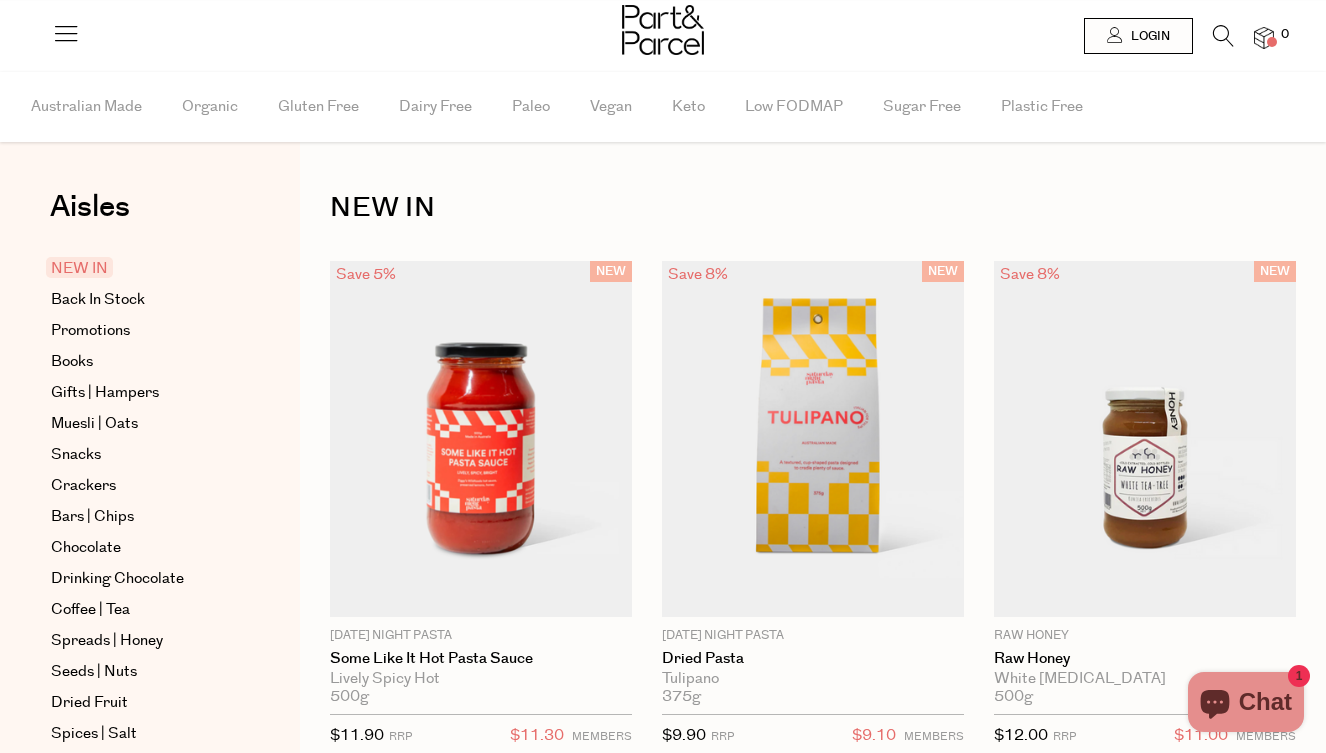 scroll, scrollTop: 0, scrollLeft: 0, axis: both 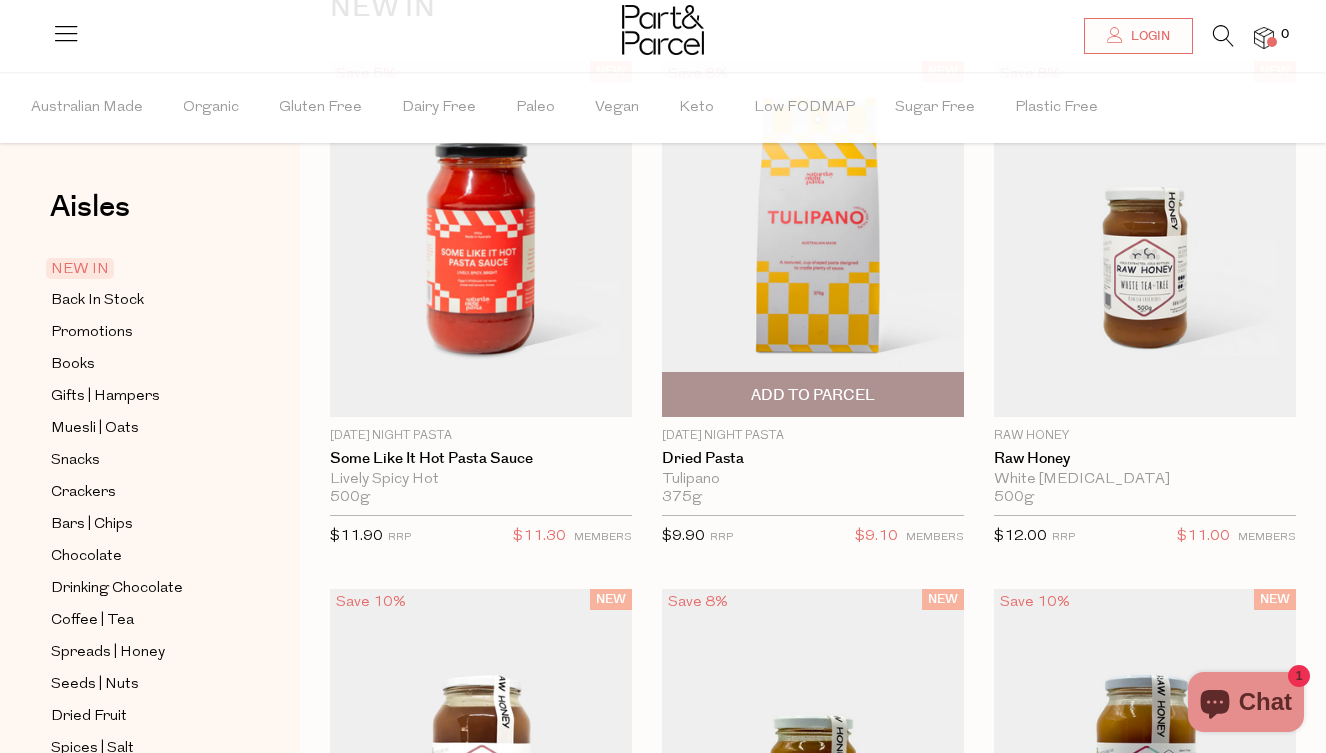 click at bounding box center [813, 239] 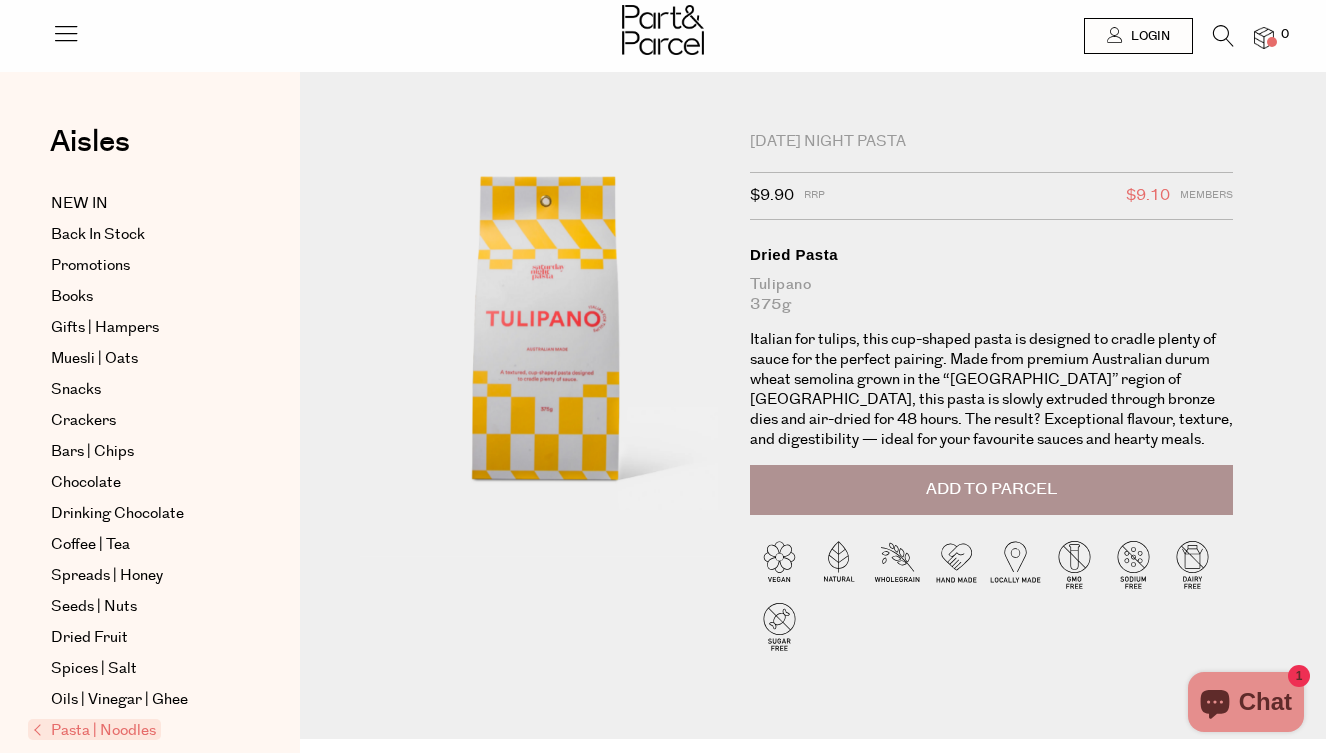 scroll, scrollTop: 0, scrollLeft: 0, axis: both 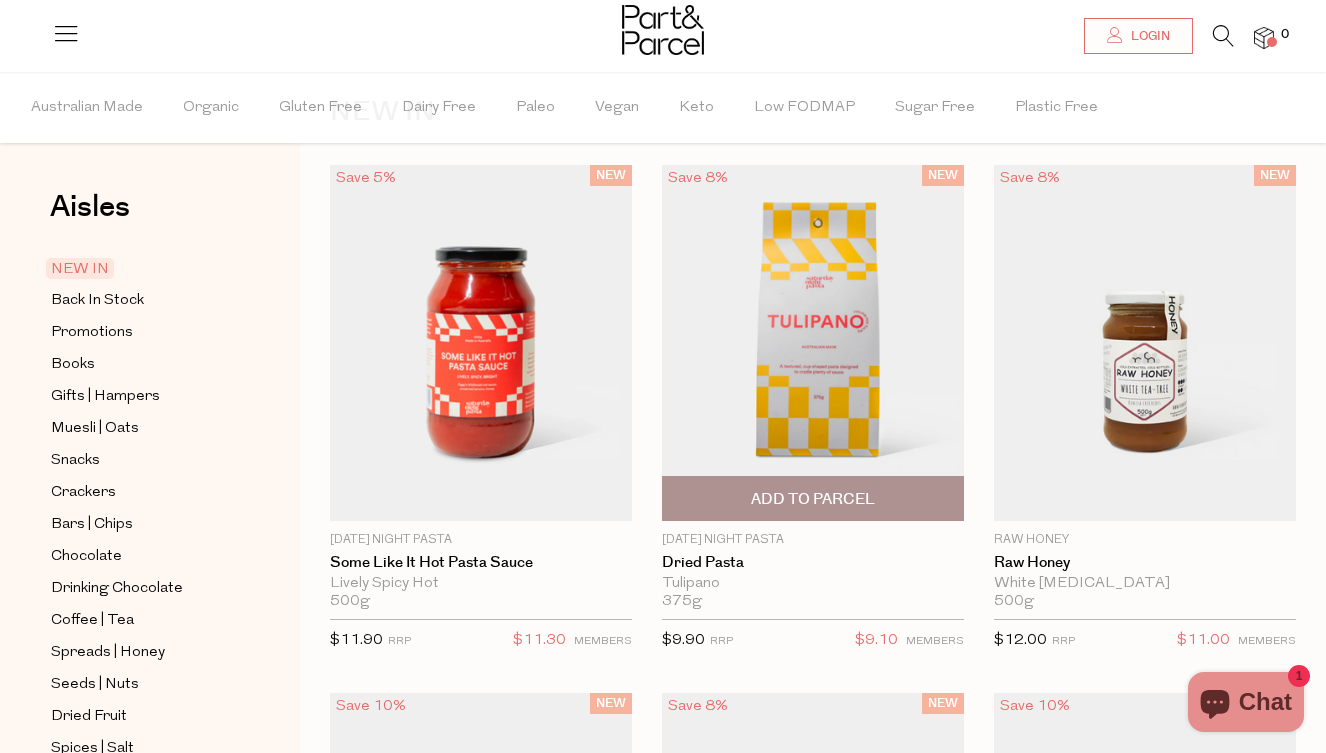 click on "Add To Parcel" at bounding box center (813, 499) 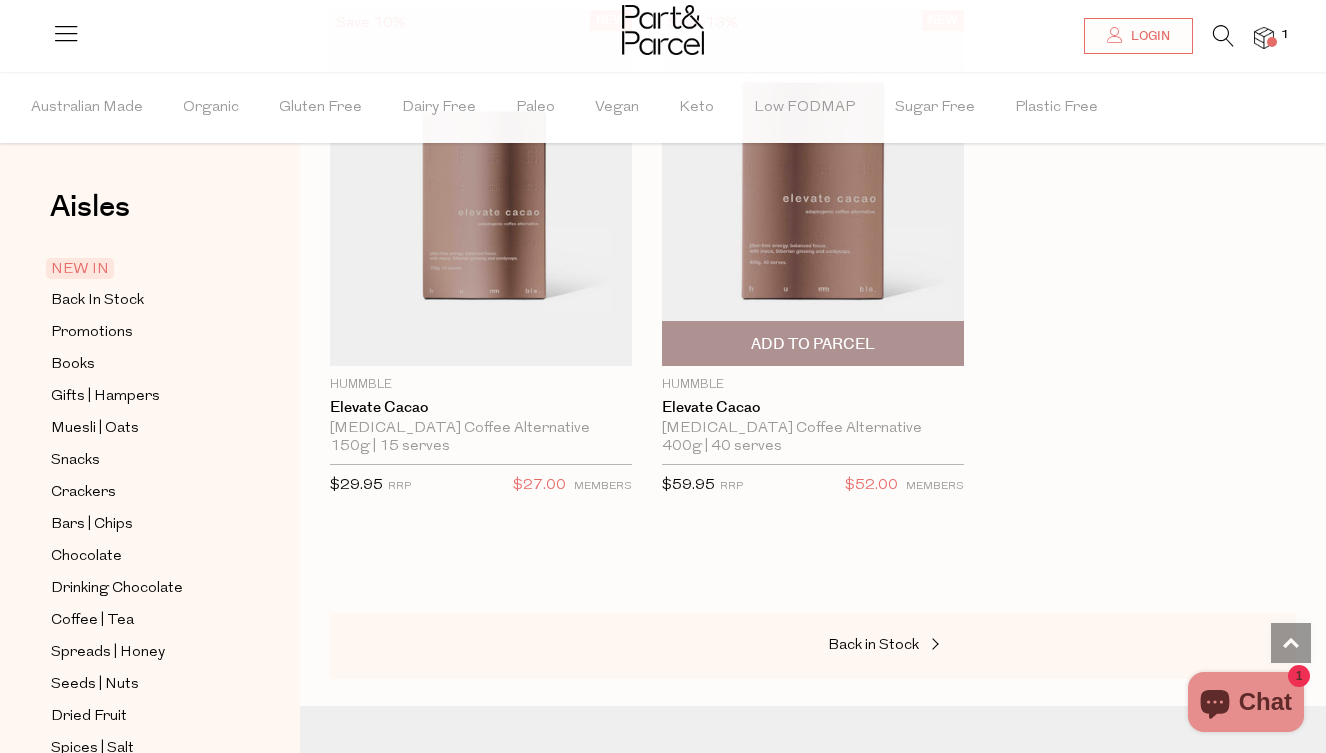 scroll, scrollTop: 1841, scrollLeft: 0, axis: vertical 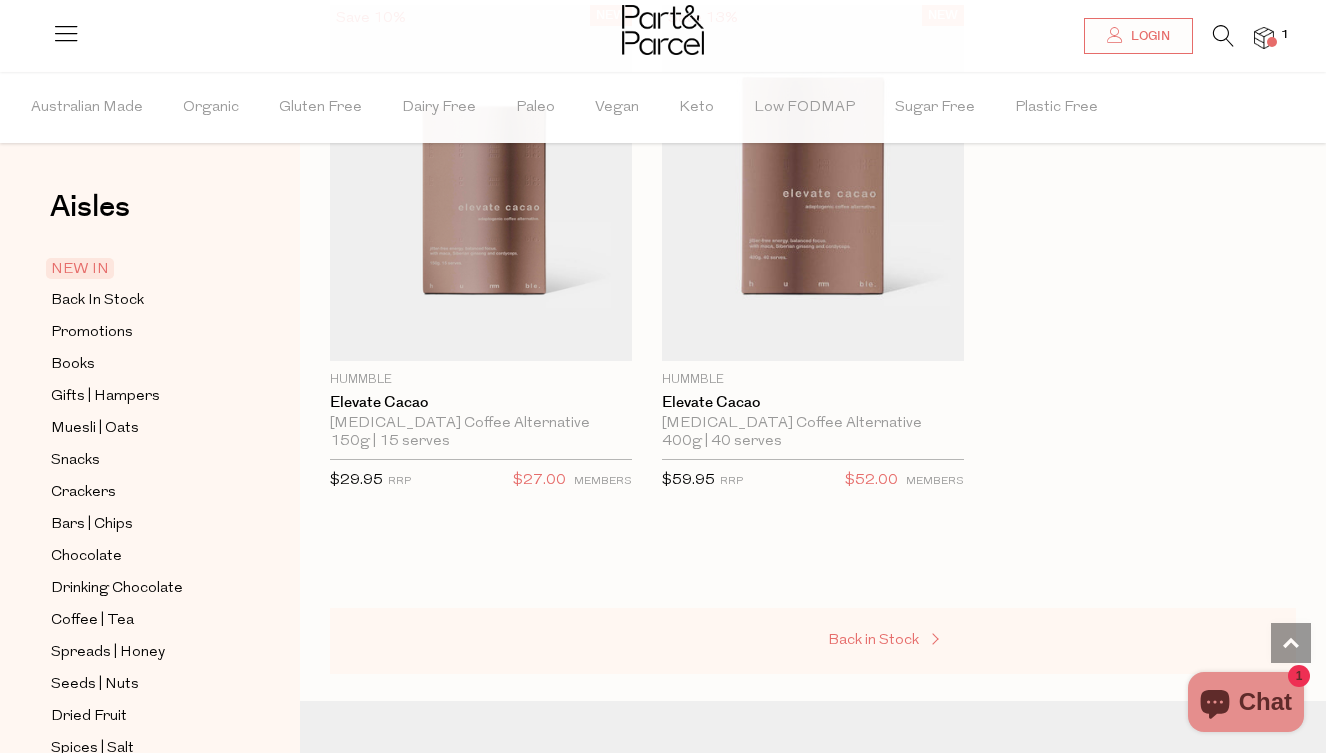 click on "Back in Stock" at bounding box center [873, 640] 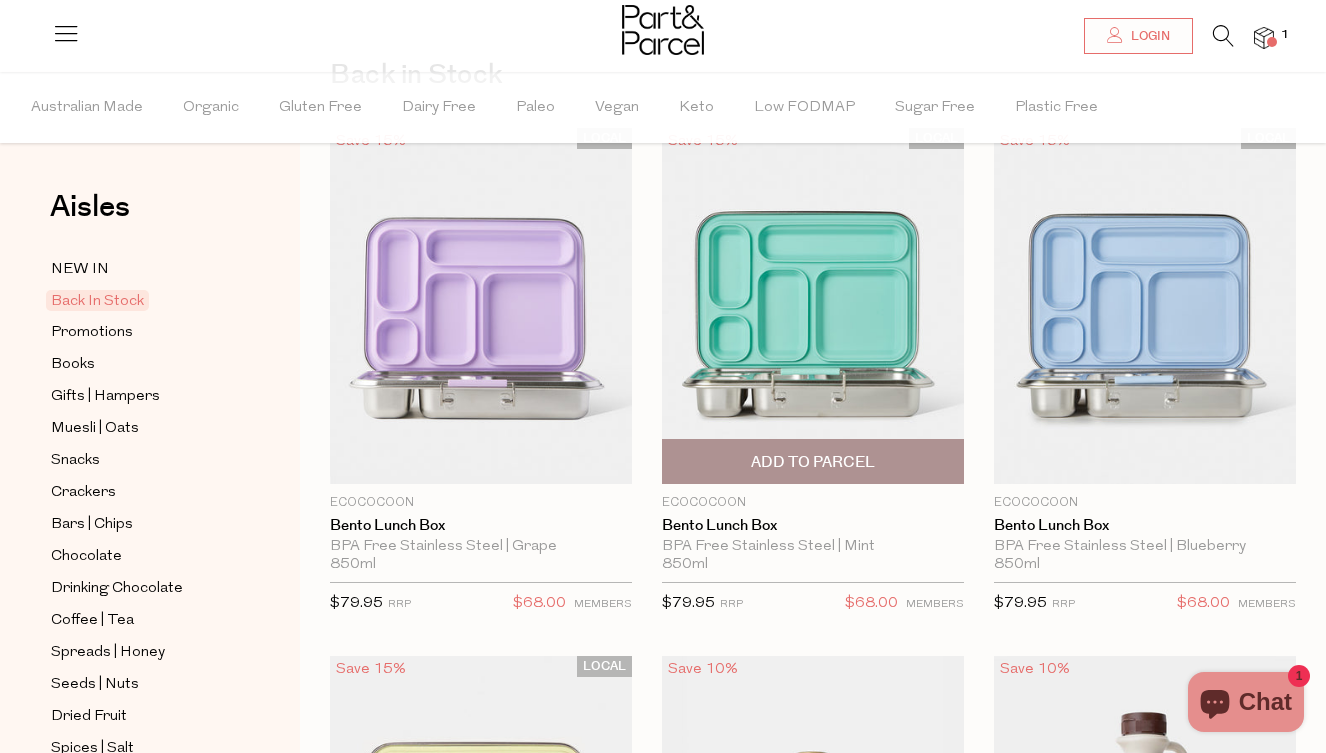 scroll, scrollTop: 134, scrollLeft: 0, axis: vertical 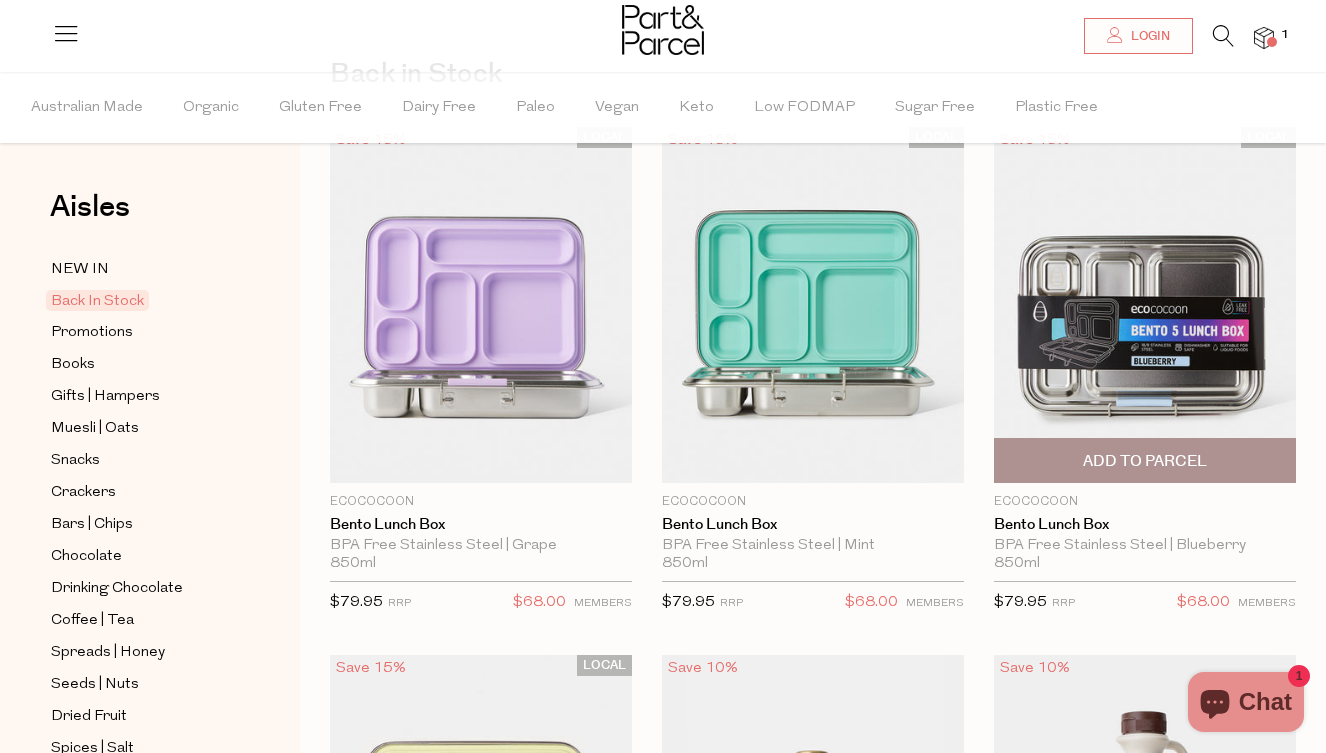 click on "Add To Parcel" at bounding box center [1145, 461] 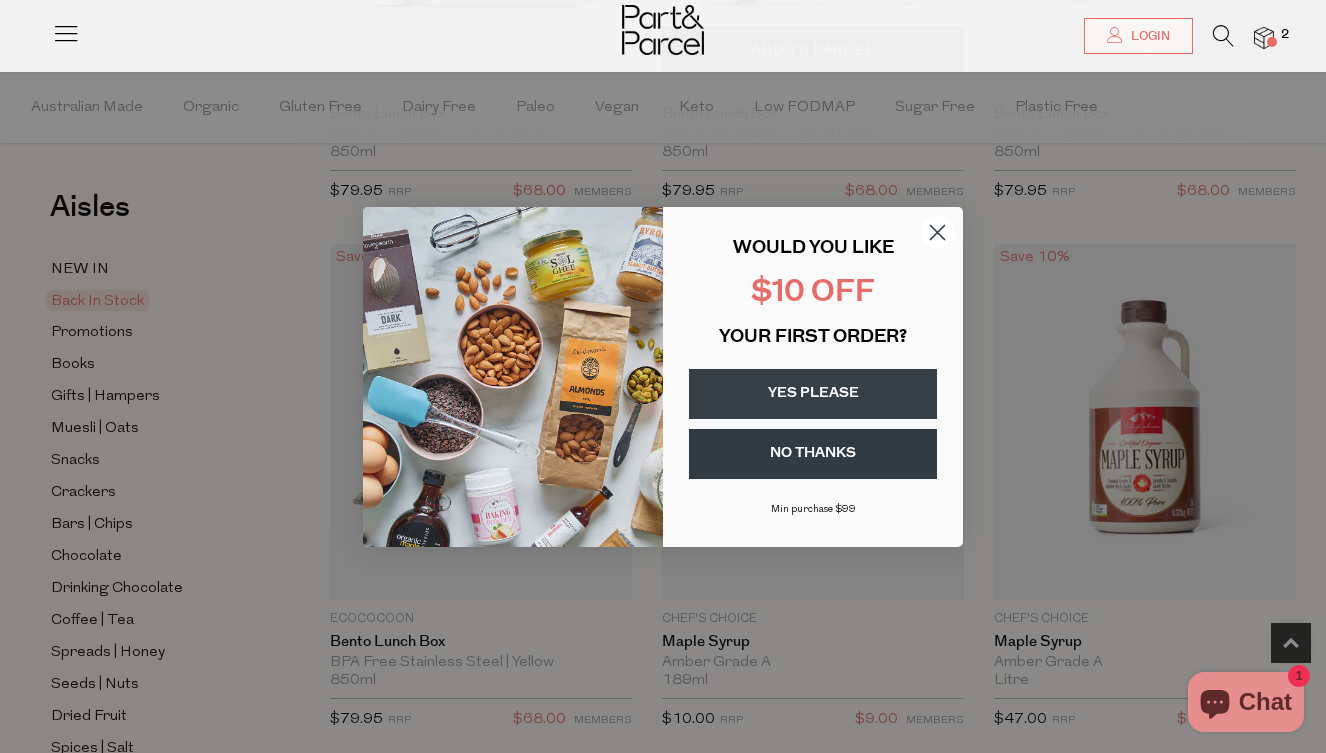 scroll, scrollTop: 618, scrollLeft: 0, axis: vertical 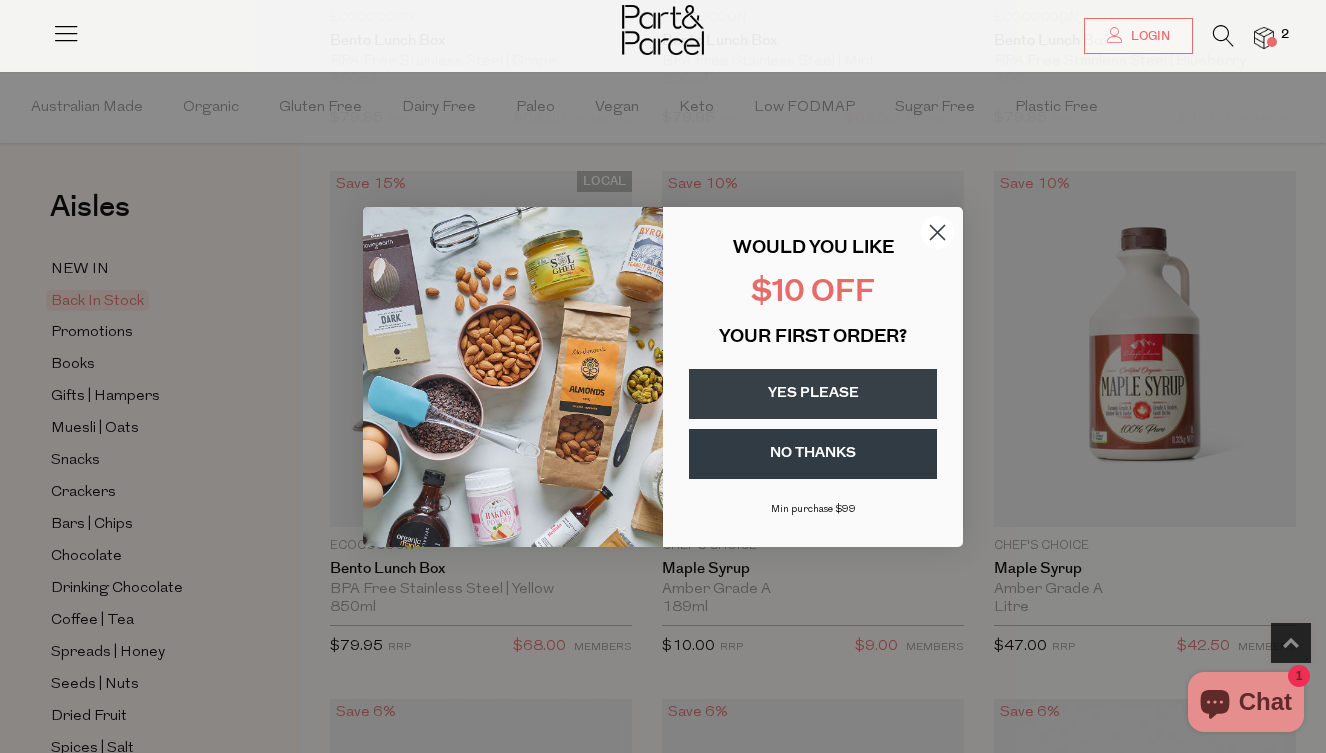 click 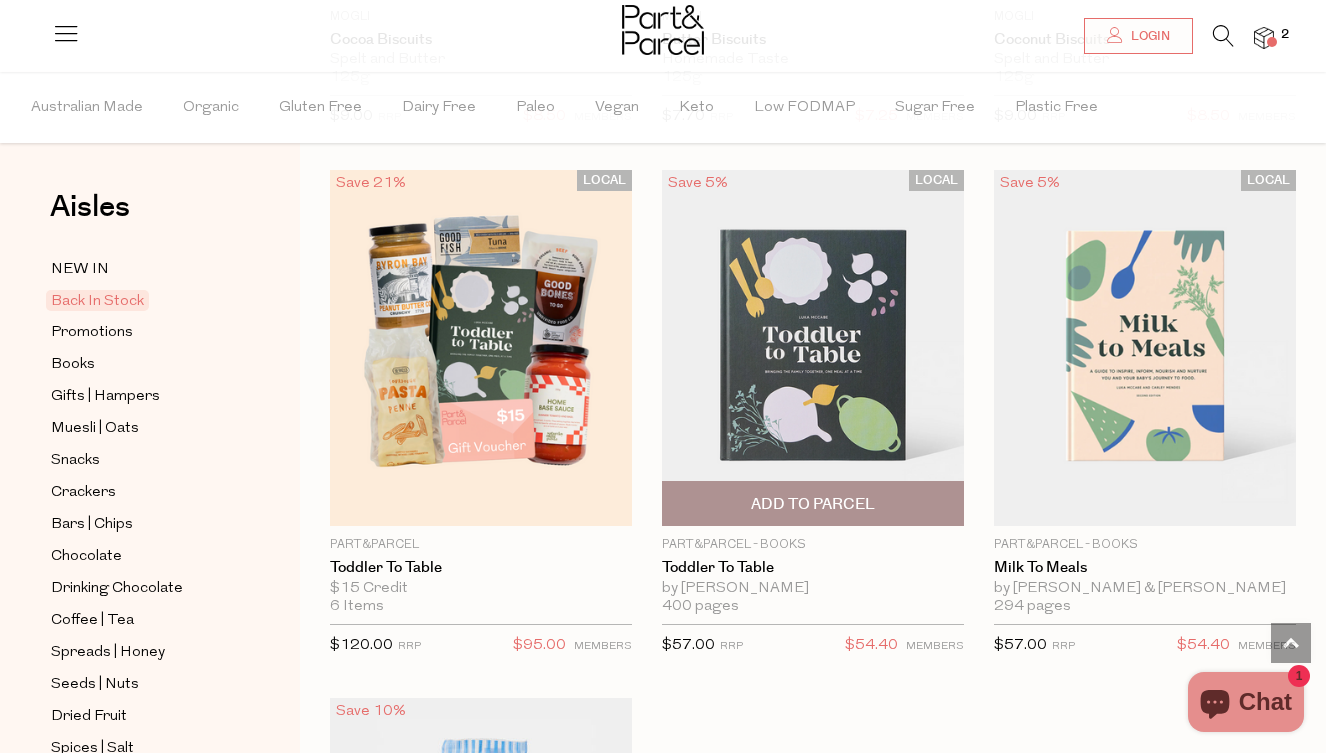 scroll, scrollTop: 1678, scrollLeft: 0, axis: vertical 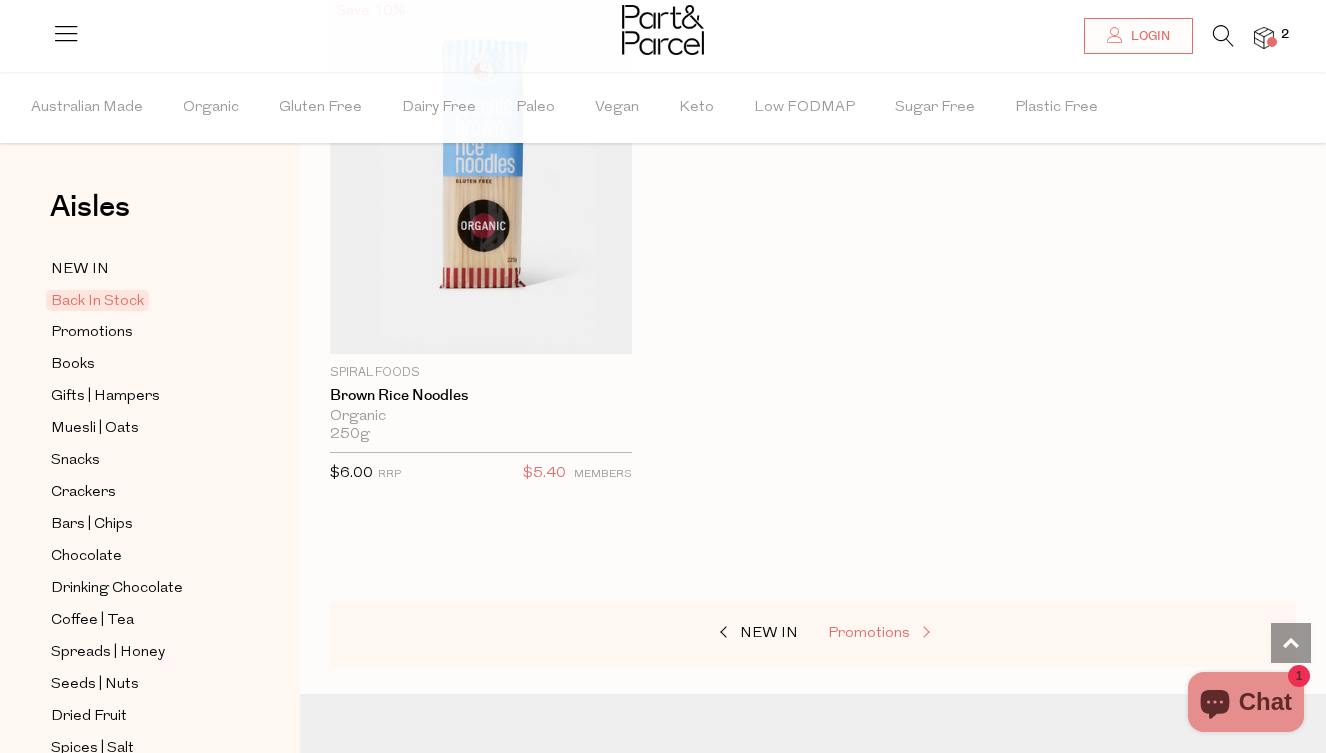click on "Promotions" at bounding box center [928, 634] 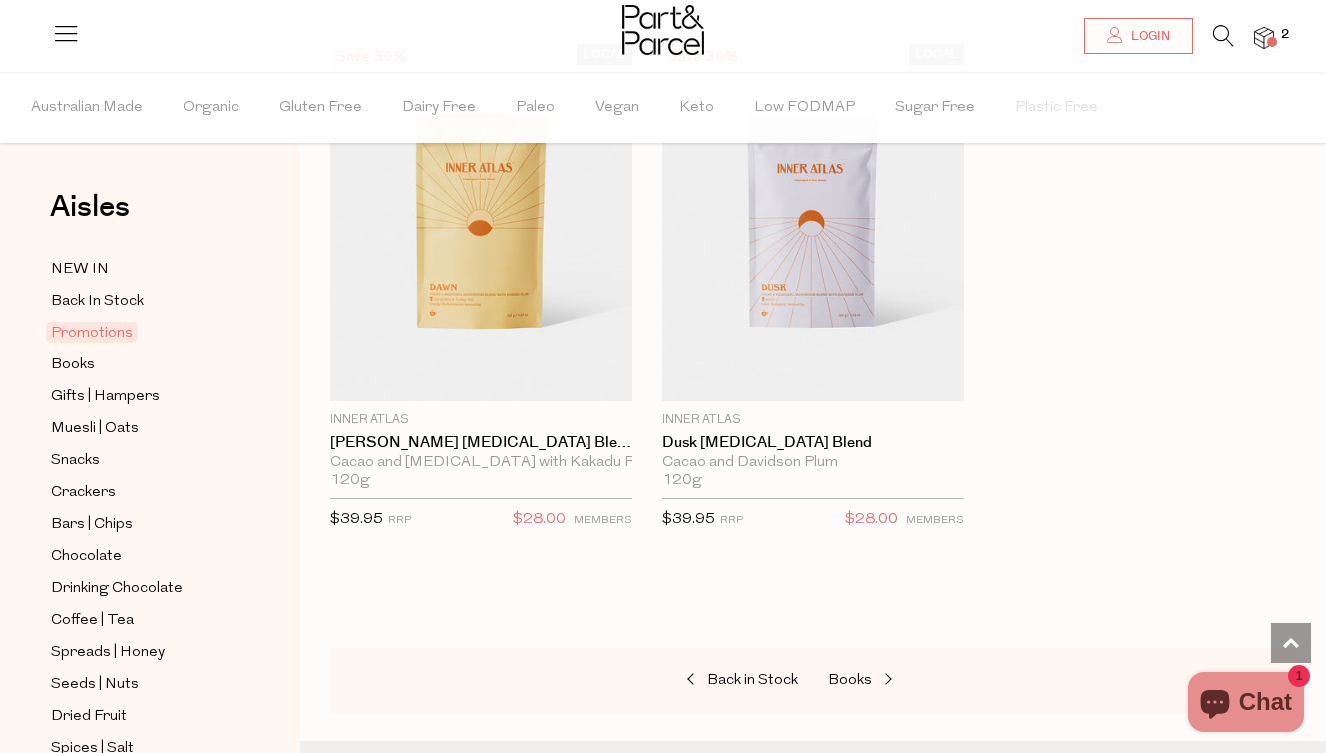 scroll, scrollTop: 1276, scrollLeft: 1, axis: both 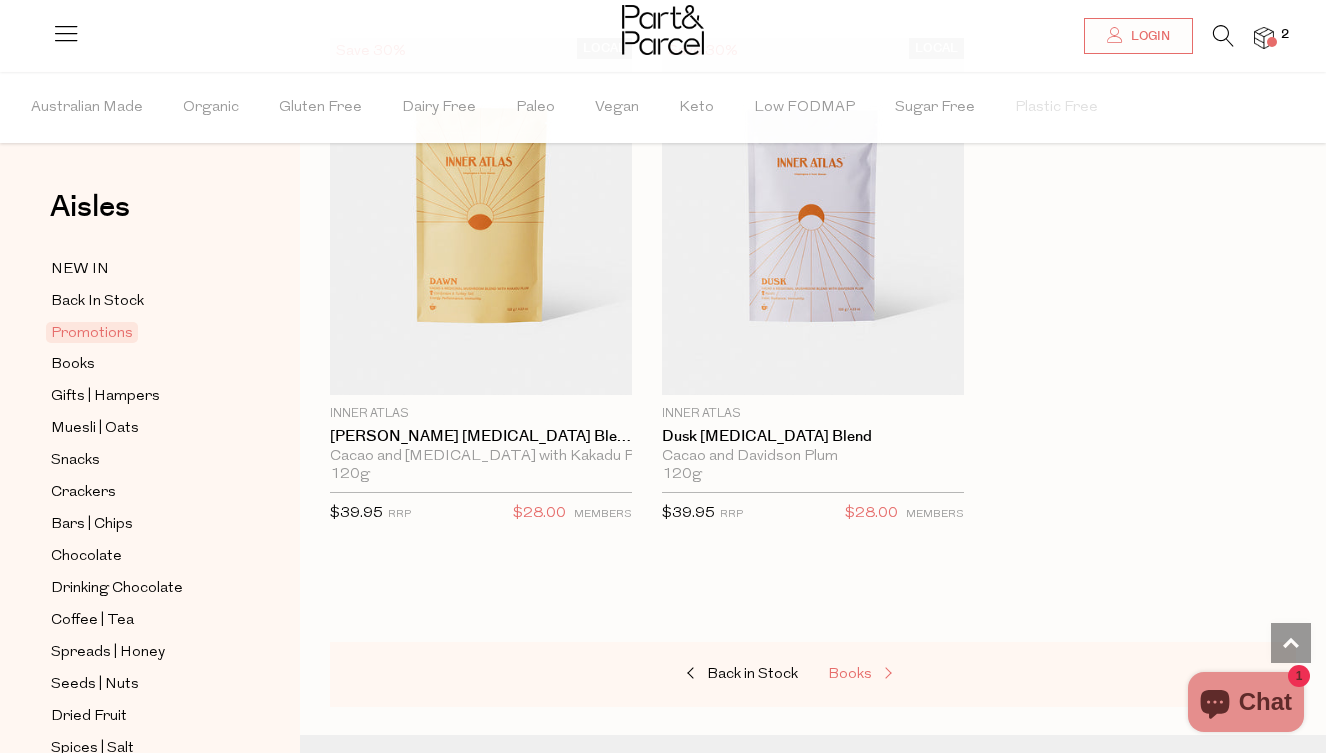 click at bounding box center (886, 674) 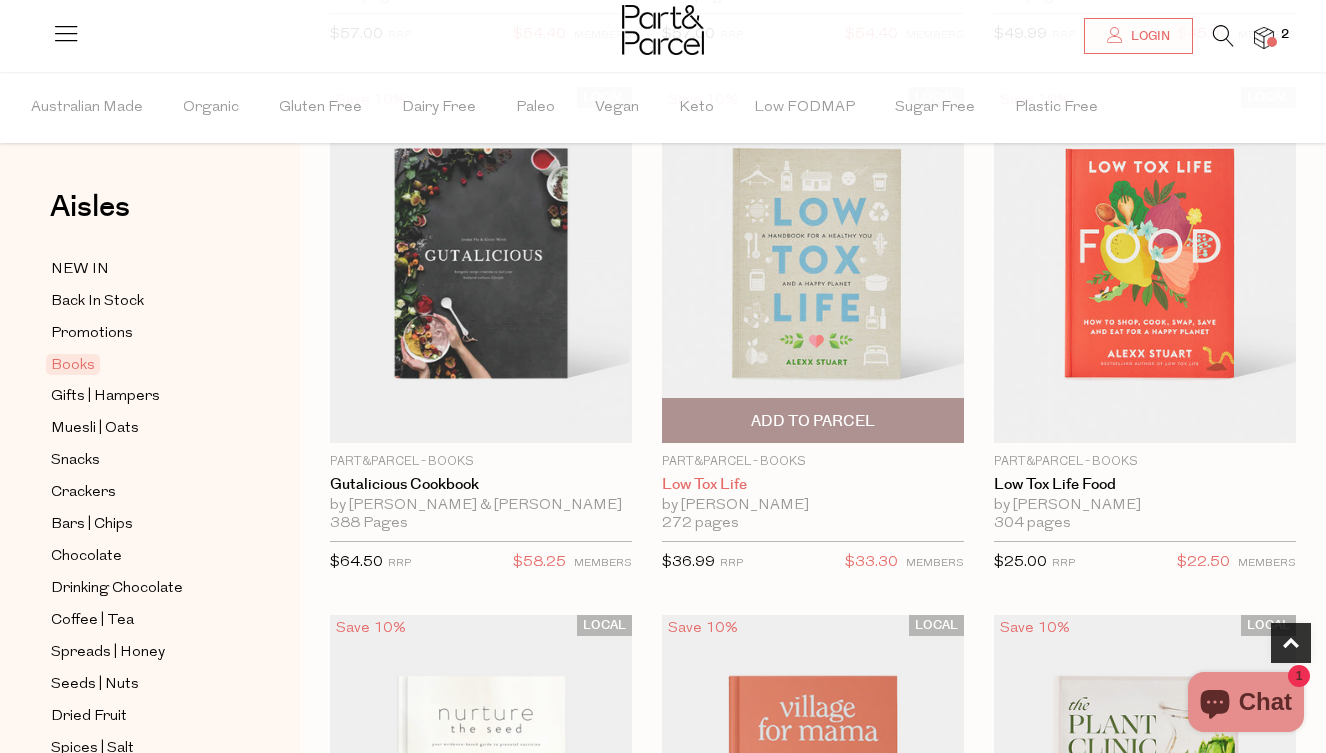 scroll, scrollTop: 703, scrollLeft: 0, axis: vertical 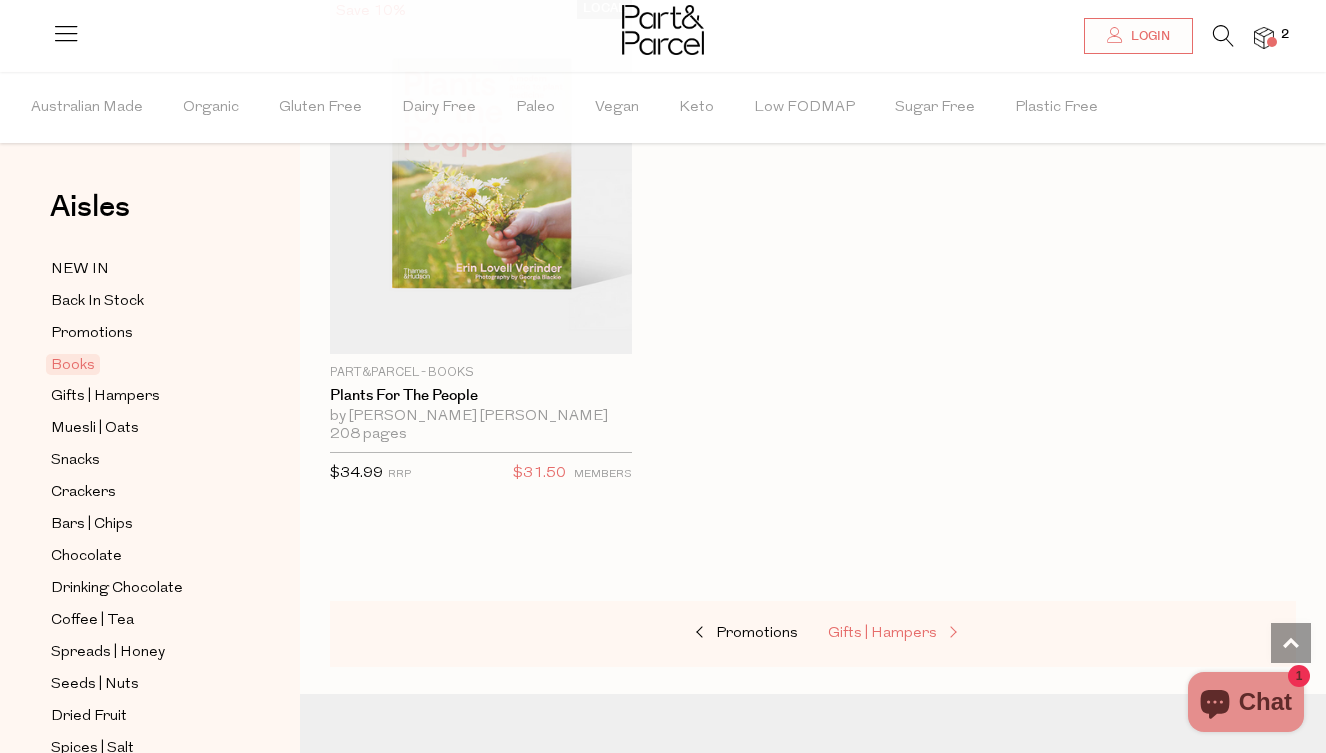 click on "Gifts | Hampers" at bounding box center (882, 633) 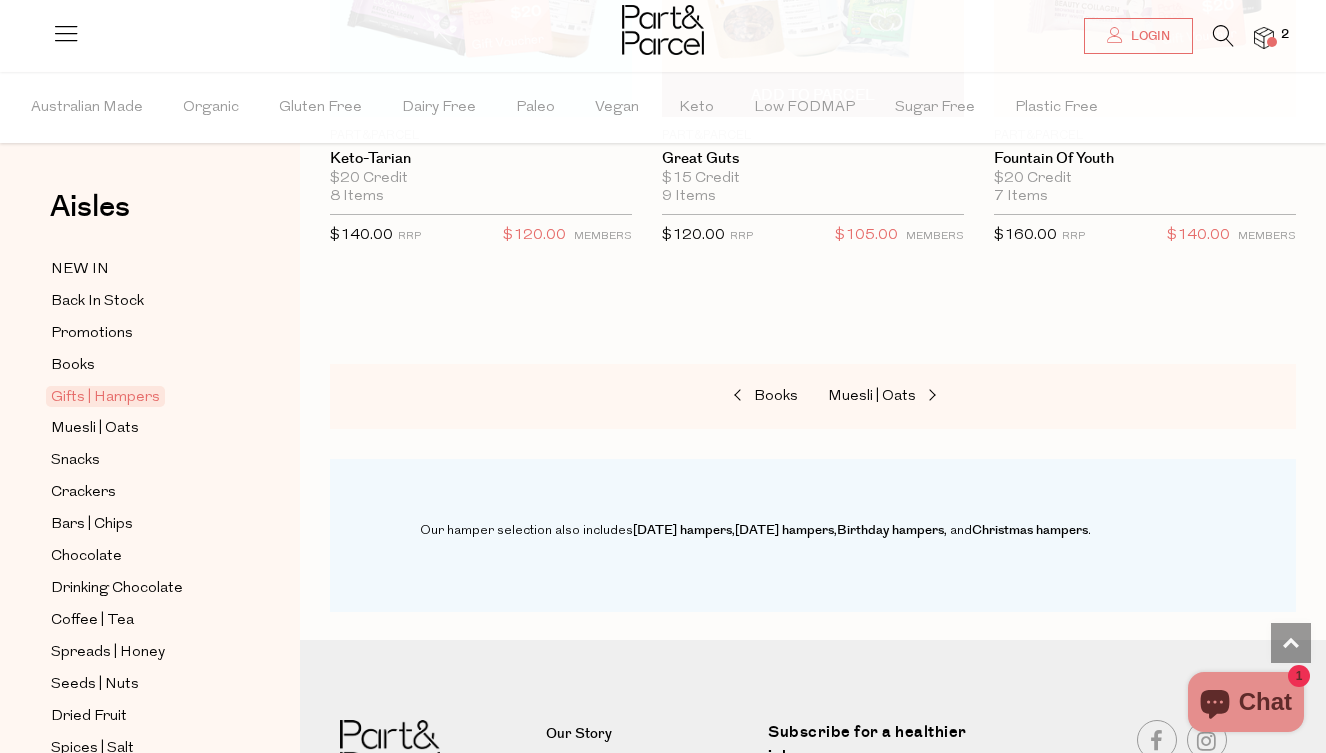 scroll, scrollTop: 1579, scrollLeft: 0, axis: vertical 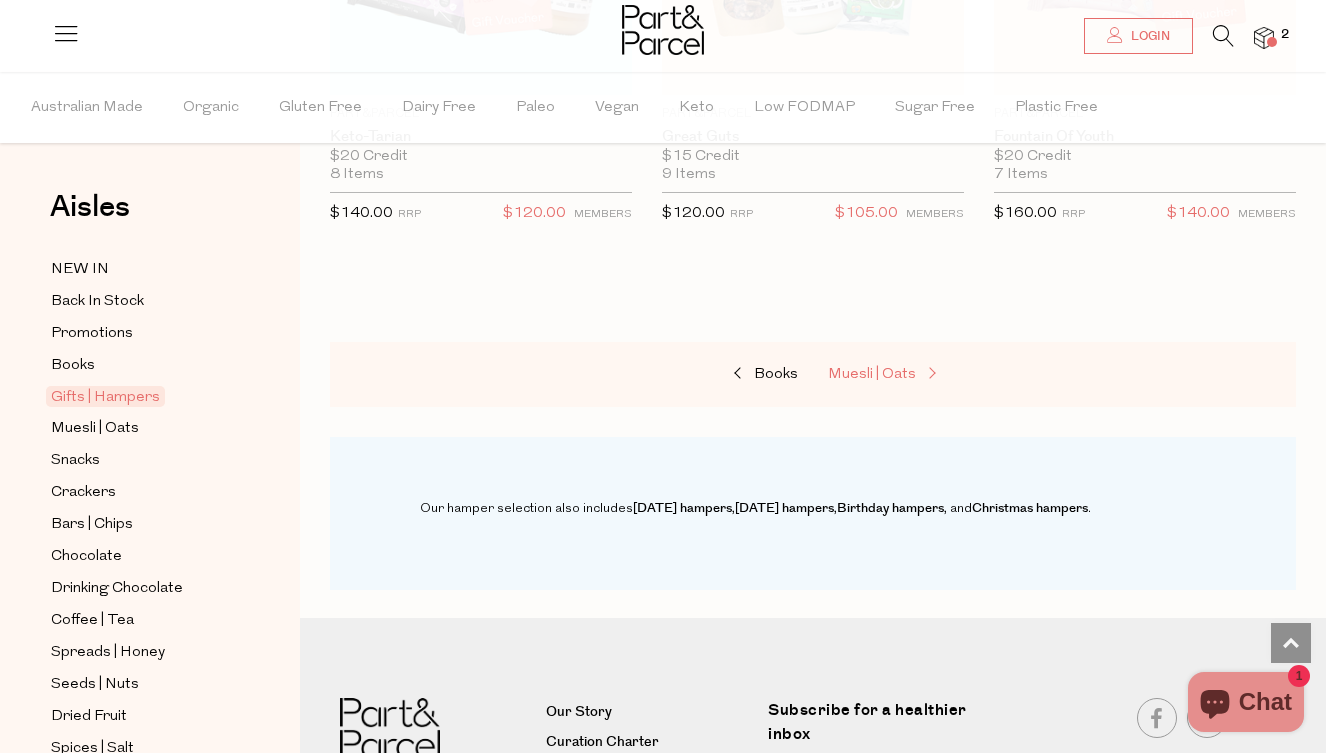 click on "Muesli | Oats" at bounding box center [872, 374] 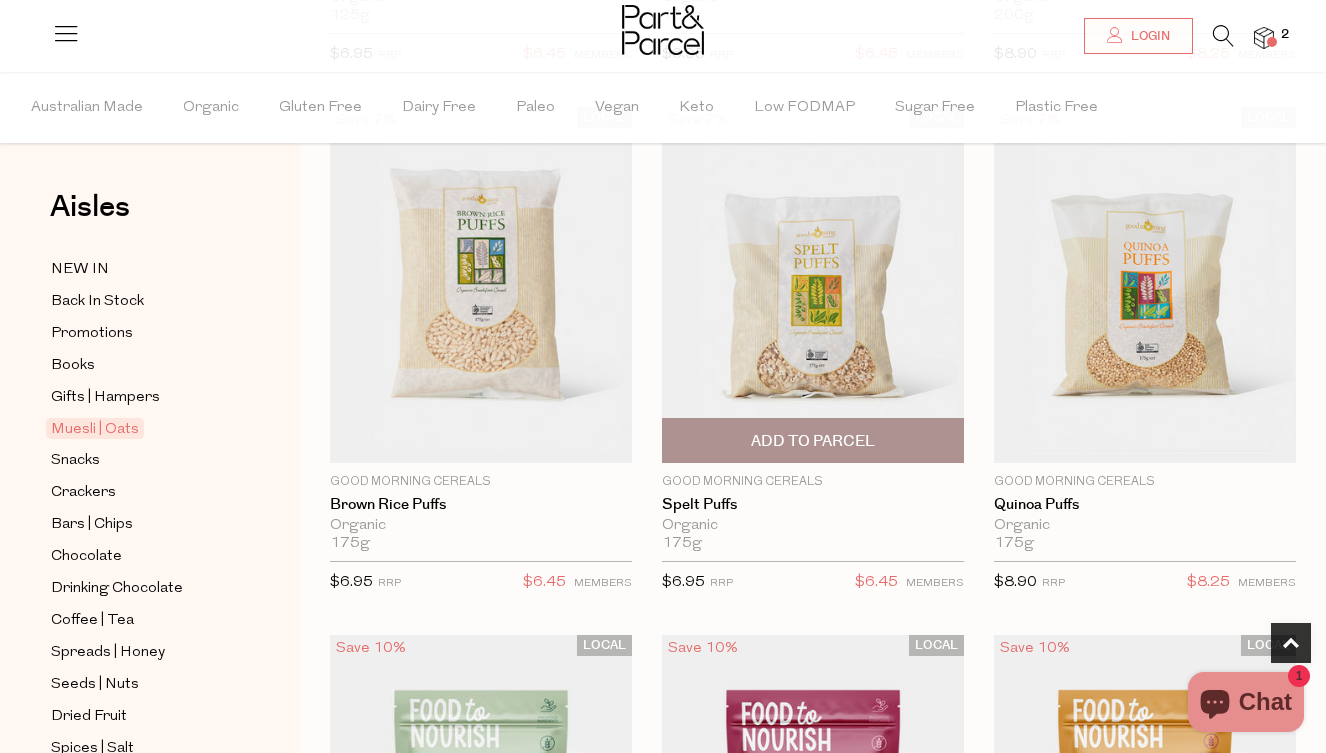 scroll, scrollTop: 683, scrollLeft: 0, axis: vertical 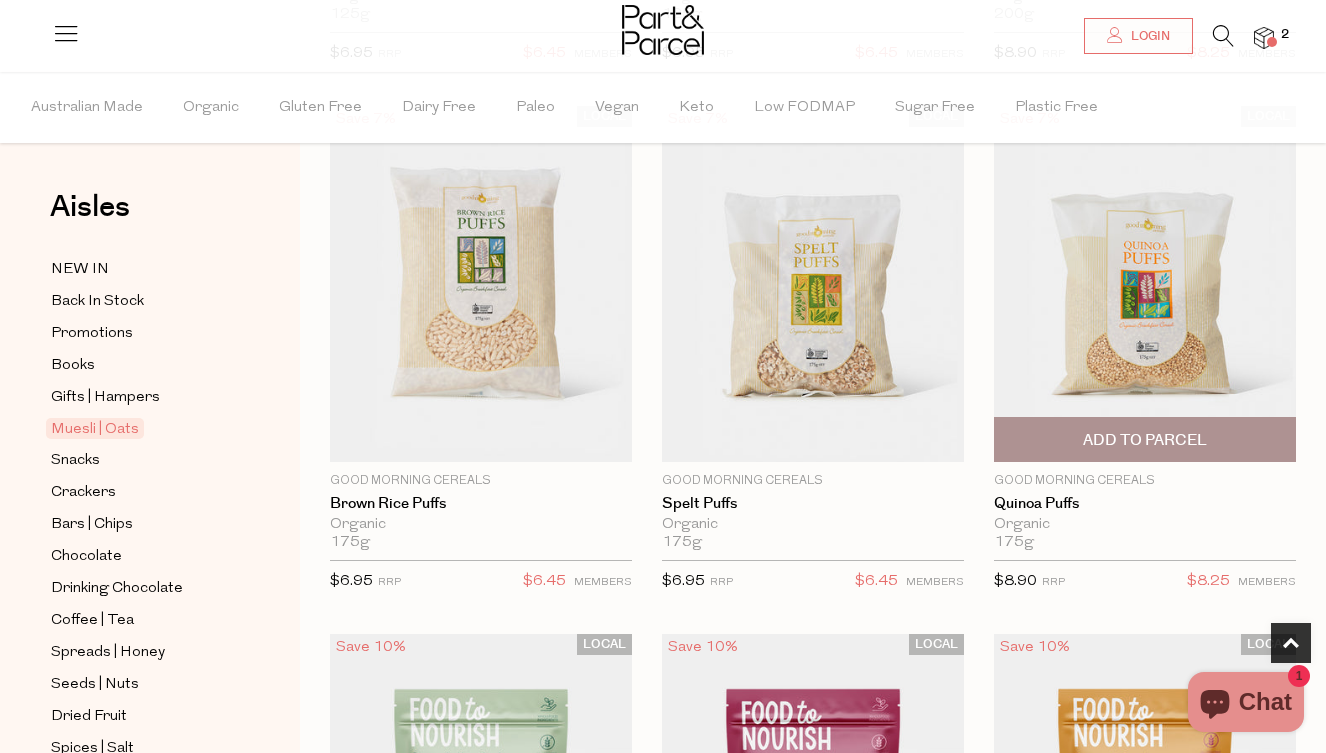 click on "Add To Parcel" at bounding box center (1145, 440) 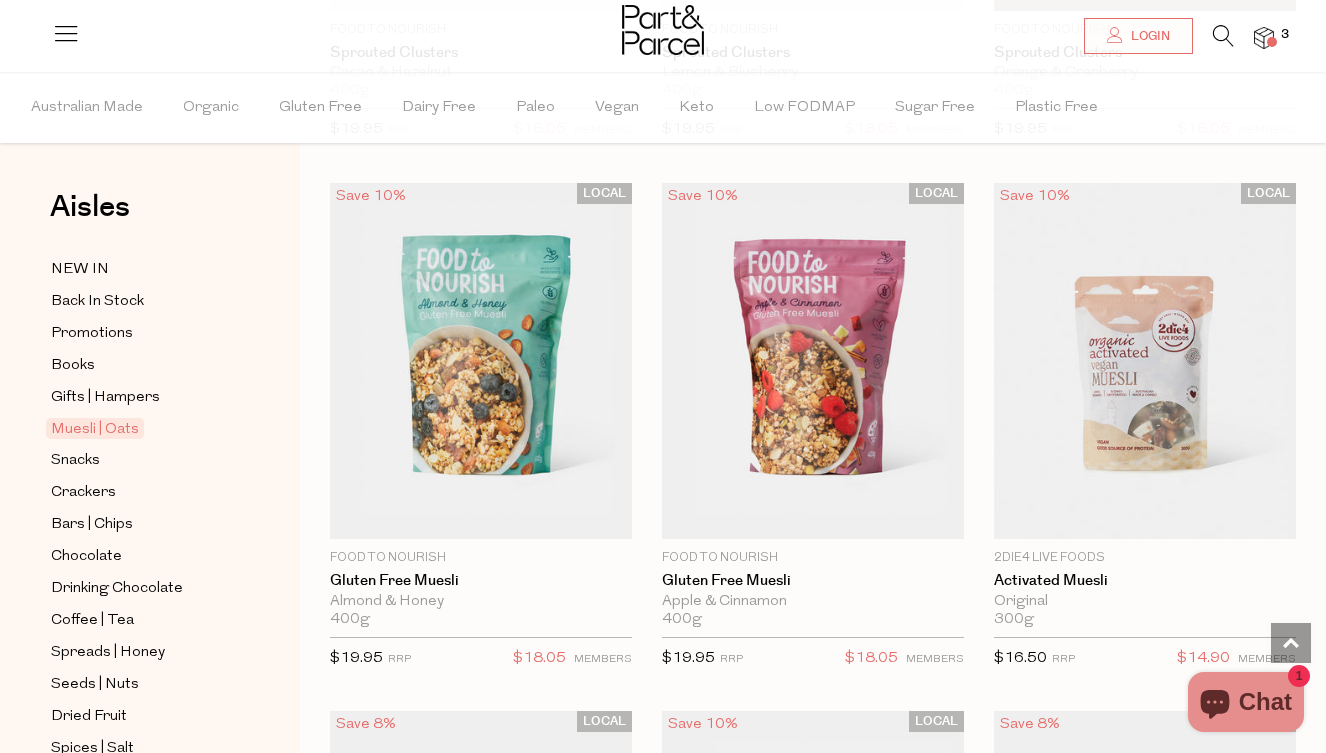 scroll, scrollTop: 1664, scrollLeft: 0, axis: vertical 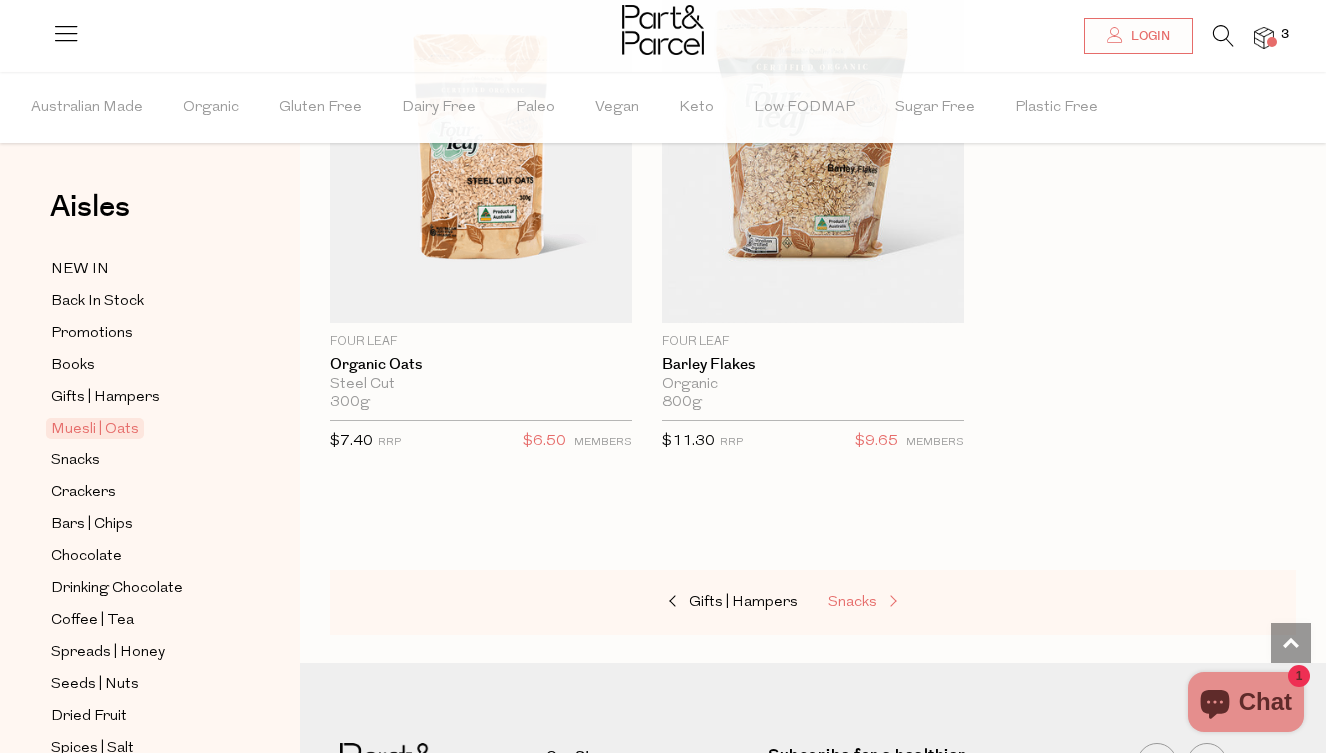 click on "Snacks" at bounding box center [928, 603] 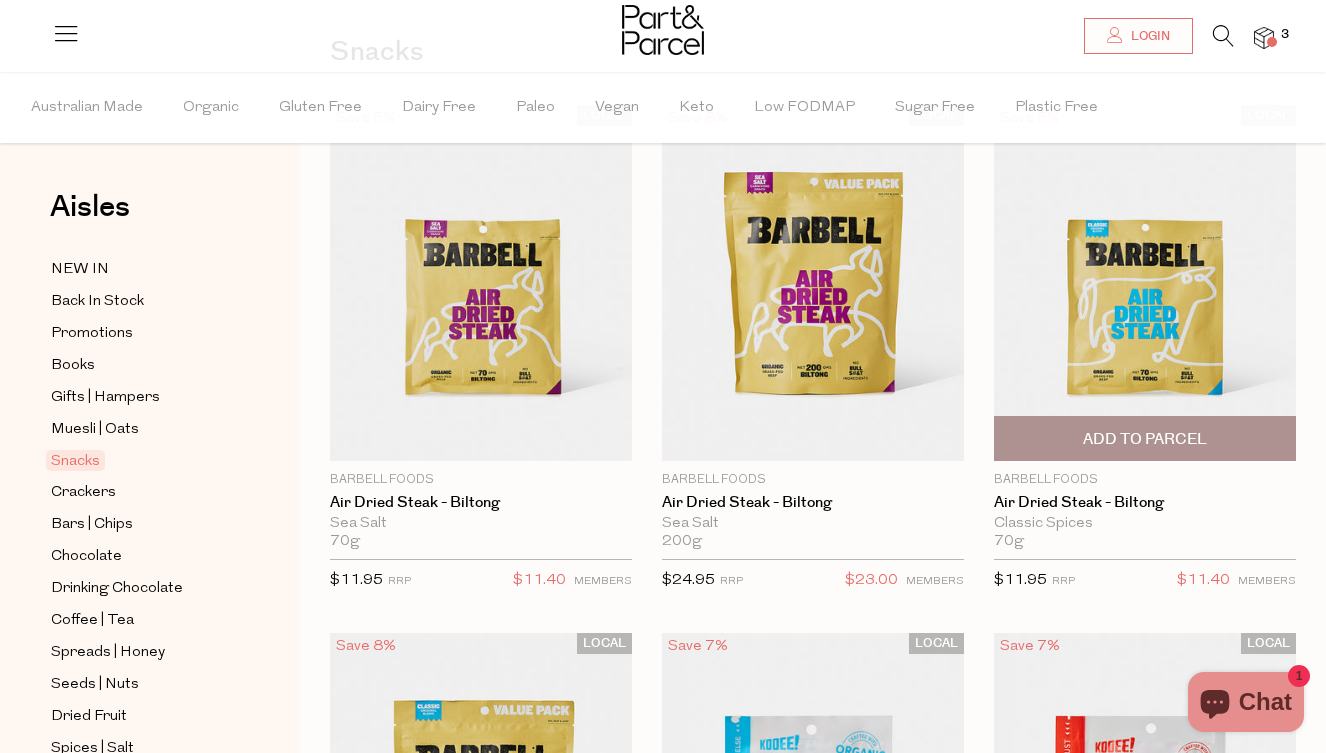 scroll, scrollTop: 194, scrollLeft: 0, axis: vertical 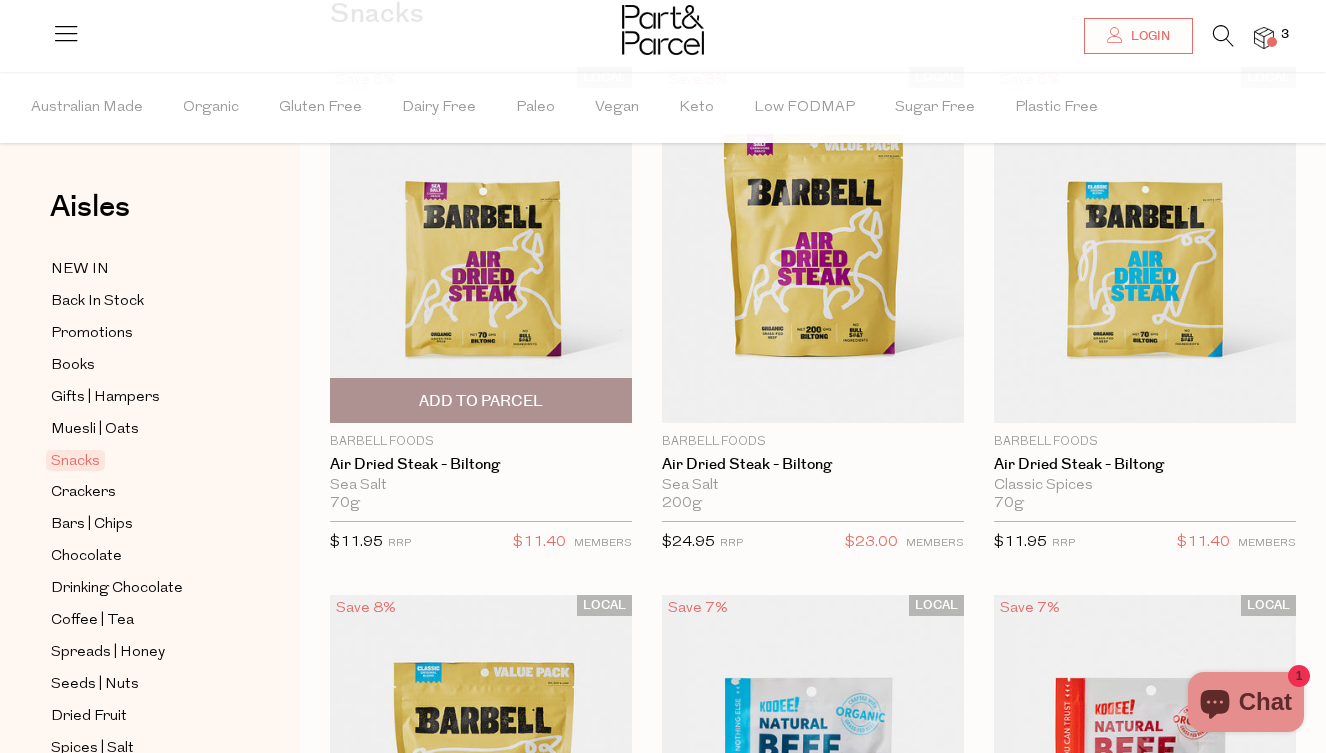 click at bounding box center [481, 245] 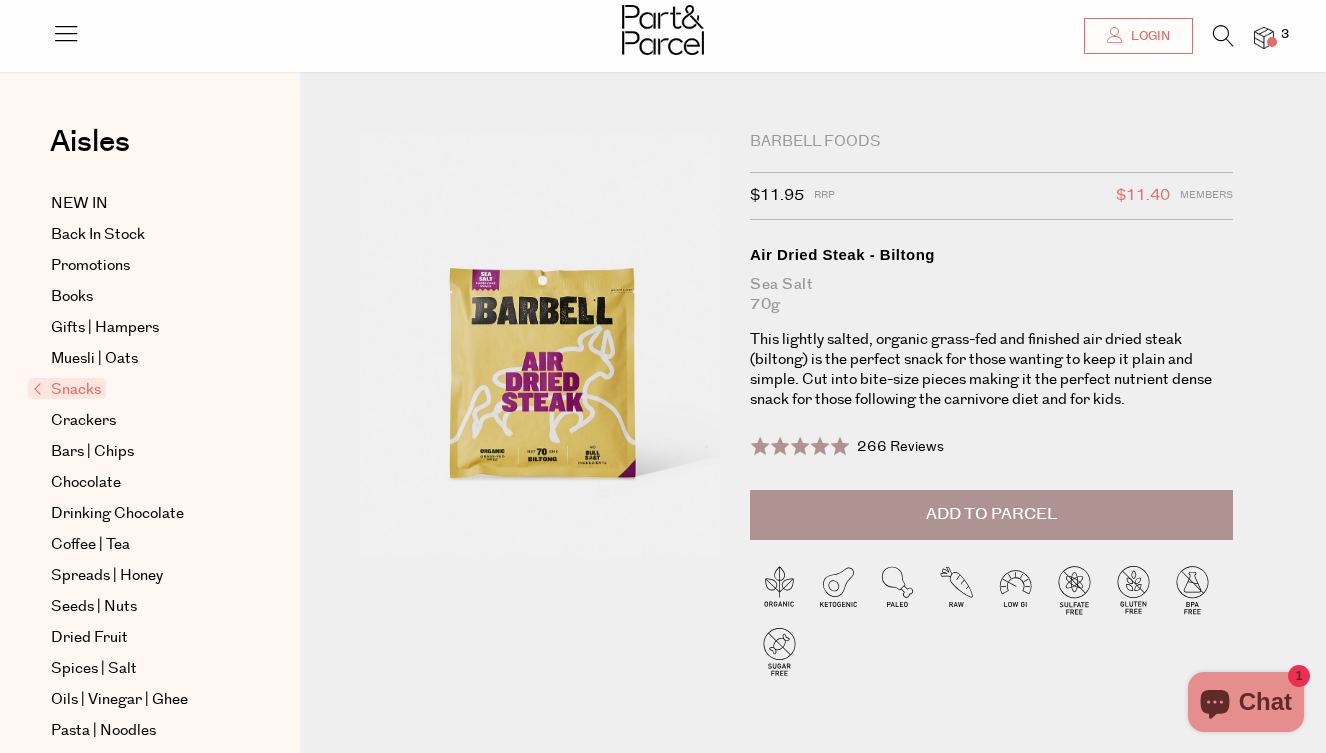 scroll, scrollTop: 94, scrollLeft: 1, axis: both 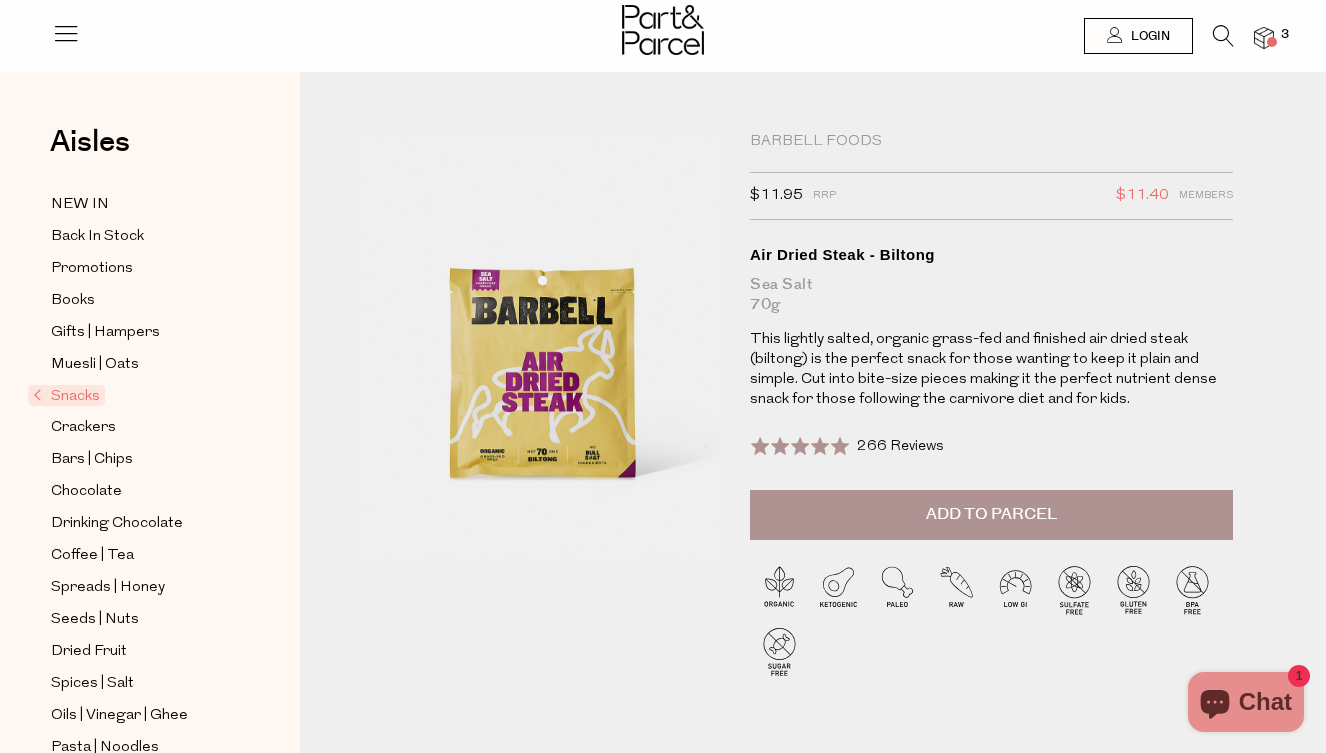 click at bounding box center [540, 344] 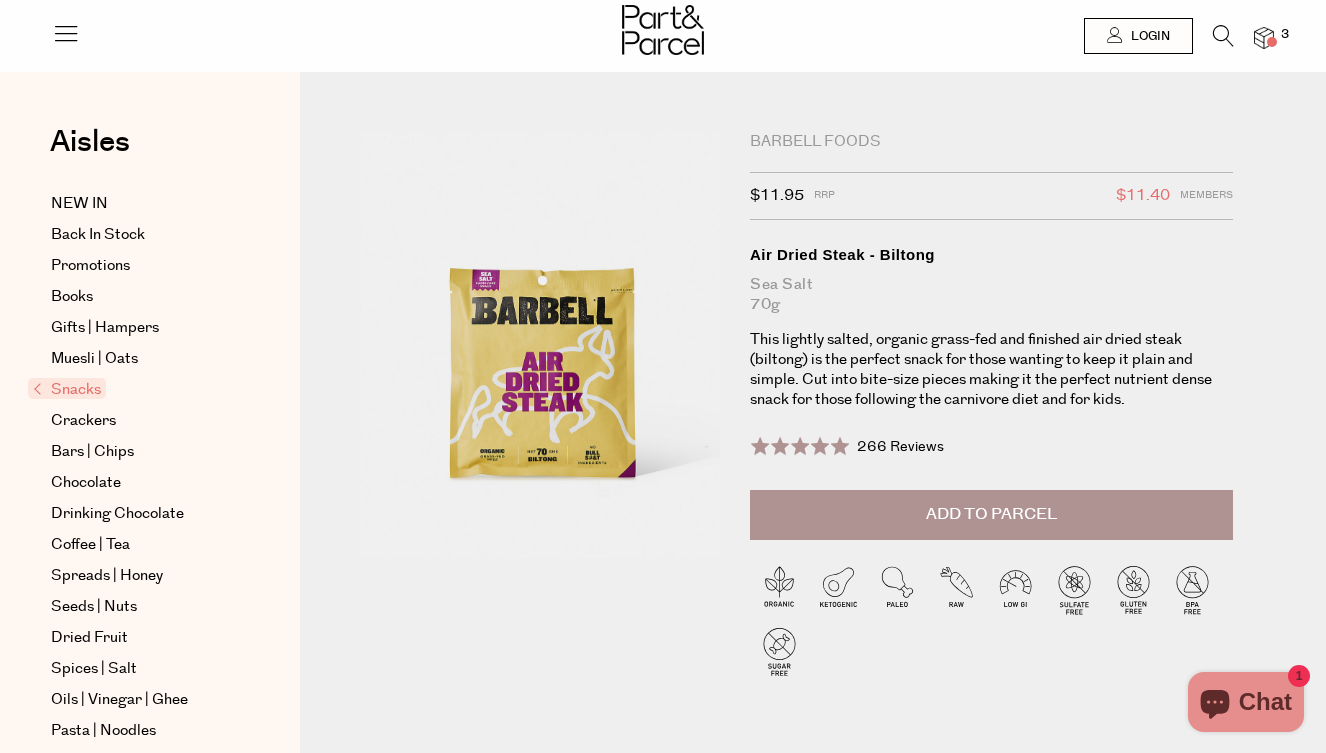 scroll, scrollTop: 0, scrollLeft: 0, axis: both 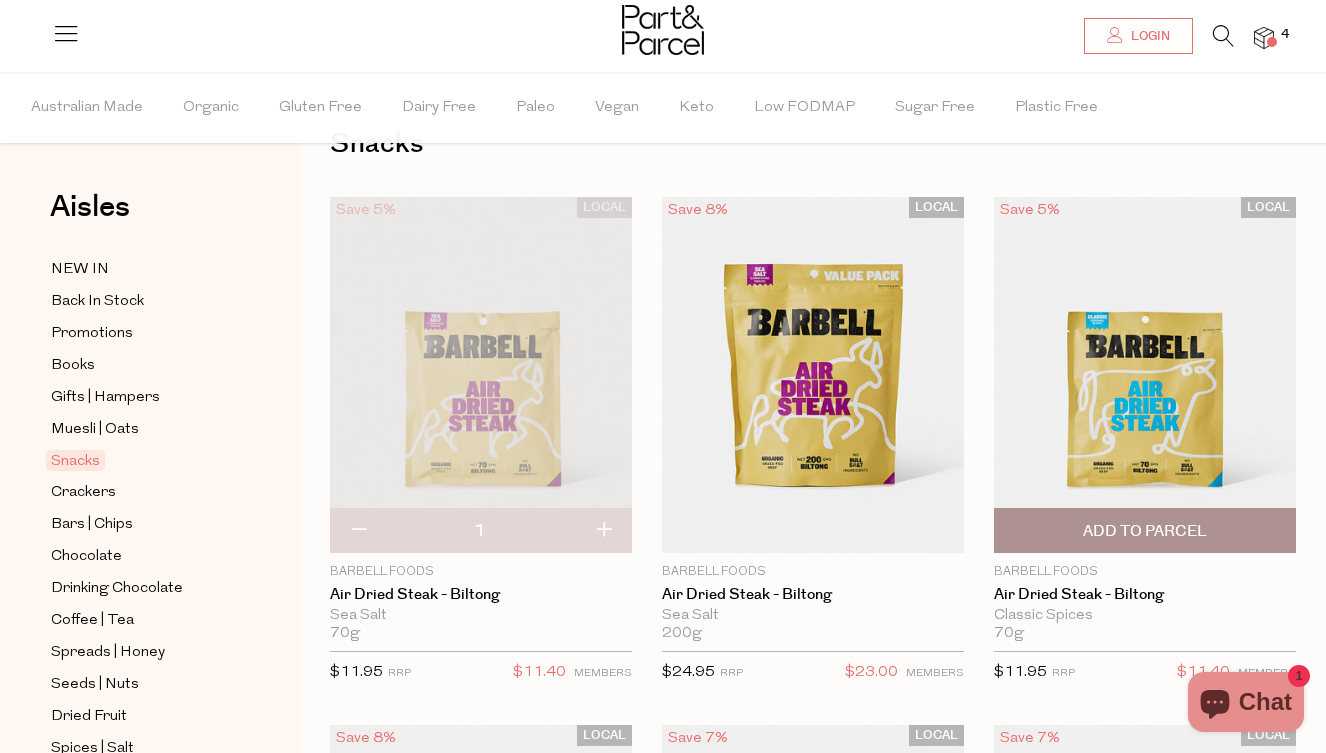 click at bounding box center (1145, 375) 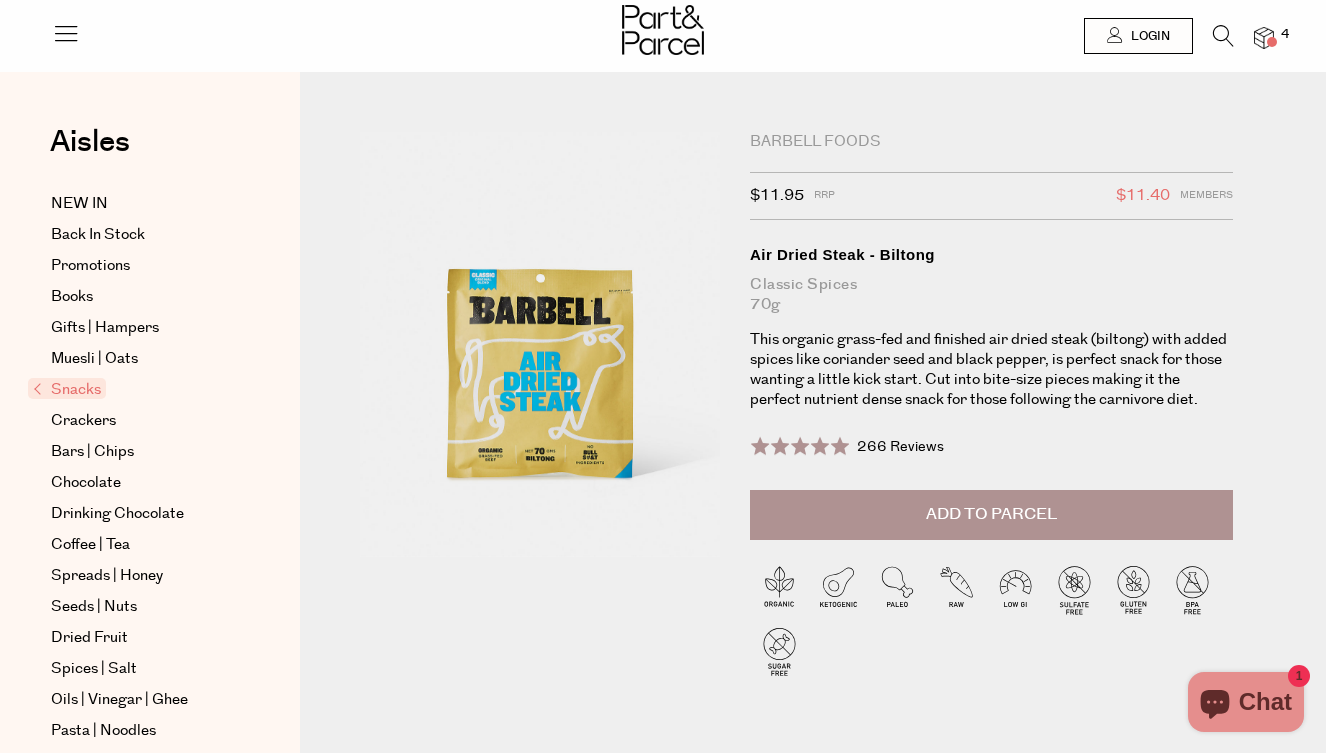 scroll, scrollTop: 0, scrollLeft: 0, axis: both 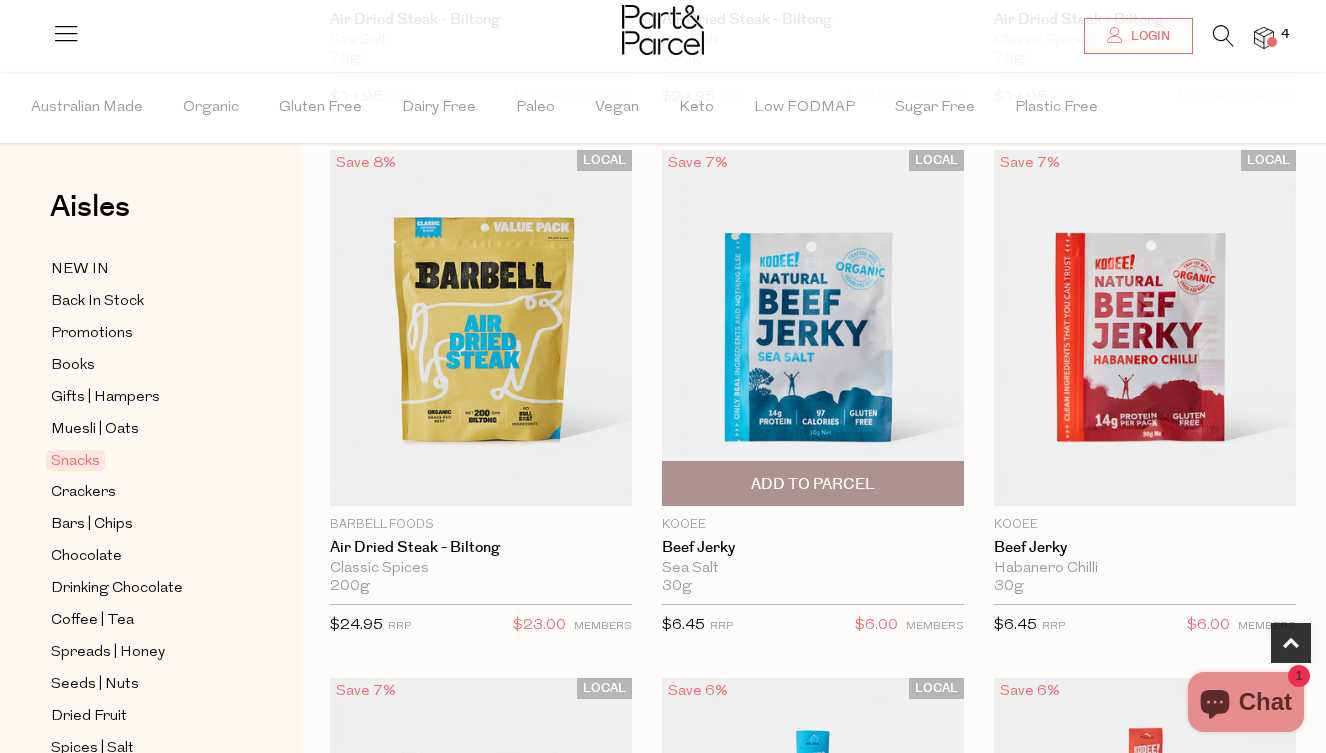 click on "Add To Parcel" at bounding box center (813, 483) 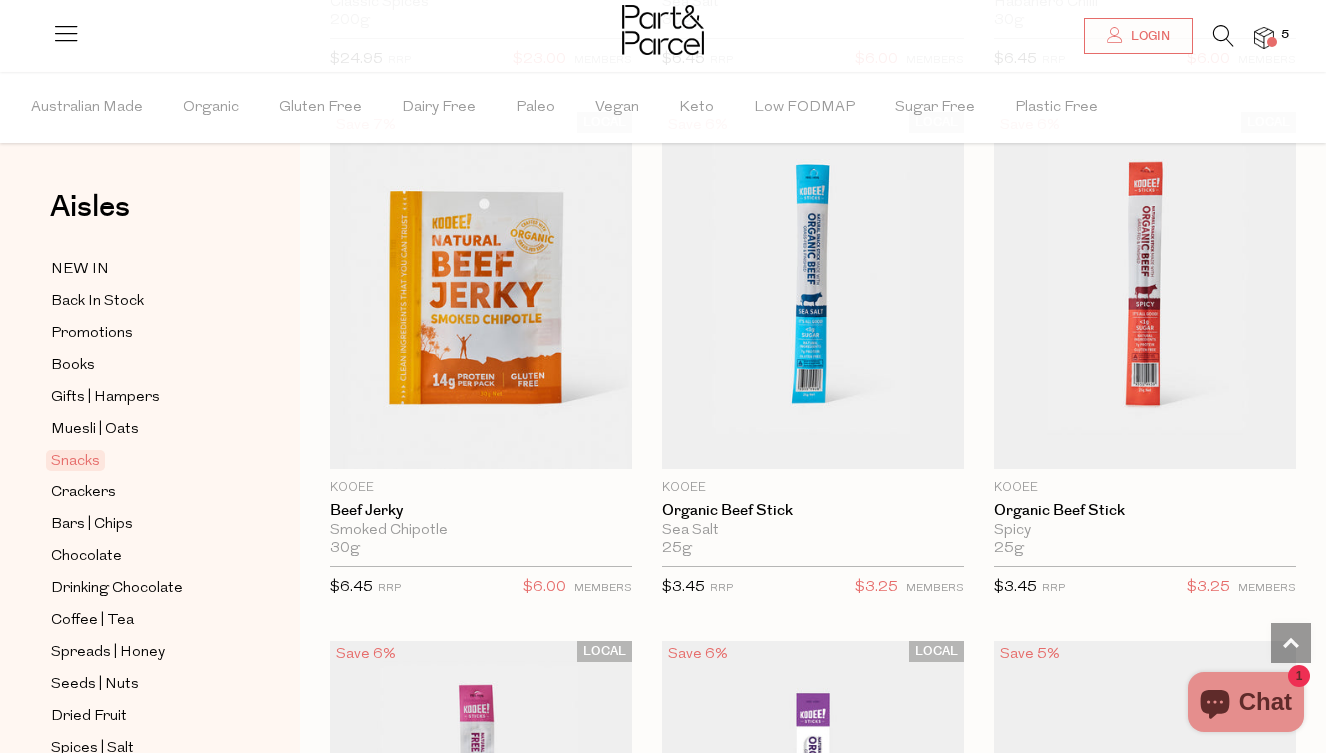 scroll, scrollTop: 1209, scrollLeft: 0, axis: vertical 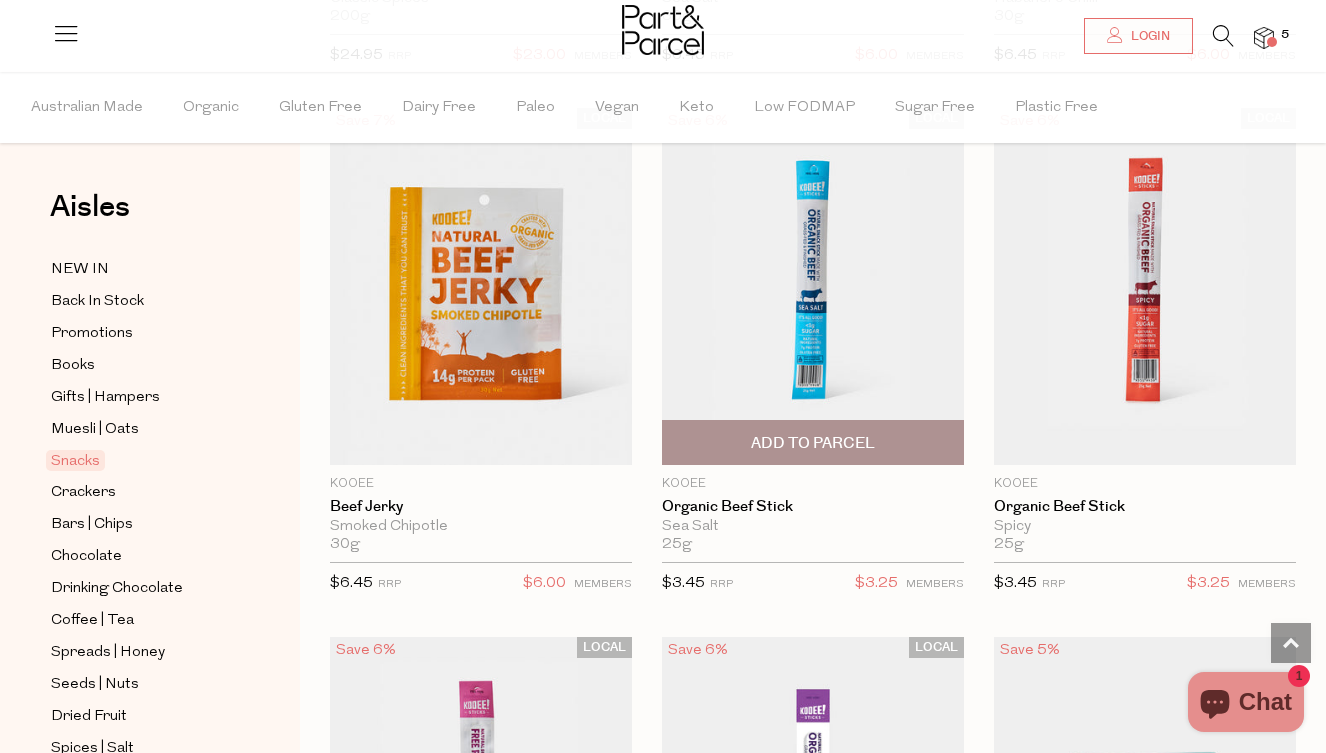 click on "Add To Parcel" at bounding box center [813, 443] 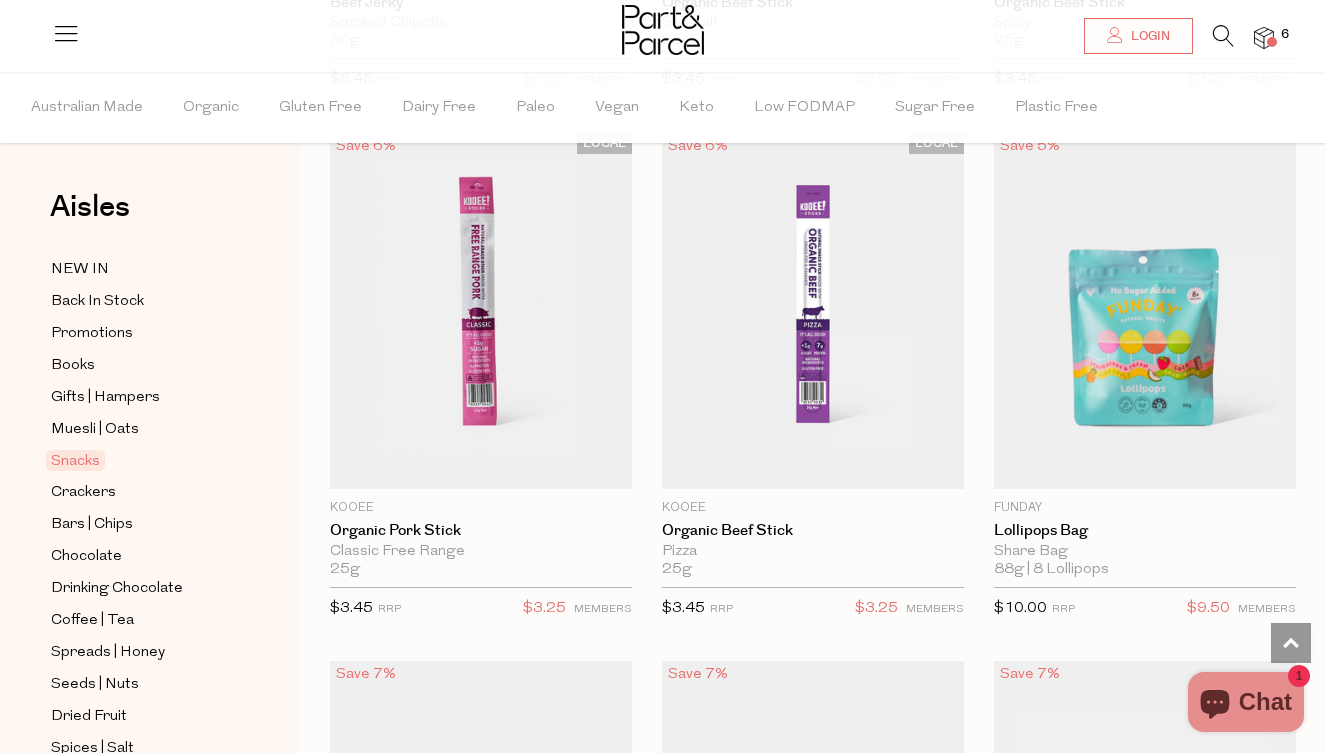 scroll, scrollTop: 1712, scrollLeft: 0, axis: vertical 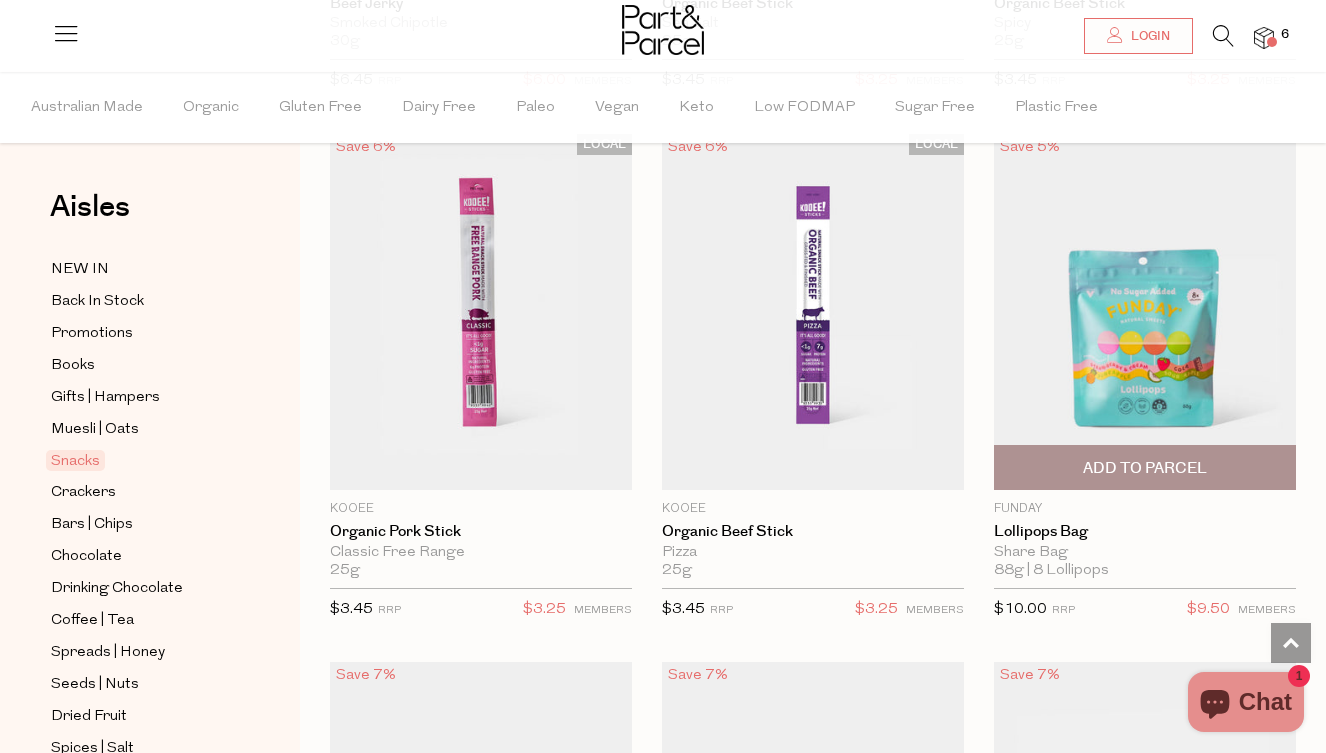 click on "Add To Parcel" at bounding box center [1145, 468] 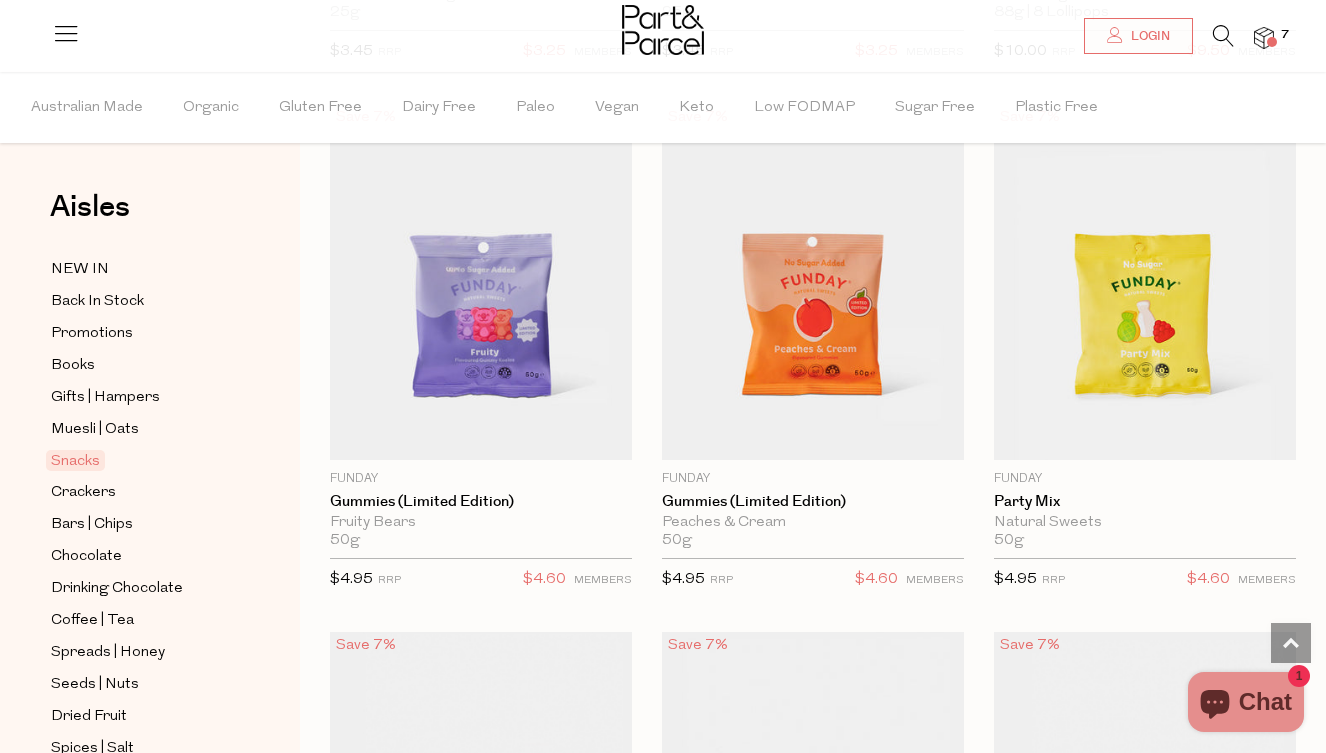scroll, scrollTop: 2294, scrollLeft: 0, axis: vertical 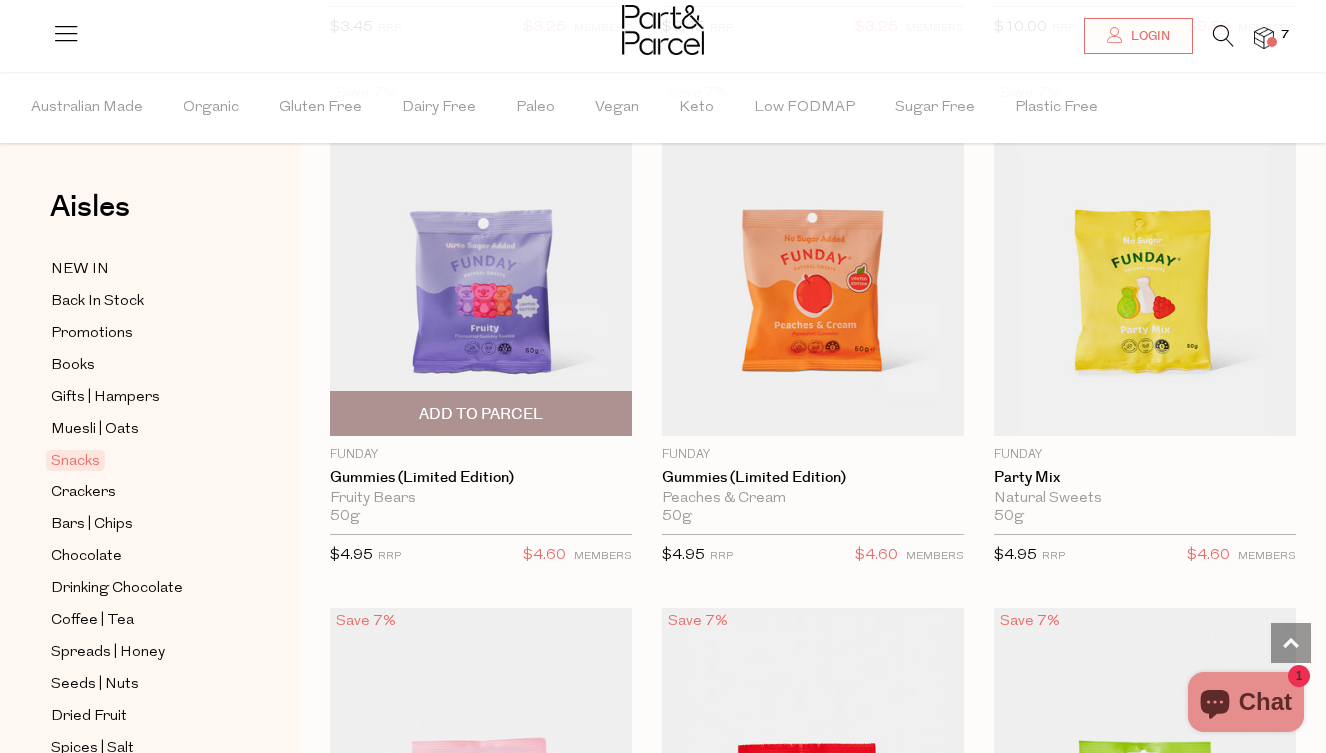 click on "Add To Parcel" at bounding box center (481, 414) 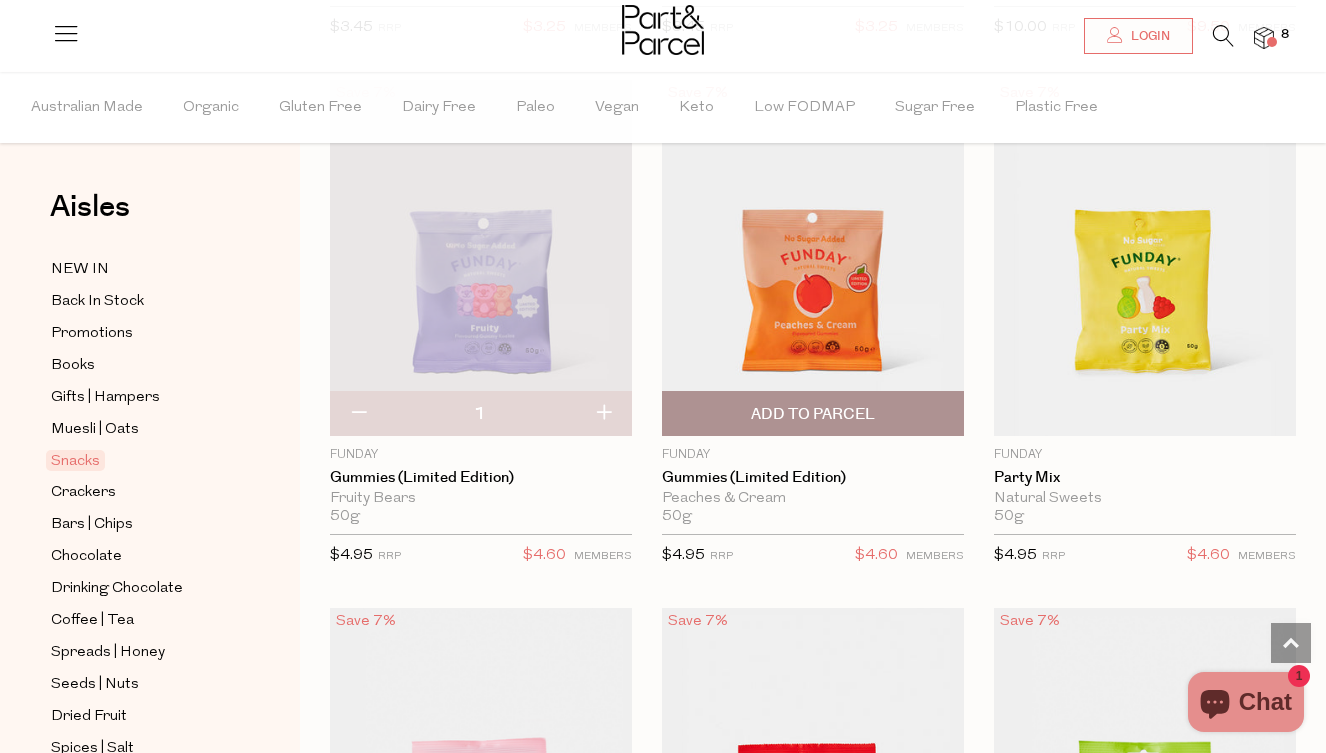 click on "Add To Parcel" at bounding box center [813, 413] 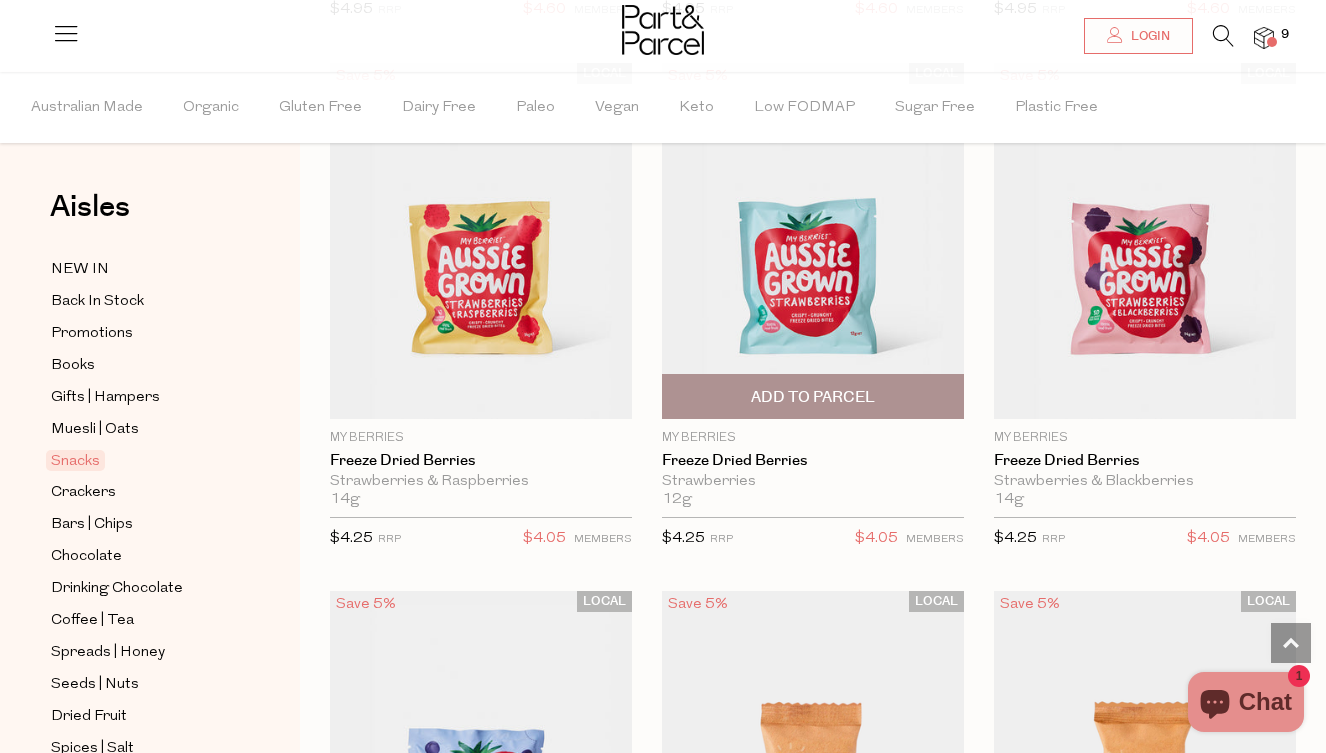 scroll, scrollTop: 3897, scrollLeft: 0, axis: vertical 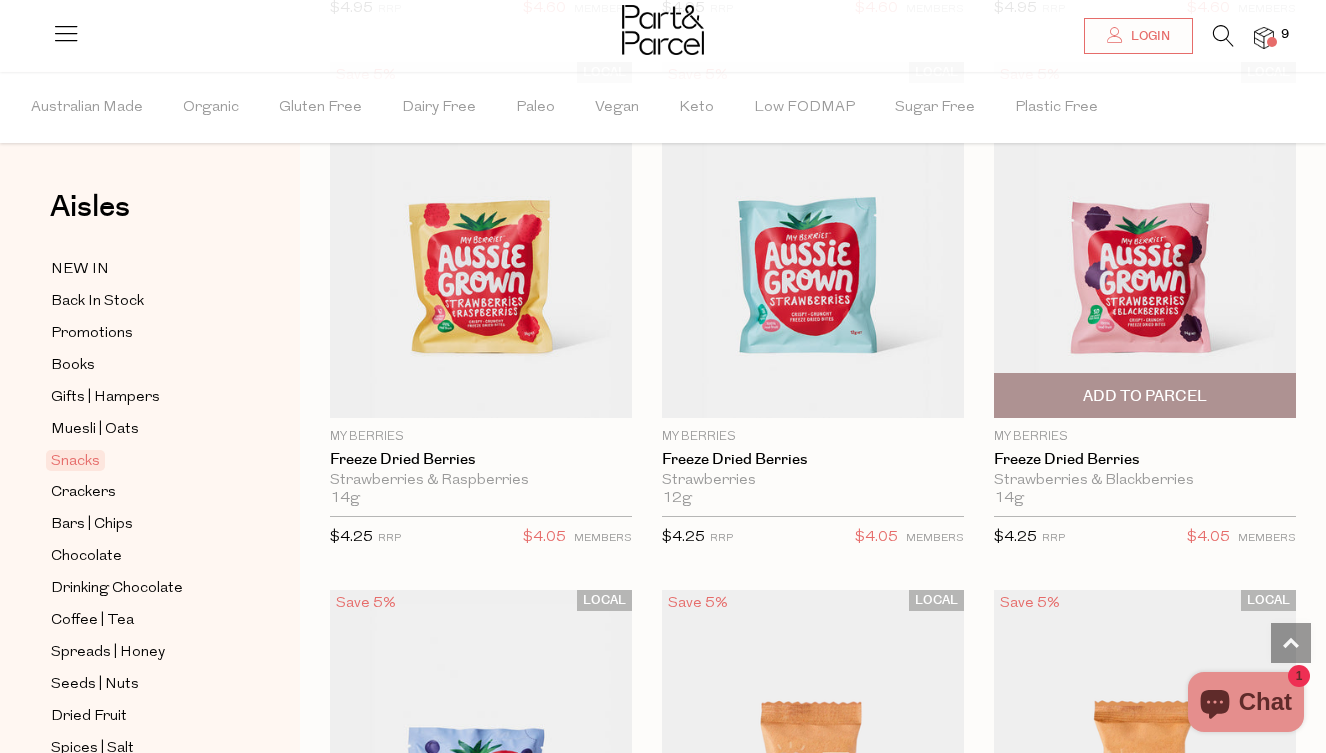 click on "Add To Parcel" at bounding box center (1145, 396) 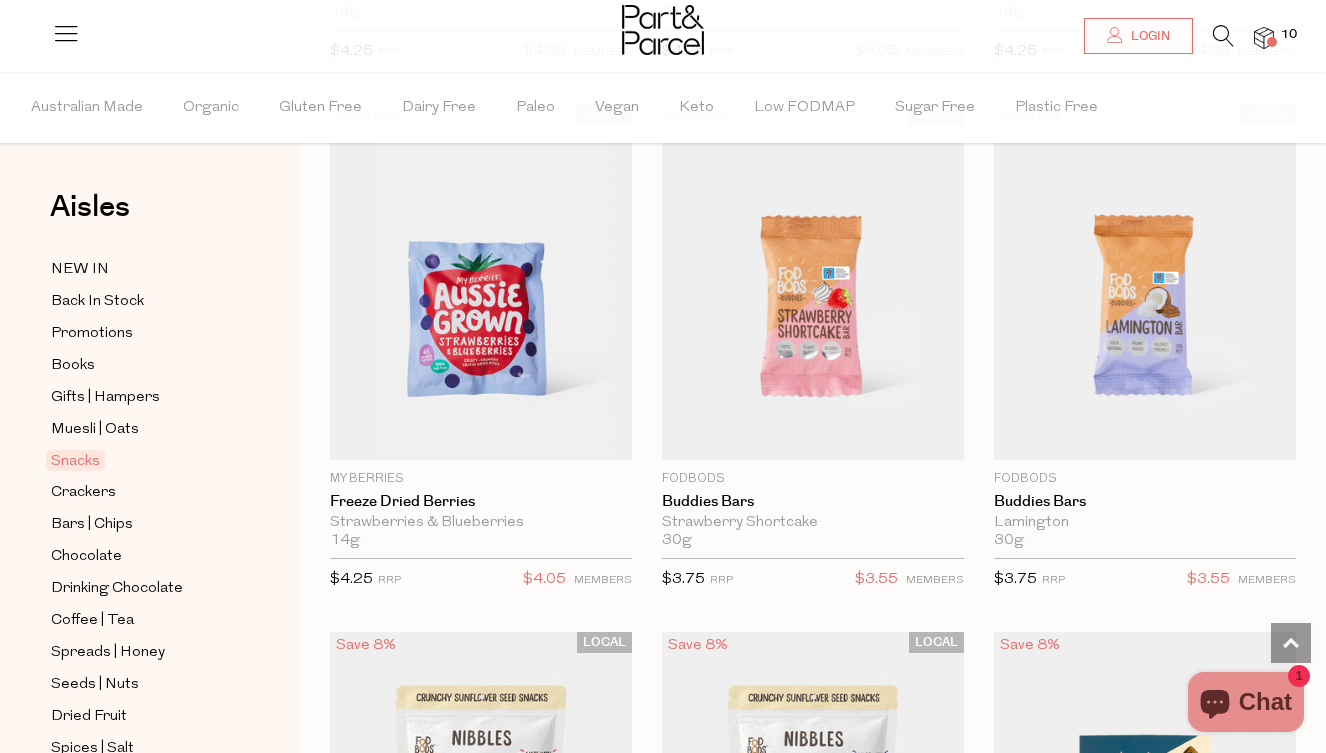 scroll, scrollTop: 4415, scrollLeft: 0, axis: vertical 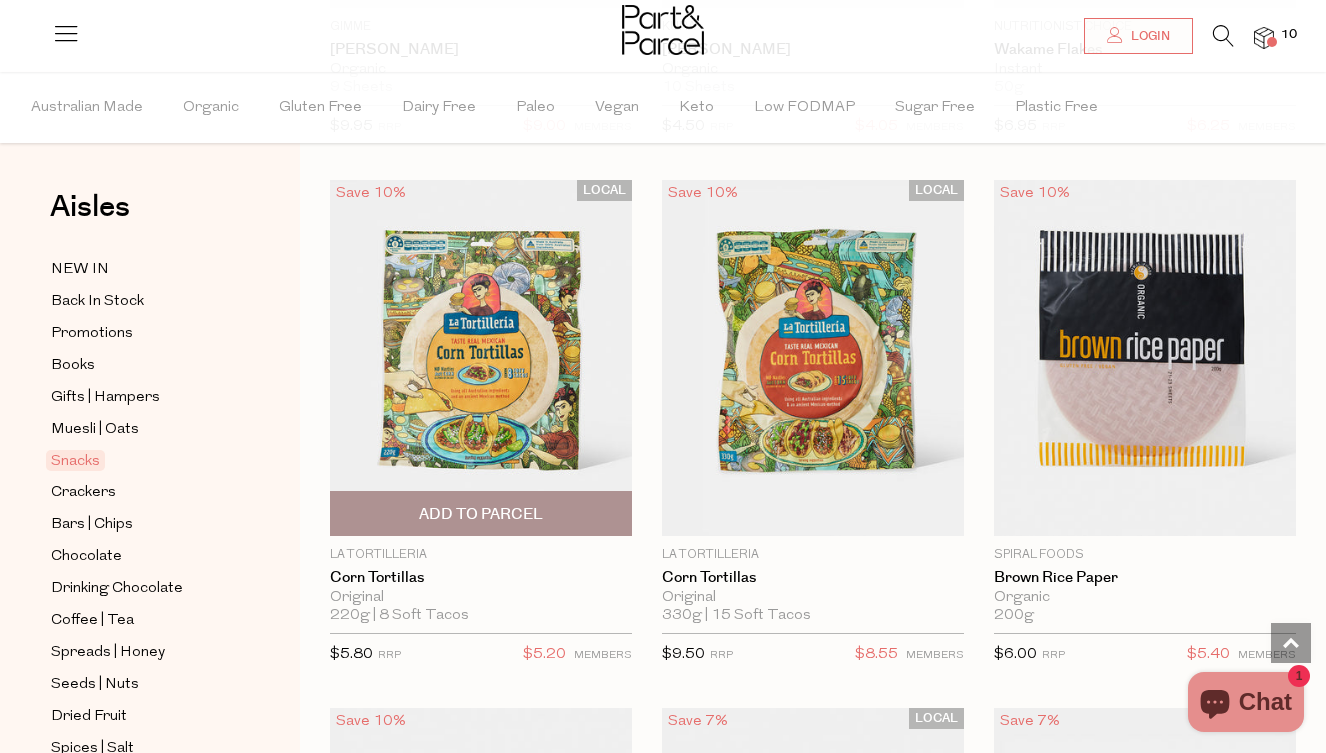 click on "Add To Parcel" at bounding box center [481, 514] 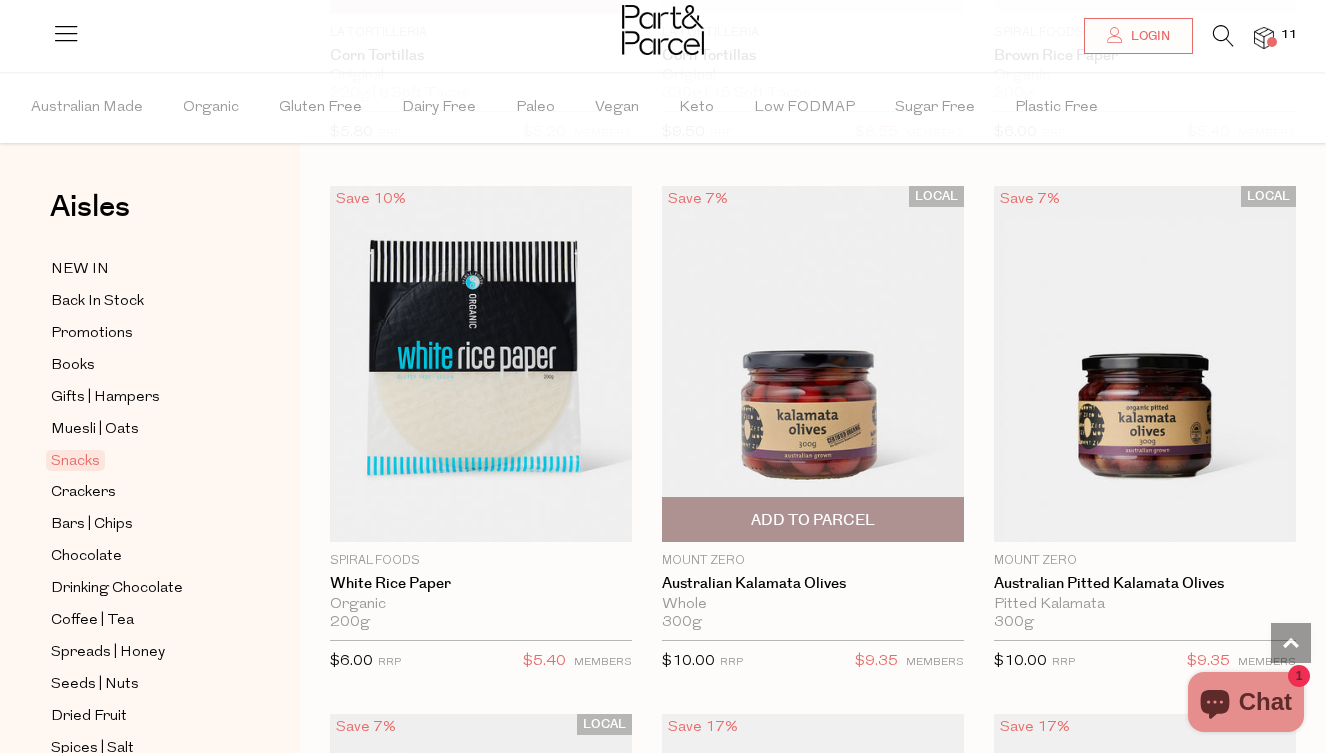 scroll, scrollTop: 11163, scrollLeft: 0, axis: vertical 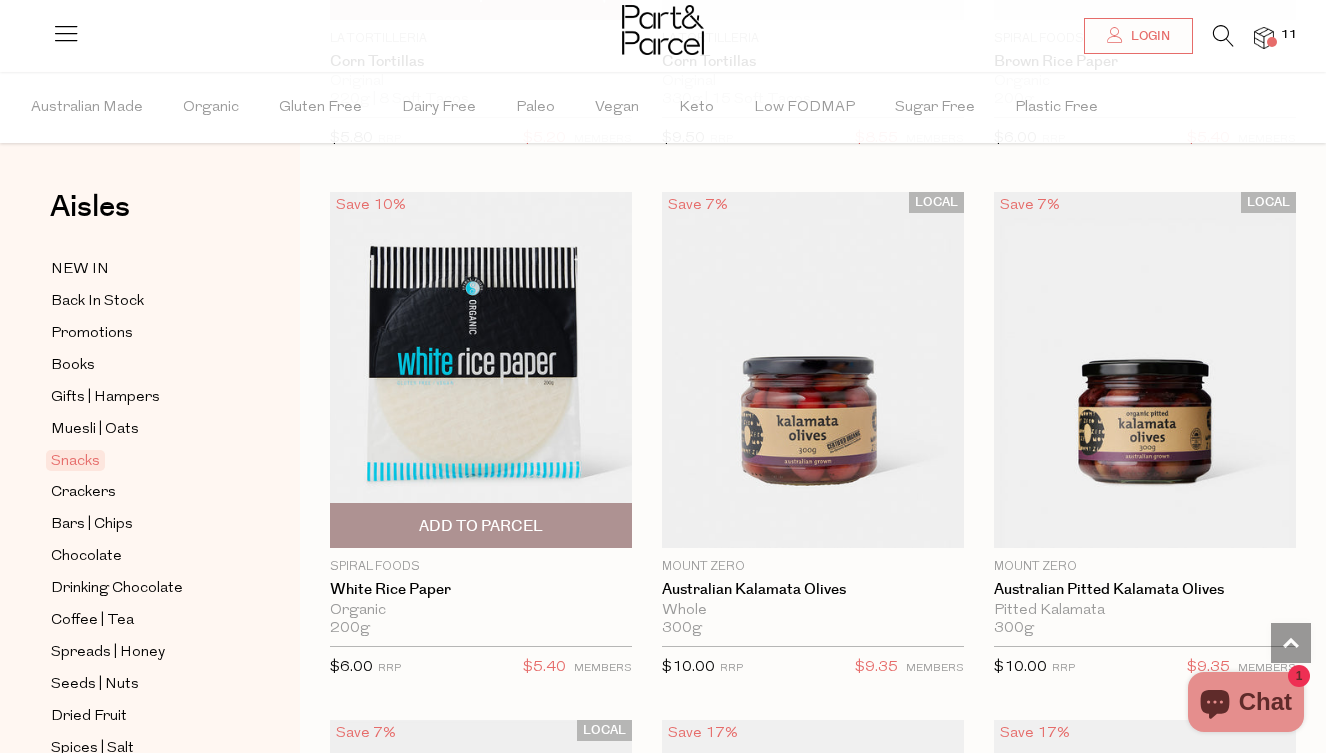 click on "Add To Parcel" at bounding box center [481, 526] 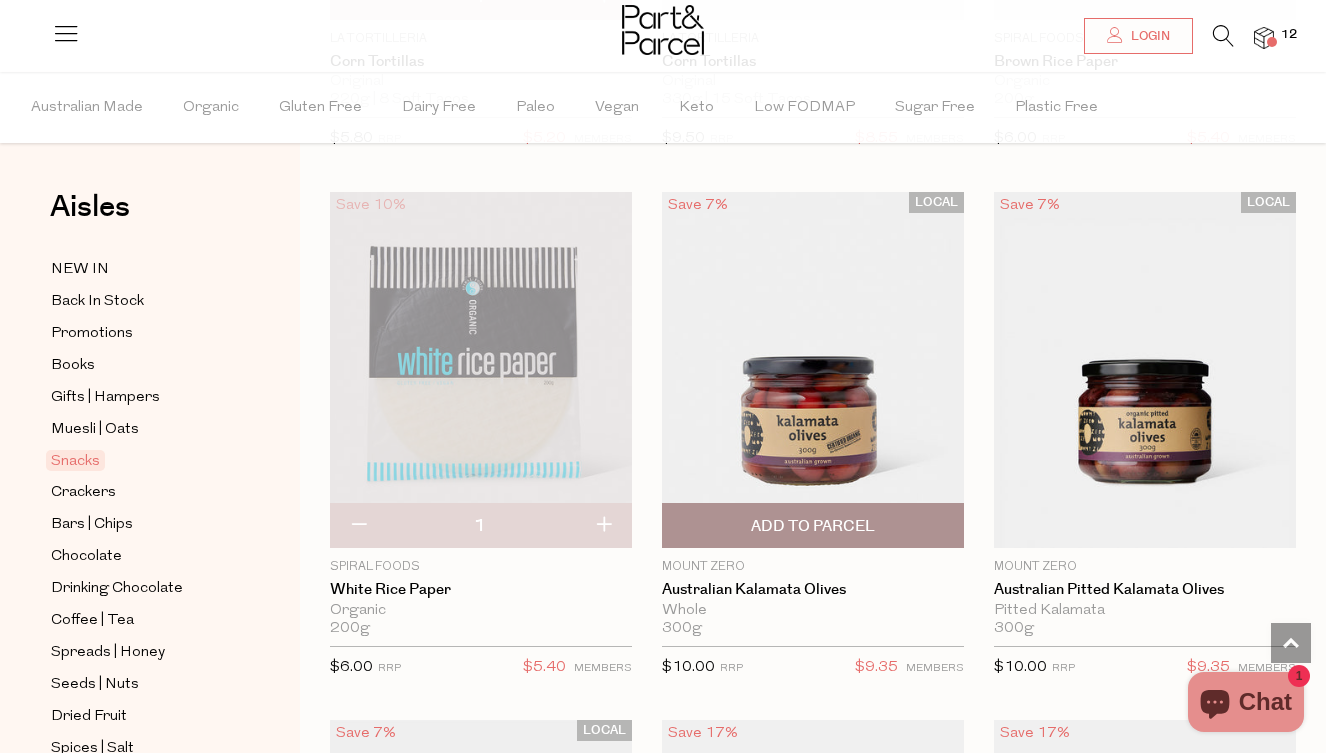 scroll, scrollTop: 11275, scrollLeft: 0, axis: vertical 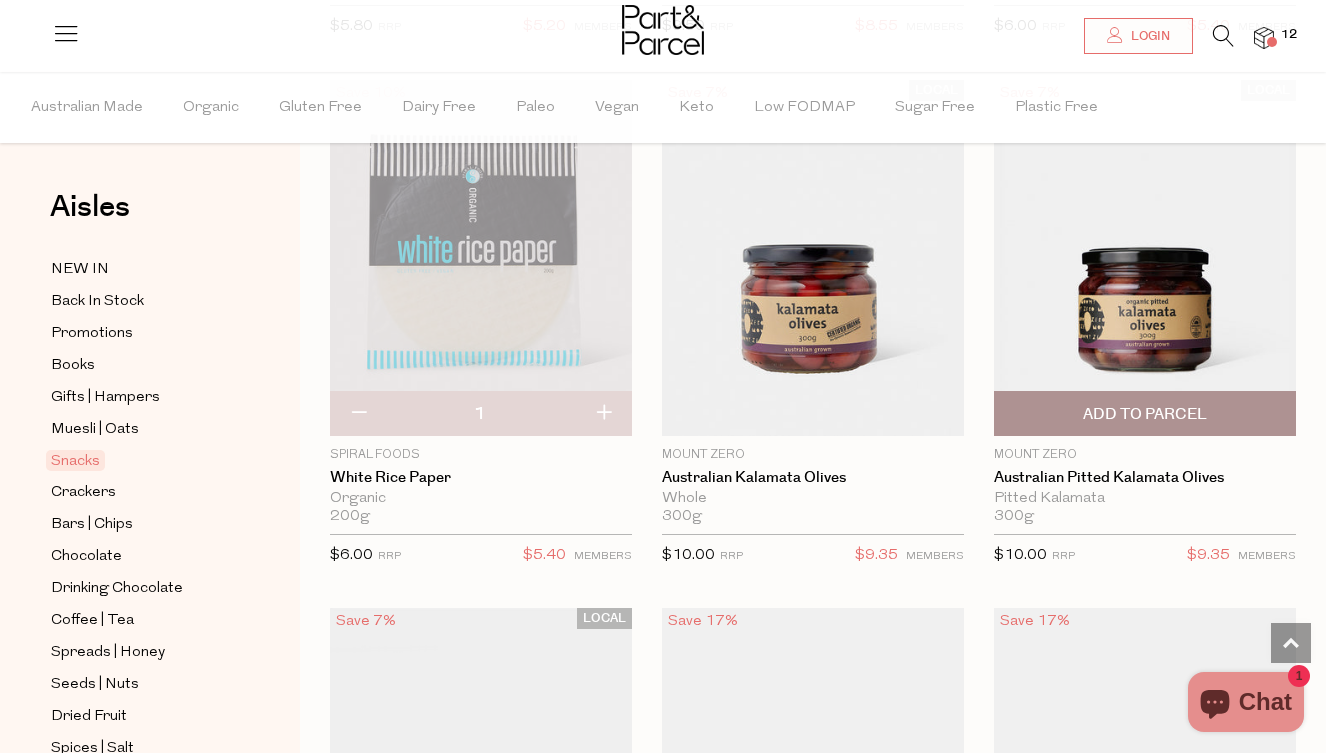 click on "Add To Parcel" at bounding box center (1145, 414) 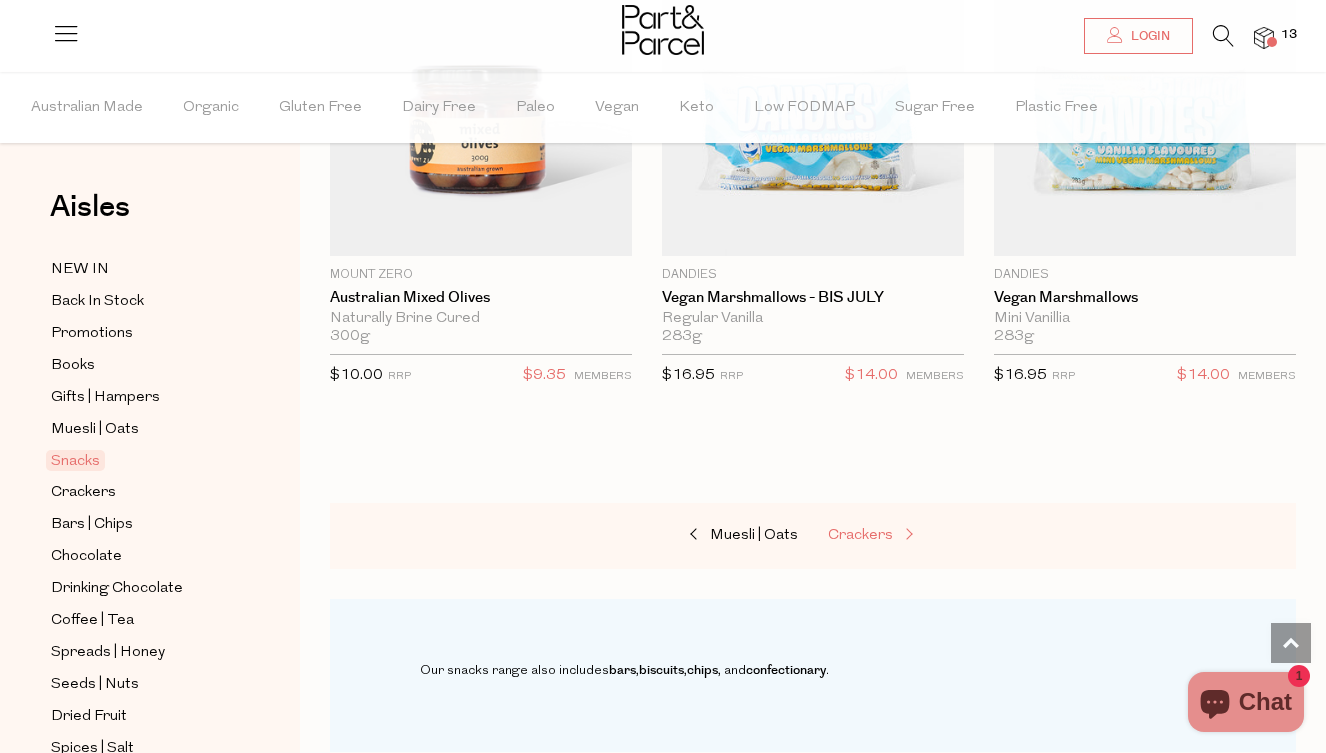 click on "Crackers" at bounding box center (860, 535) 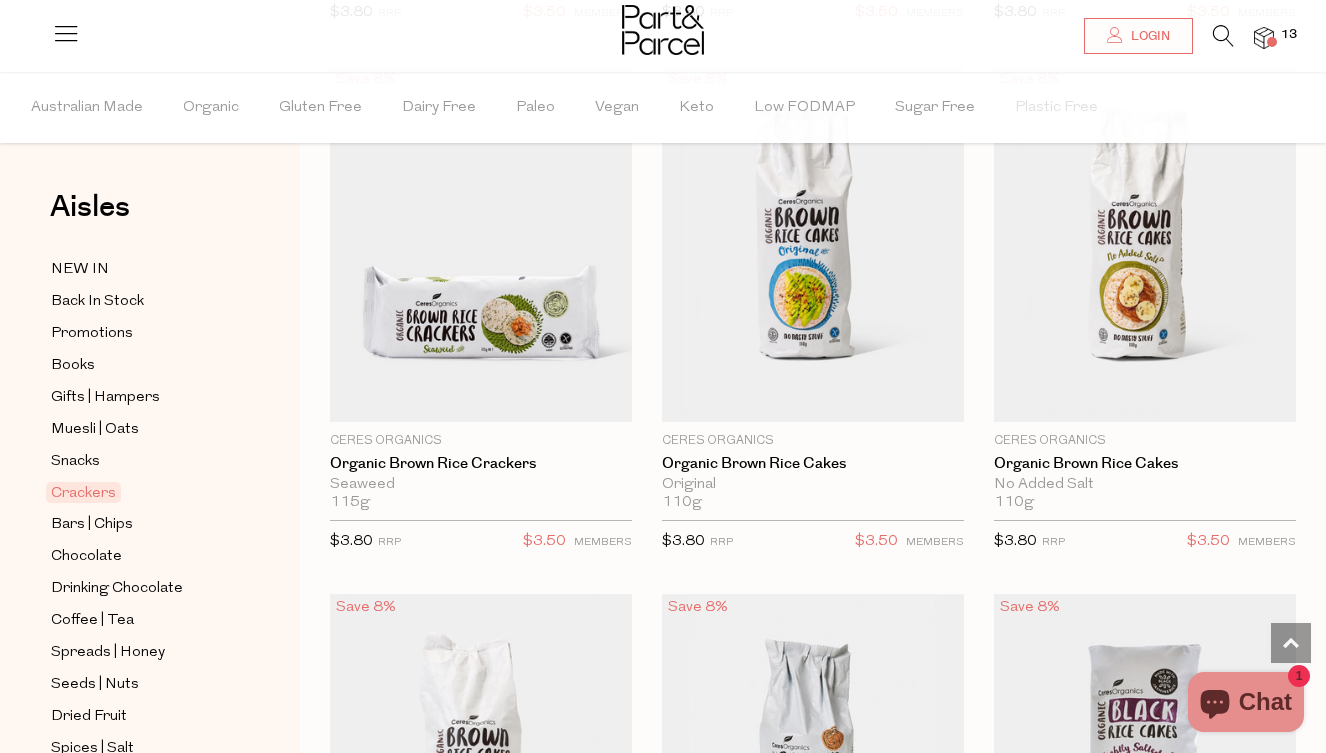 scroll, scrollTop: 1786, scrollLeft: 0, axis: vertical 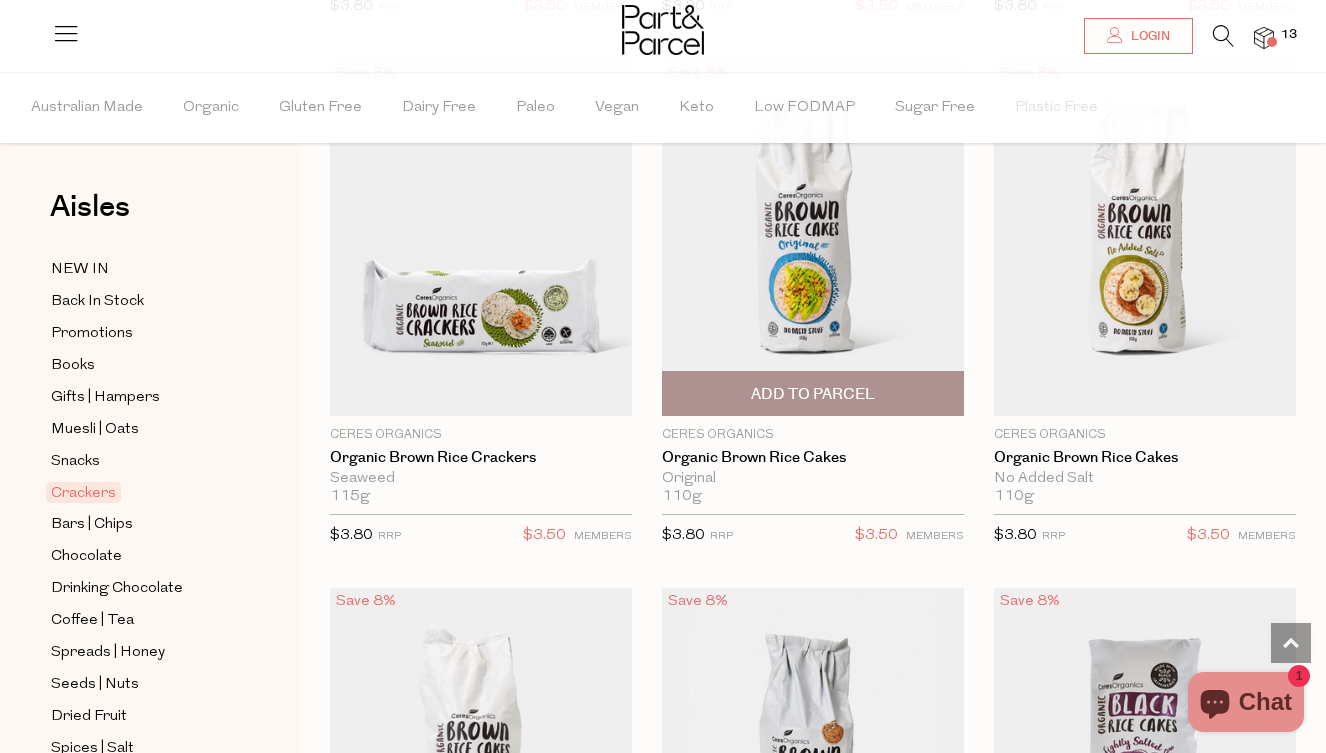 click on "Add To Parcel" at bounding box center (813, 394) 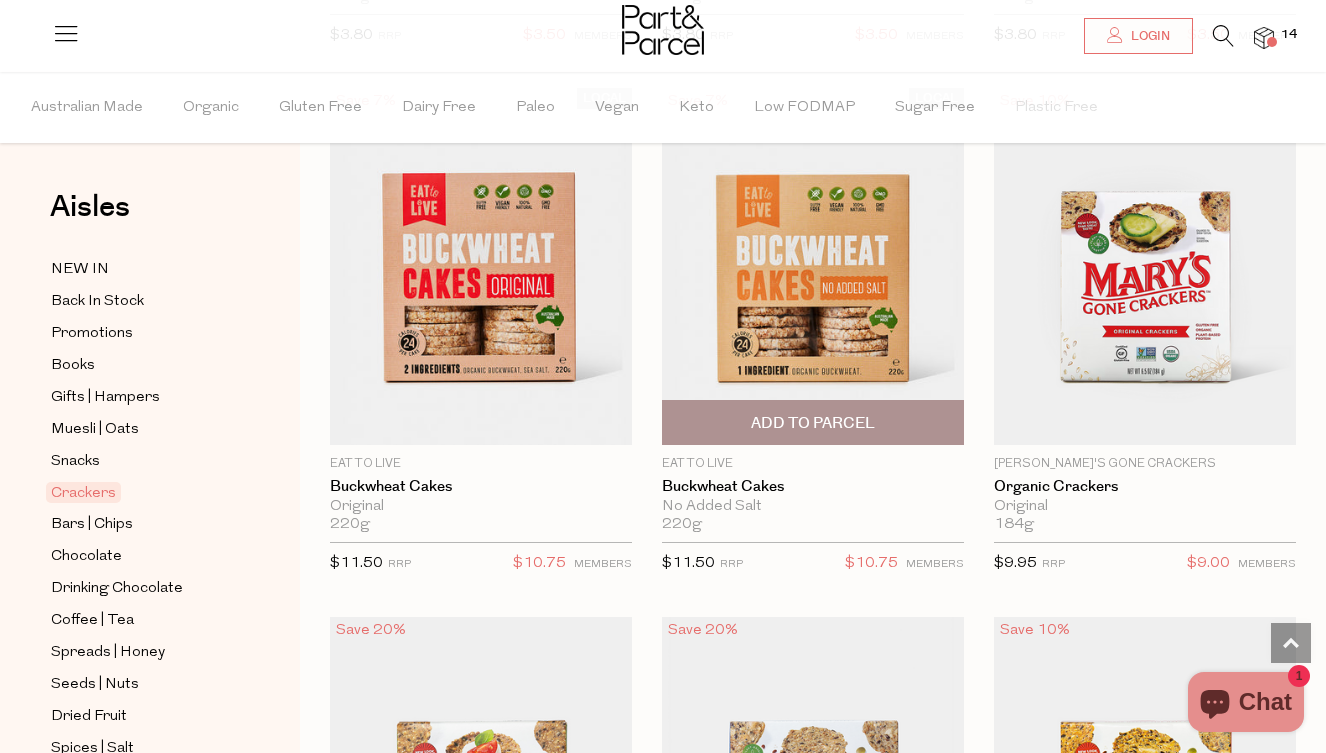 scroll, scrollTop: 2818, scrollLeft: 0, axis: vertical 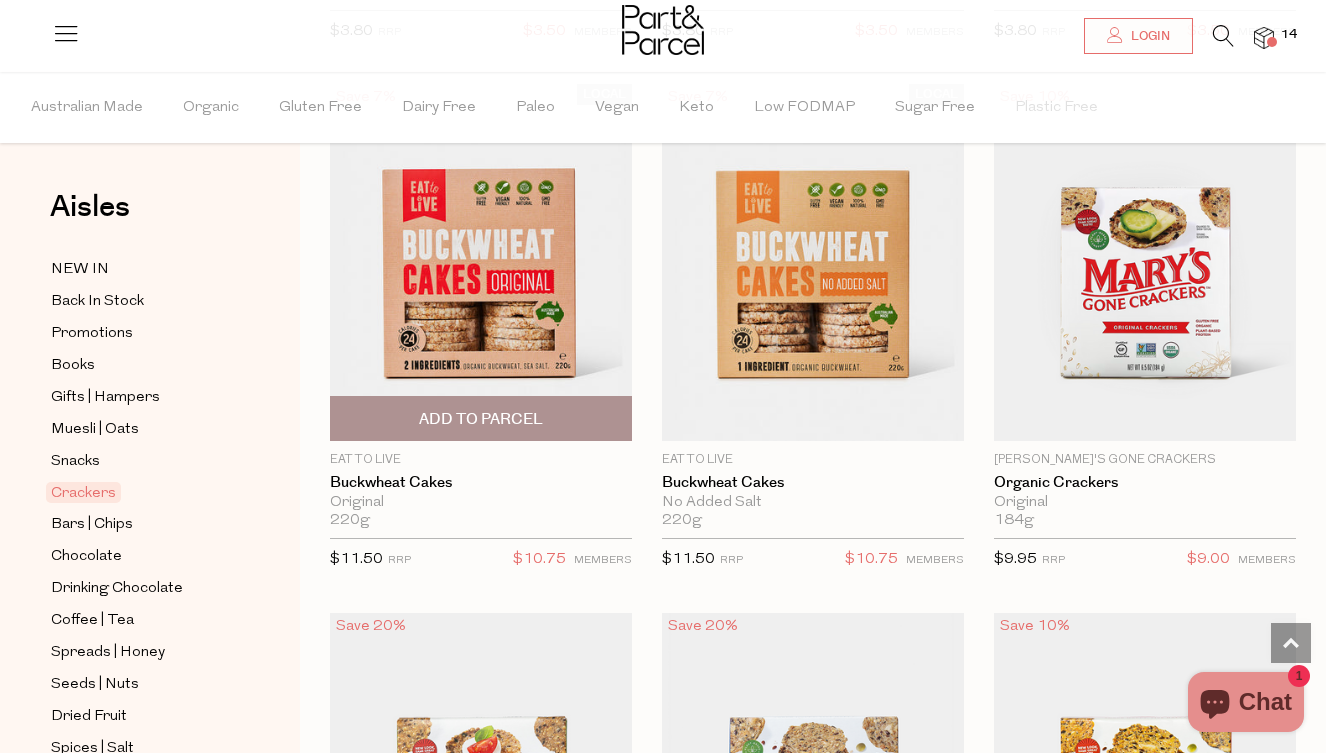 click on "Add To Parcel" at bounding box center [481, 419] 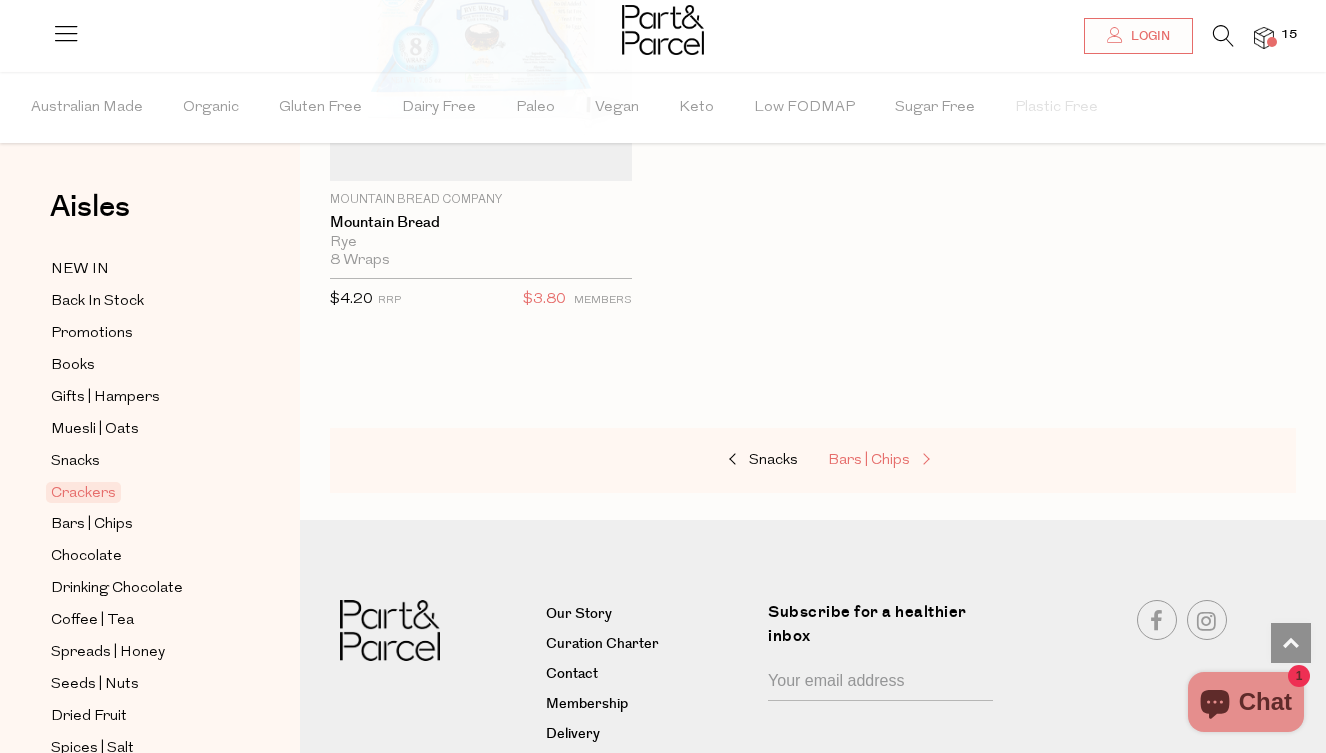 click on "Bars | Chips" at bounding box center (869, 460) 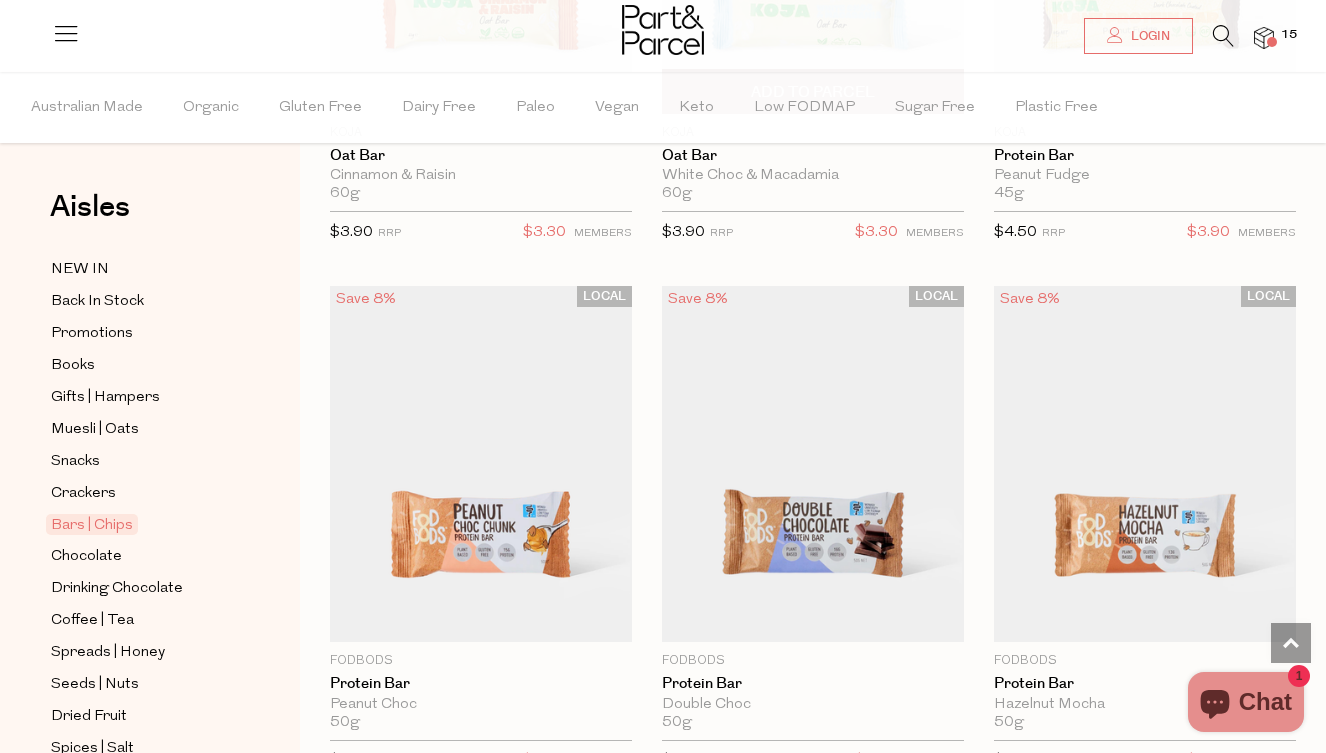 scroll, scrollTop: 1595, scrollLeft: 0, axis: vertical 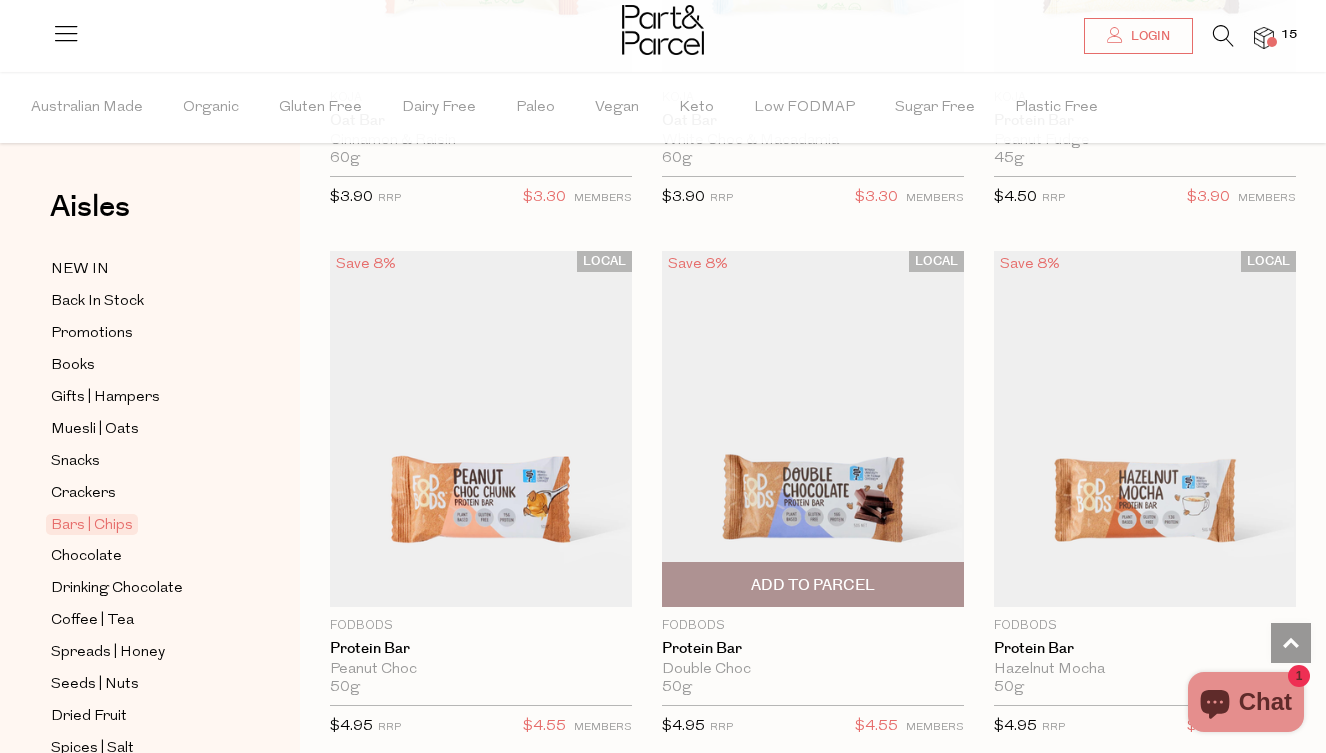 click on "Add To Parcel" at bounding box center [813, 585] 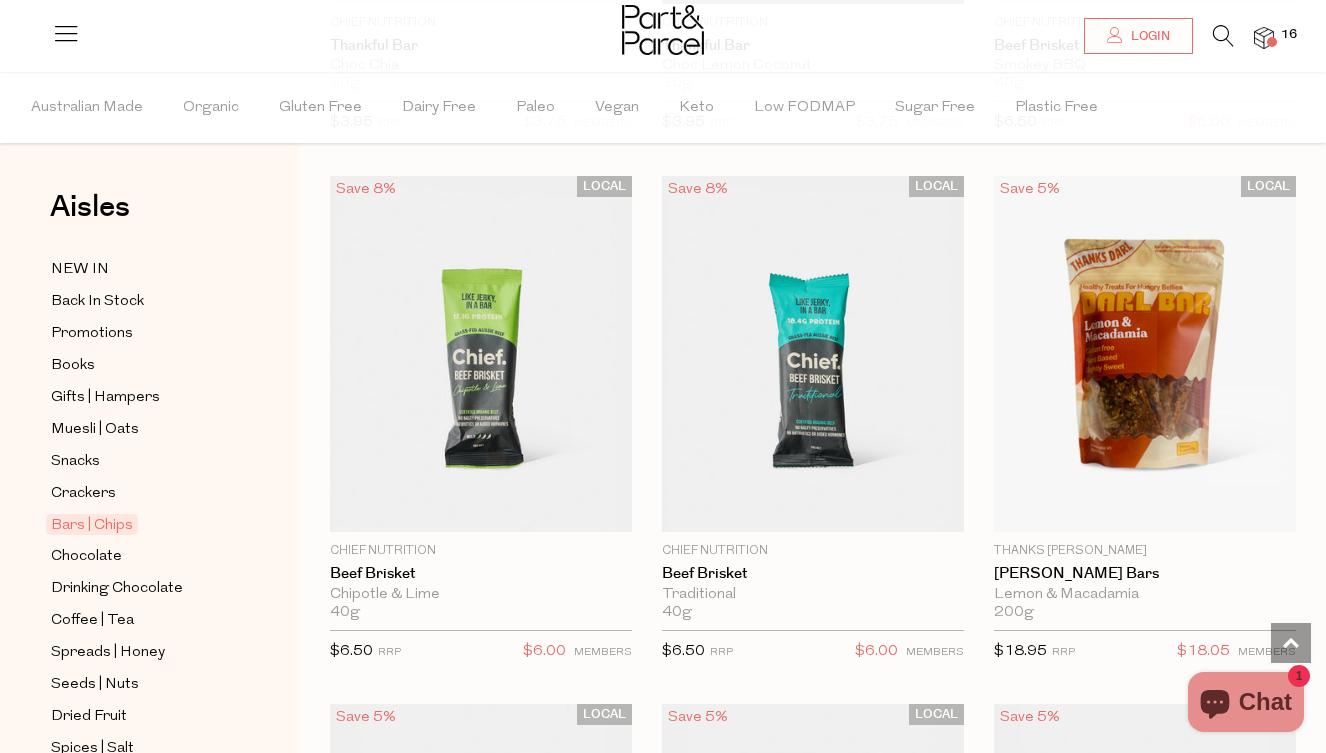 scroll, scrollTop: 3760, scrollLeft: 0, axis: vertical 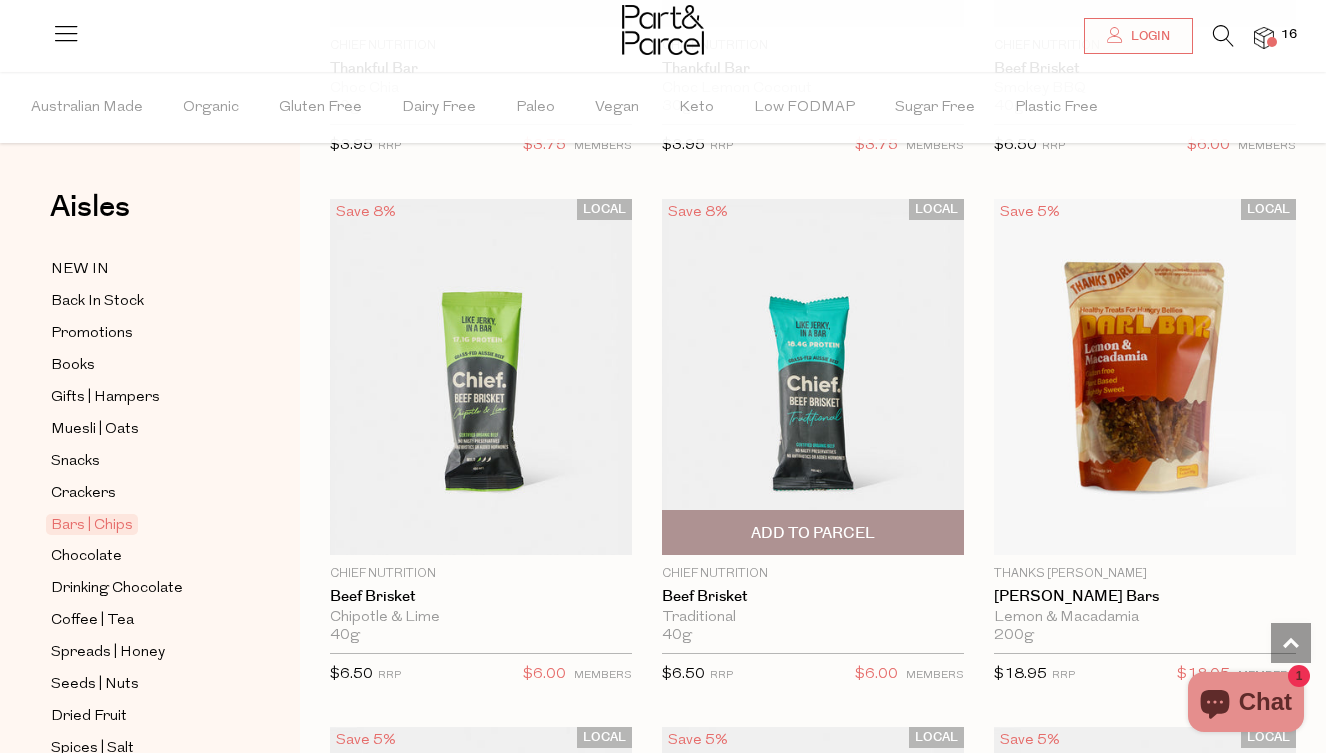 click on "Add To Parcel" at bounding box center [813, 533] 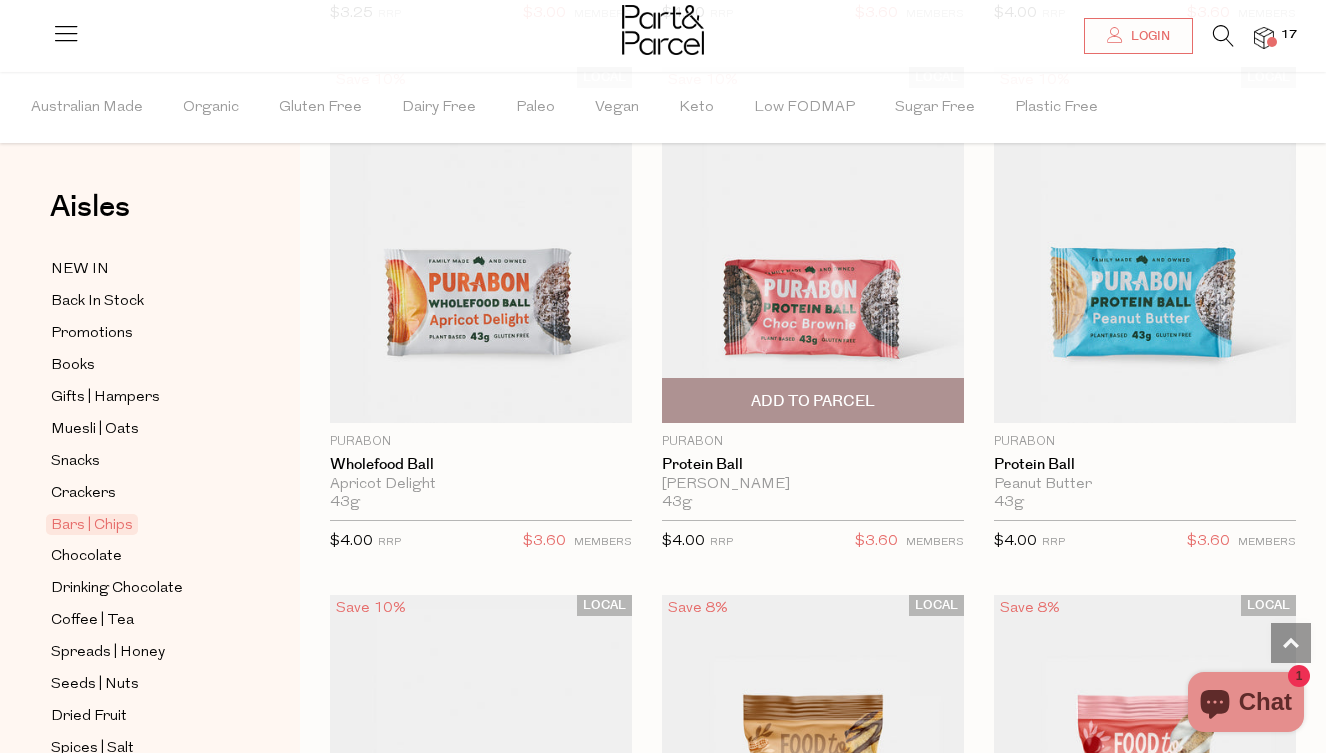 scroll, scrollTop: 7066, scrollLeft: 0, axis: vertical 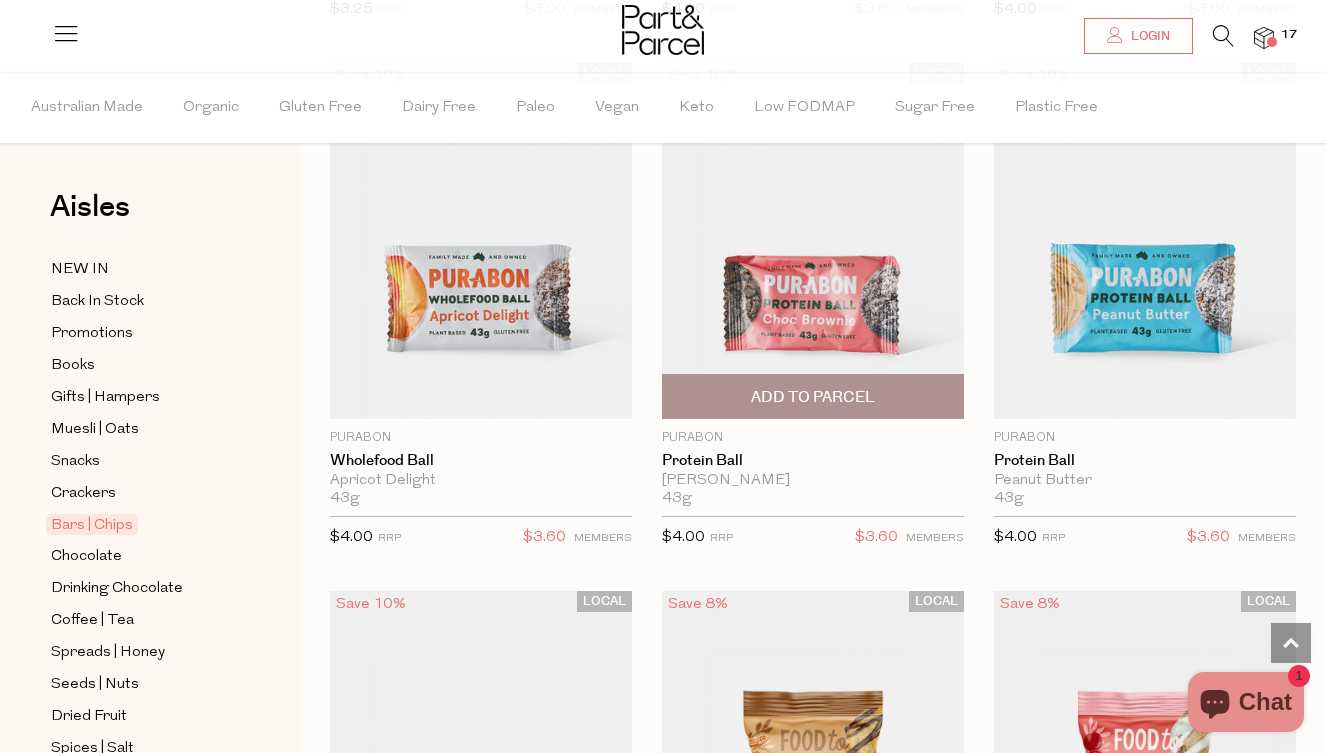 click on "Add To Parcel" at bounding box center [813, 397] 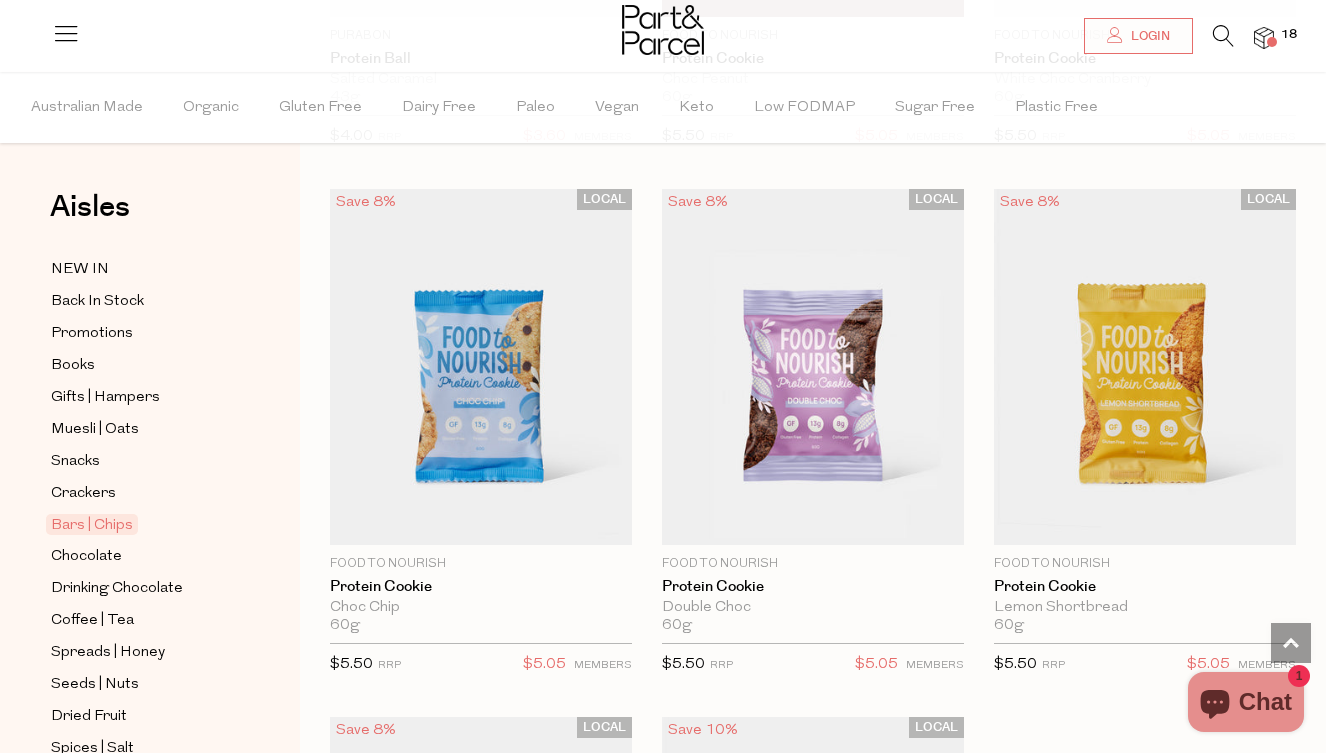 scroll, scrollTop: 8003, scrollLeft: 0, axis: vertical 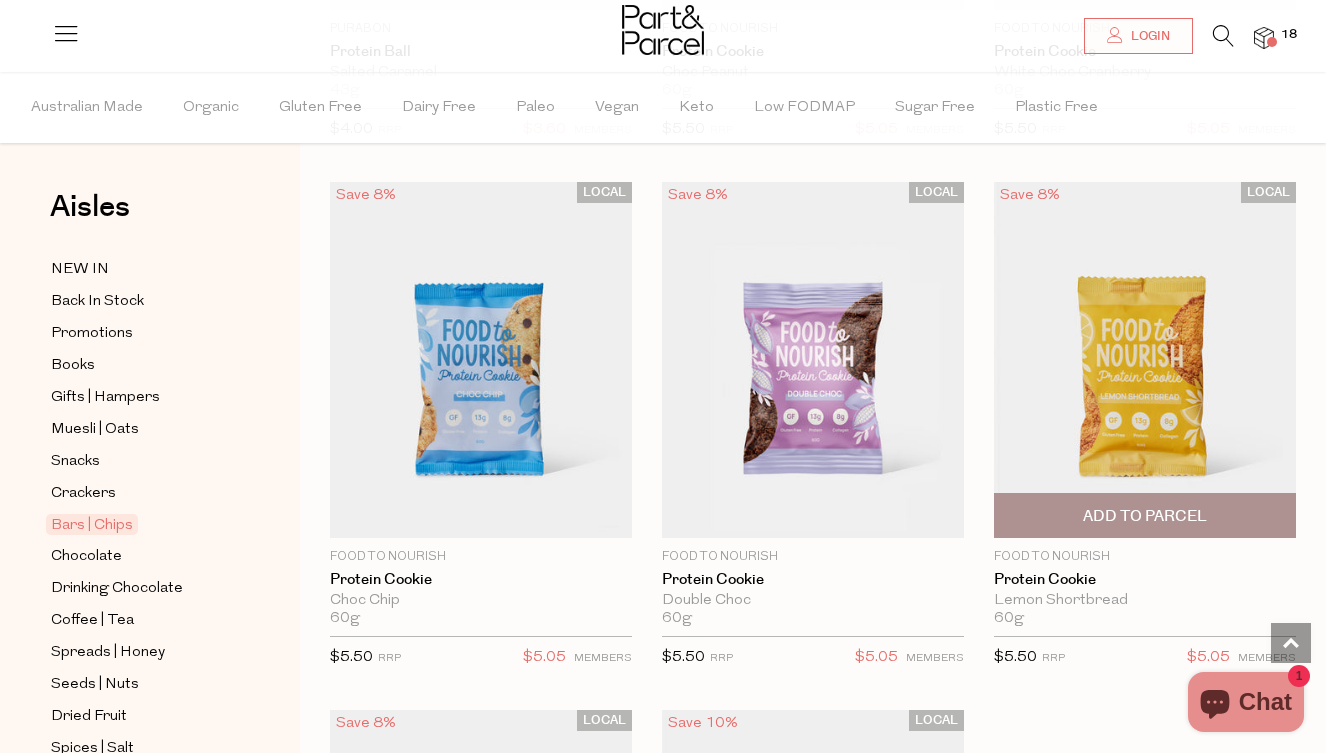 click on "Add To Parcel" at bounding box center (1145, 515) 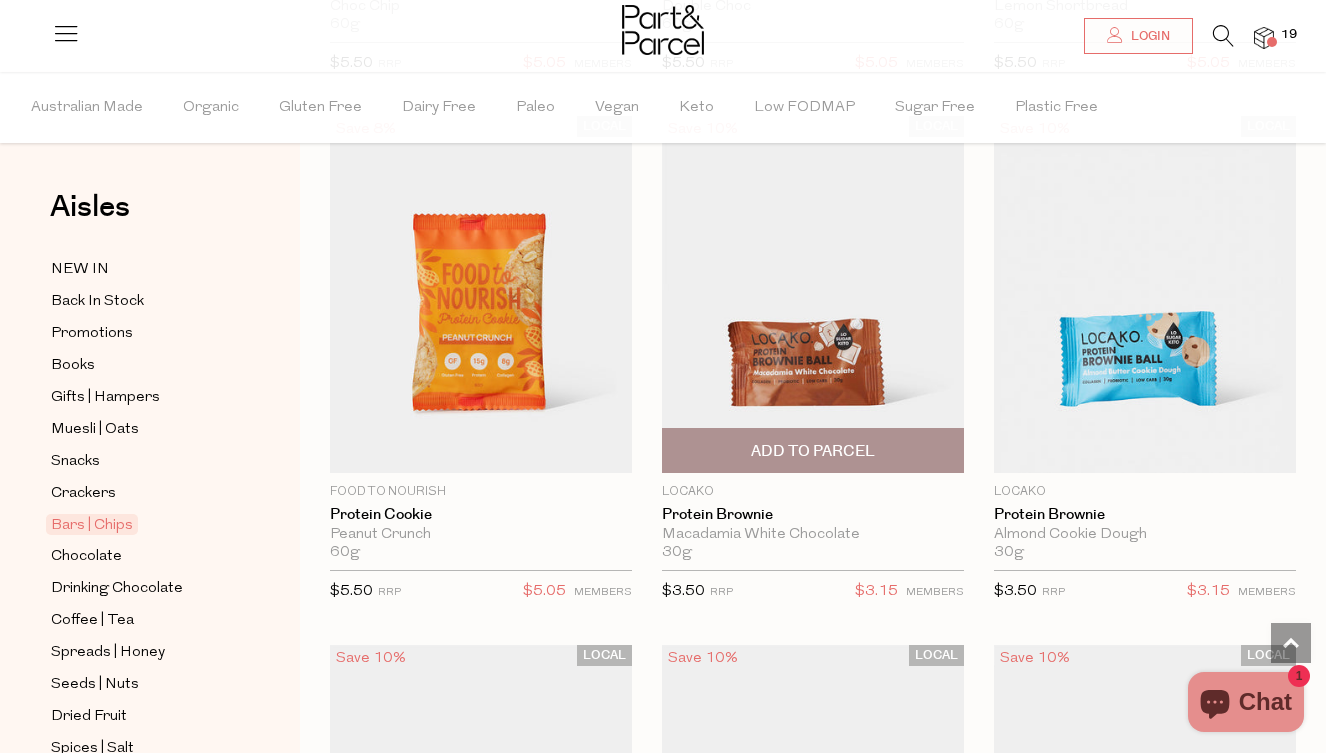 scroll, scrollTop: 8626, scrollLeft: 0, axis: vertical 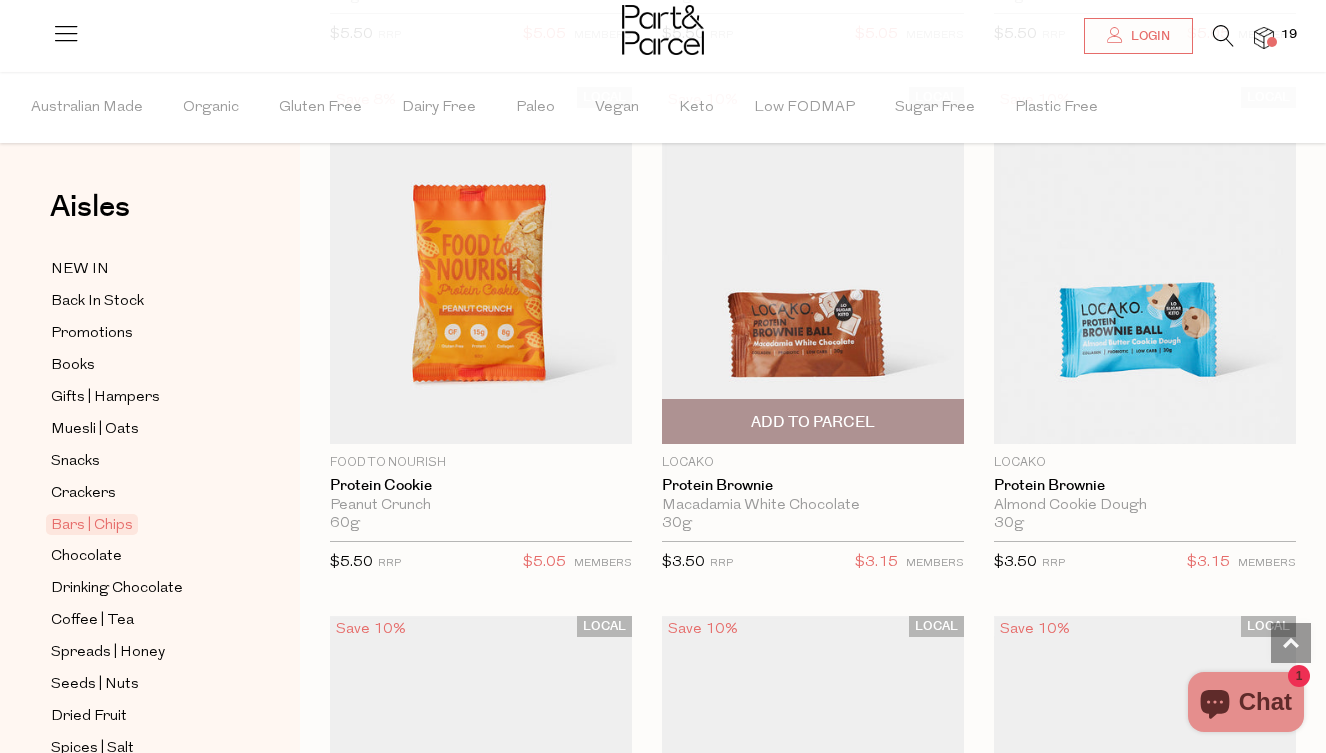 click on "Add To Parcel" at bounding box center [813, 422] 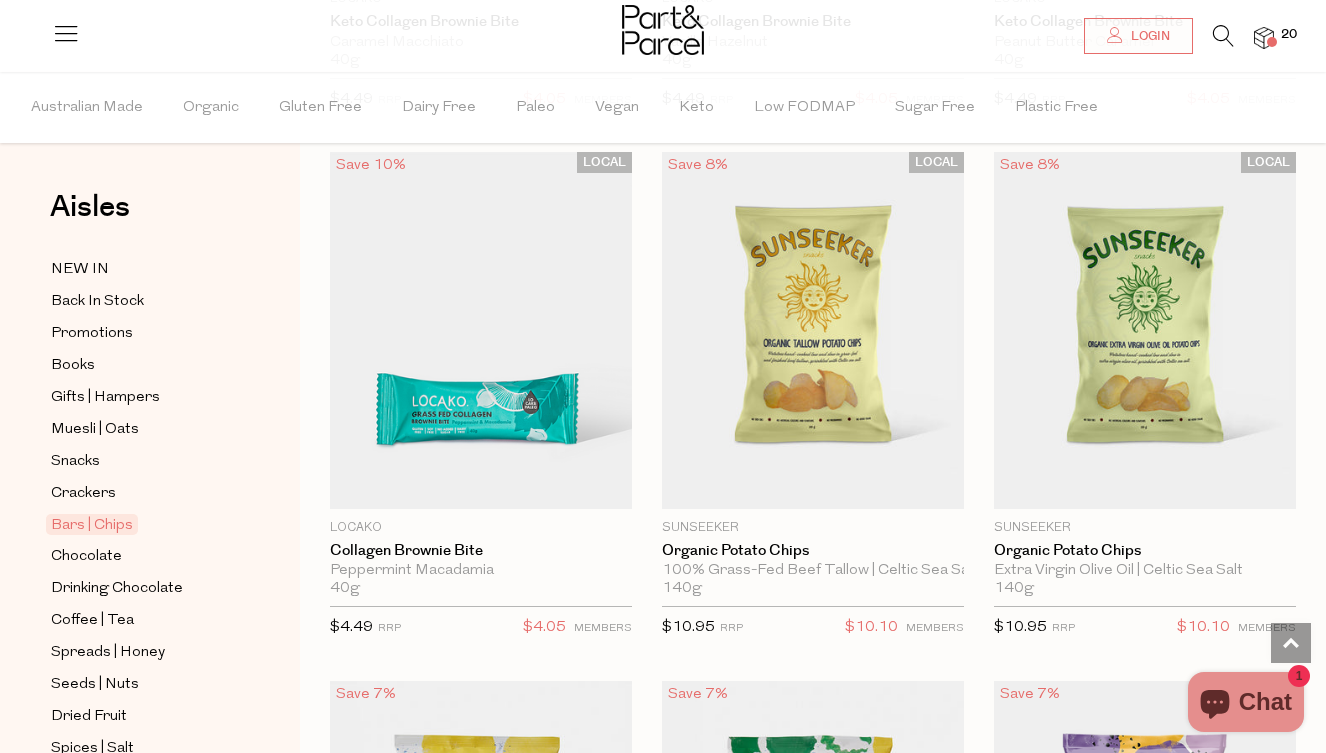 scroll, scrollTop: 9619, scrollLeft: 0, axis: vertical 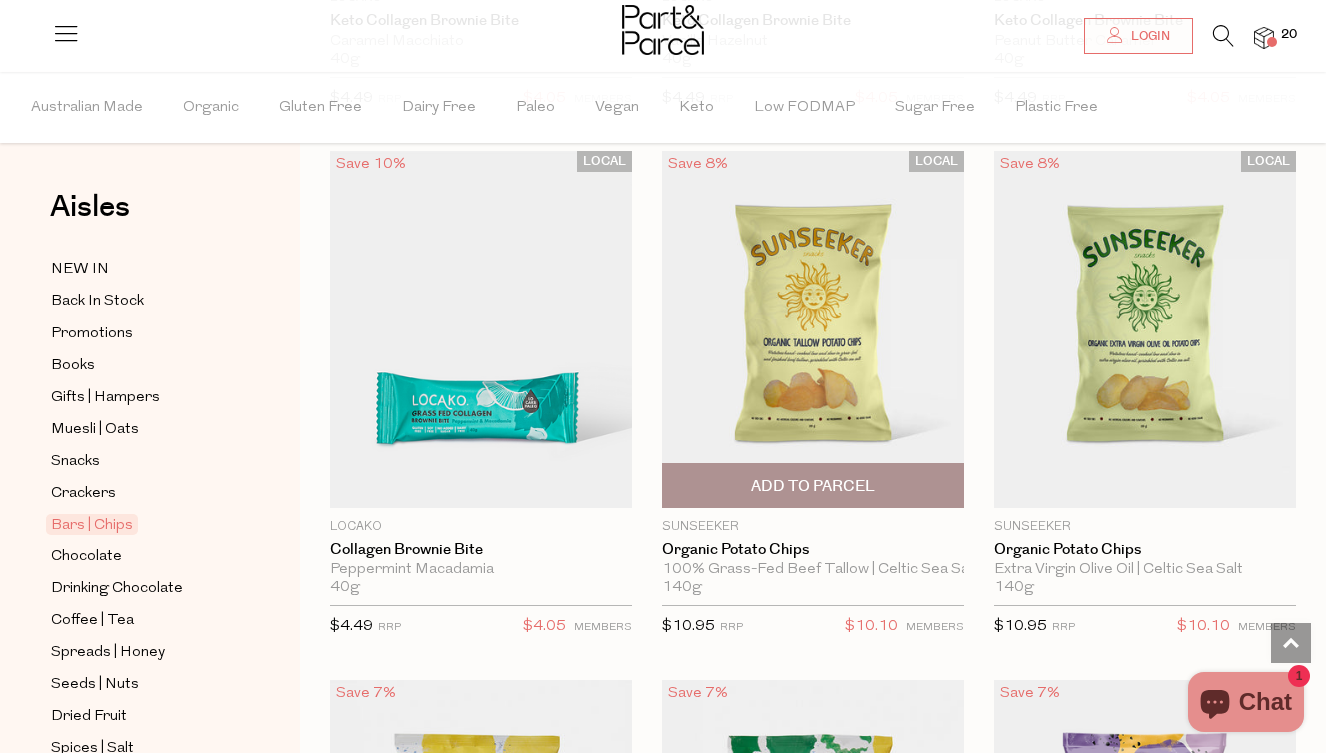 click on "Add To Parcel" at bounding box center [813, 485] 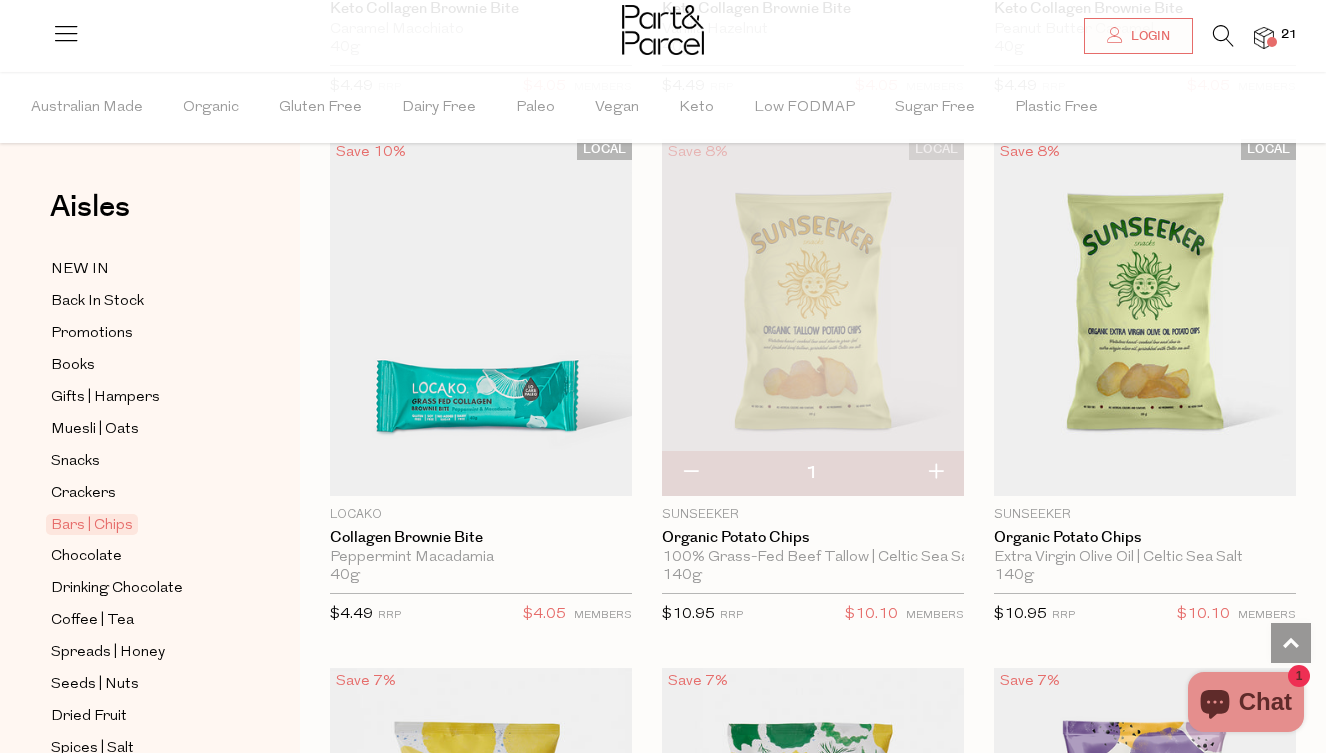 scroll, scrollTop: 9635, scrollLeft: 0, axis: vertical 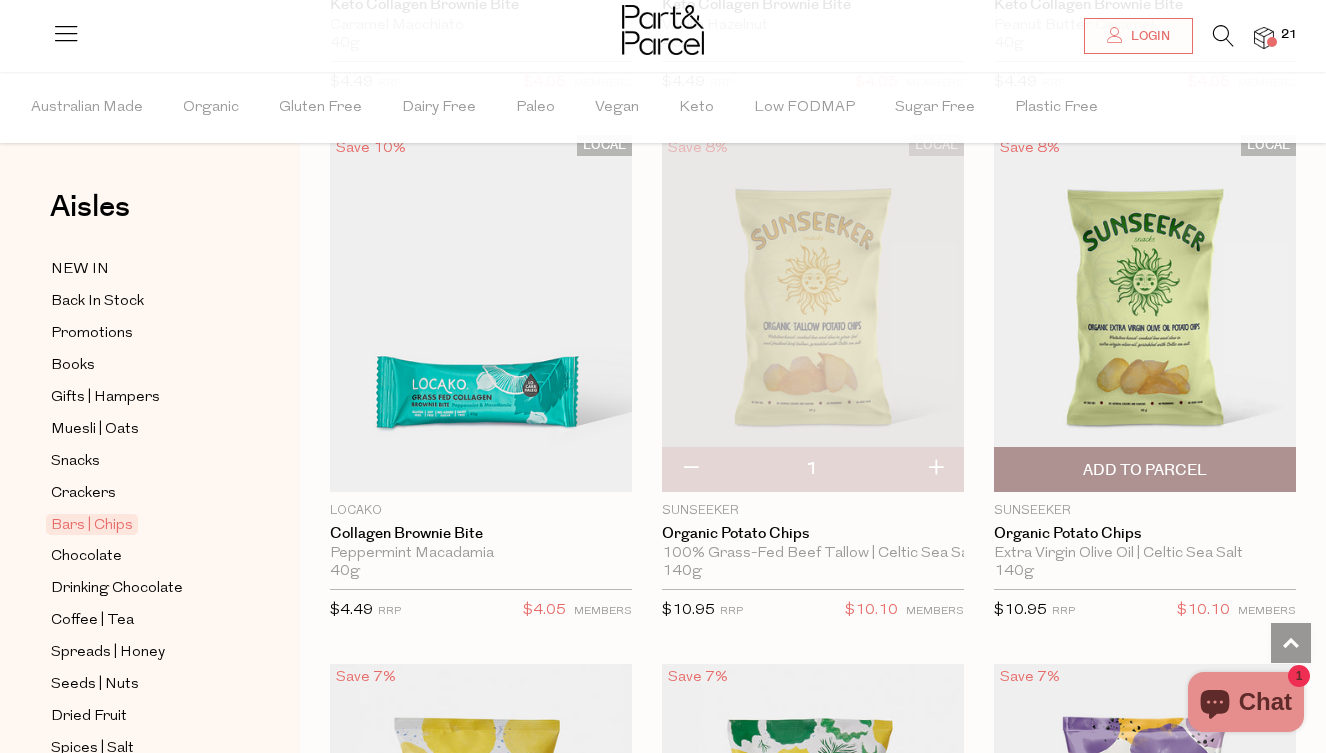 click on "Add To Parcel" at bounding box center (1145, 470) 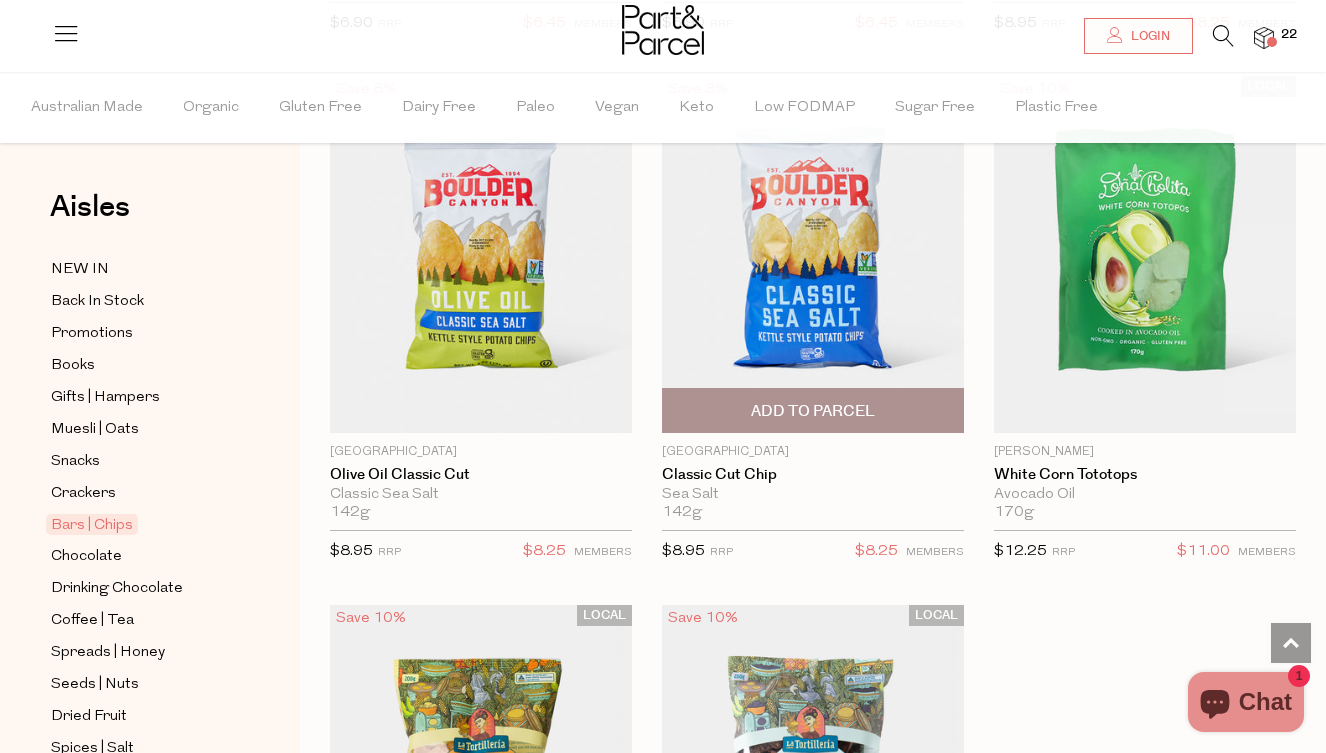 scroll, scrollTop: 11814, scrollLeft: 0, axis: vertical 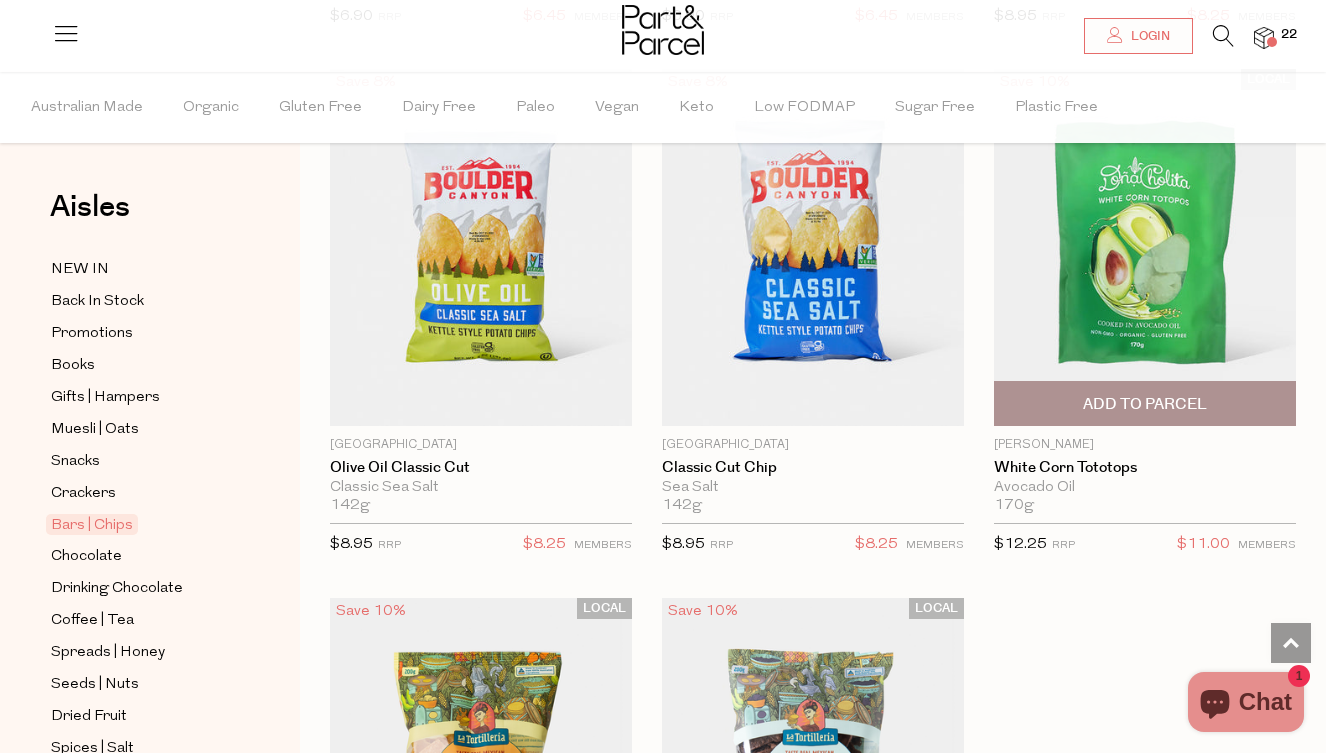 click on "Add To Parcel" at bounding box center (1145, 404) 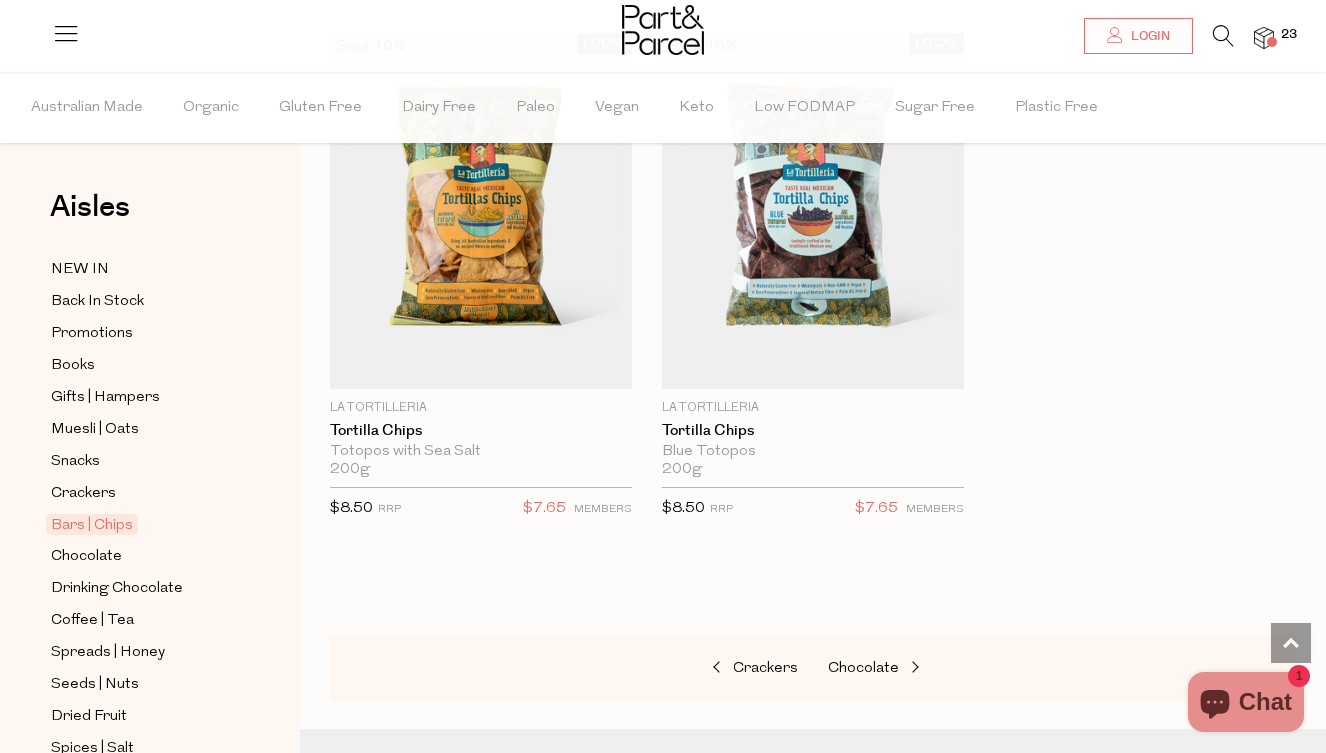 scroll, scrollTop: 12401, scrollLeft: 0, axis: vertical 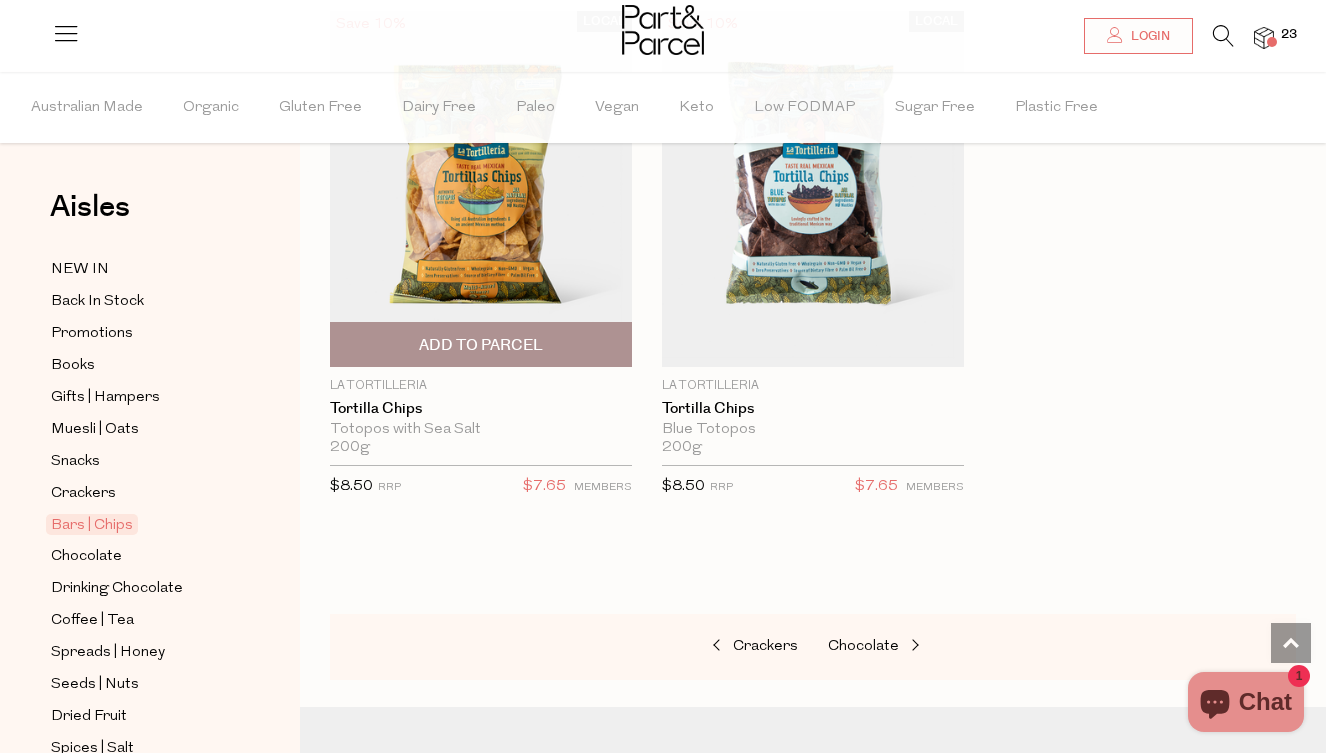click on "Add To Parcel" at bounding box center [481, 345] 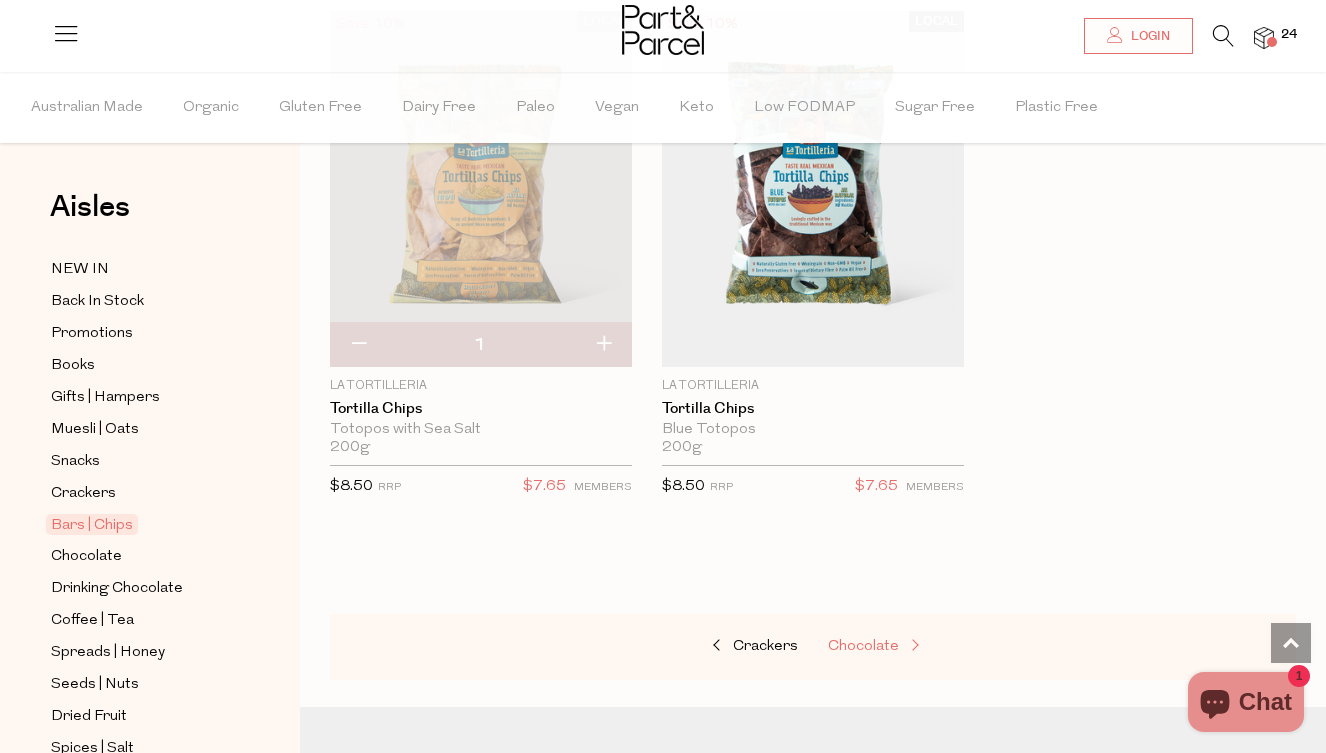 click on "Chocolate" at bounding box center [863, 646] 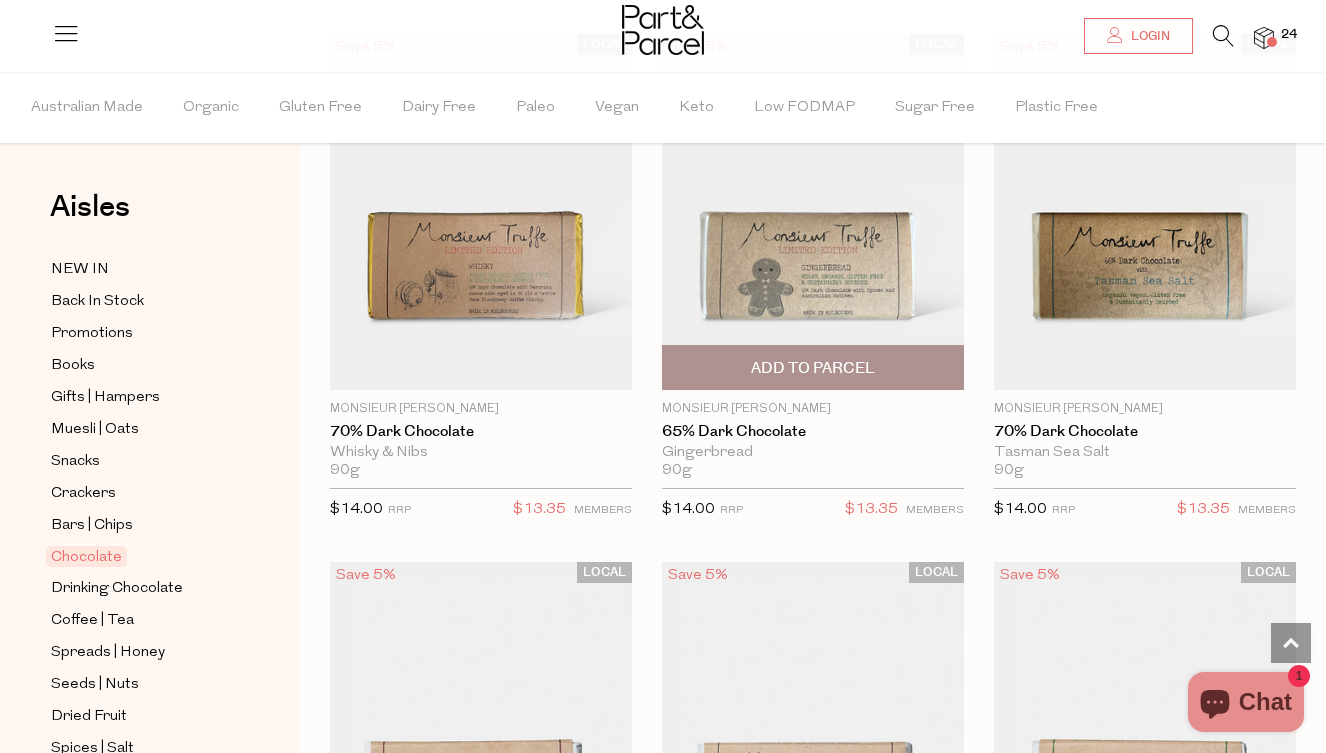 scroll, scrollTop: 4454, scrollLeft: 0, axis: vertical 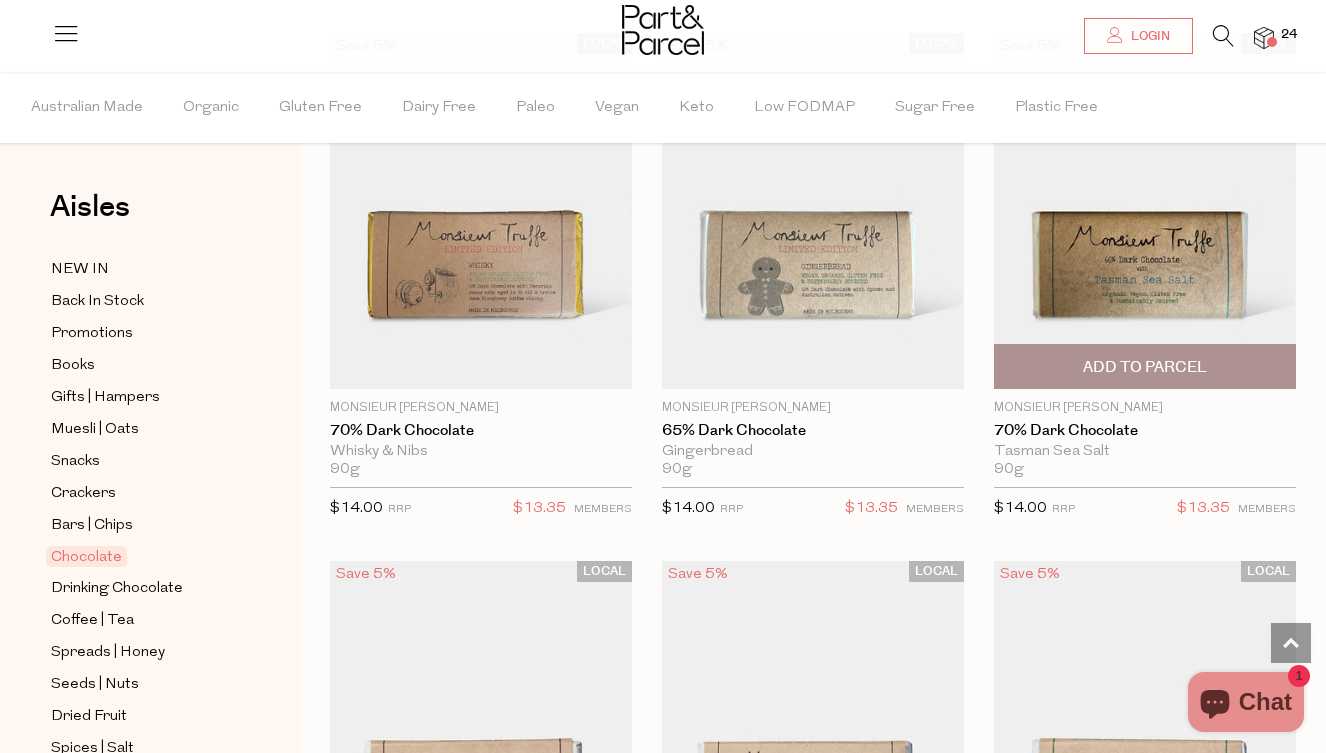 click on "Add To Parcel" at bounding box center (1145, 367) 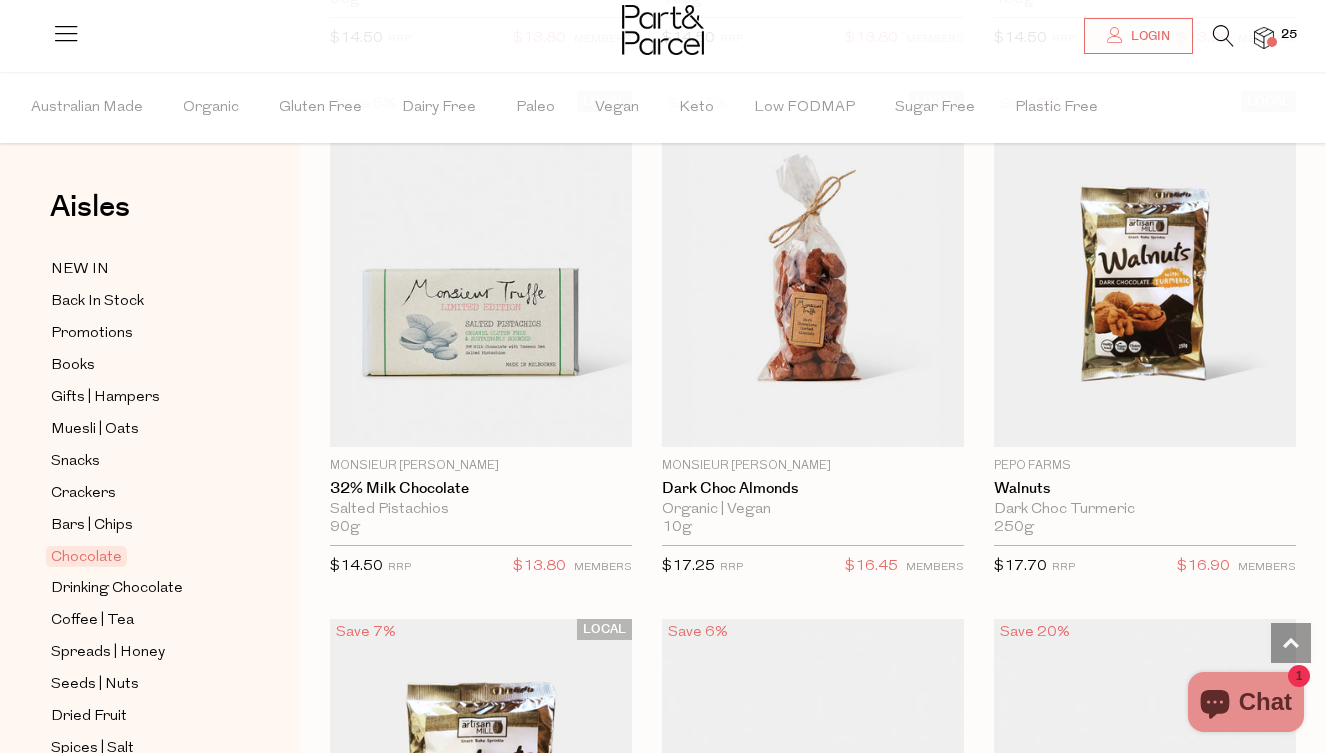 scroll, scrollTop: 5979, scrollLeft: 0, axis: vertical 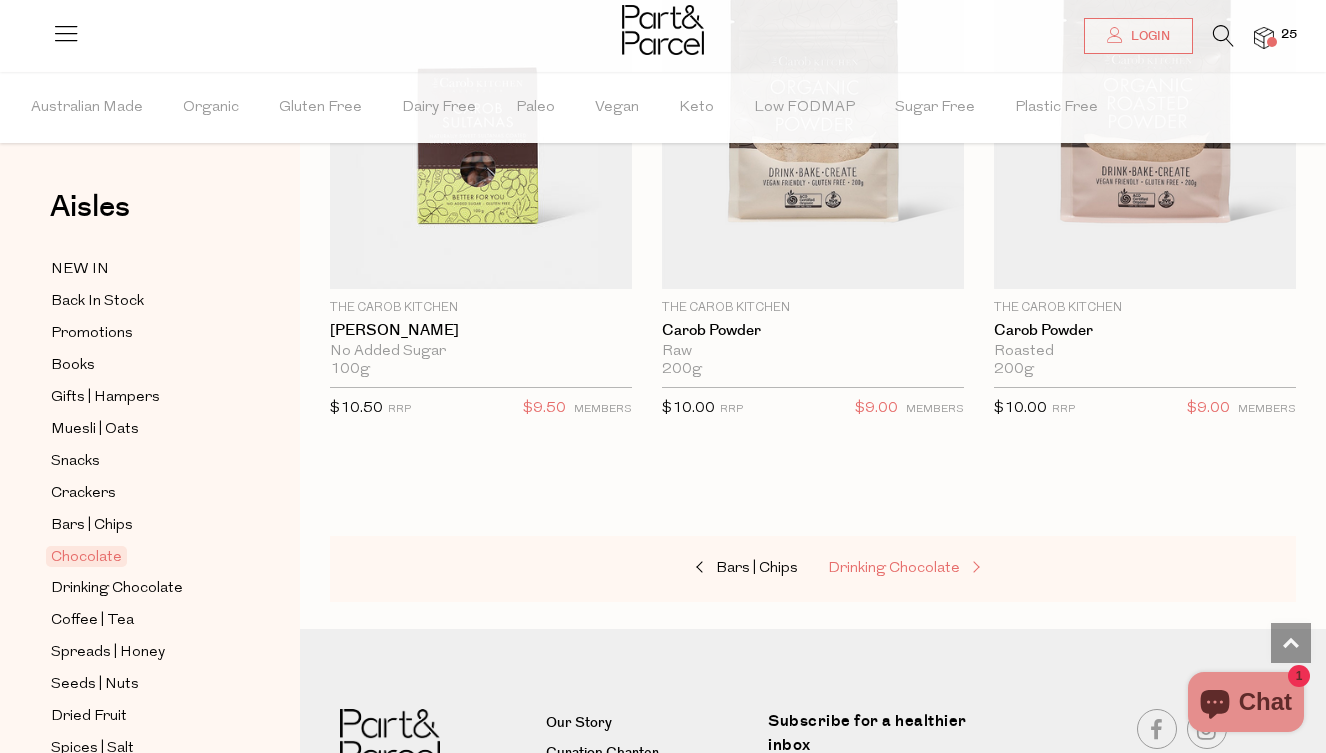click on "Drinking Chocolate" at bounding box center (894, 568) 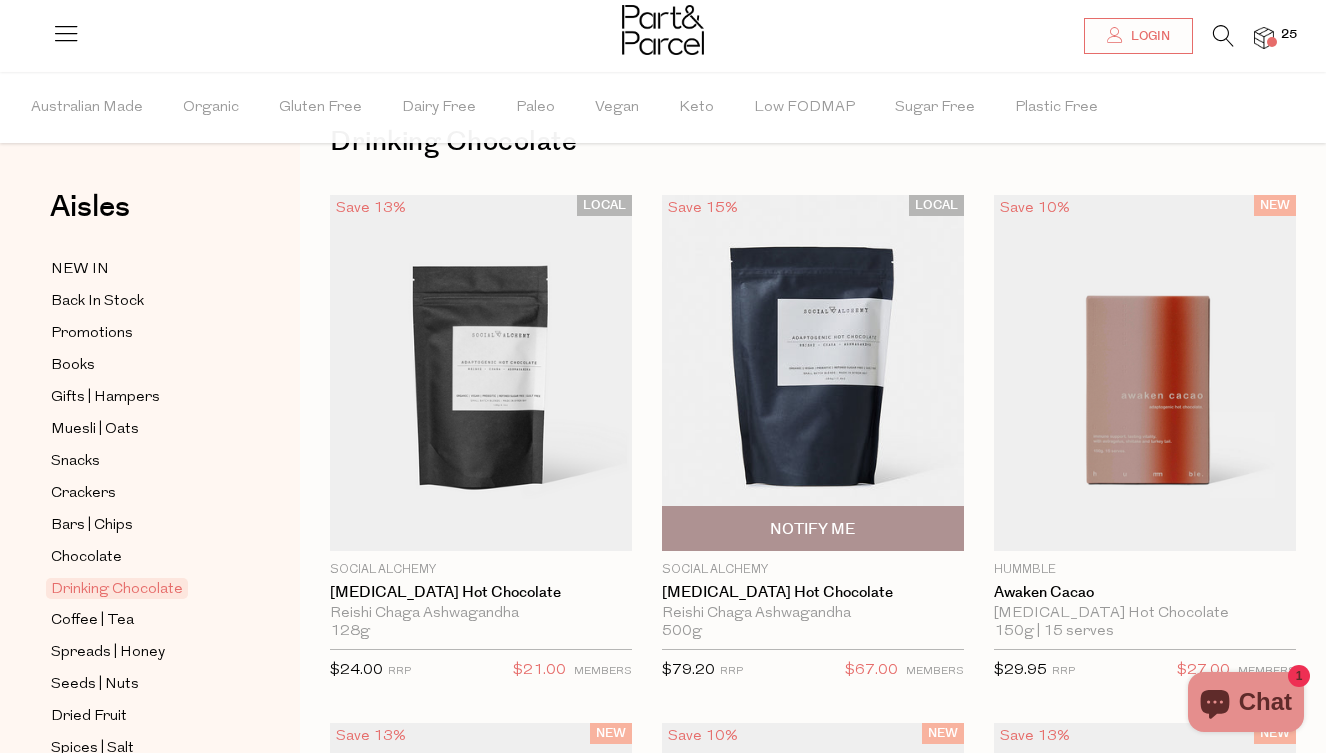 scroll, scrollTop: 68, scrollLeft: 0, axis: vertical 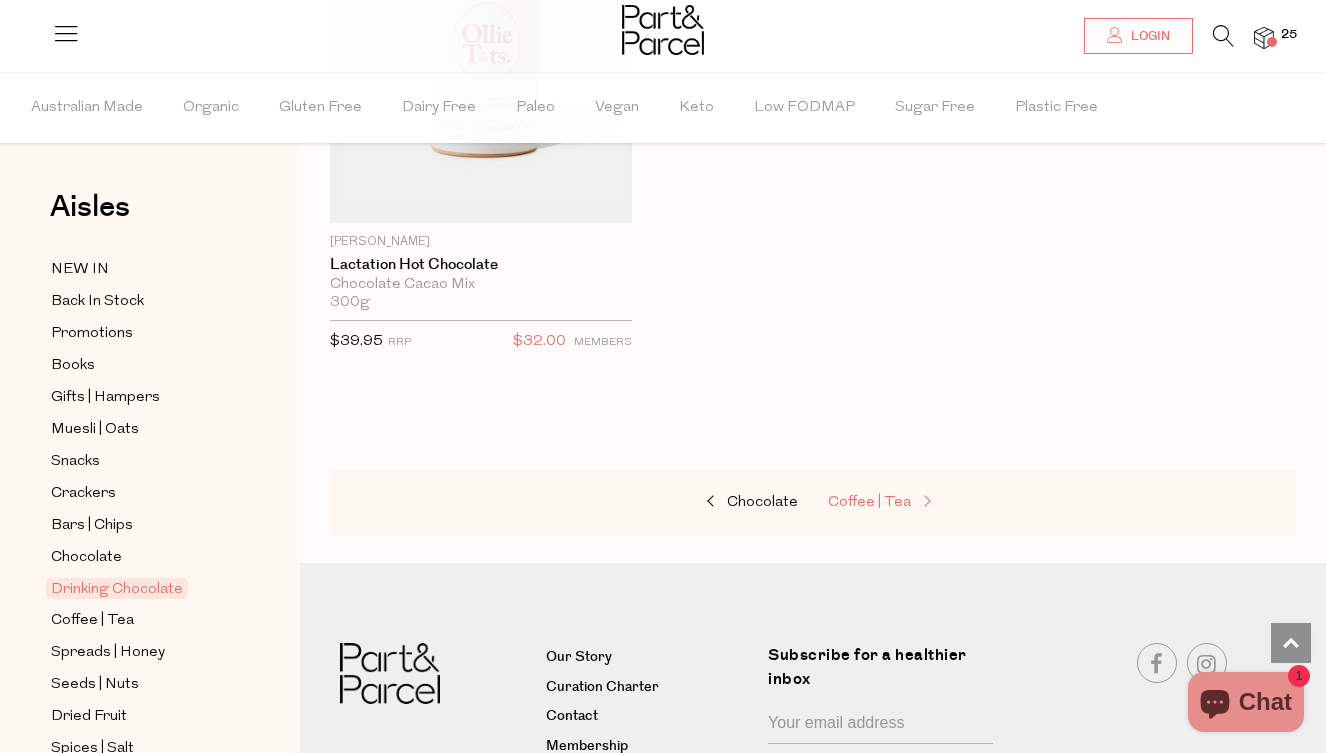 click on "Coffee | Tea" at bounding box center [869, 502] 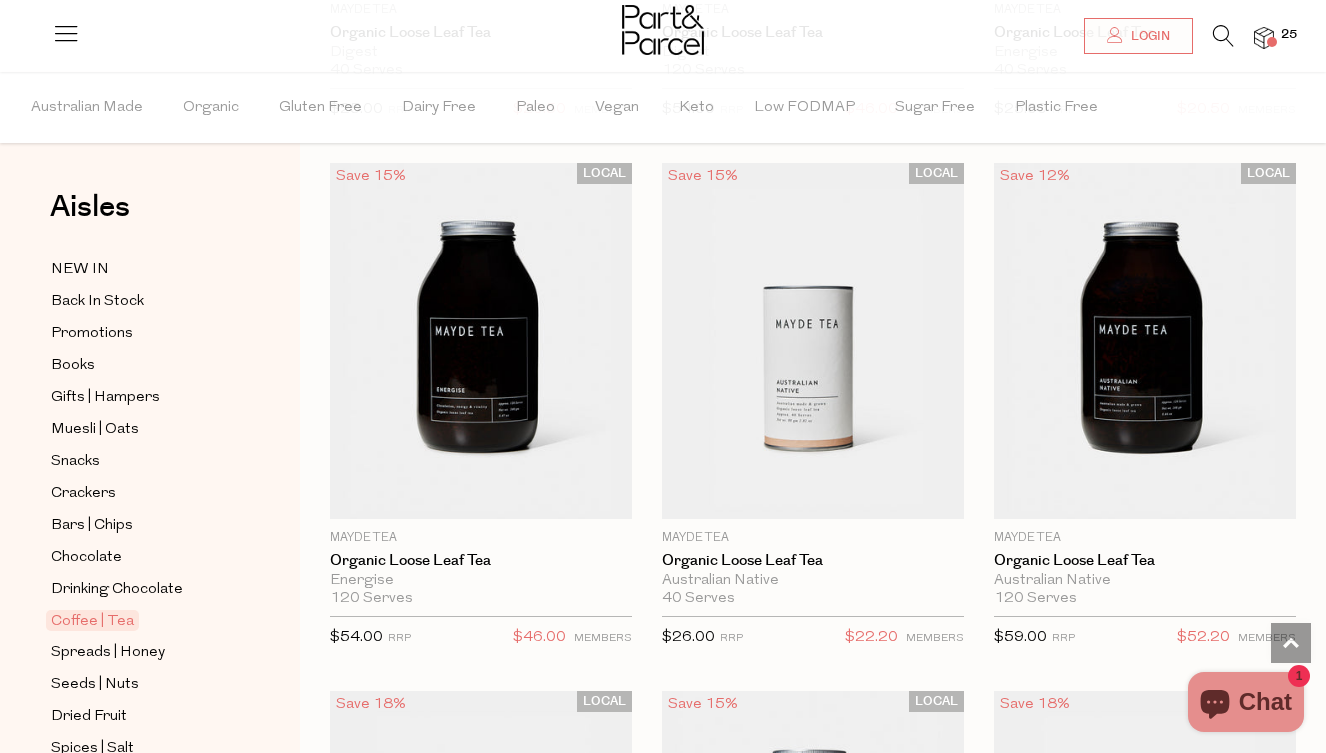scroll, scrollTop: 6968, scrollLeft: 0, axis: vertical 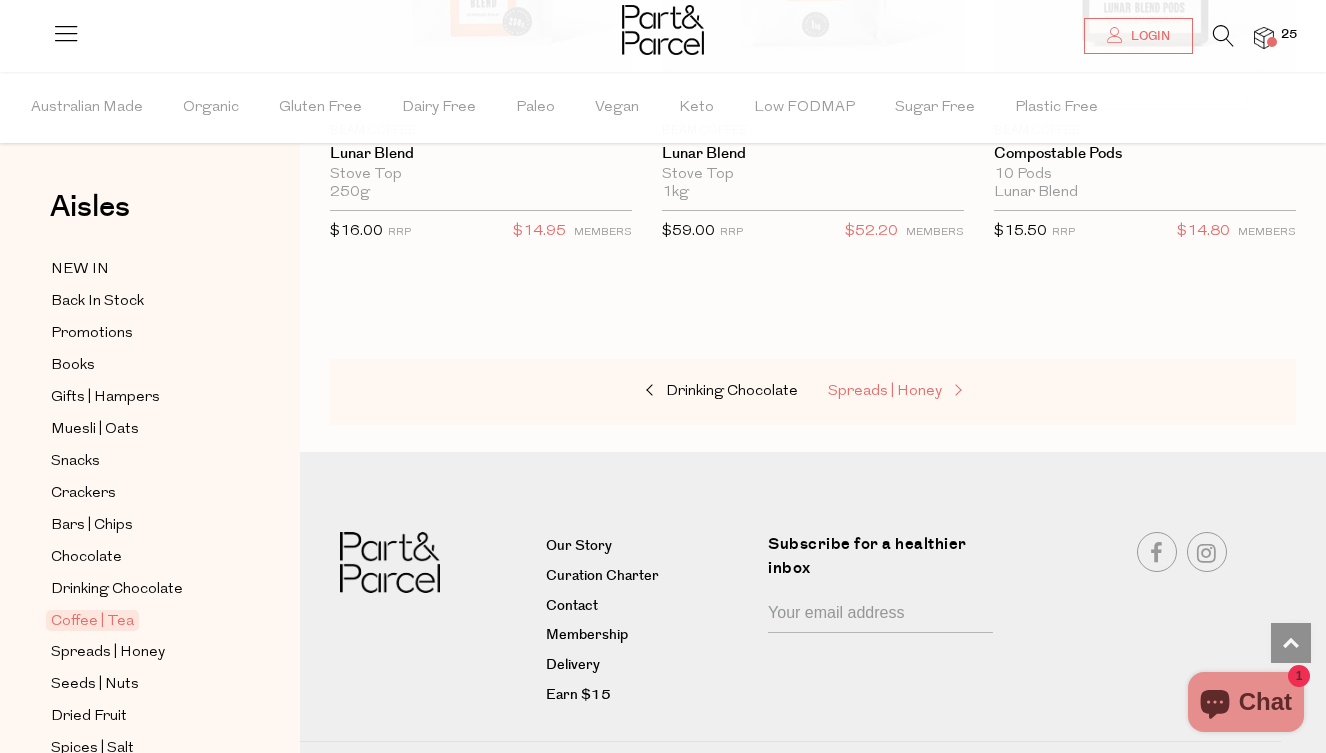 click on "Spreads | Honey" at bounding box center [885, 391] 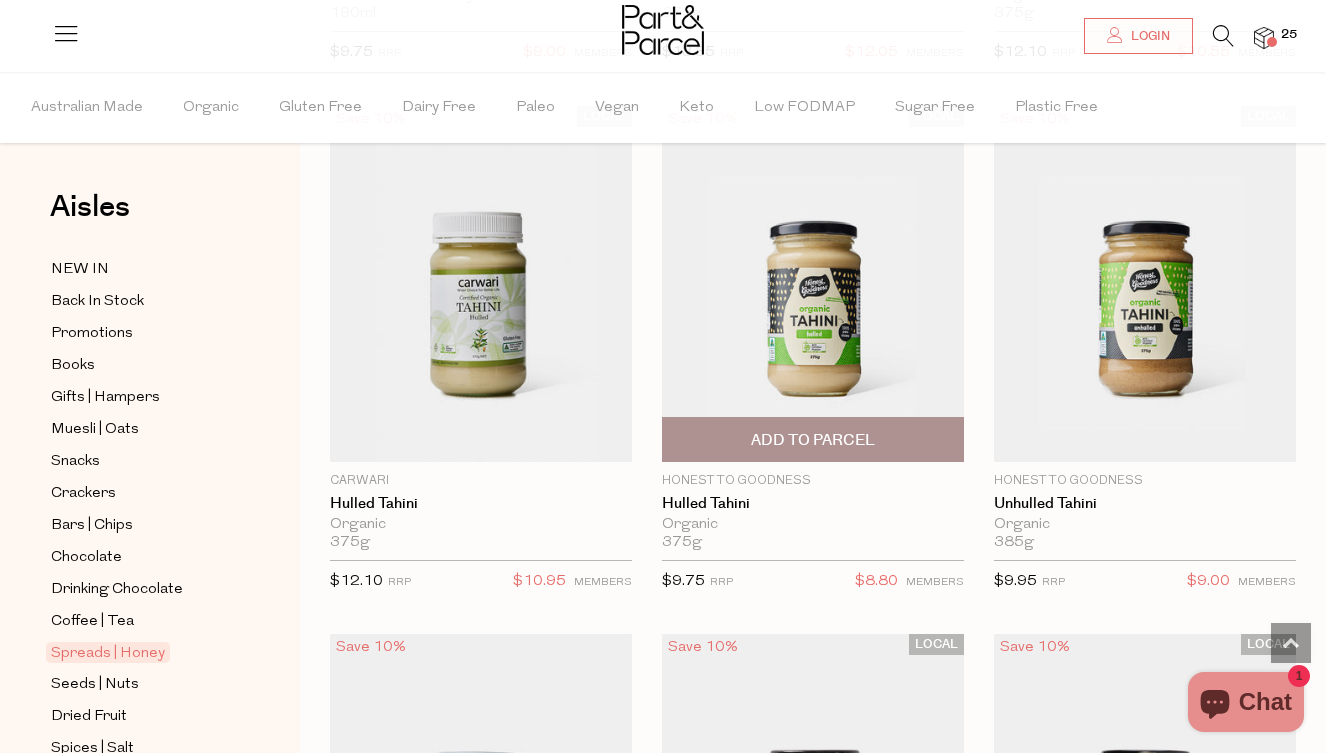 scroll, scrollTop: 1742, scrollLeft: 0, axis: vertical 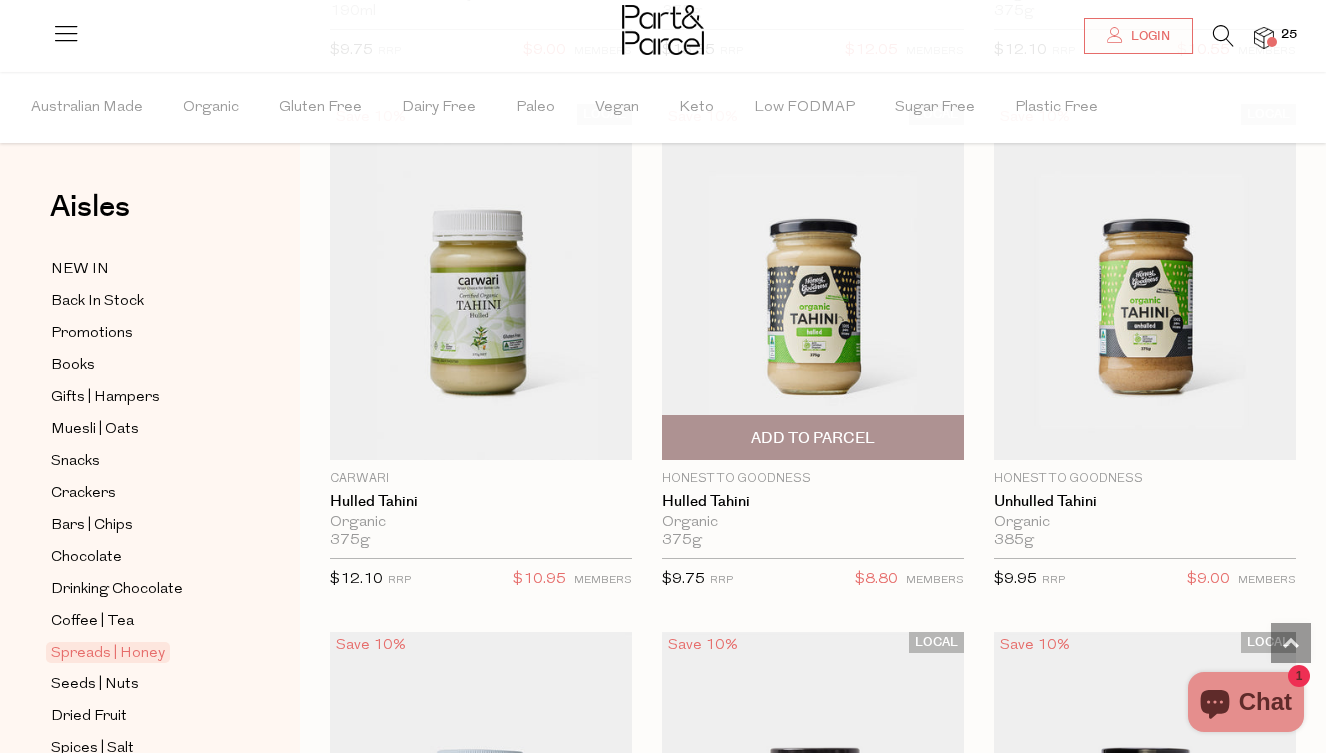 click on "Add To Parcel" at bounding box center (813, 438) 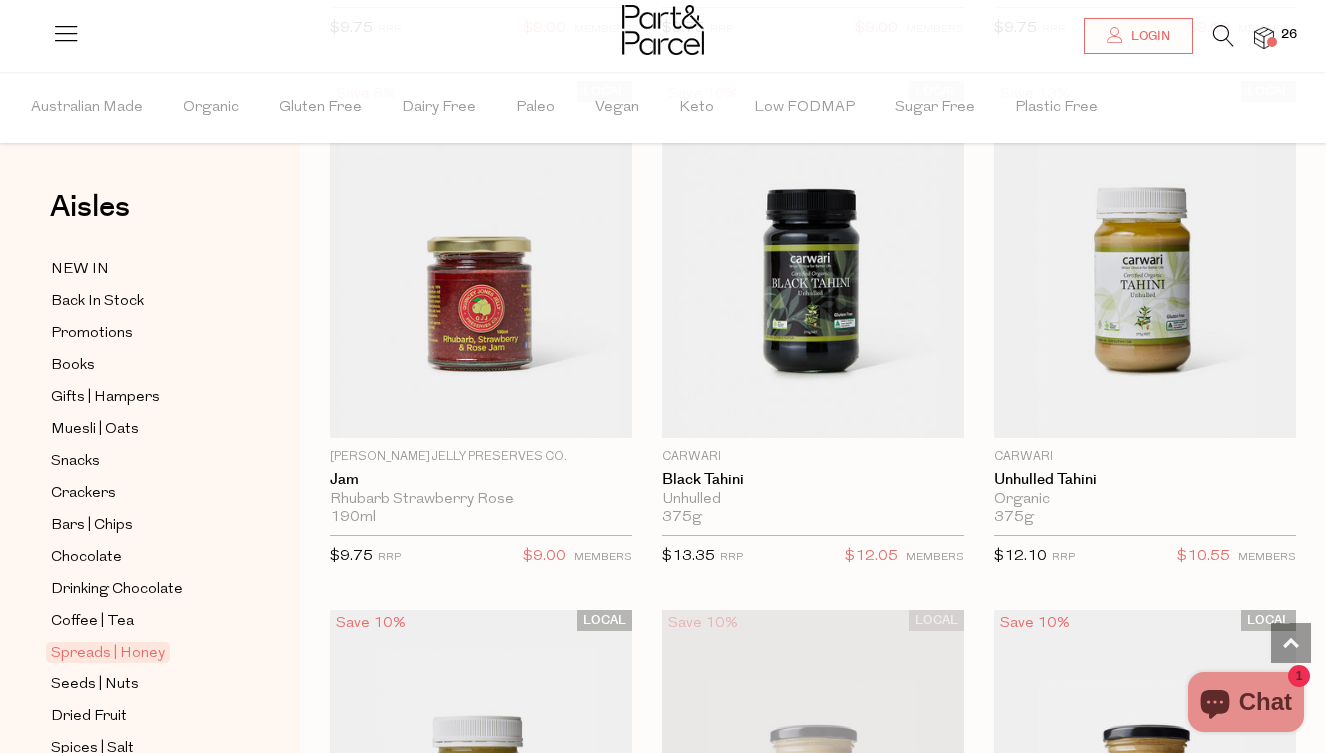 scroll, scrollTop: 1235, scrollLeft: 0, axis: vertical 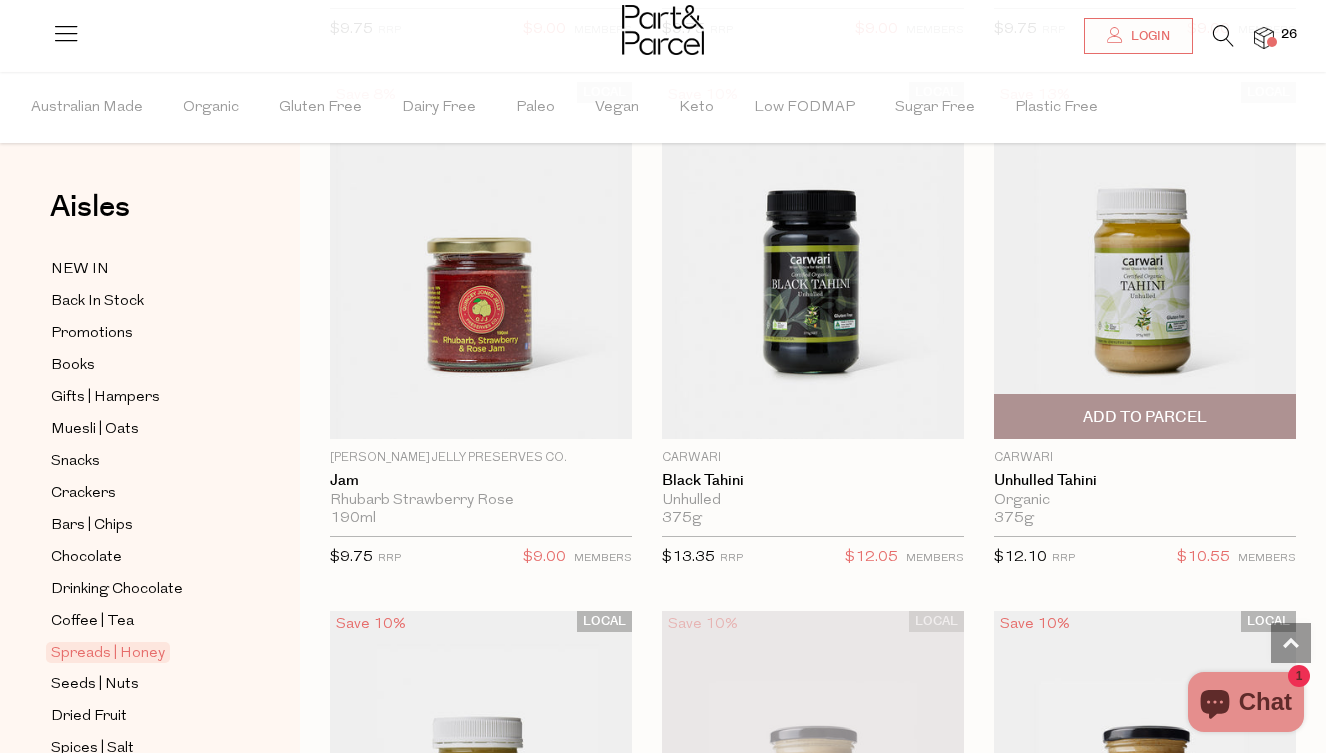 click on "Add To Parcel" at bounding box center (1145, 417) 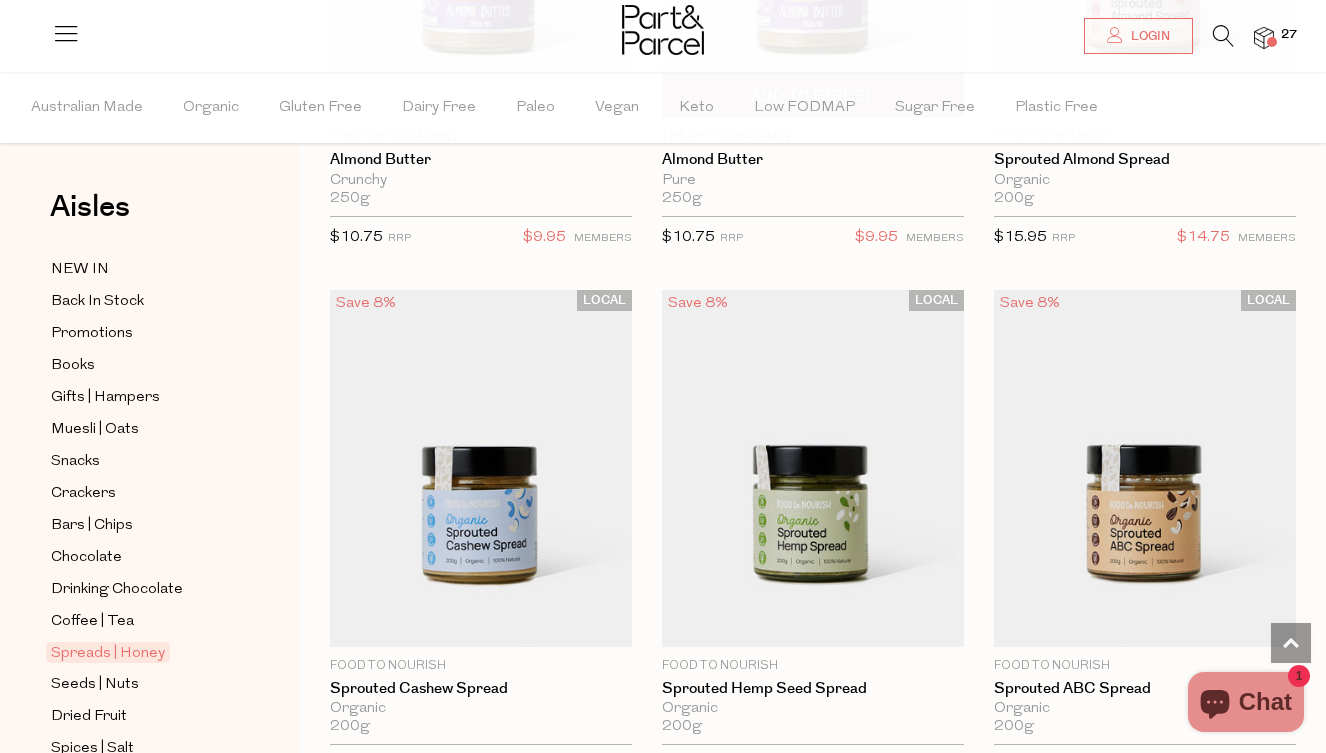 scroll, scrollTop: 6382, scrollLeft: 0, axis: vertical 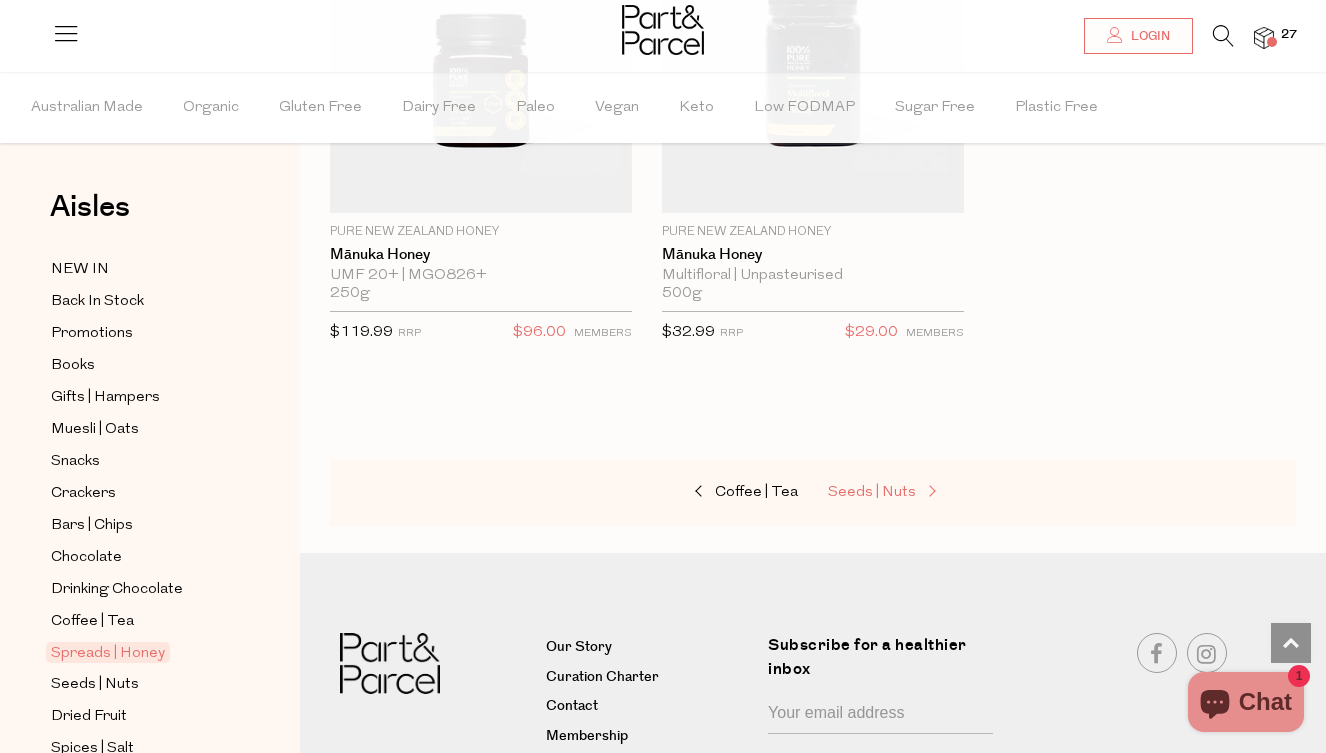 click on "Seeds | Nuts" at bounding box center [872, 492] 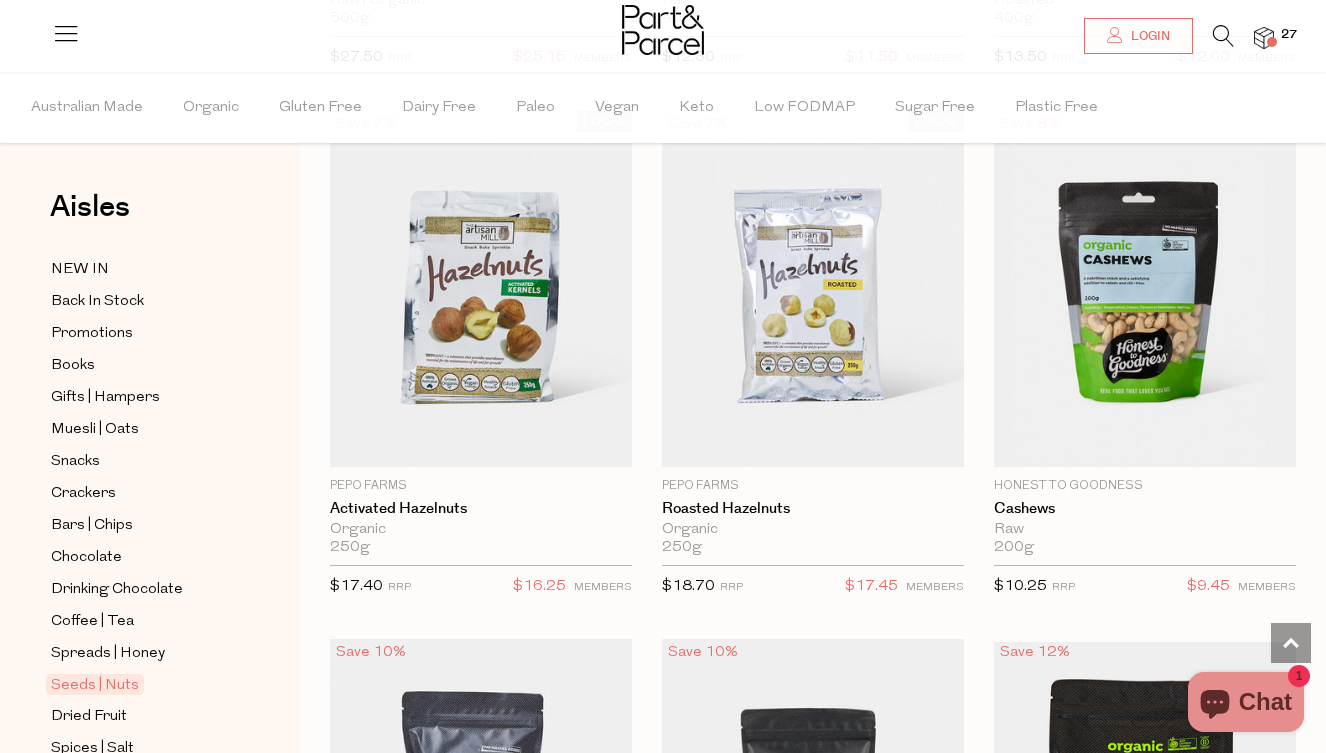 scroll, scrollTop: 3824, scrollLeft: 0, axis: vertical 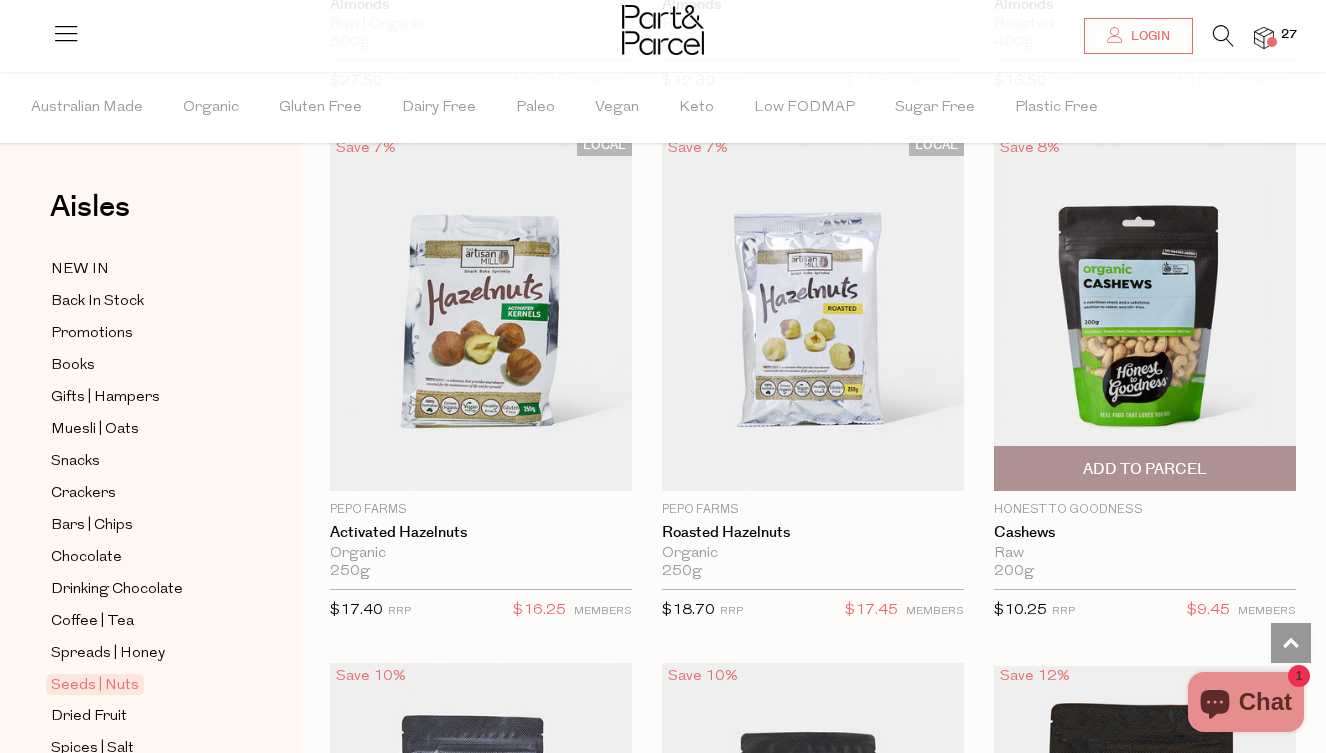 click on "Add To Parcel" at bounding box center (1145, 469) 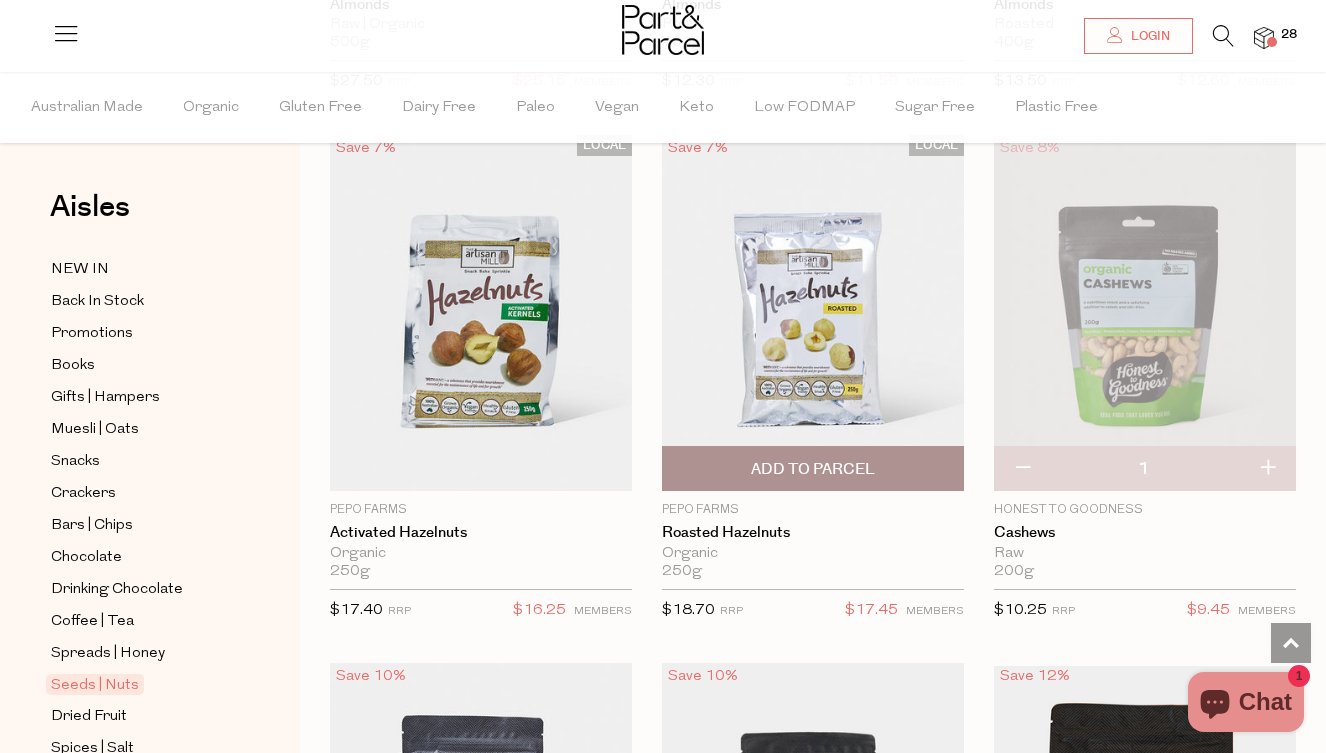 click on "LOCAL
Save 7%
1
Add To Parcel
Pepo Farms
Roasted Hazelnuts
Organic
250g
Only 9 Available $18.70 RRP" at bounding box center [798, 384] 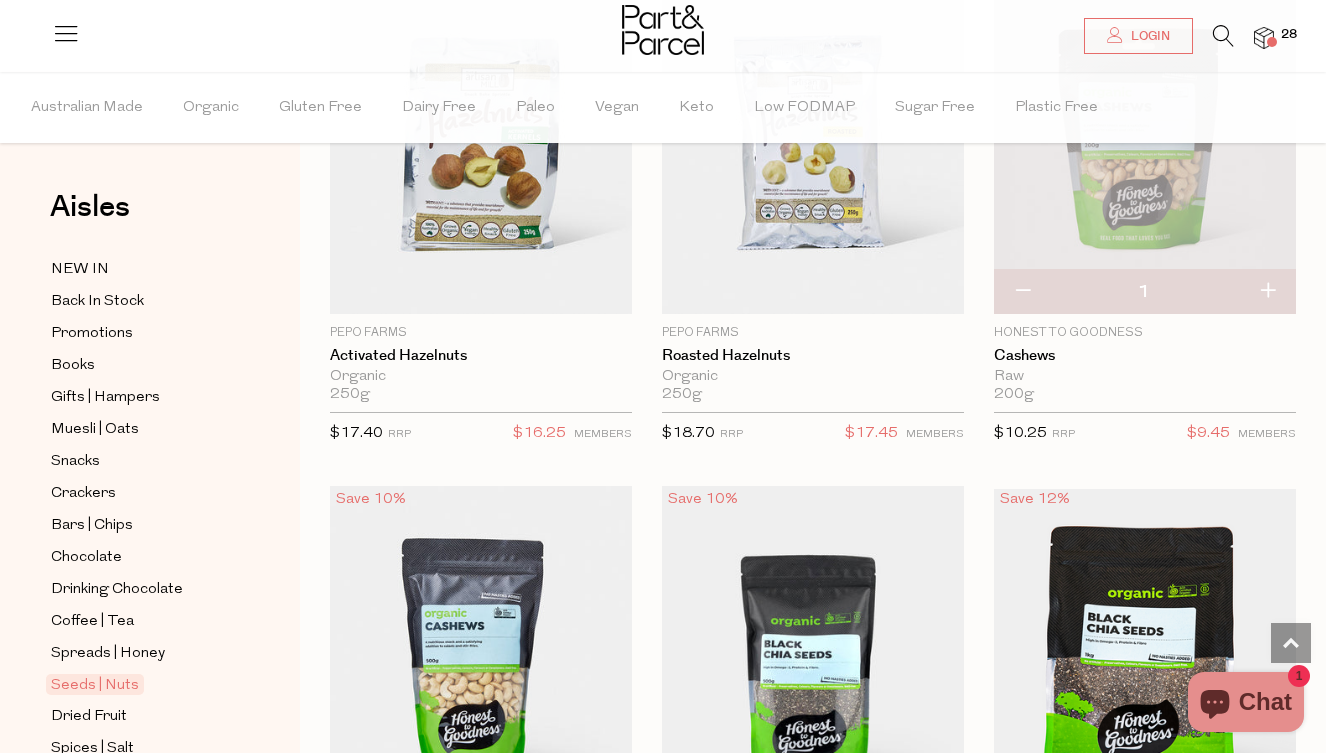 scroll, scrollTop: 3999, scrollLeft: 0, axis: vertical 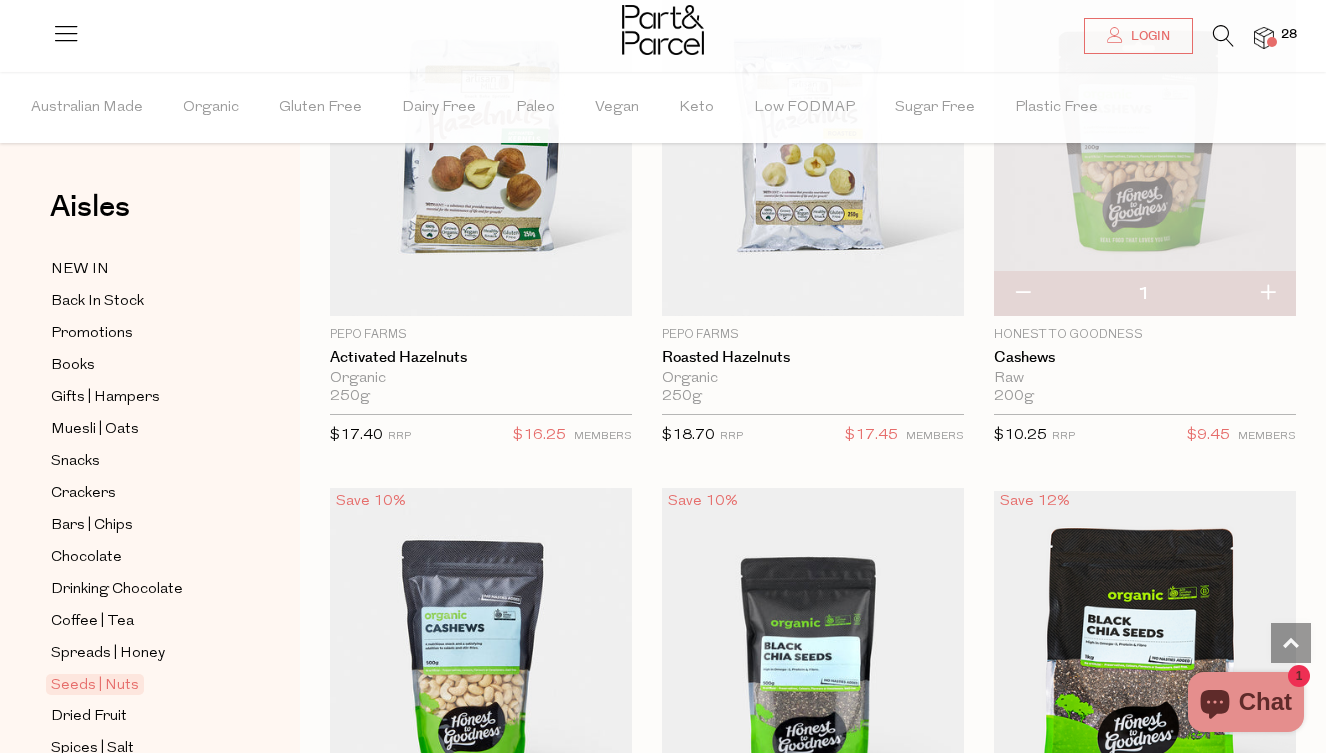 click at bounding box center [1022, 294] 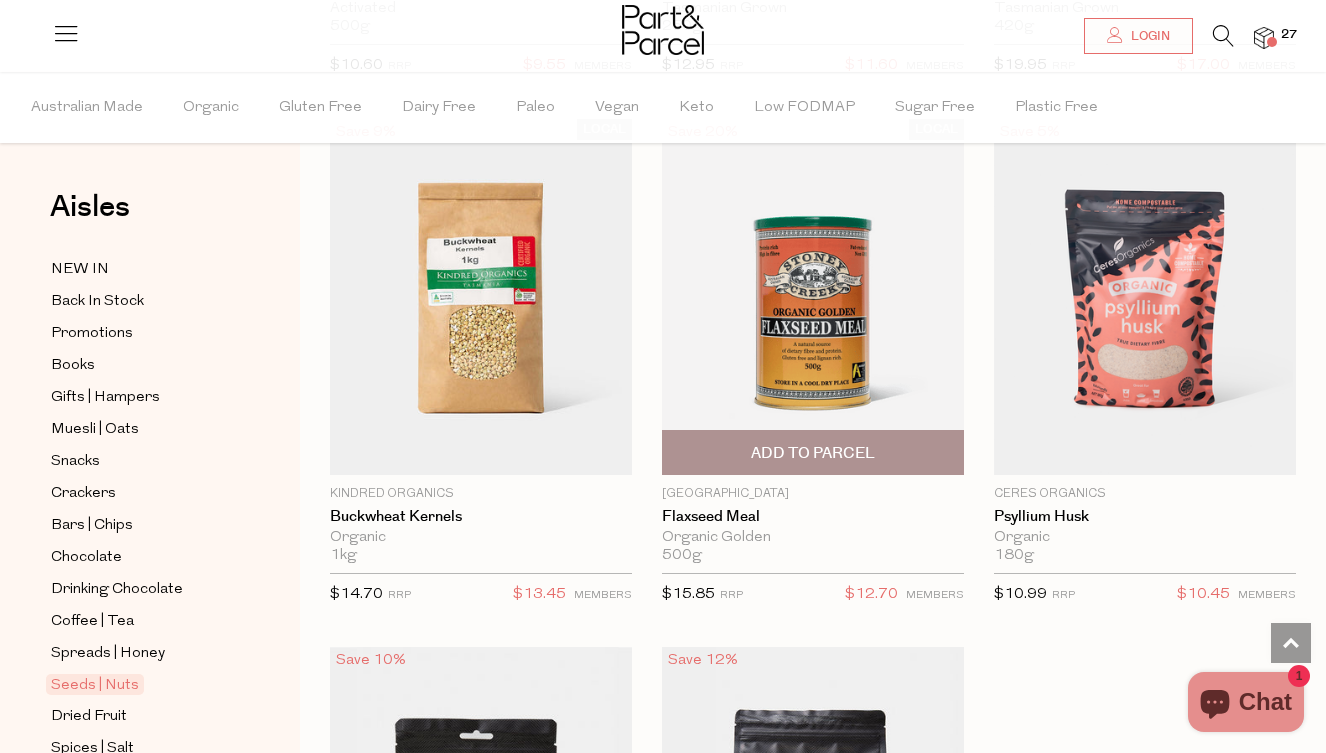 scroll, scrollTop: 7543, scrollLeft: 0, axis: vertical 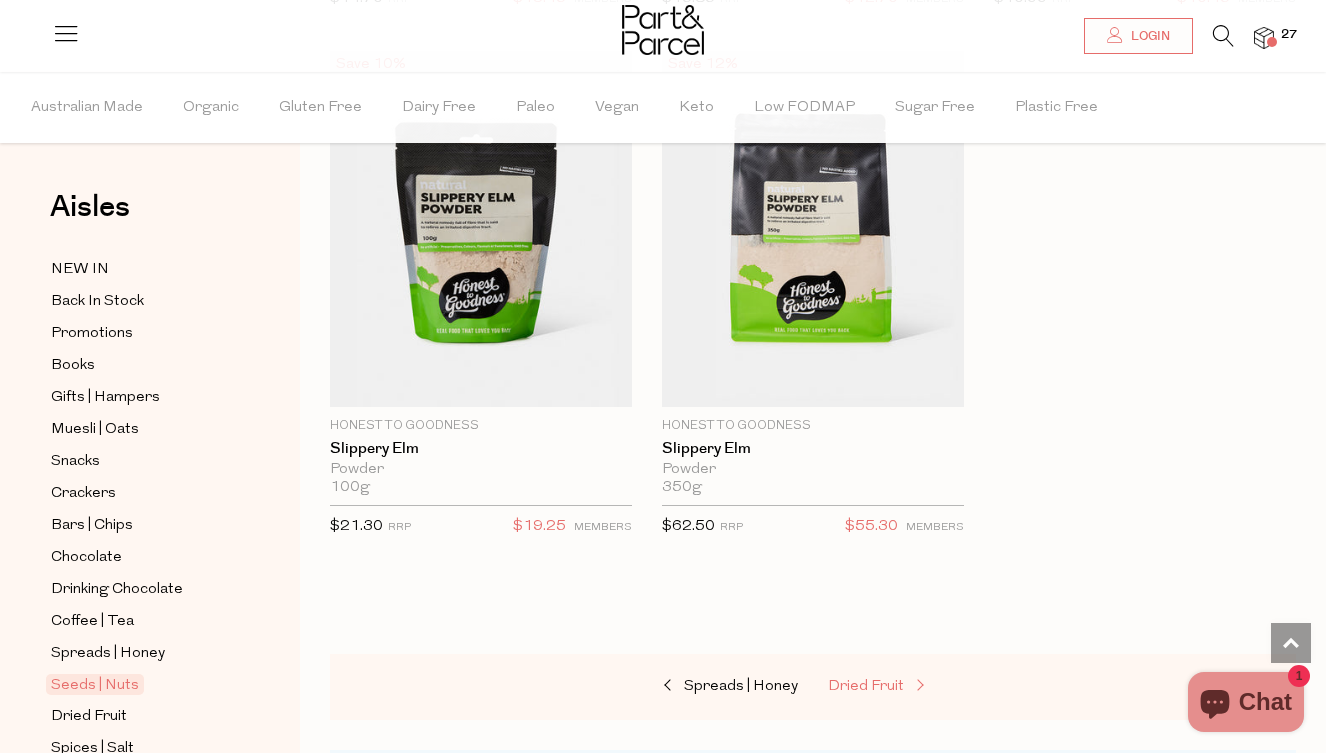 click on "Dried Fruit" at bounding box center (866, 686) 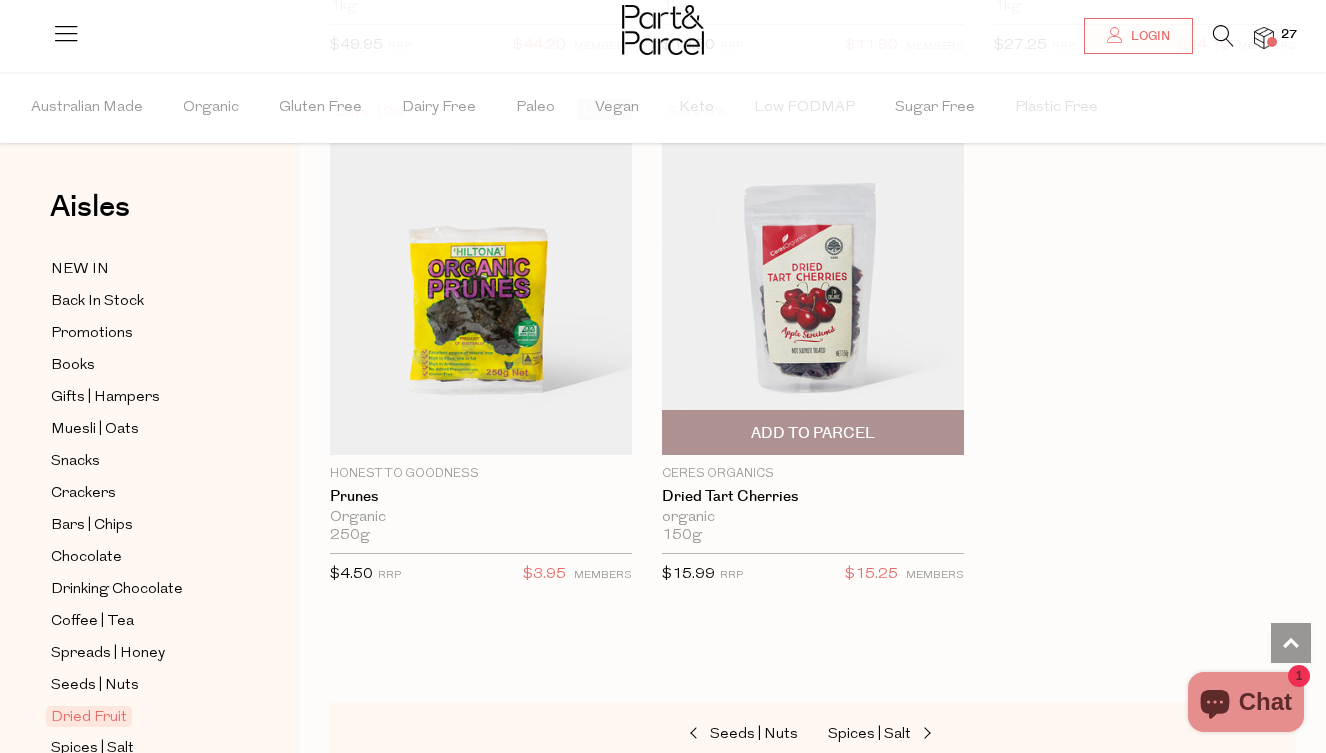 scroll, scrollTop: 1765, scrollLeft: 0, axis: vertical 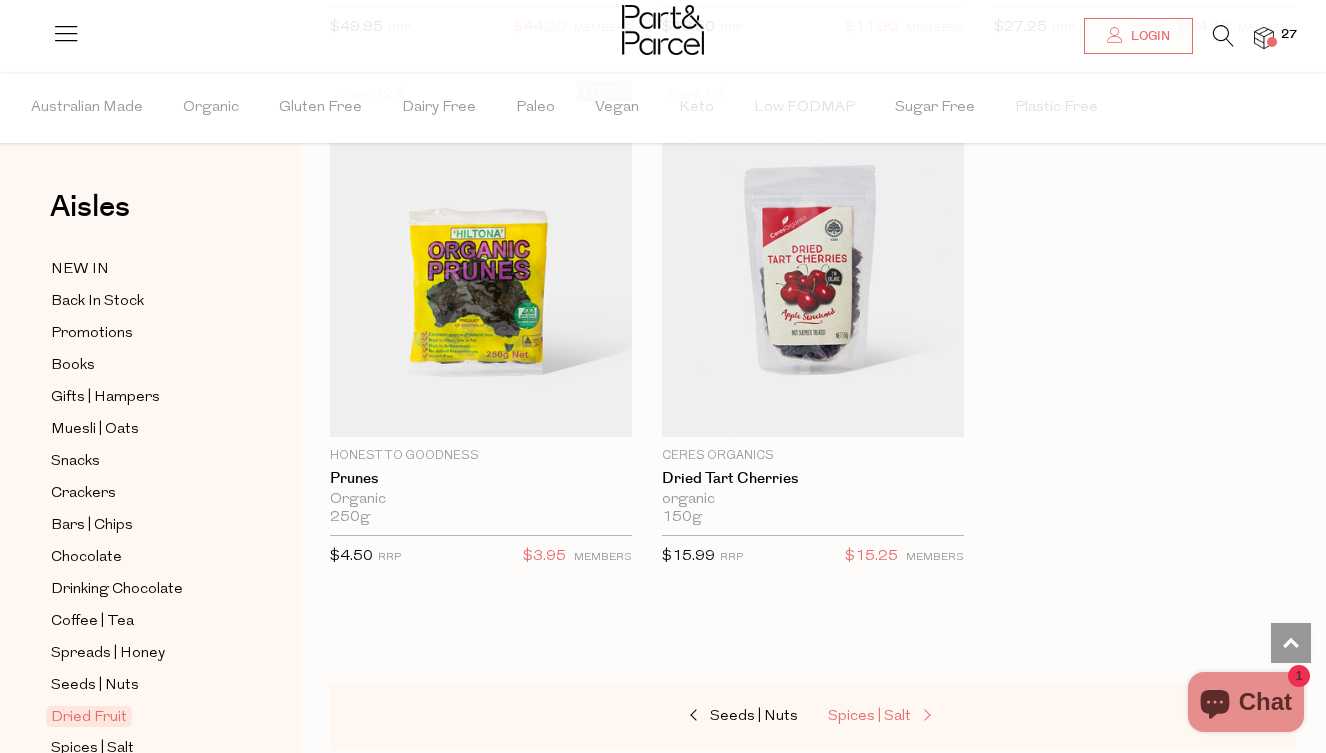 click on "Spices | Salt" at bounding box center (869, 716) 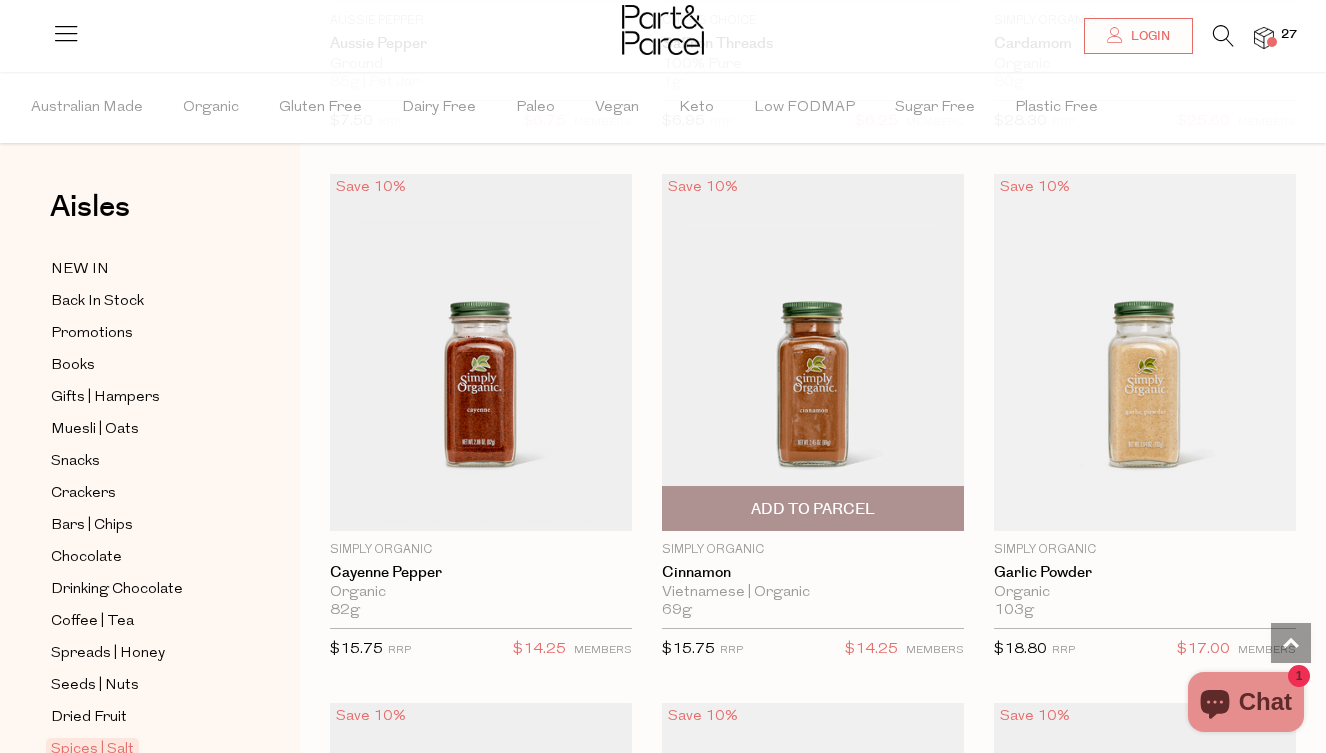 scroll, scrollTop: 3837, scrollLeft: 0, axis: vertical 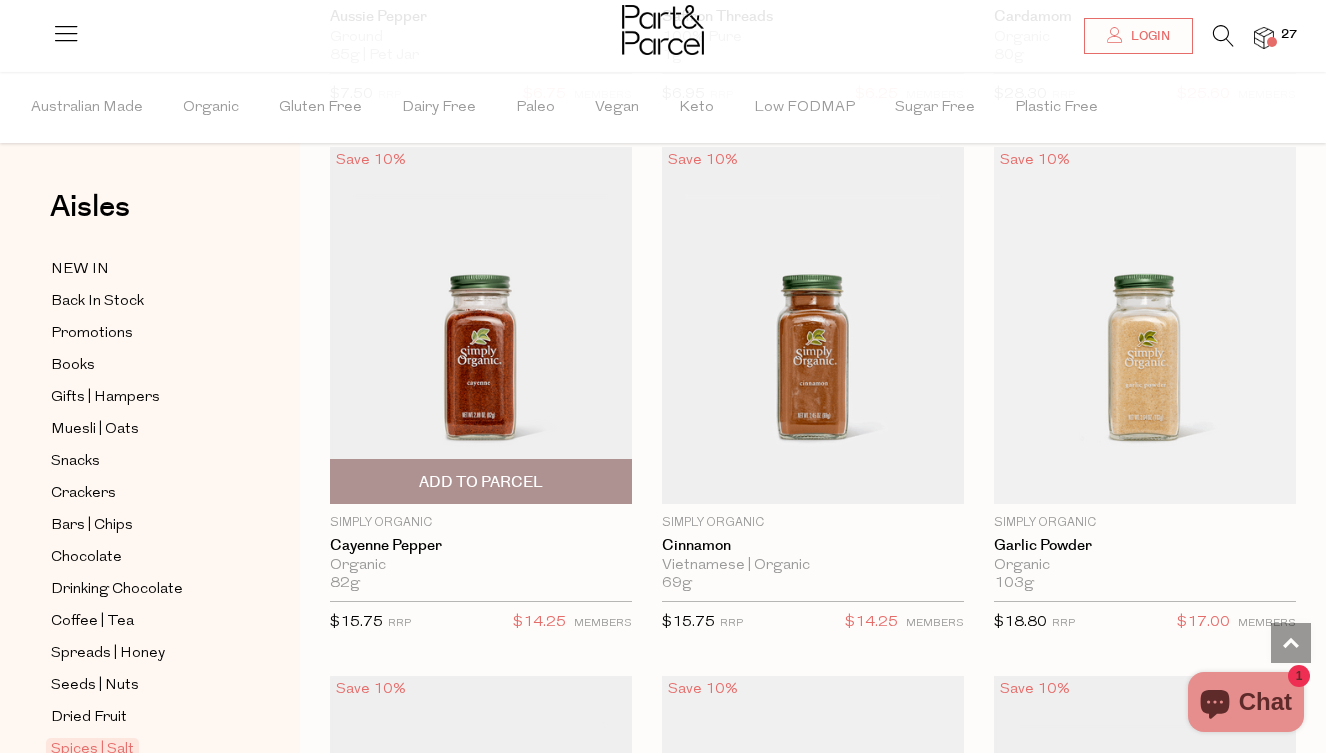 click on "Add To Parcel" at bounding box center (481, 482) 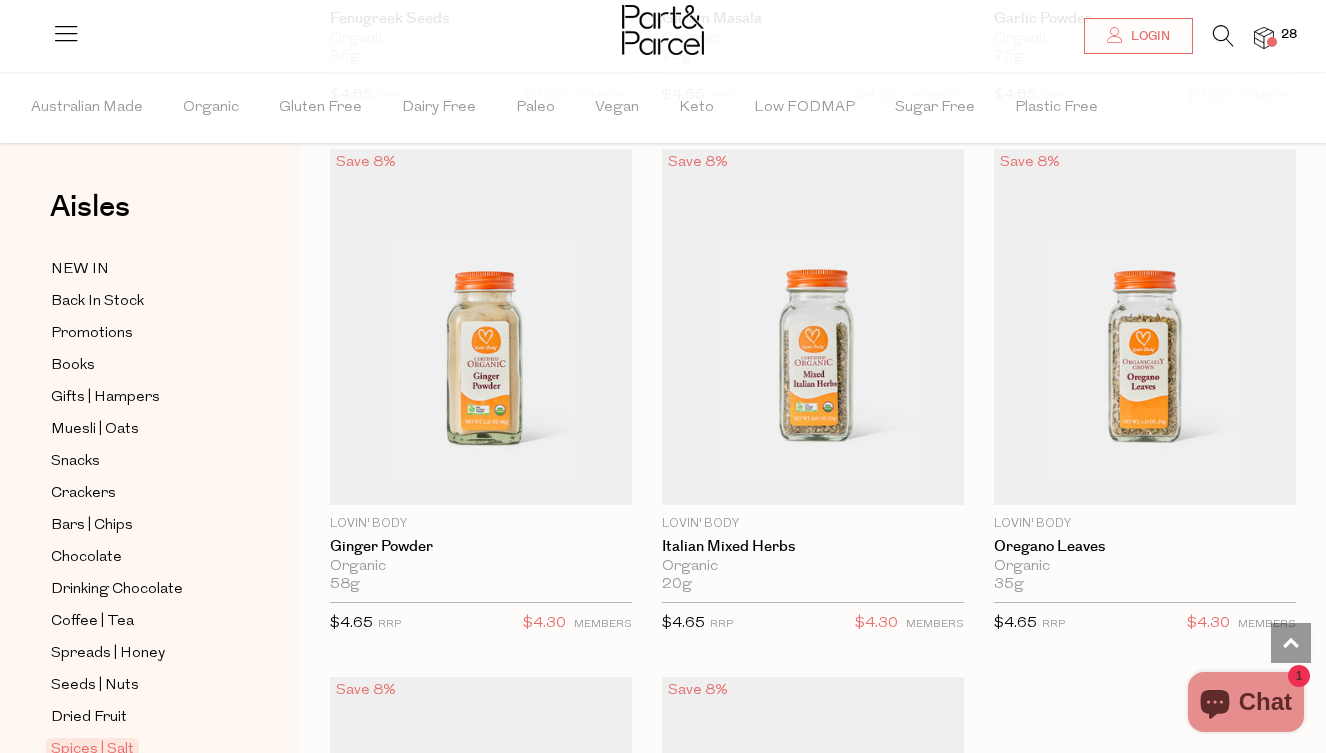 scroll, scrollTop: 8070, scrollLeft: 1, axis: both 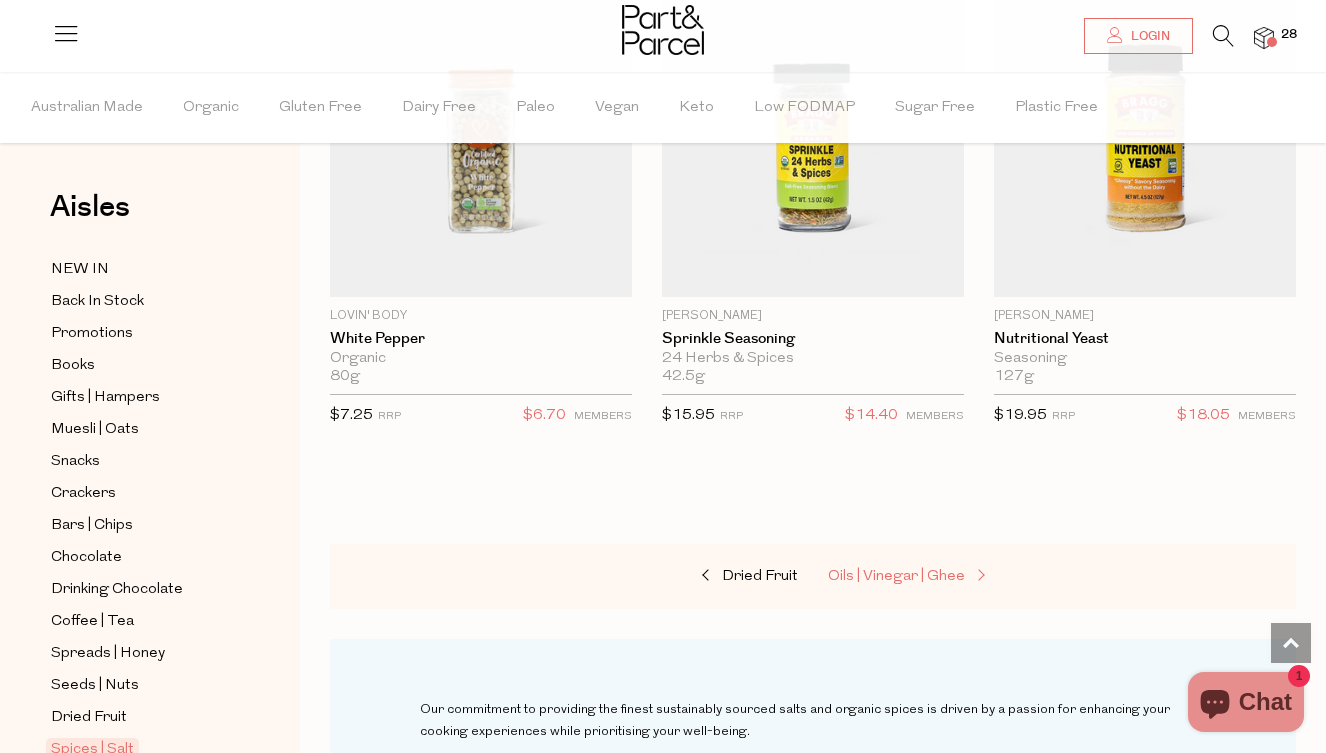 click on "Oils | Vinegar | Ghee" at bounding box center [896, 576] 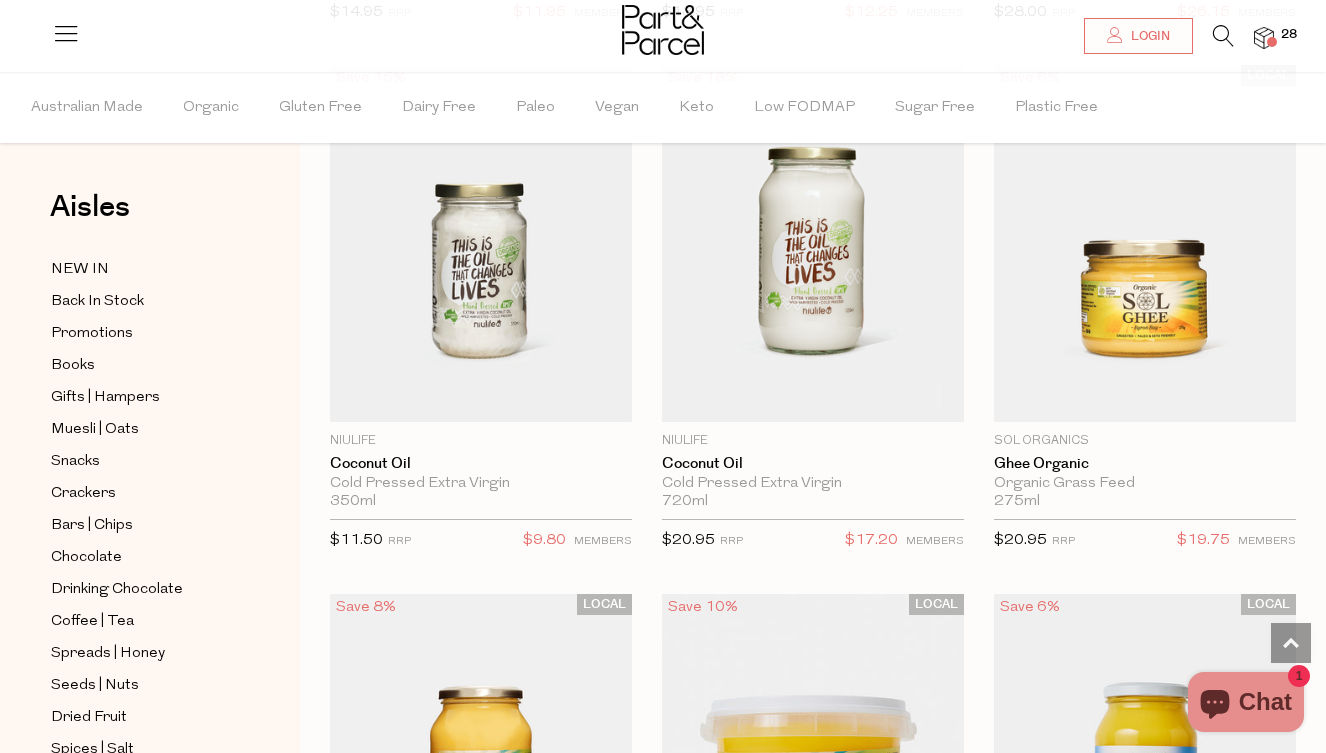 scroll, scrollTop: 2816, scrollLeft: 0, axis: vertical 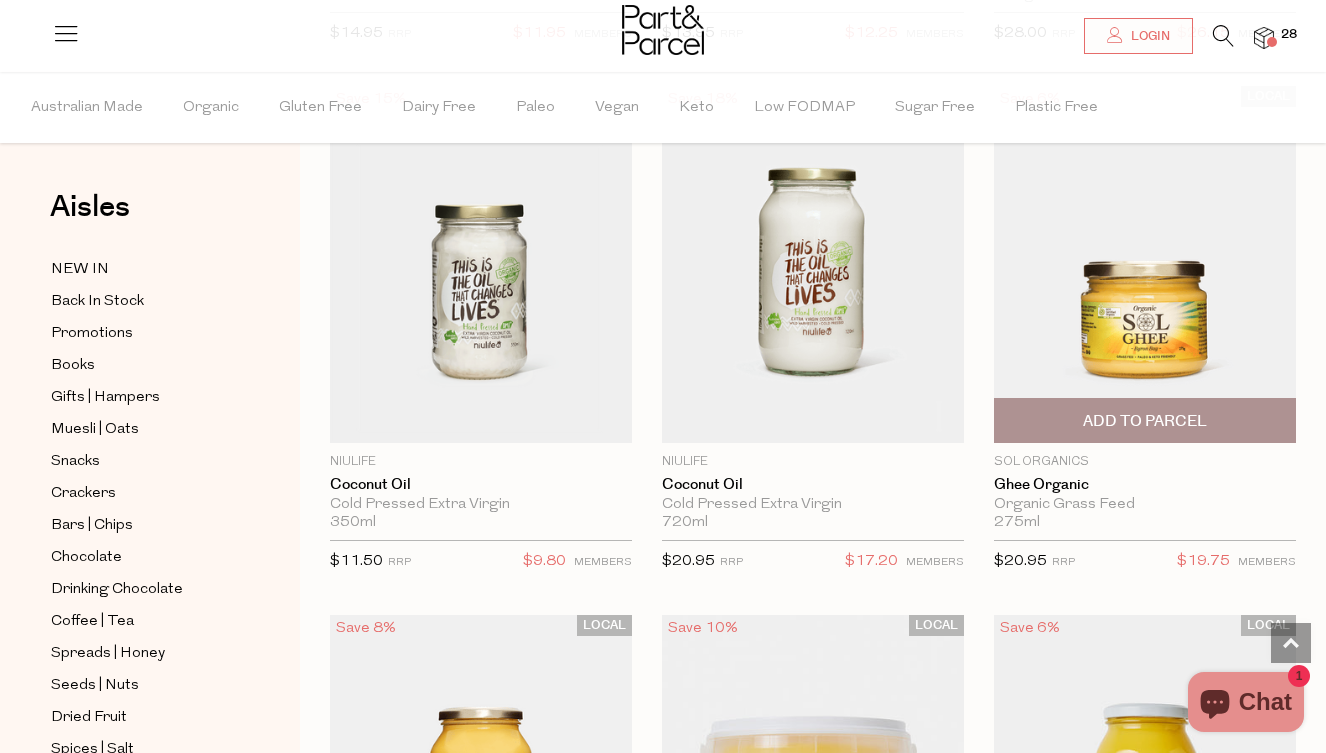 click on "Add To Parcel" at bounding box center (1145, 421) 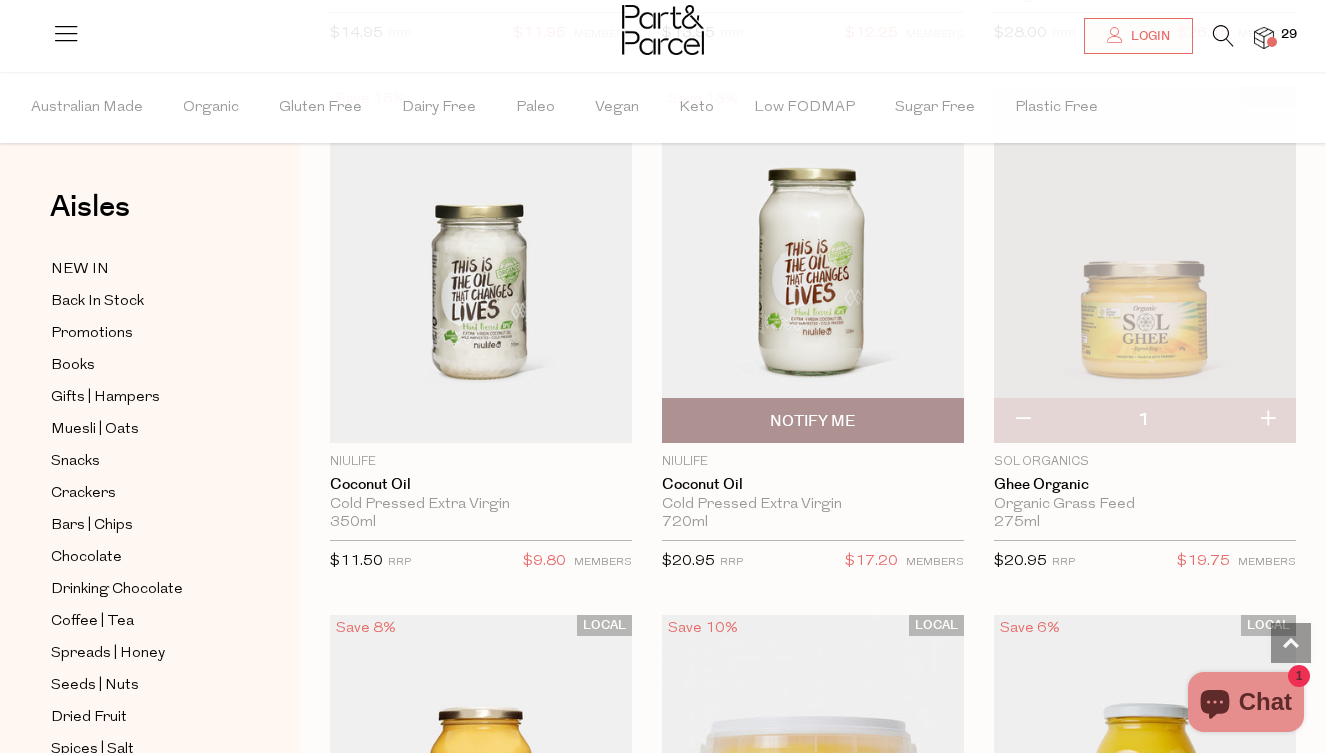 click on "Save 18%
1
Notify Me
Niulife
Coconut Oil
Cold Pressed Extra Virgin
720ml
Only 0 Available
$20.95" at bounding box center (798, 335) 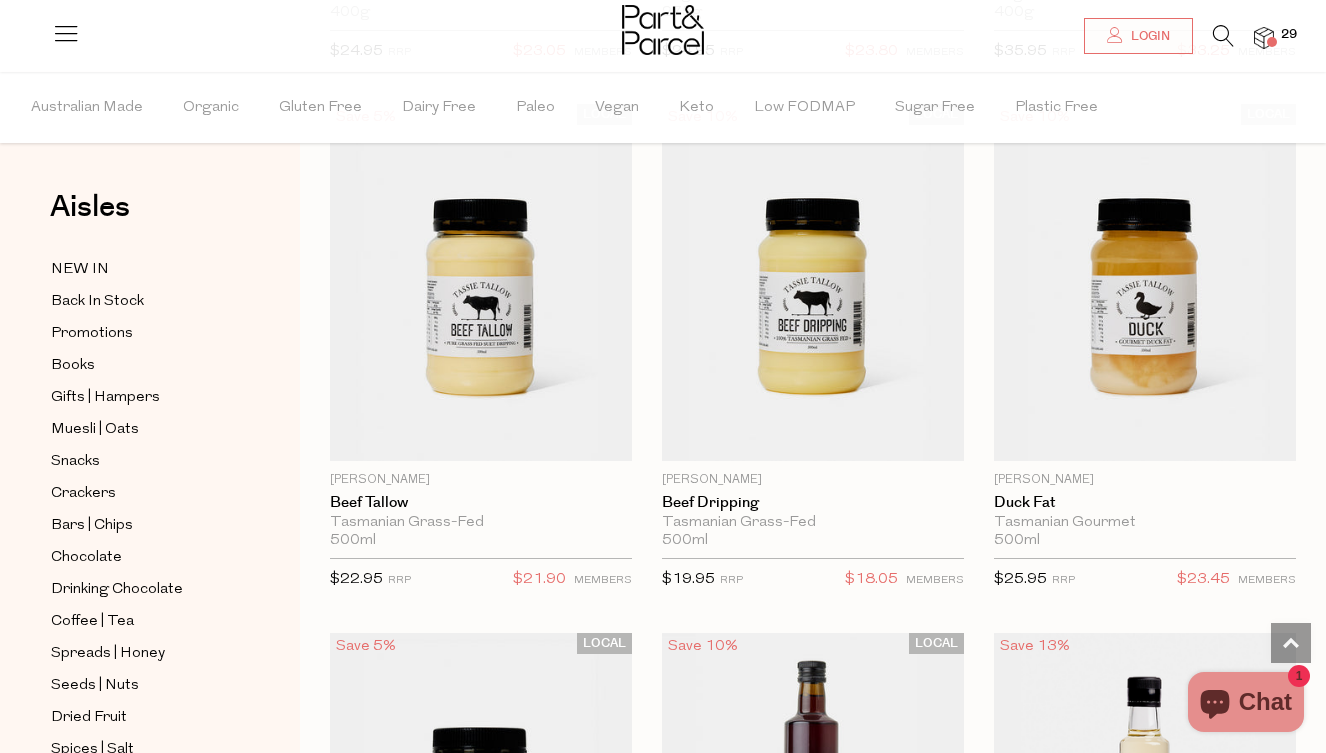 scroll, scrollTop: 4913, scrollLeft: 0, axis: vertical 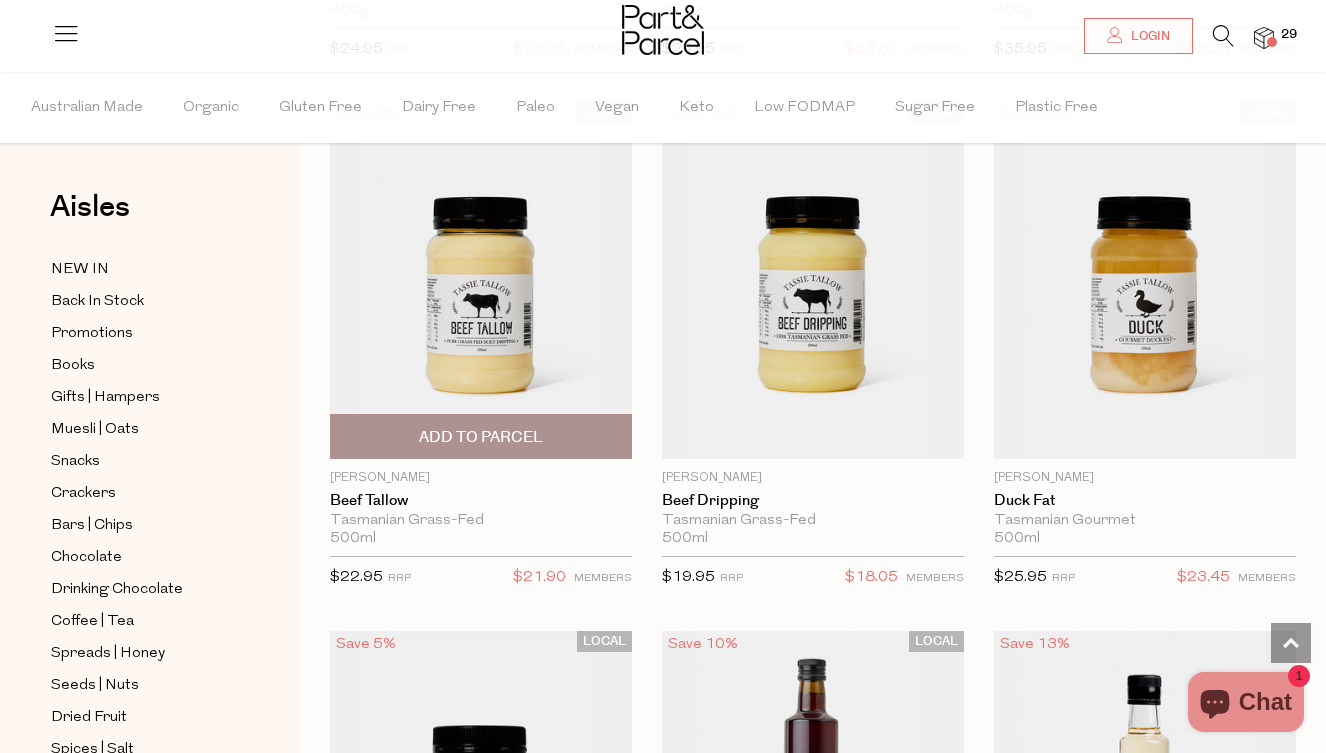 click at bounding box center [481, 280] 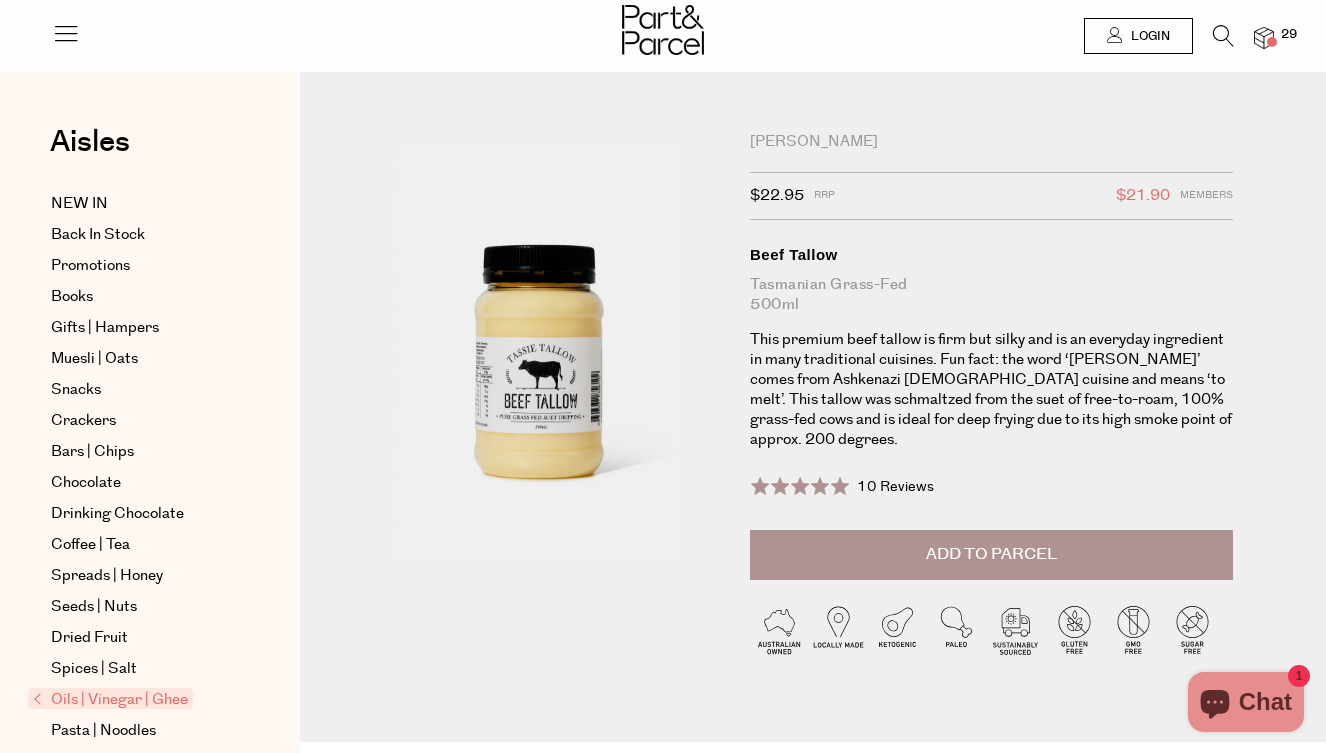 scroll, scrollTop: 0, scrollLeft: 0, axis: both 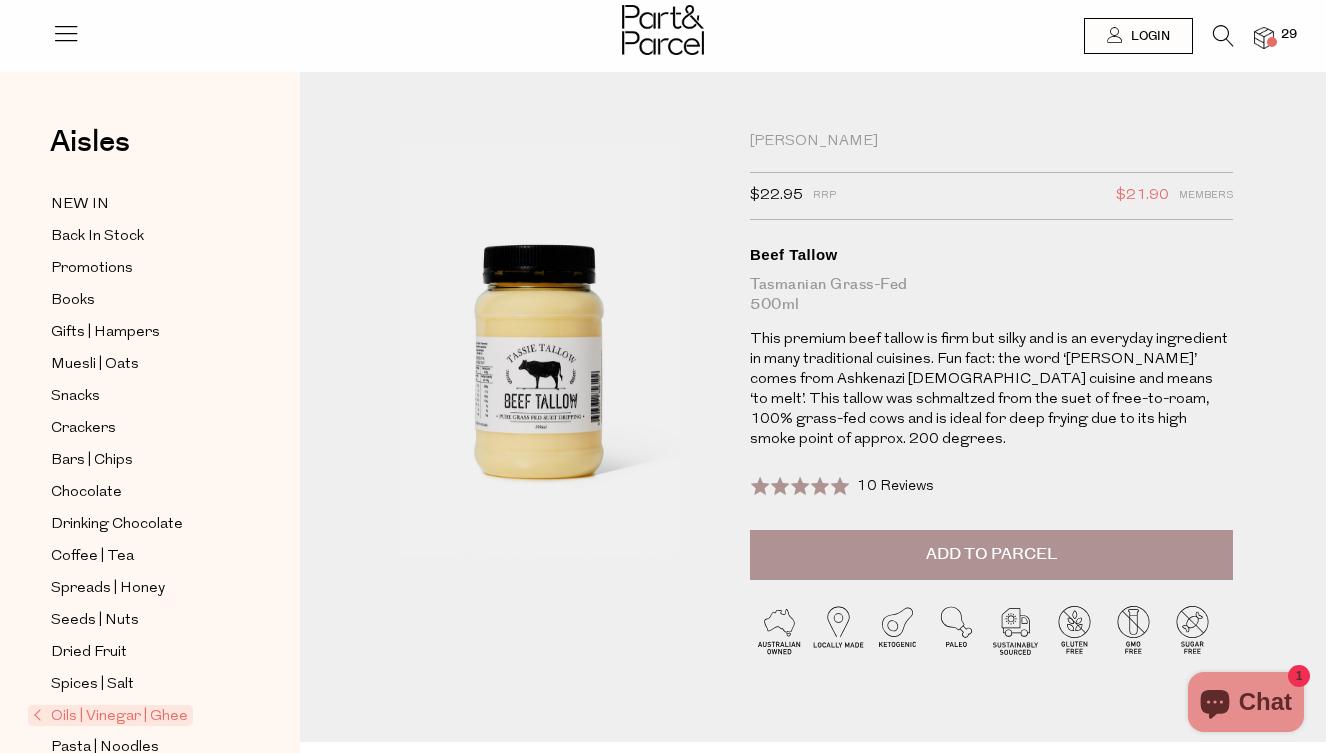drag, startPoint x: 887, startPoint y: 130, endPoint x: 733, endPoint y: 130, distance: 154 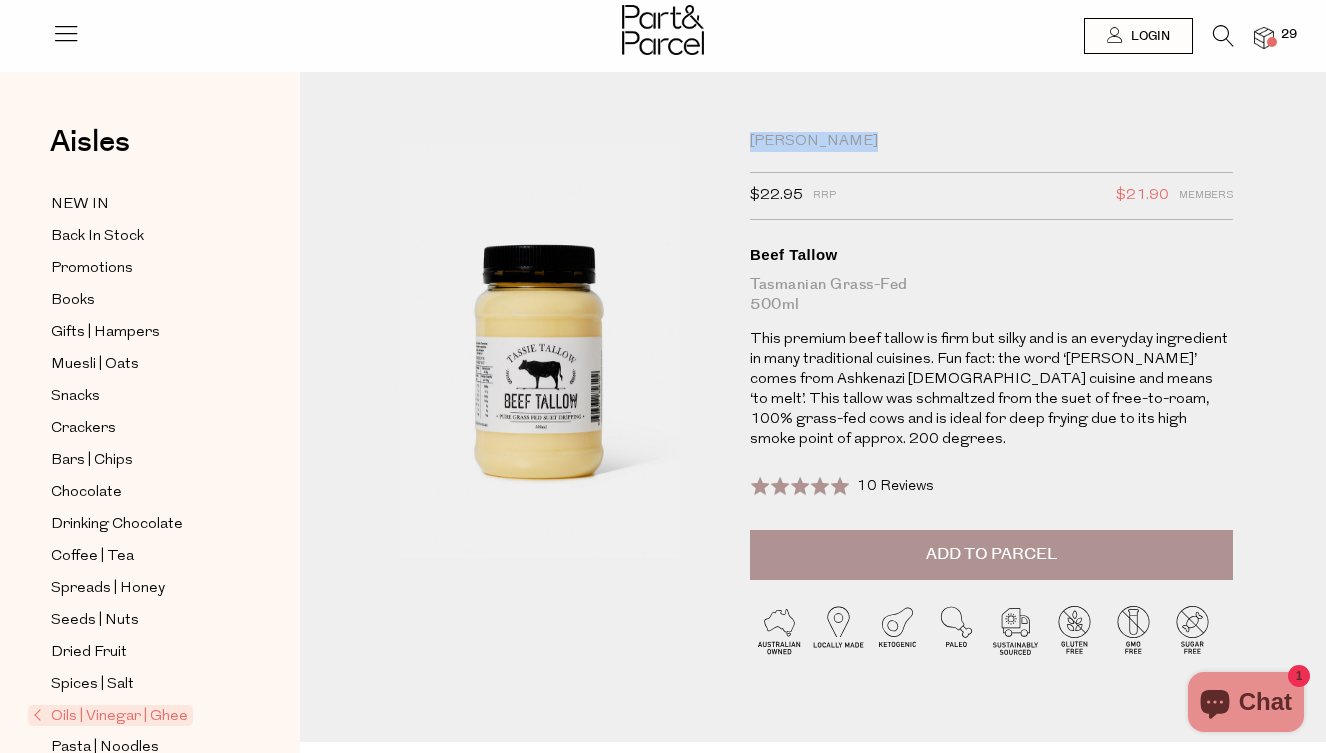 drag, startPoint x: 748, startPoint y: 142, endPoint x: 920, endPoint y: 150, distance: 172.18594 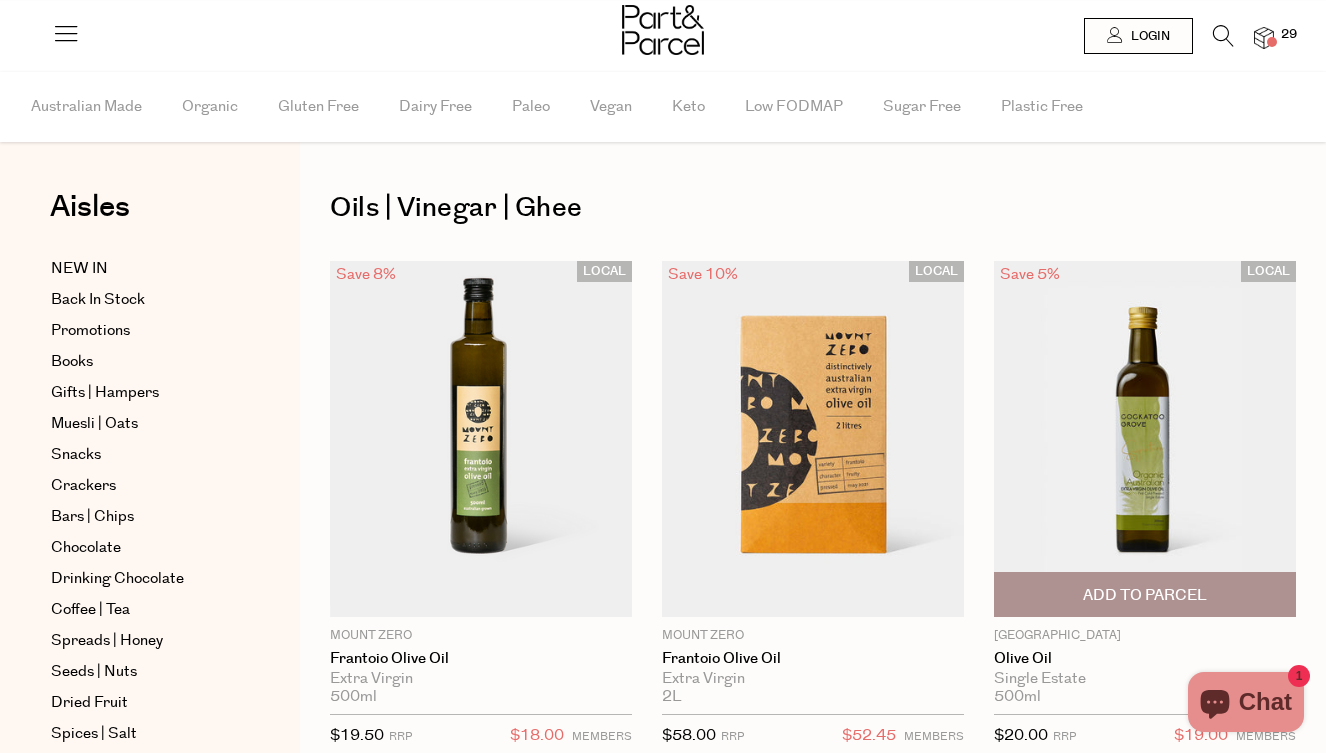 scroll, scrollTop: 0, scrollLeft: 0, axis: both 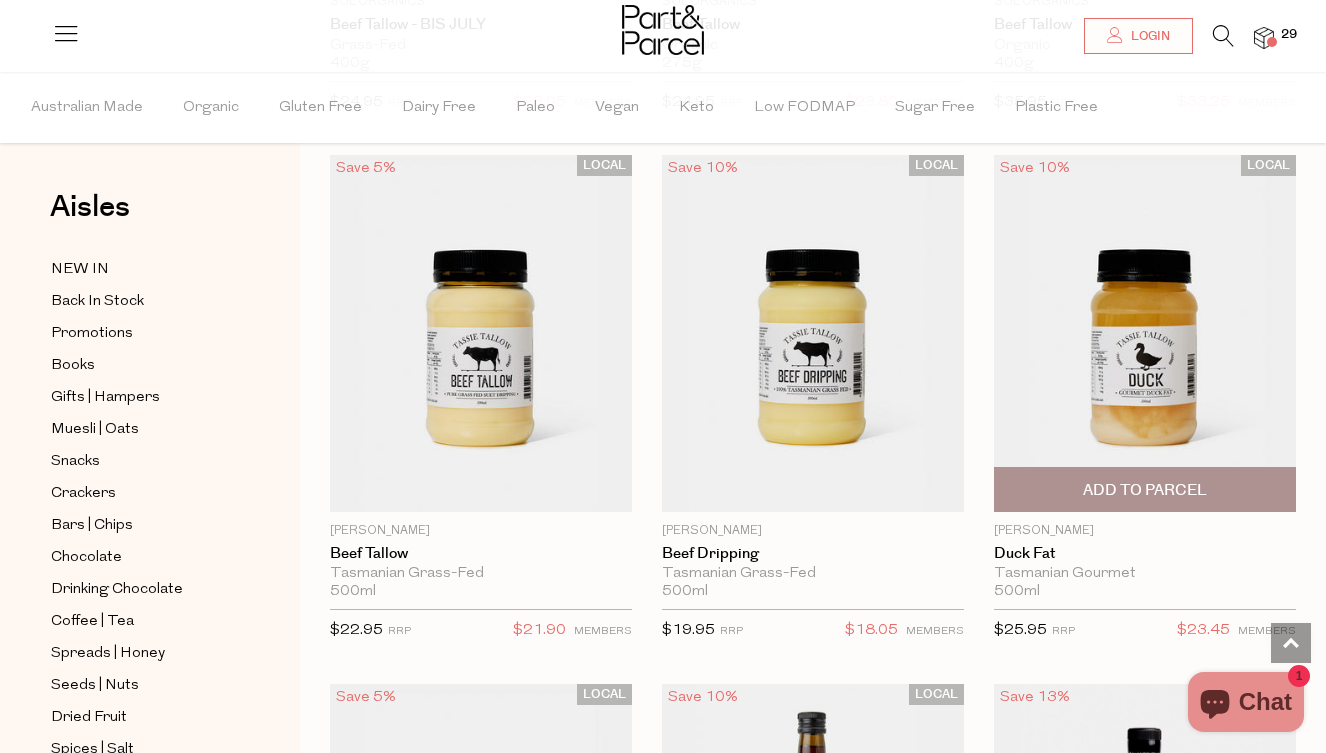 click on "Add To Parcel" at bounding box center [1145, 490] 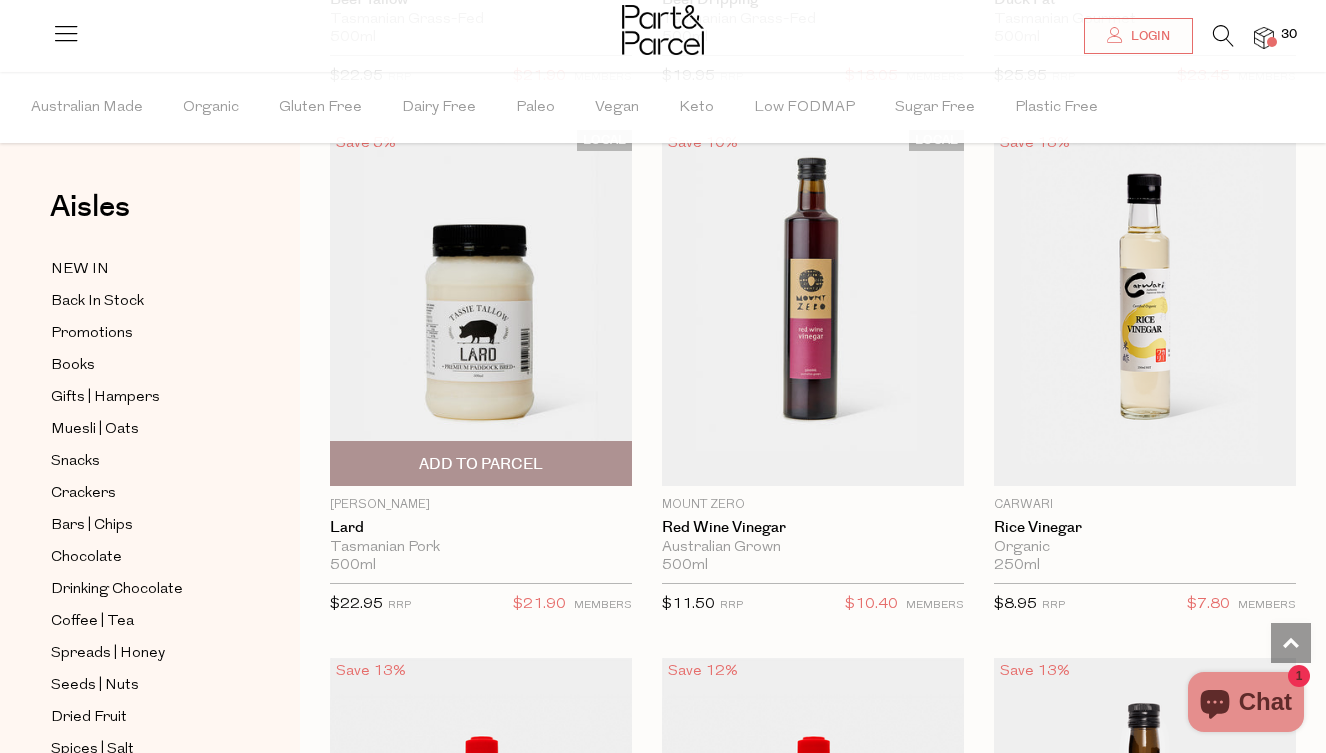 scroll, scrollTop: 5490, scrollLeft: 0, axis: vertical 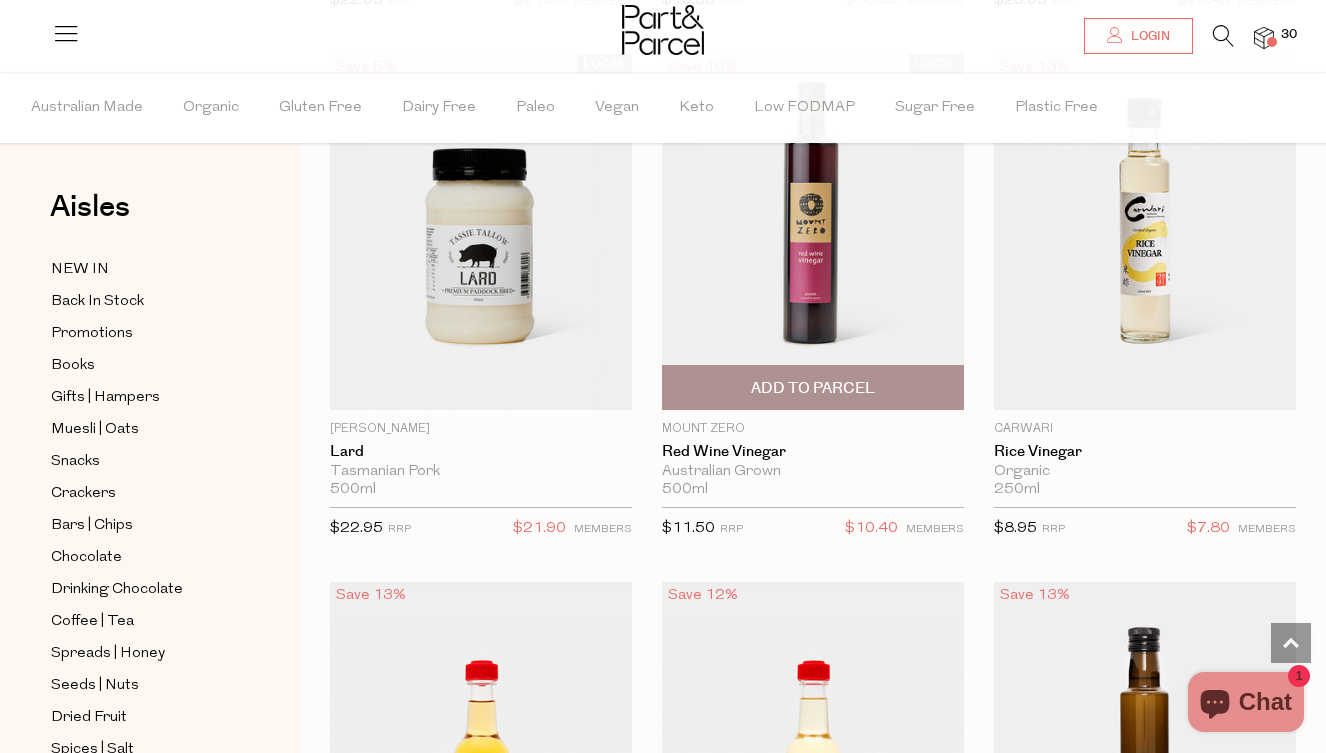 click on "Add To Parcel" at bounding box center (813, 388) 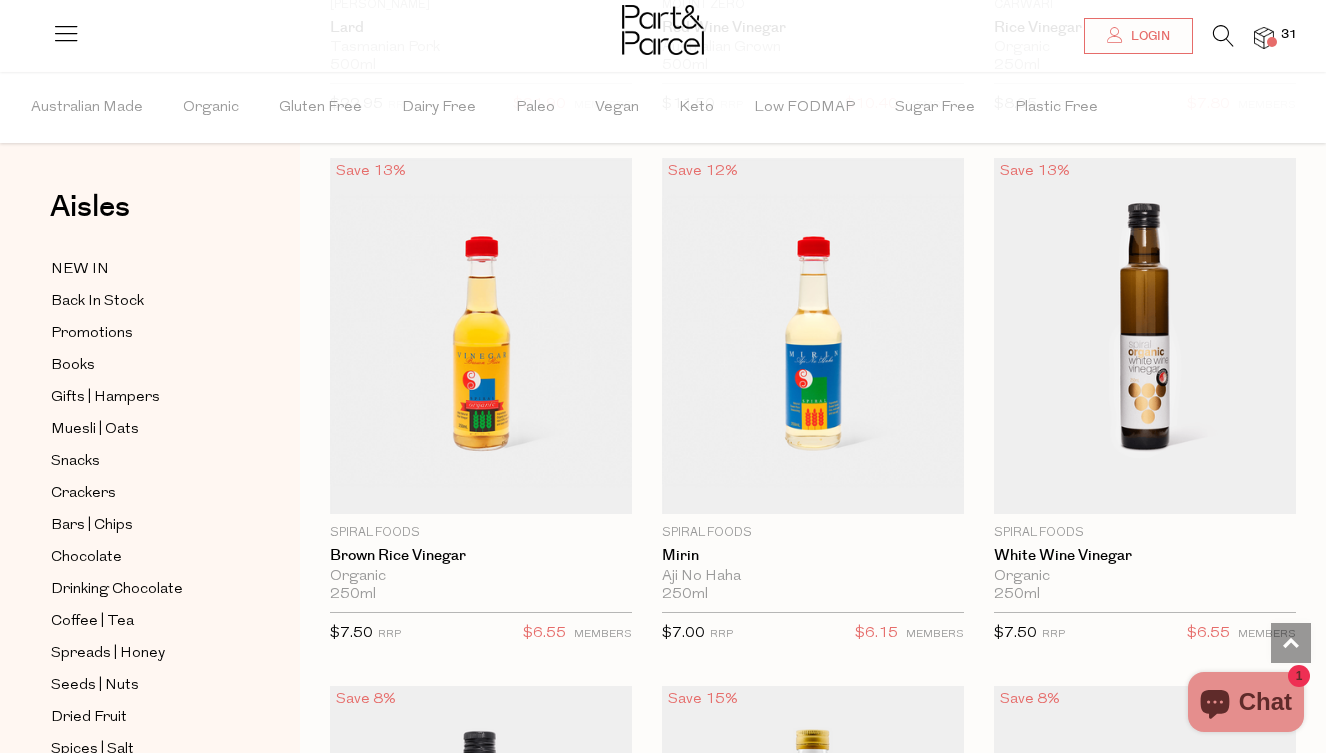 scroll, scrollTop: 5916, scrollLeft: 0, axis: vertical 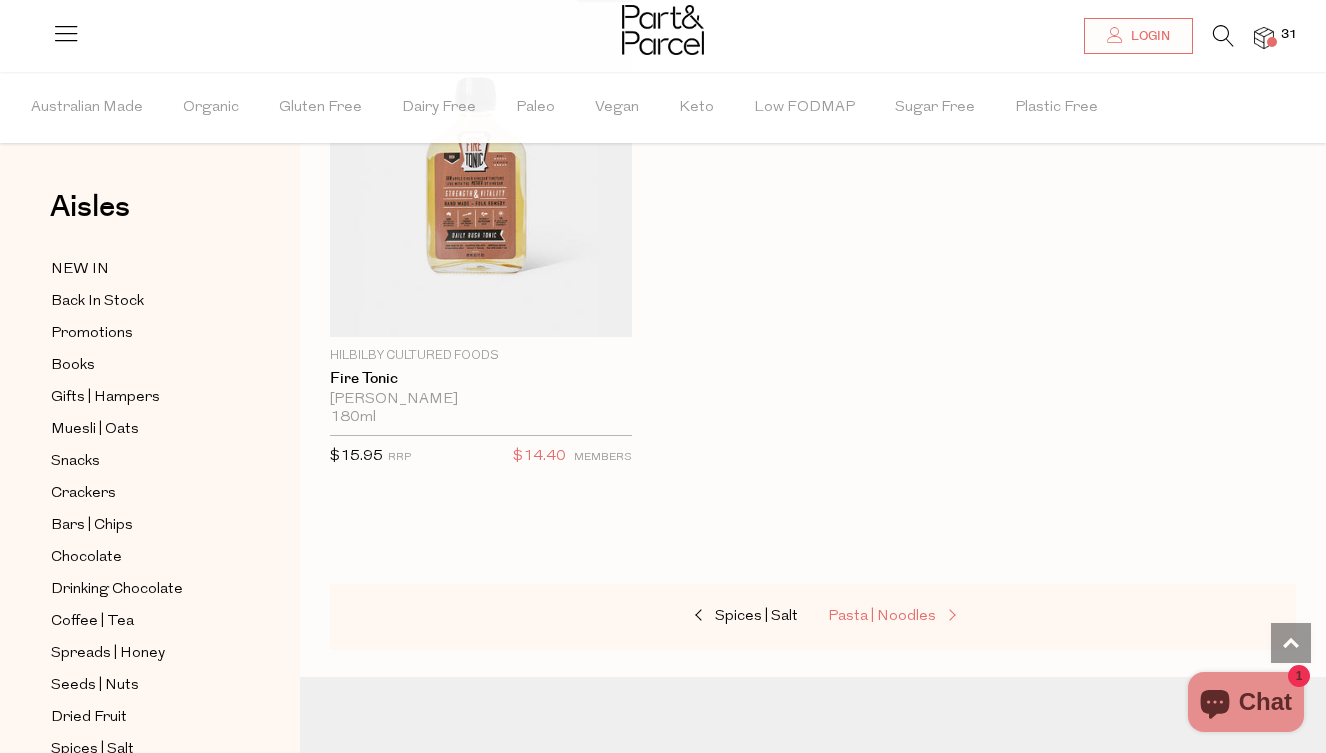 click on "Pasta | Noodles" at bounding box center [882, 616] 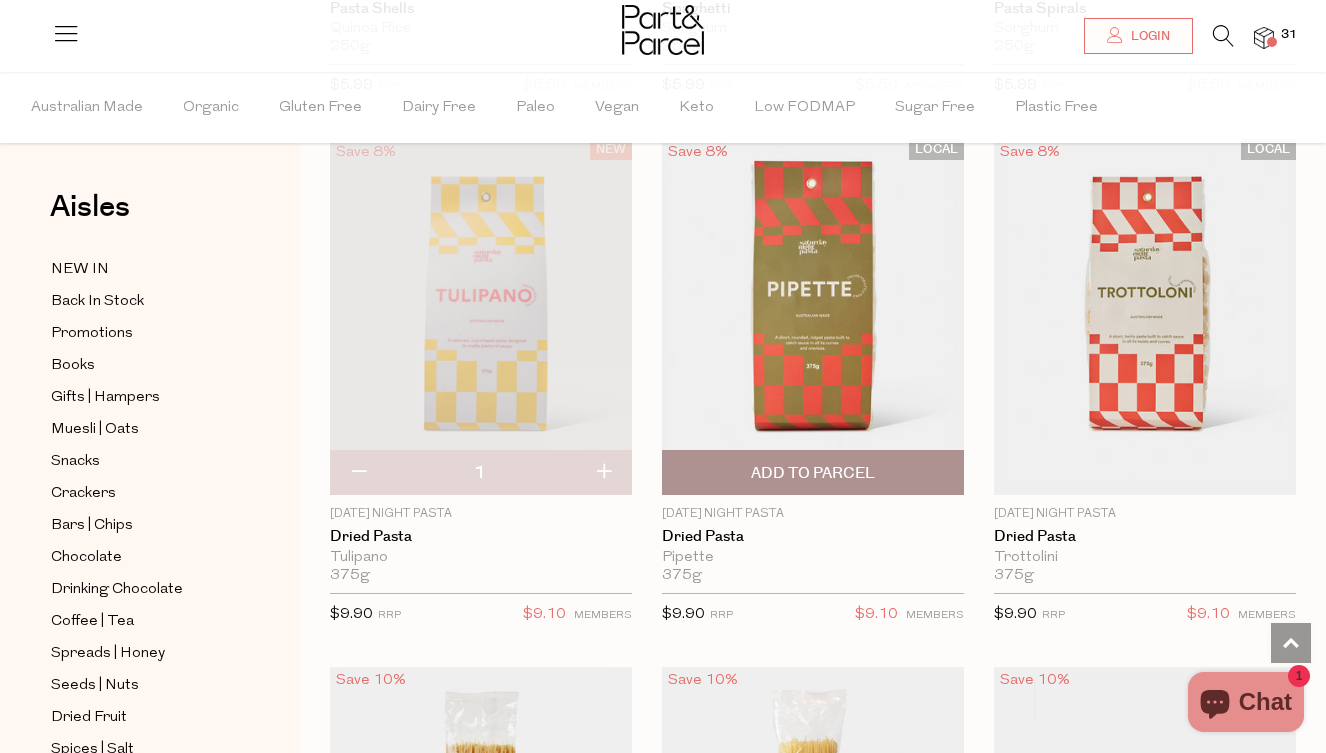 scroll, scrollTop: 1710, scrollLeft: 0, axis: vertical 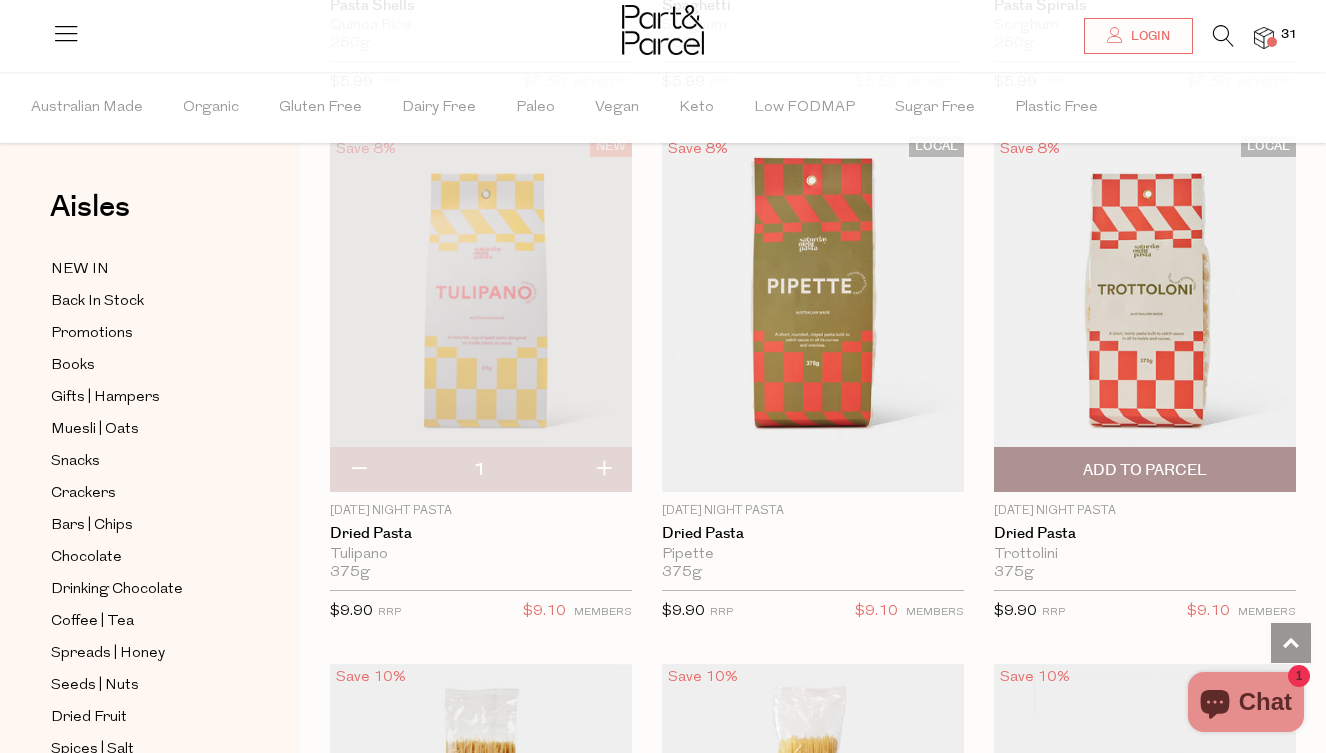 click at bounding box center [1145, 314] 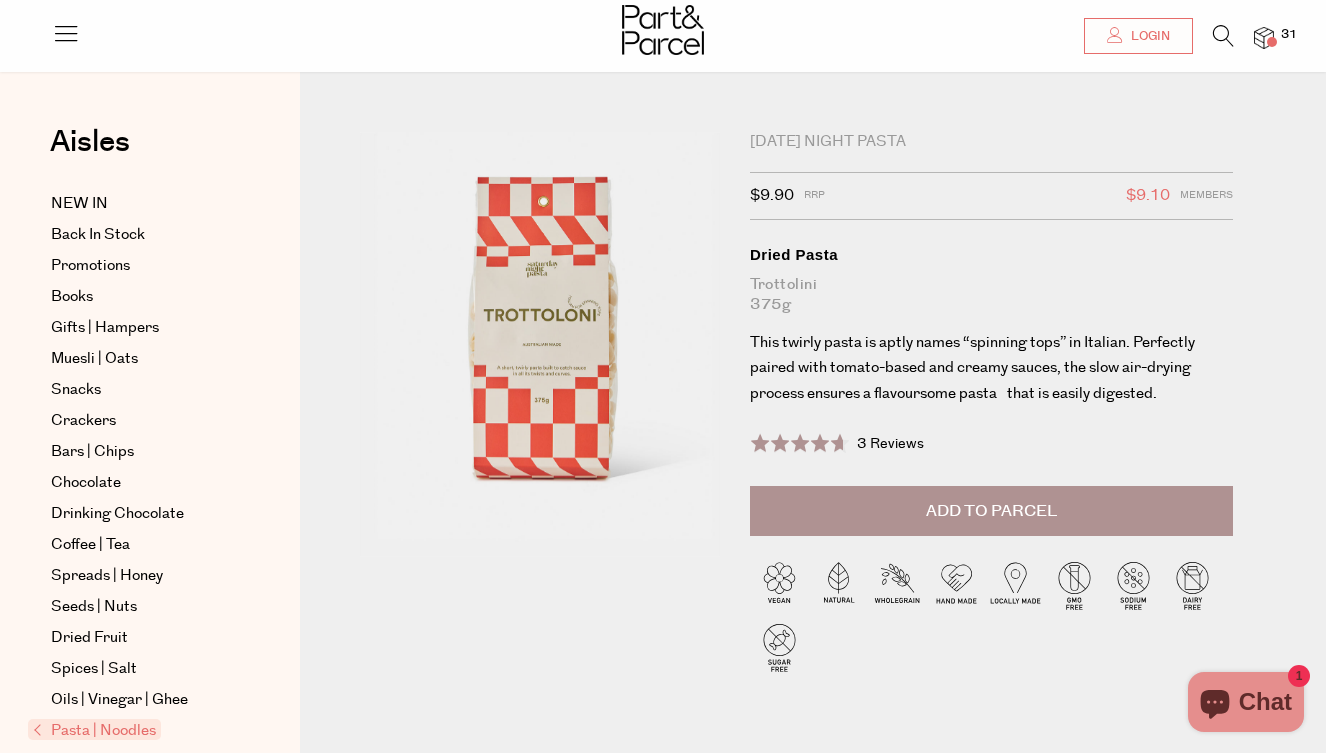 scroll, scrollTop: 274, scrollLeft: 0, axis: vertical 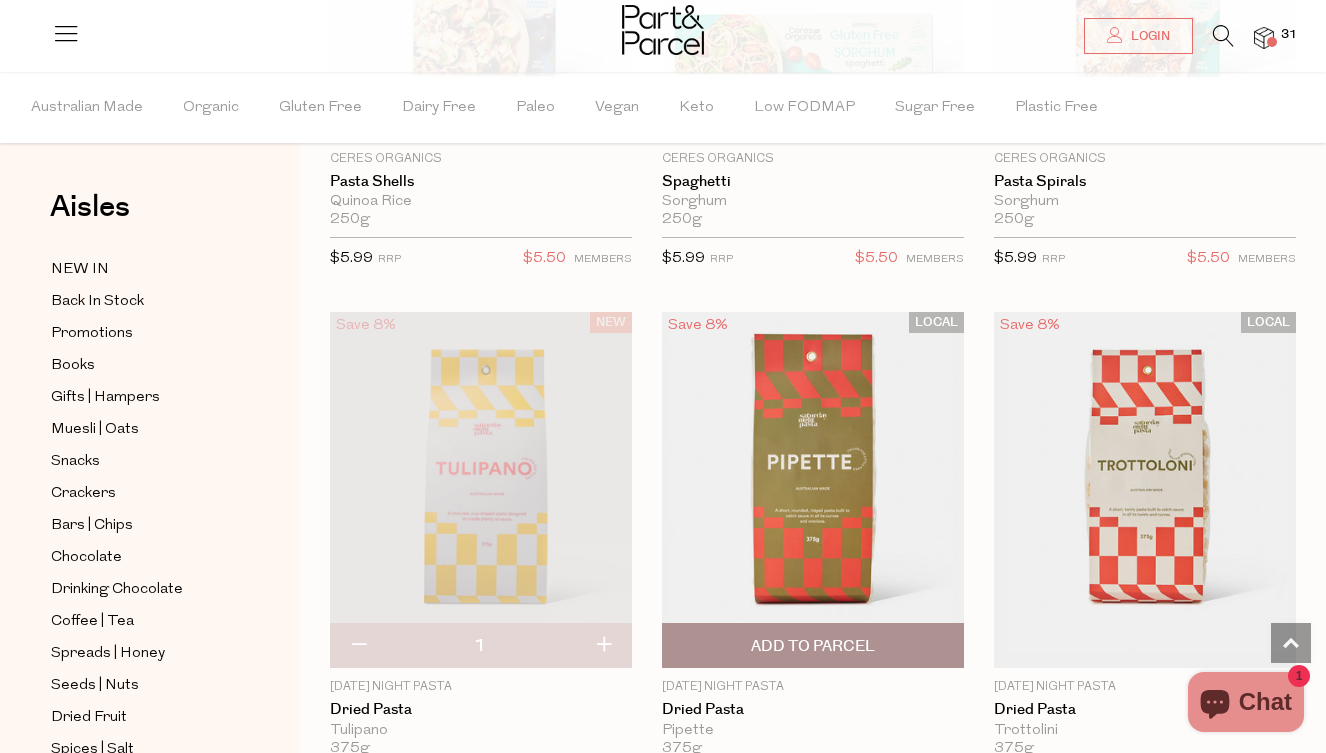 click at bounding box center (813, 490) 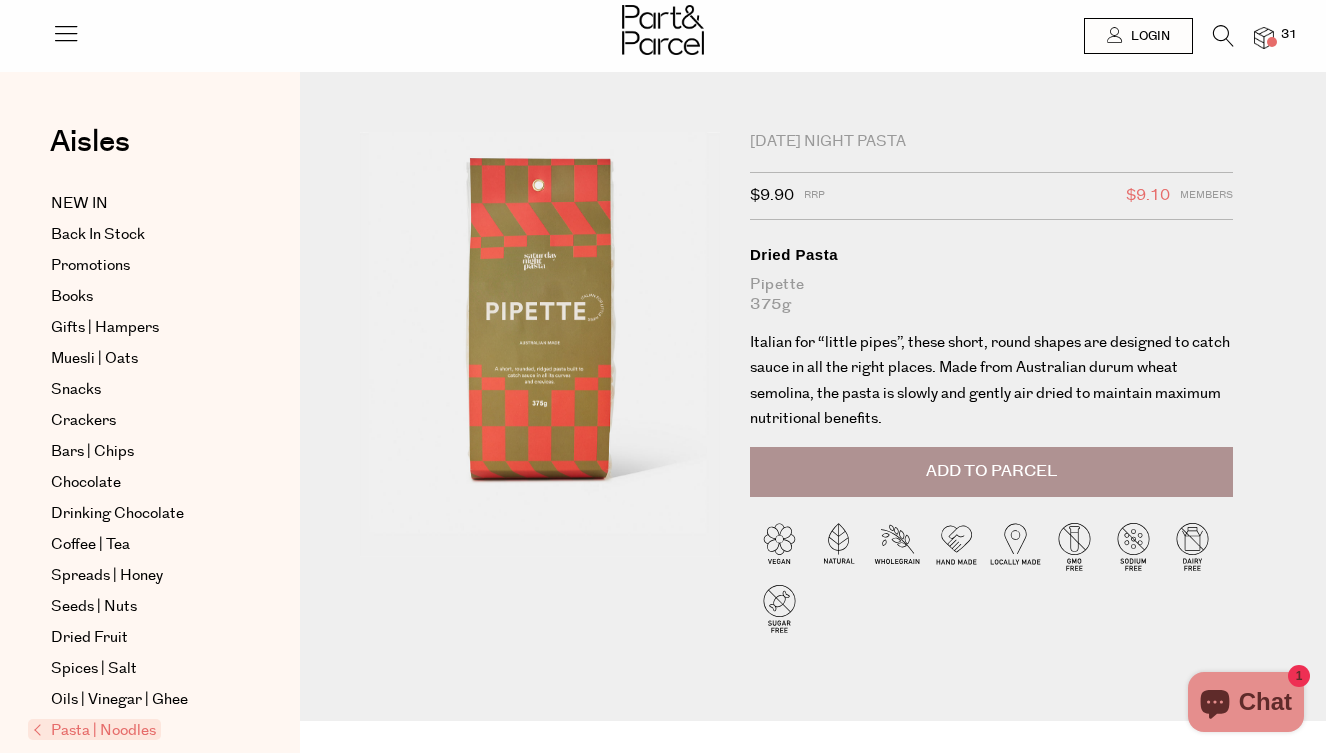 scroll, scrollTop: 19, scrollLeft: 0, axis: vertical 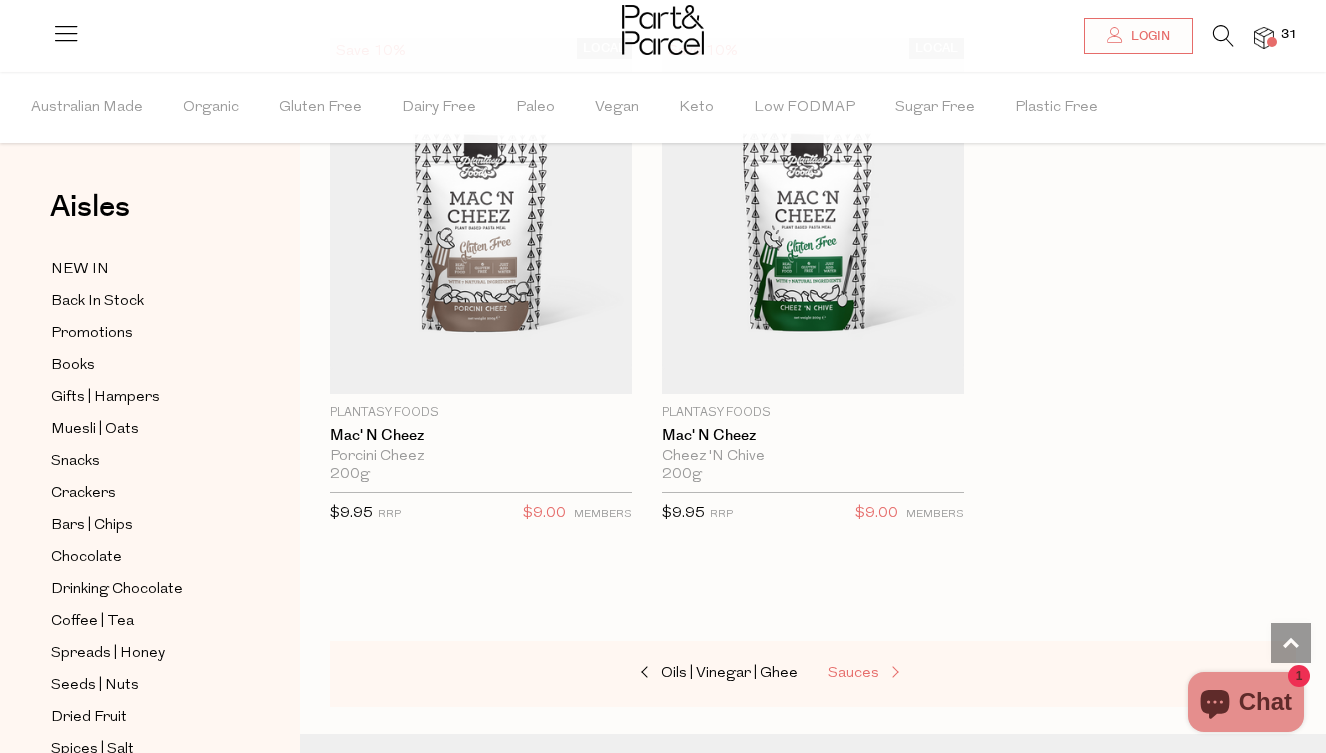 click on "Sauces" at bounding box center (853, 673) 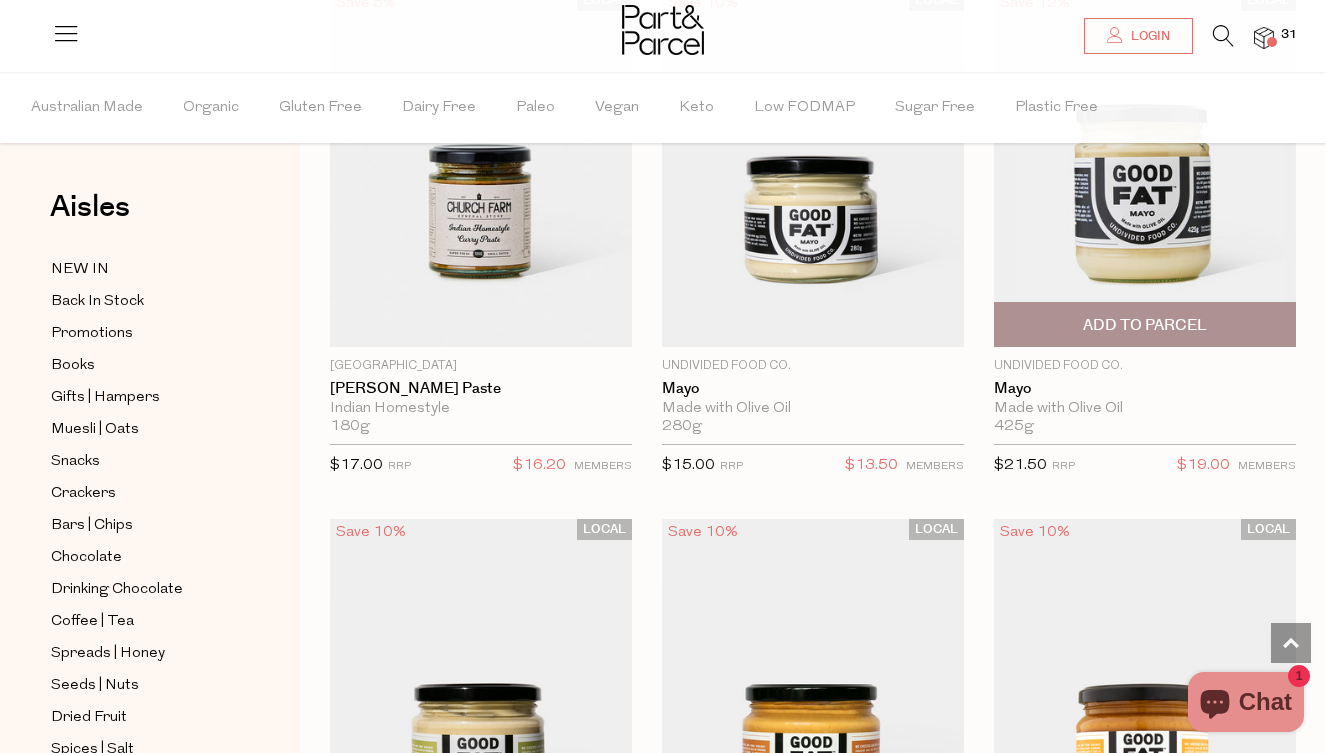scroll, scrollTop: 2833, scrollLeft: 0, axis: vertical 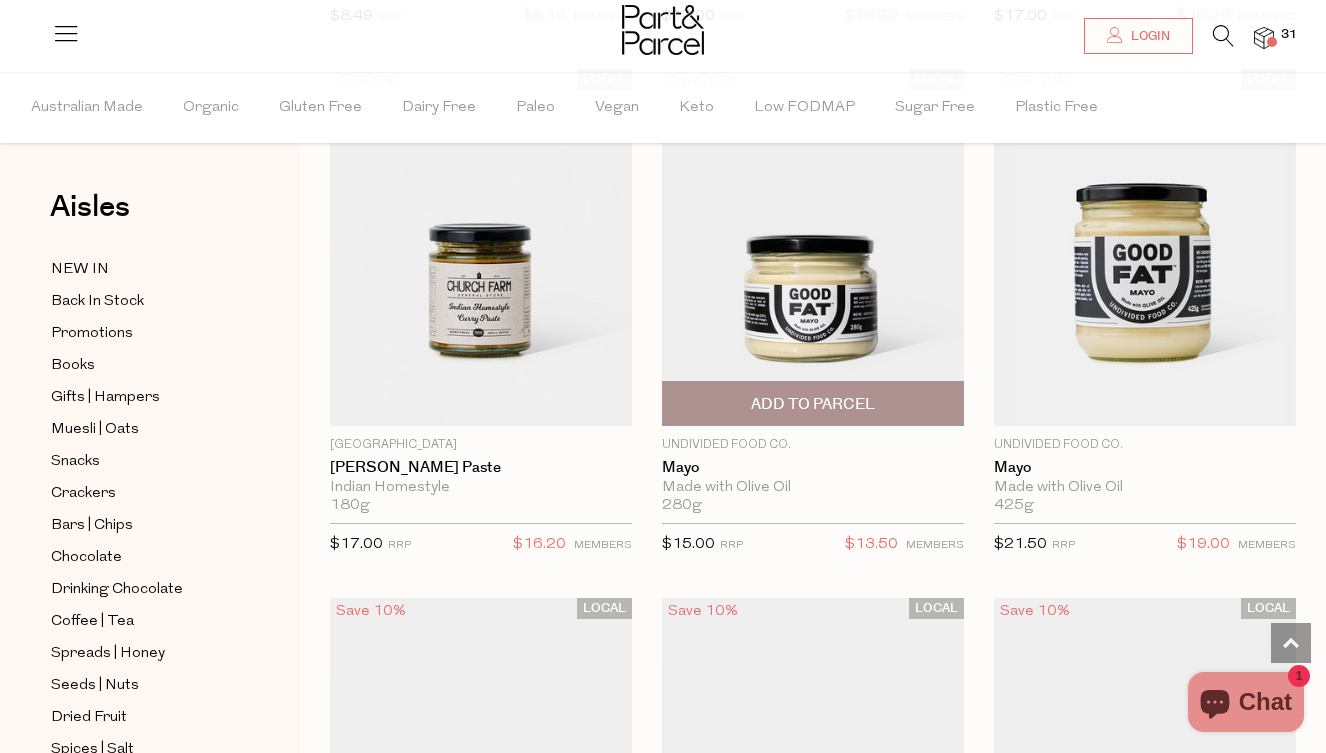 click on "Add To Parcel" at bounding box center [813, 404] 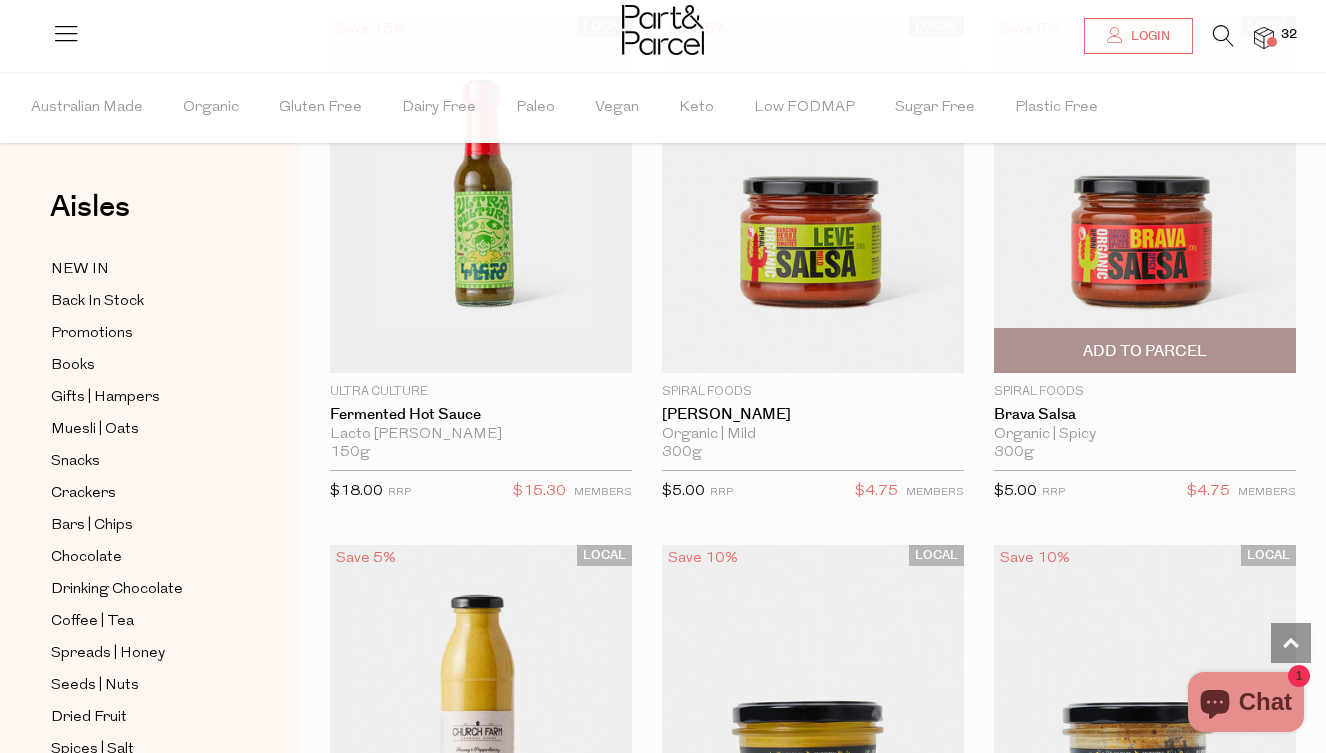 scroll, scrollTop: 6723, scrollLeft: 1, axis: both 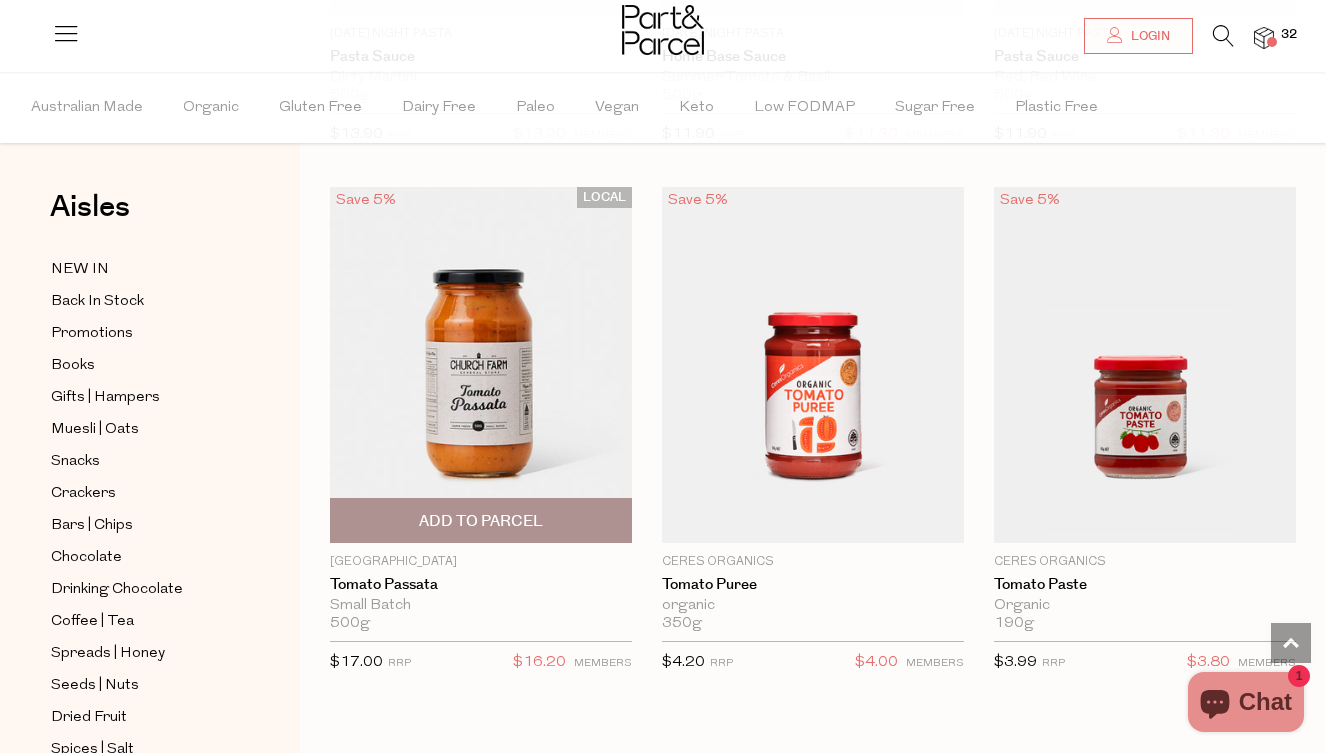 click on "Add To Parcel" at bounding box center [481, 521] 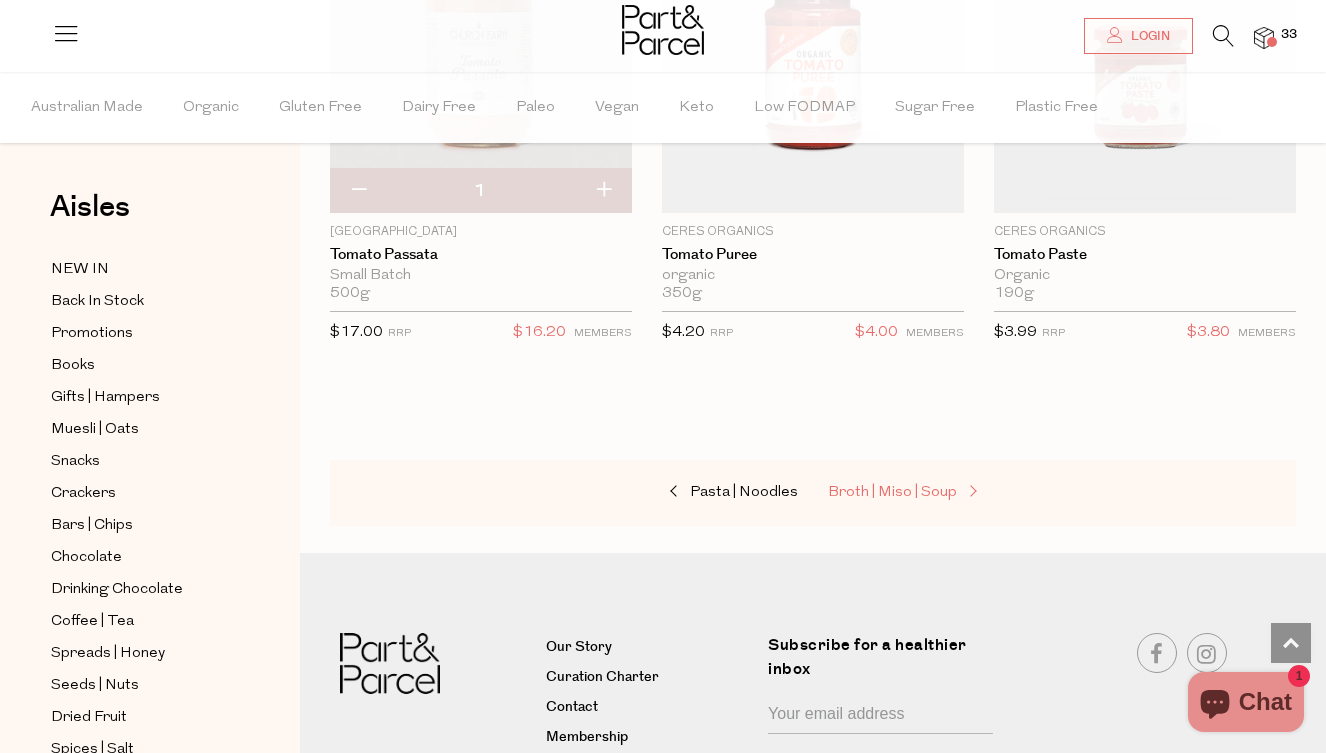 click on "Broth | Miso | Soup" at bounding box center [892, 492] 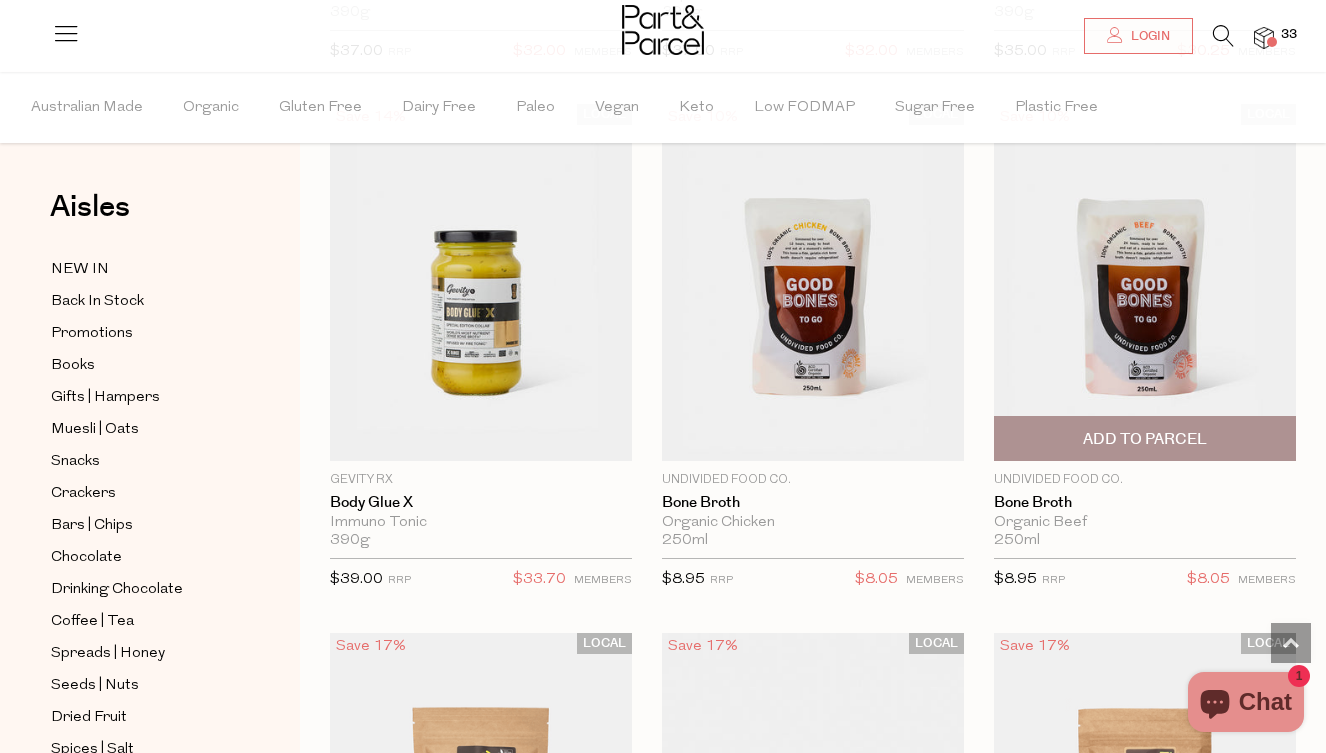 scroll, scrollTop: 1222, scrollLeft: 0, axis: vertical 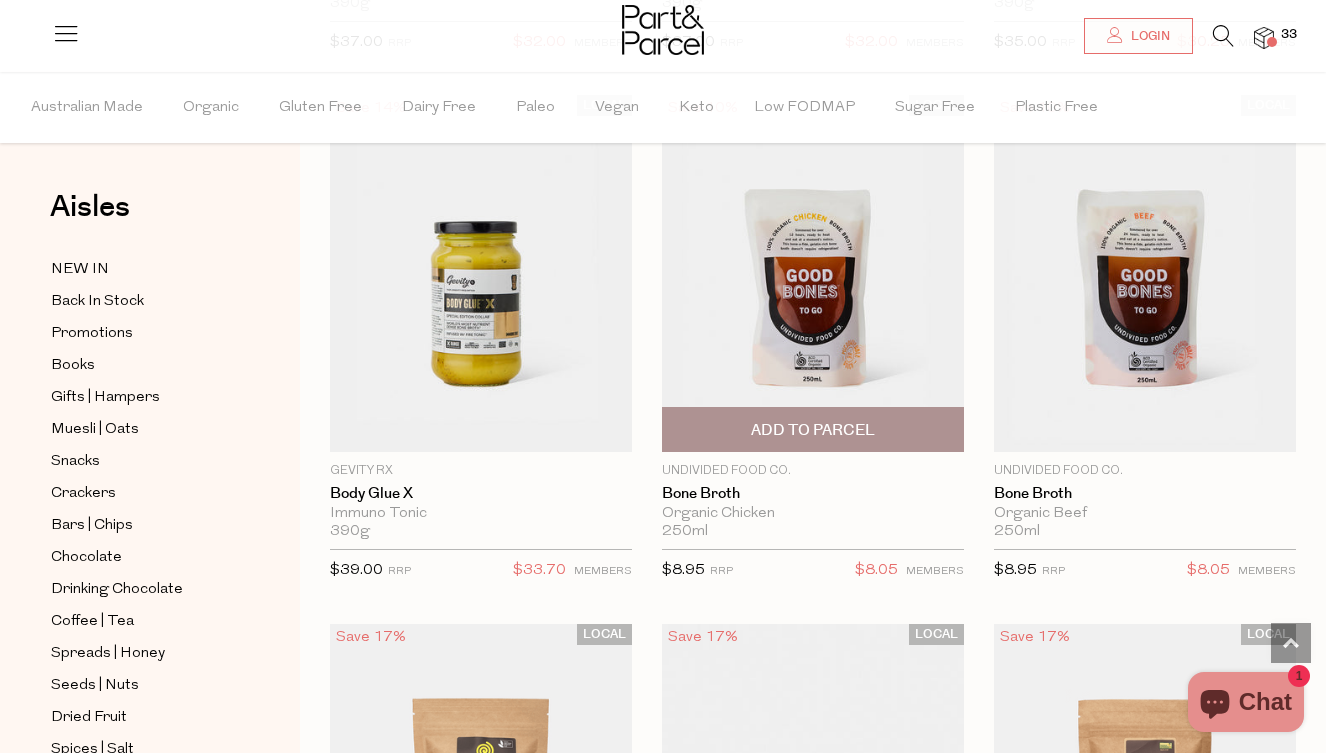 click on "Add To Parcel" at bounding box center [813, 430] 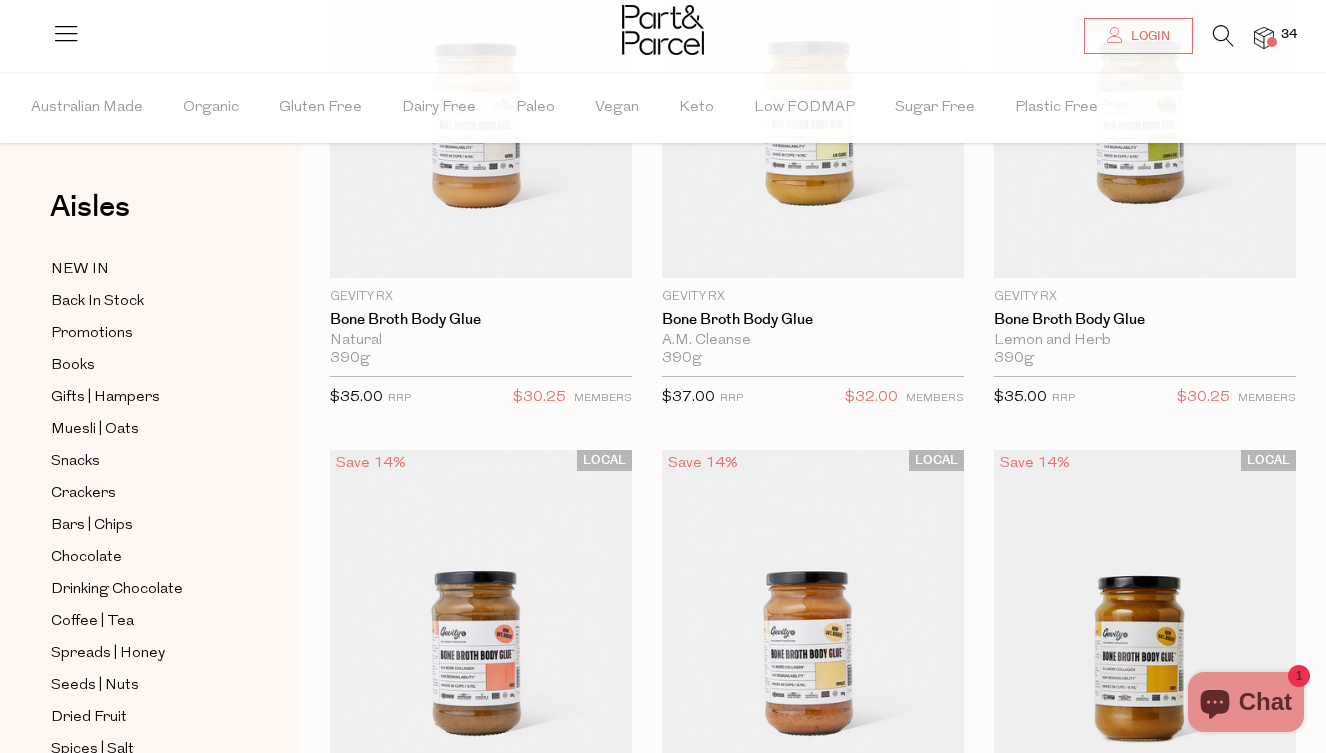 scroll, scrollTop: 185, scrollLeft: 0, axis: vertical 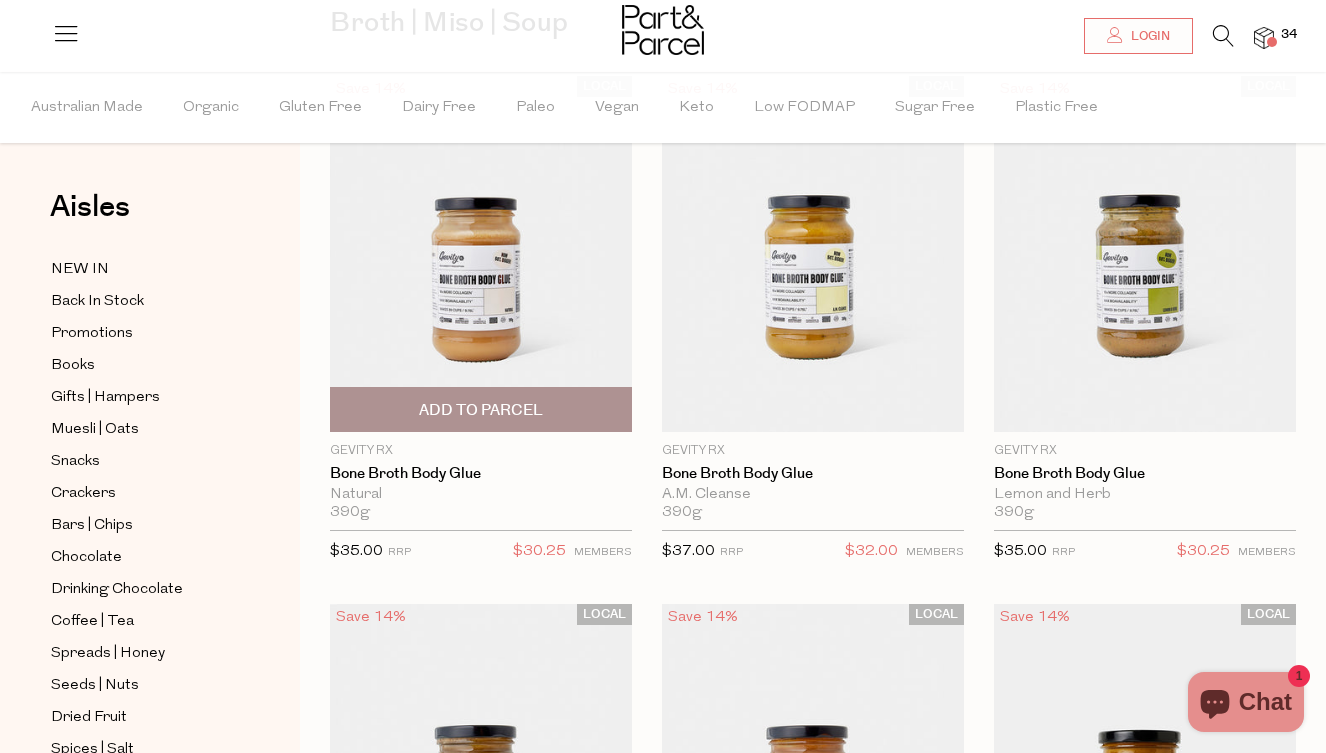 click on "Add To Parcel" at bounding box center (481, 410) 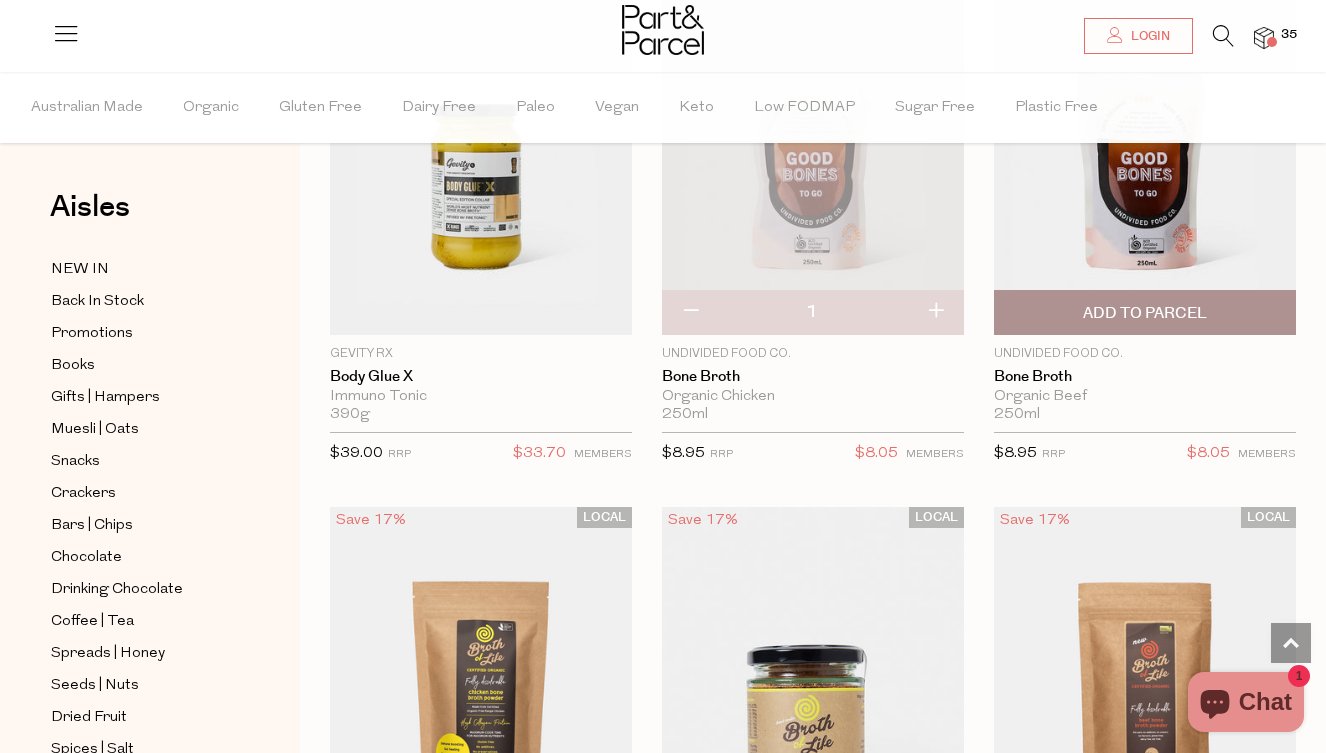 scroll, scrollTop: 1316, scrollLeft: 0, axis: vertical 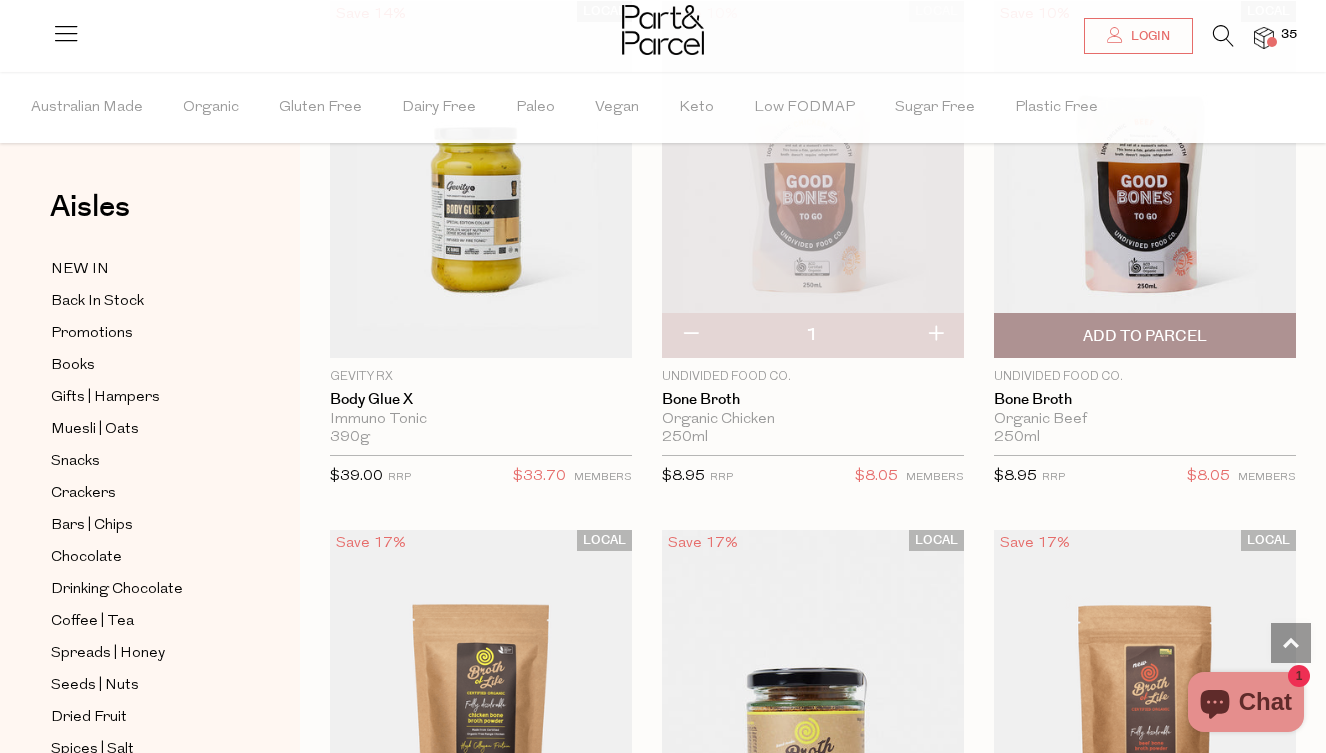 click on "Add To Parcel" at bounding box center [1145, 336] 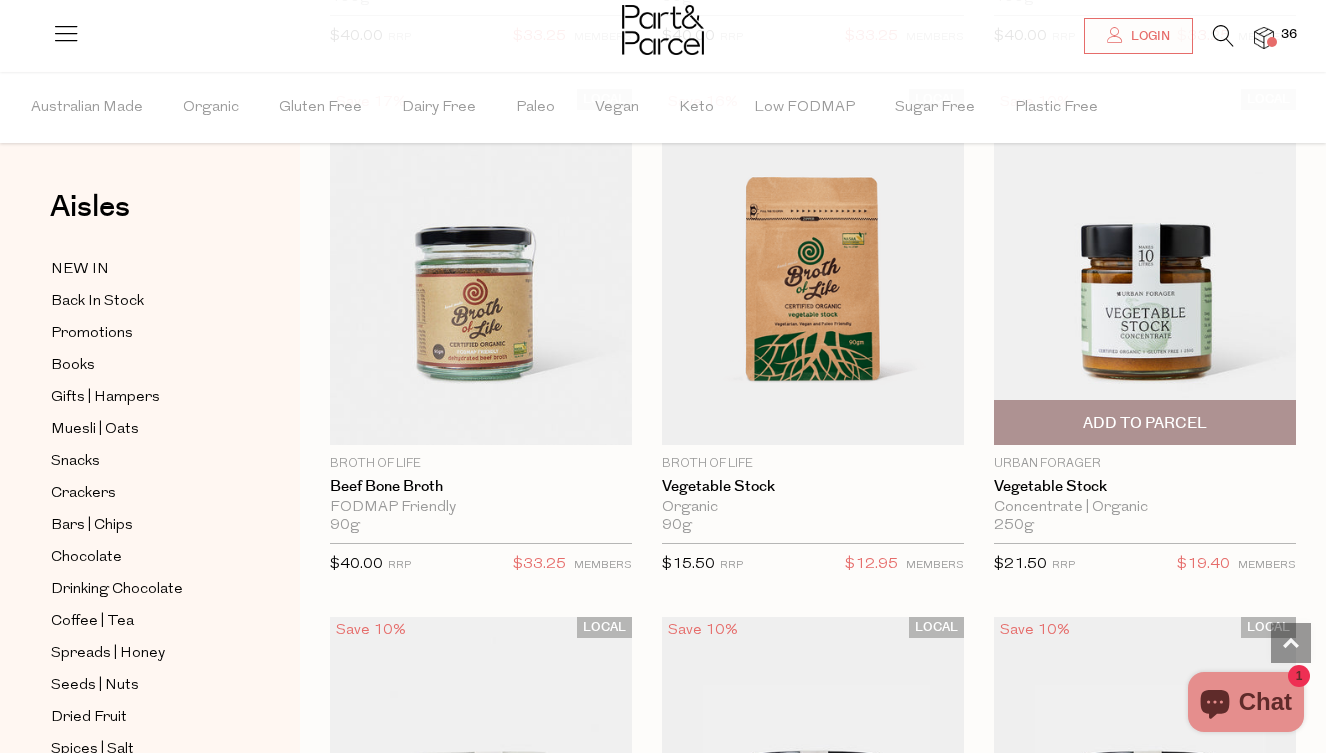 scroll, scrollTop: 2294, scrollLeft: 0, axis: vertical 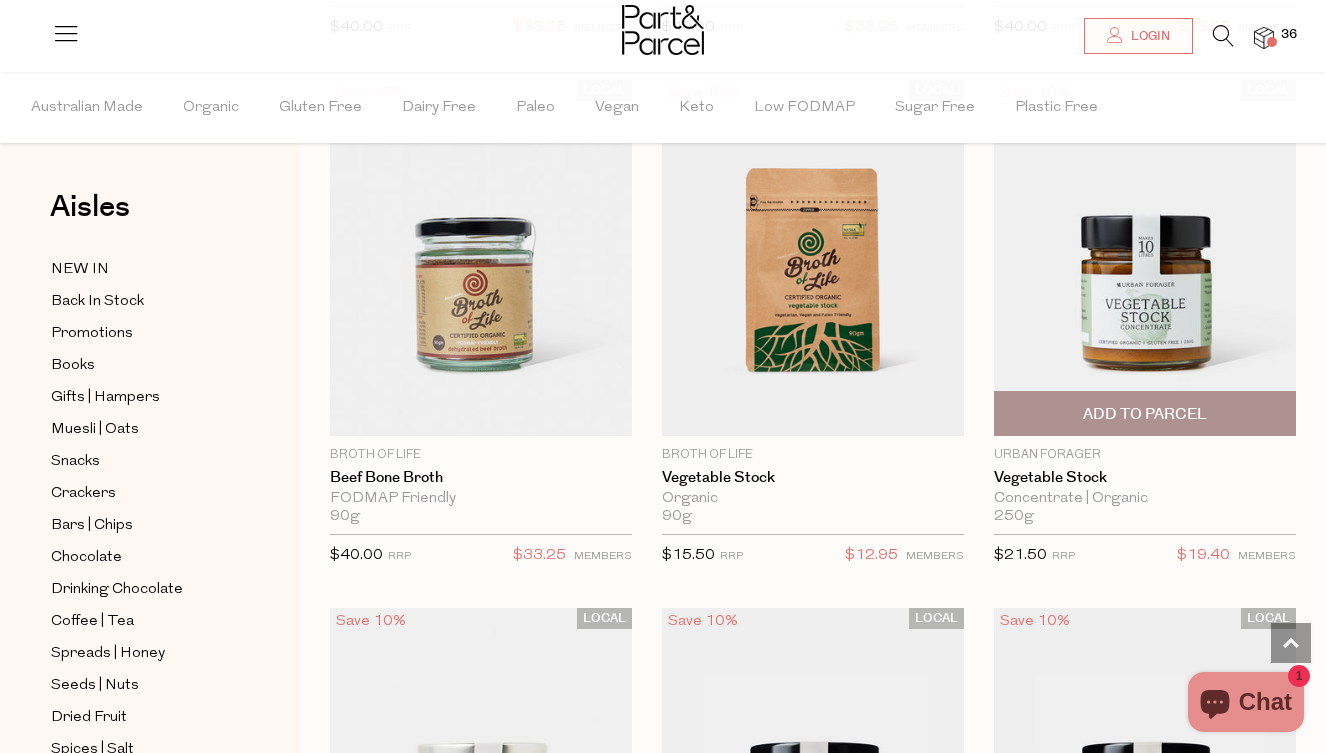 click on "Add To Parcel" at bounding box center [1145, 414] 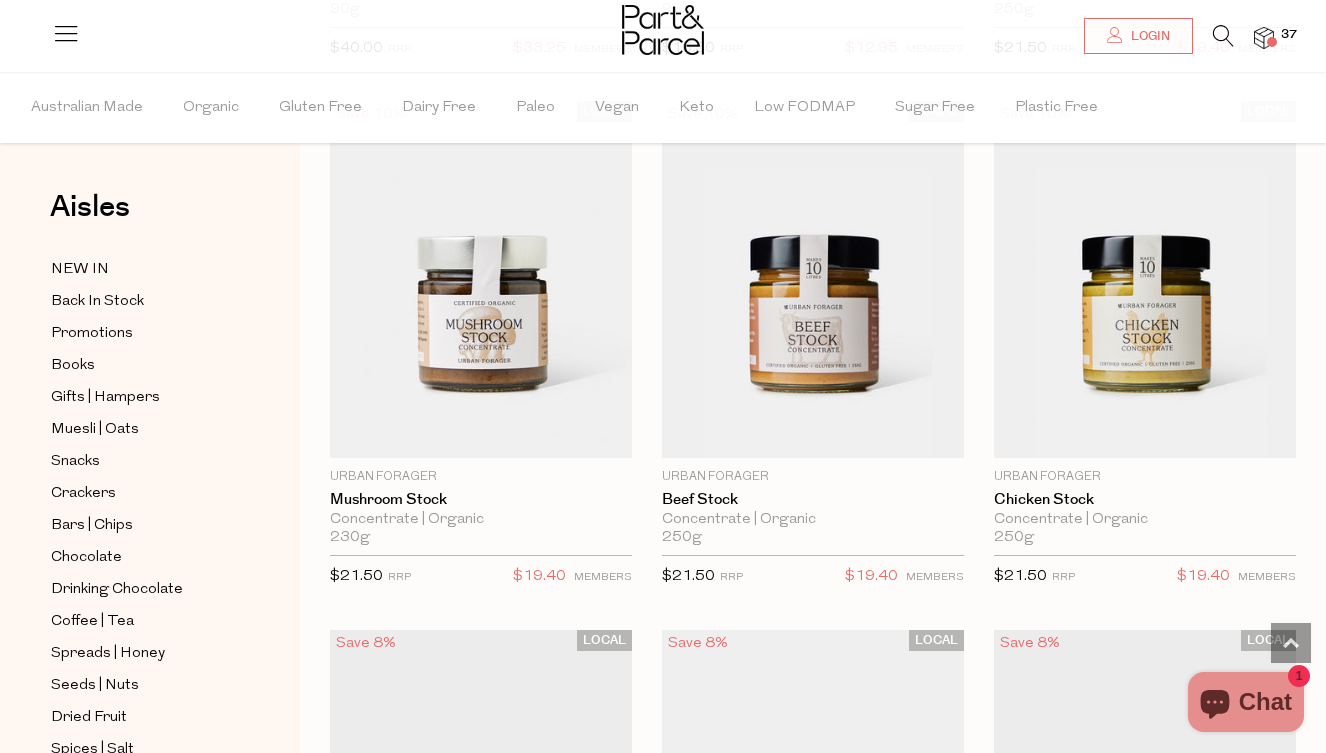 scroll, scrollTop: 2805, scrollLeft: 0, axis: vertical 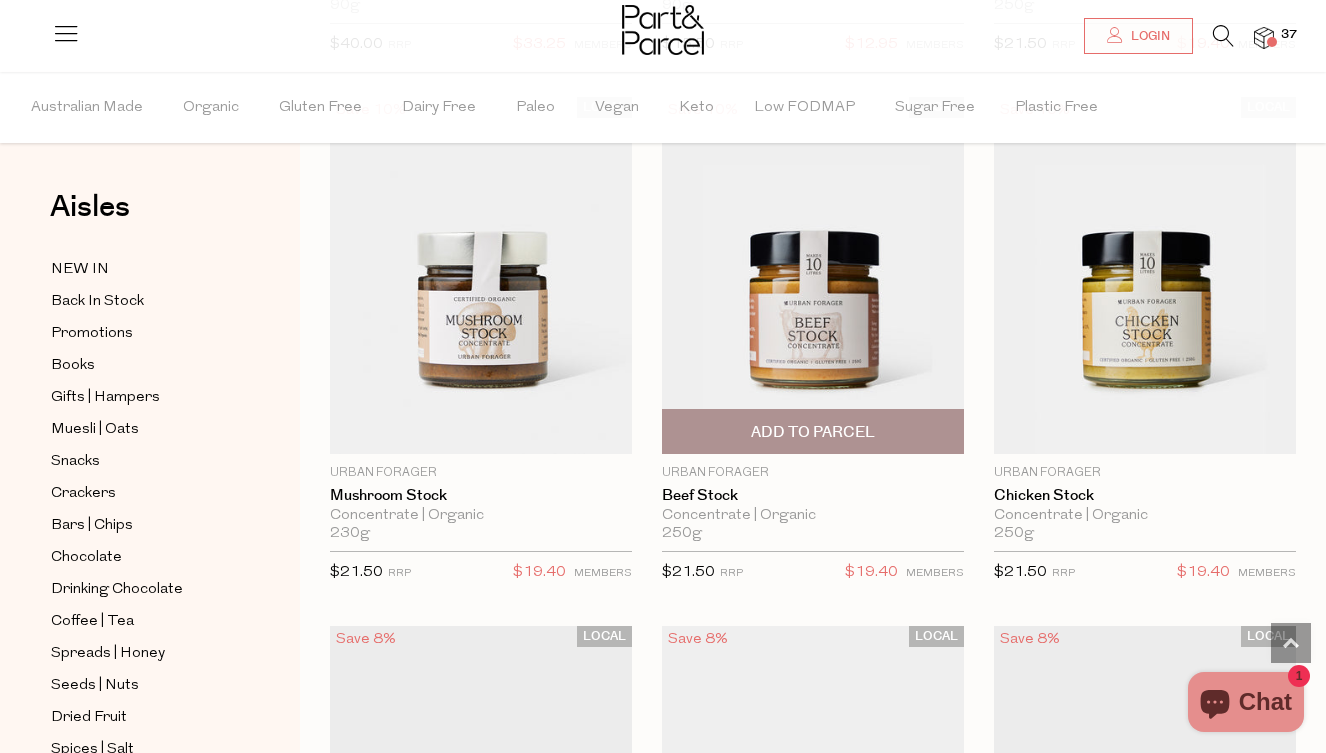 click on "Add To Parcel" at bounding box center [813, 432] 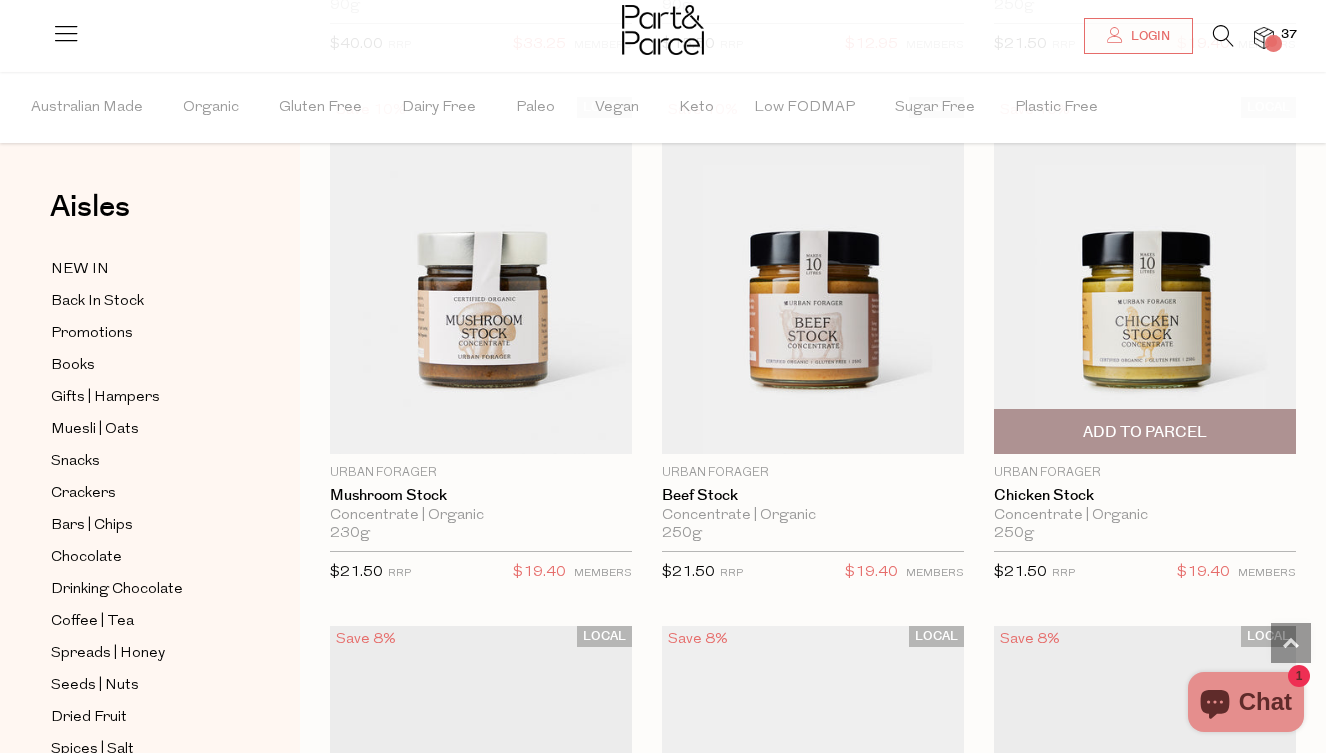 click on "Add To Parcel" at bounding box center [1145, 432] 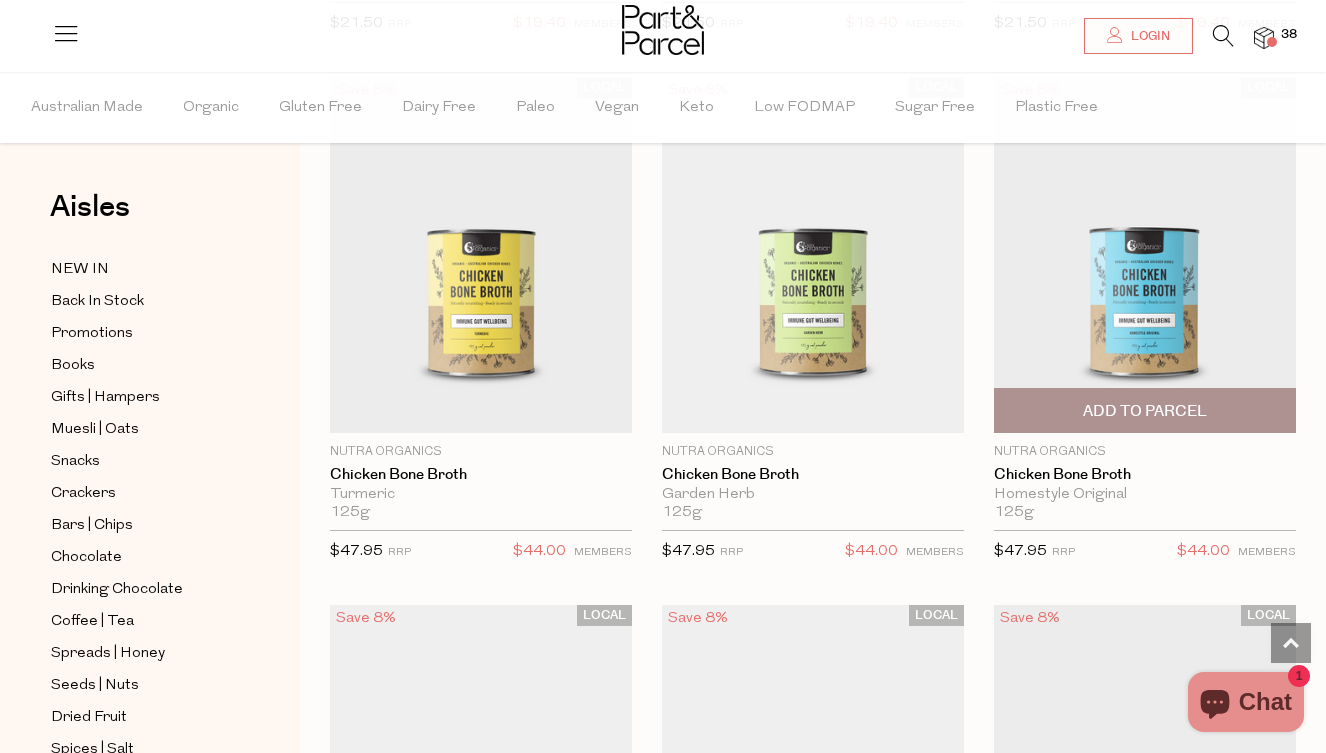scroll, scrollTop: 3354, scrollLeft: 0, axis: vertical 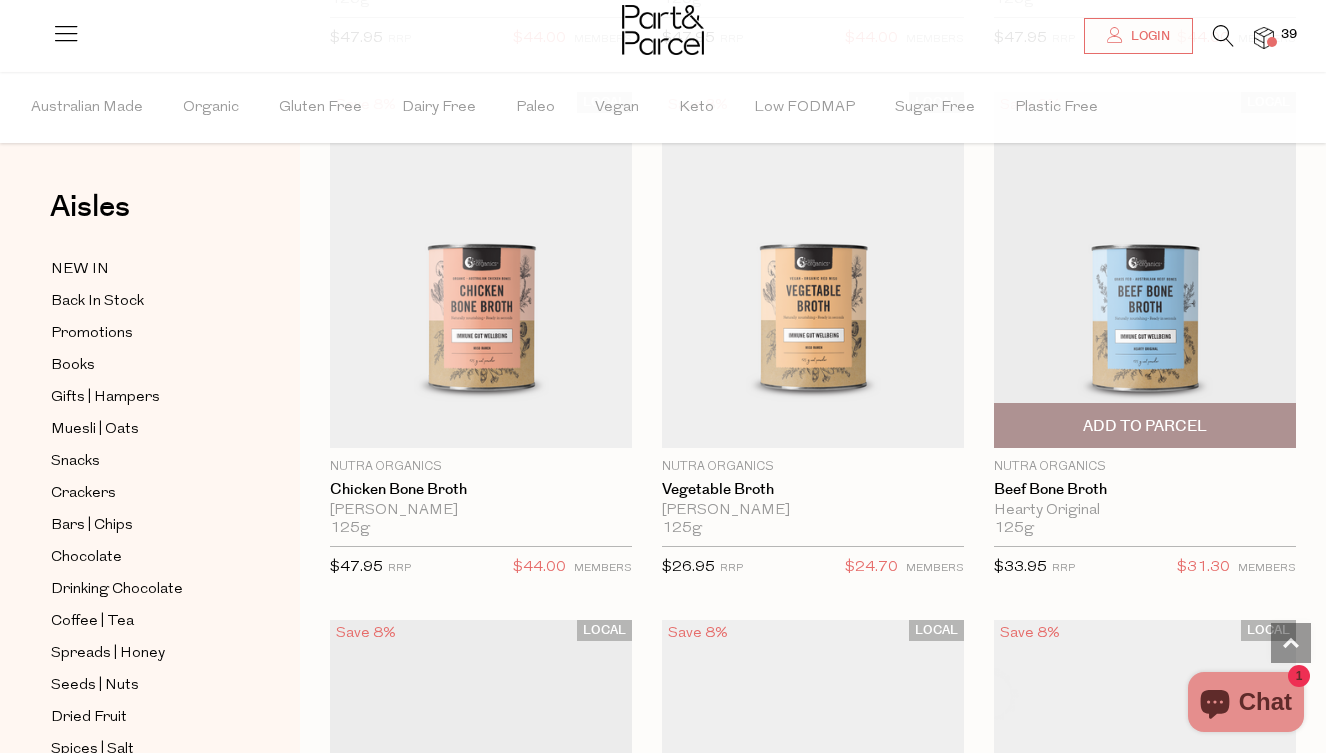 click on "Add To Parcel" at bounding box center [1145, 425] 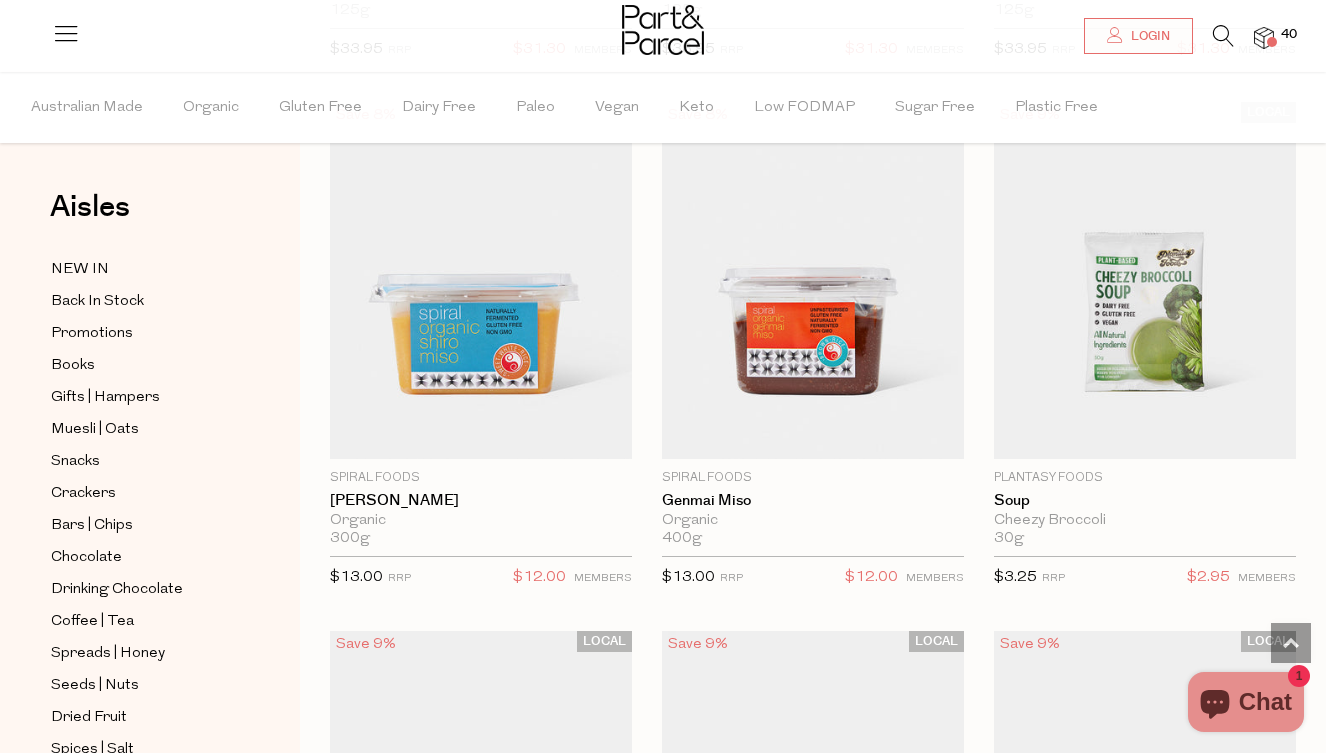 scroll, scrollTop: 4914, scrollLeft: 0, axis: vertical 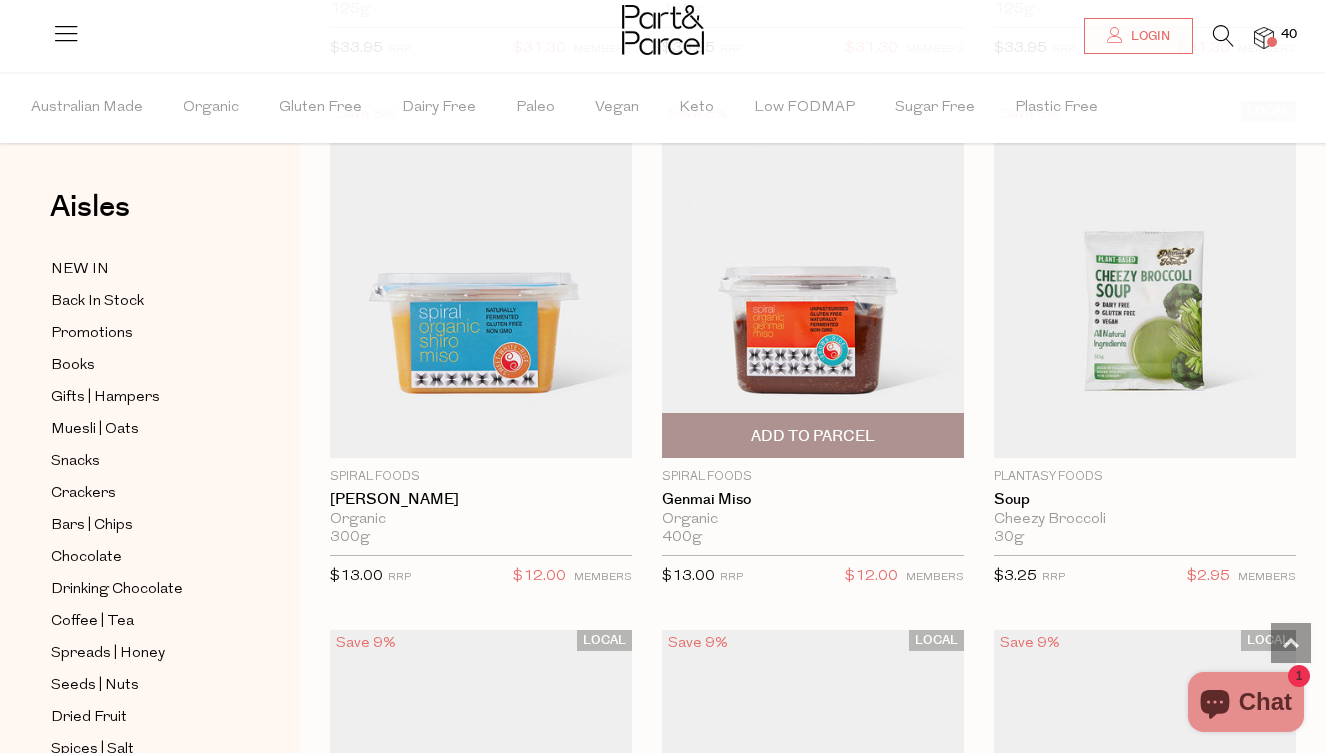 click on "Add To Parcel" at bounding box center (813, 436) 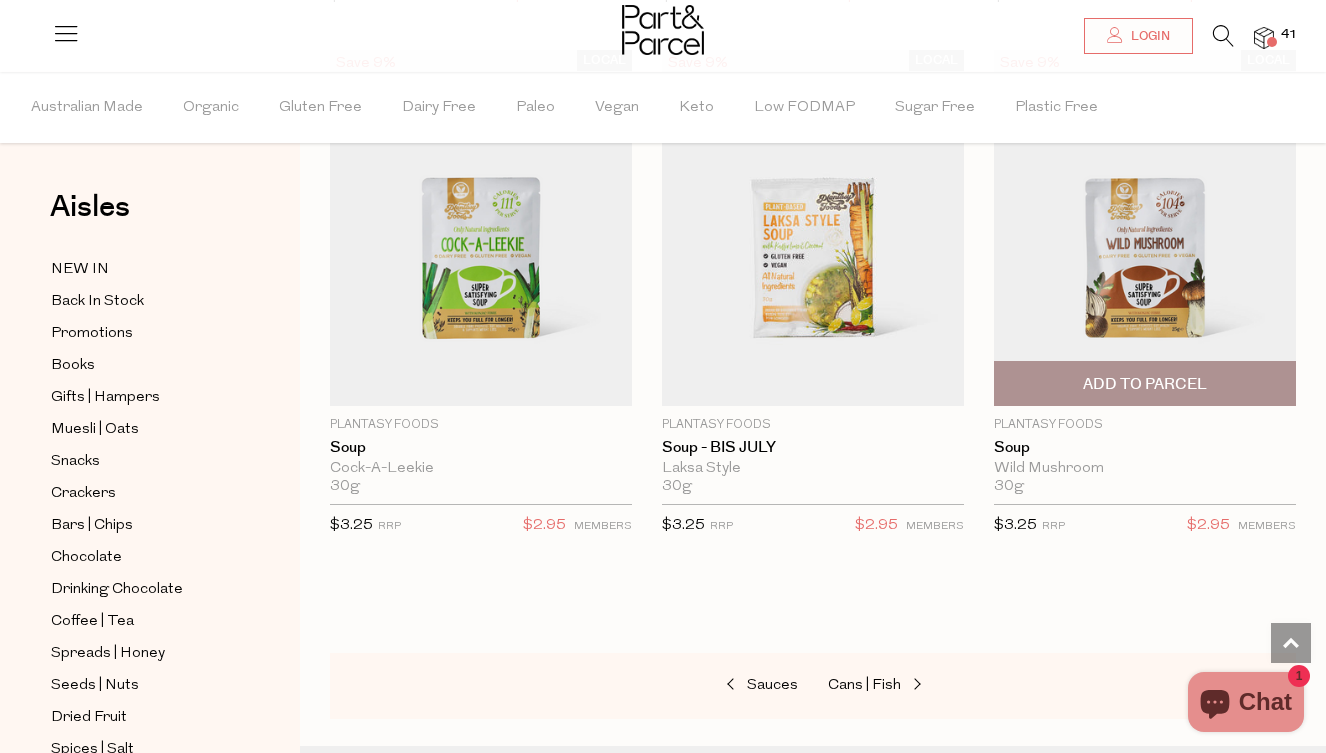 scroll, scrollTop: 5545, scrollLeft: 1, axis: both 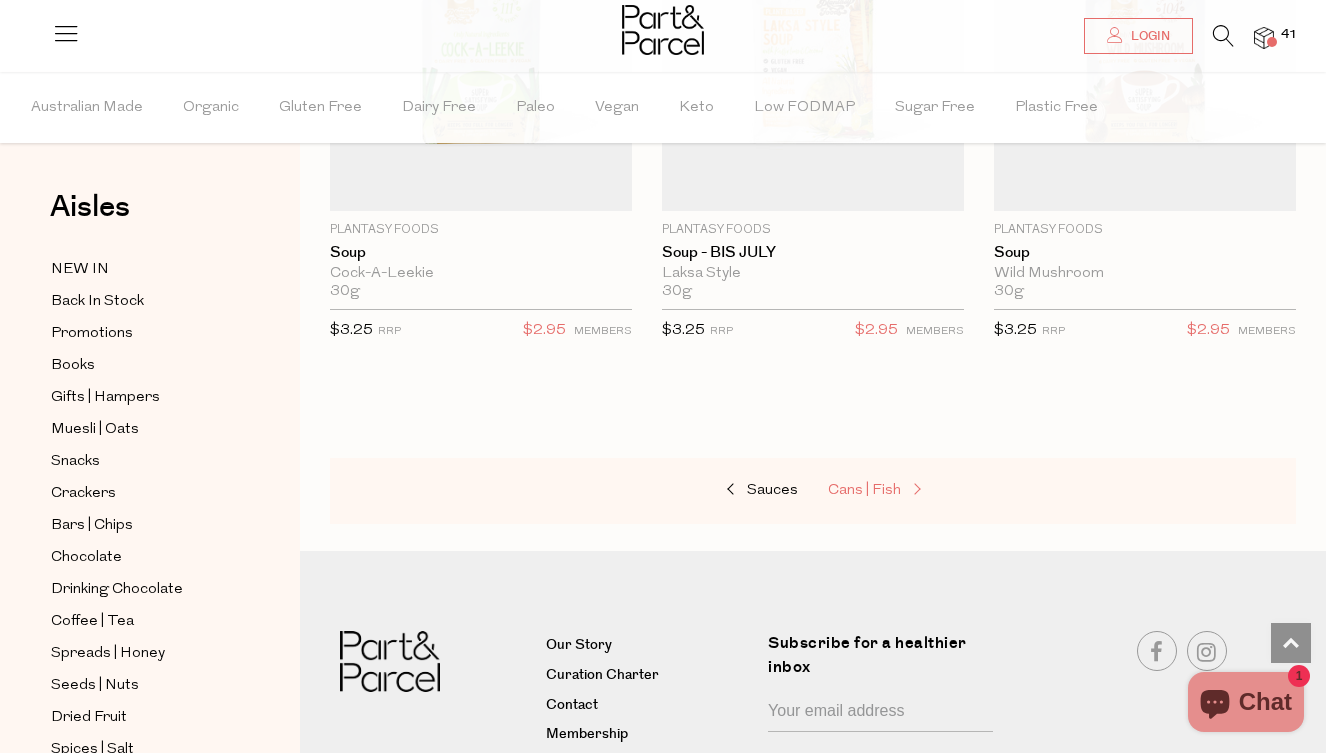 click on "Cans | Fish" at bounding box center (864, 490) 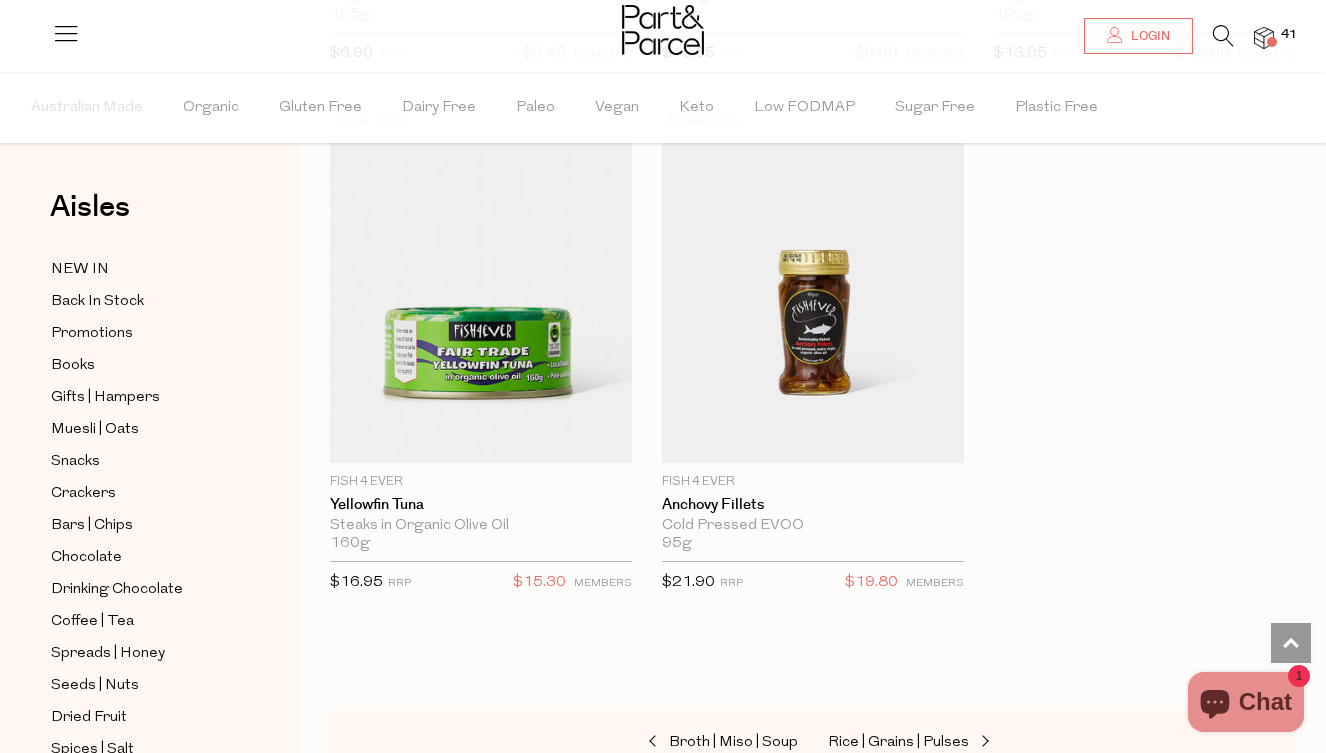 scroll, scrollTop: 4408, scrollLeft: 0, axis: vertical 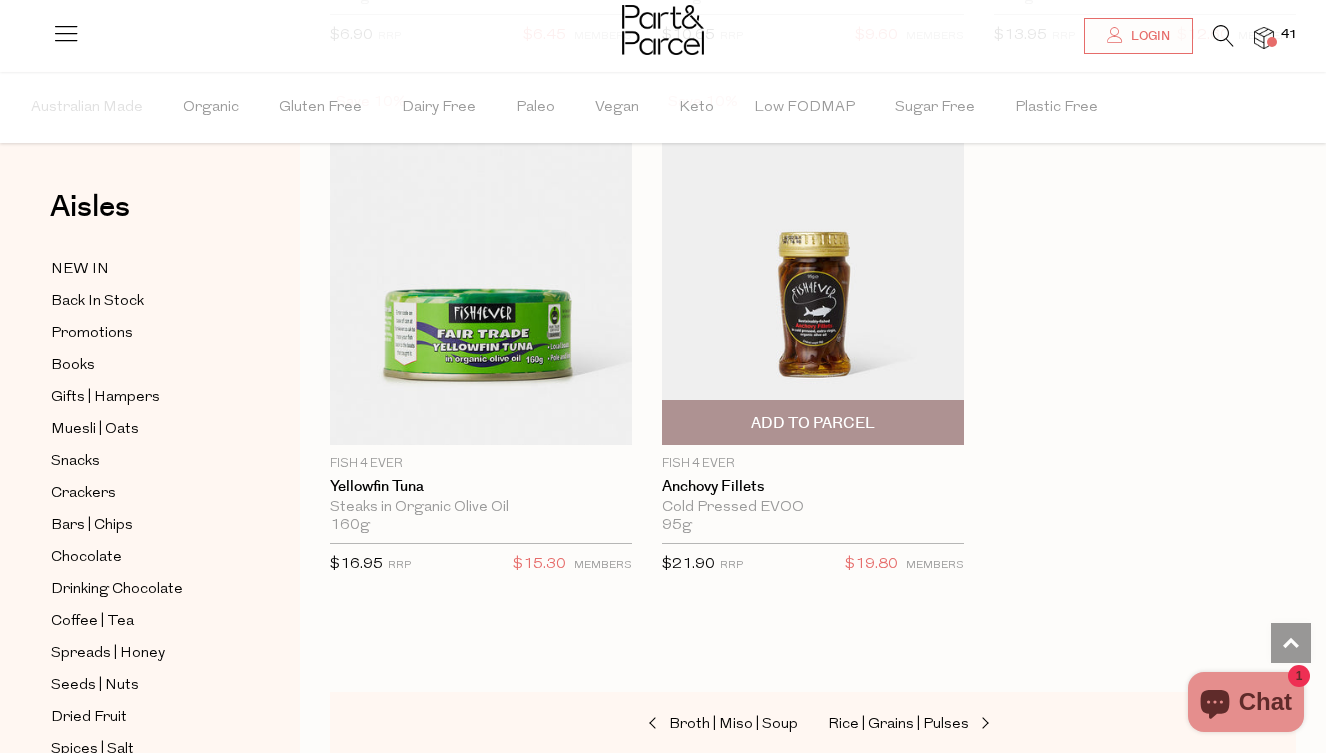 click on "Add To Parcel" at bounding box center [813, 423] 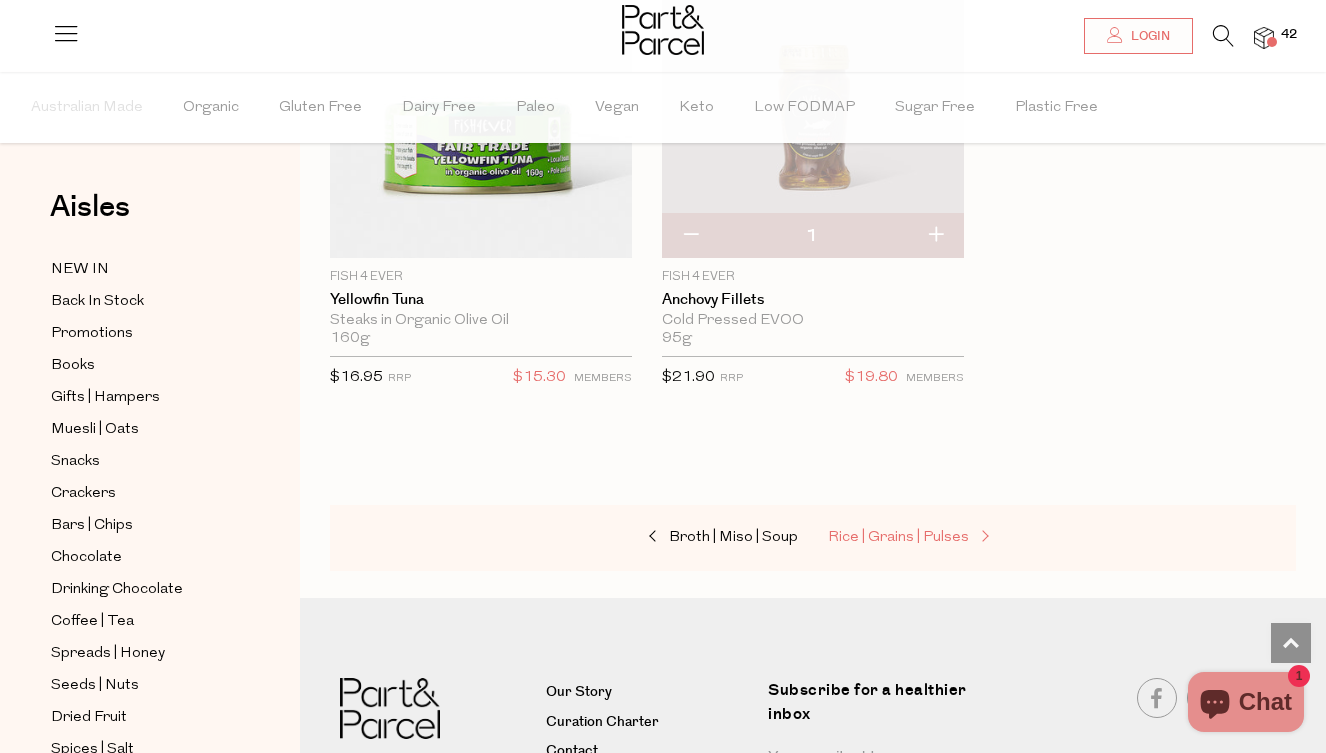click on "Rice | Grains | Pulses" at bounding box center [898, 537] 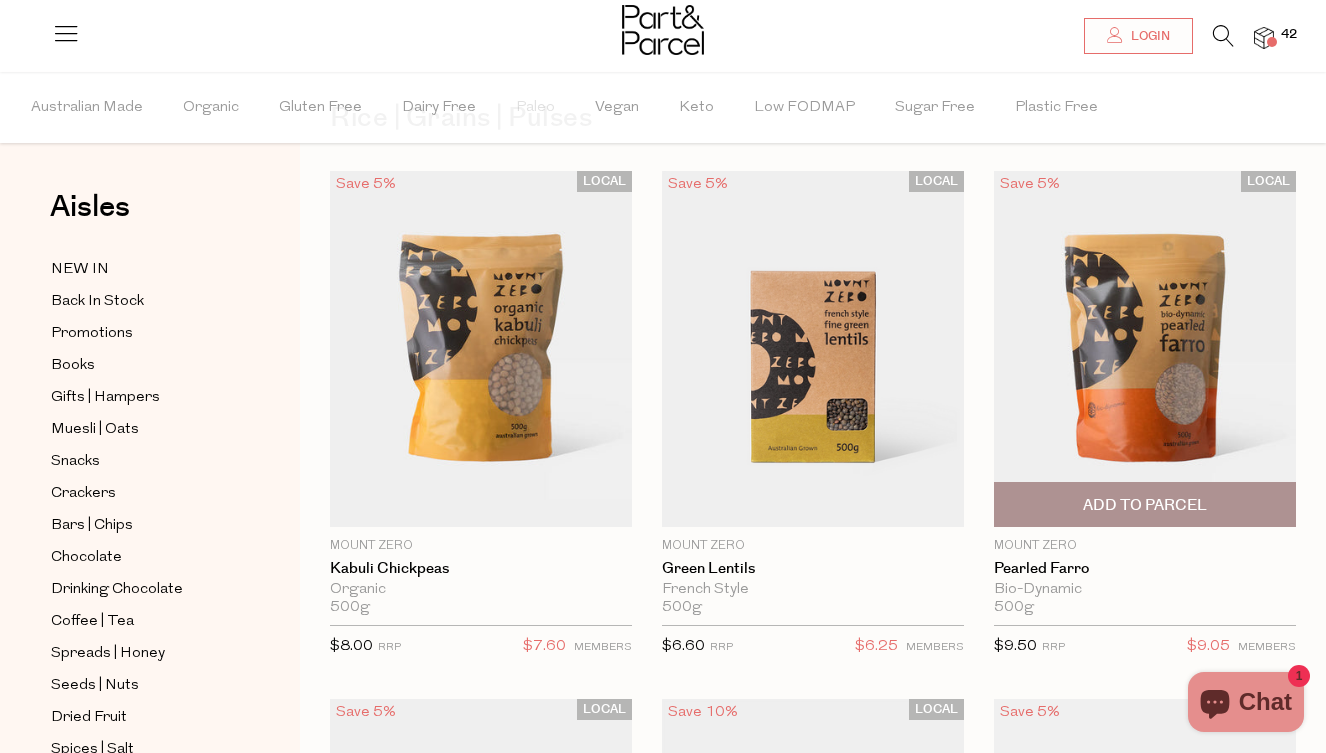 scroll, scrollTop: 92, scrollLeft: 0, axis: vertical 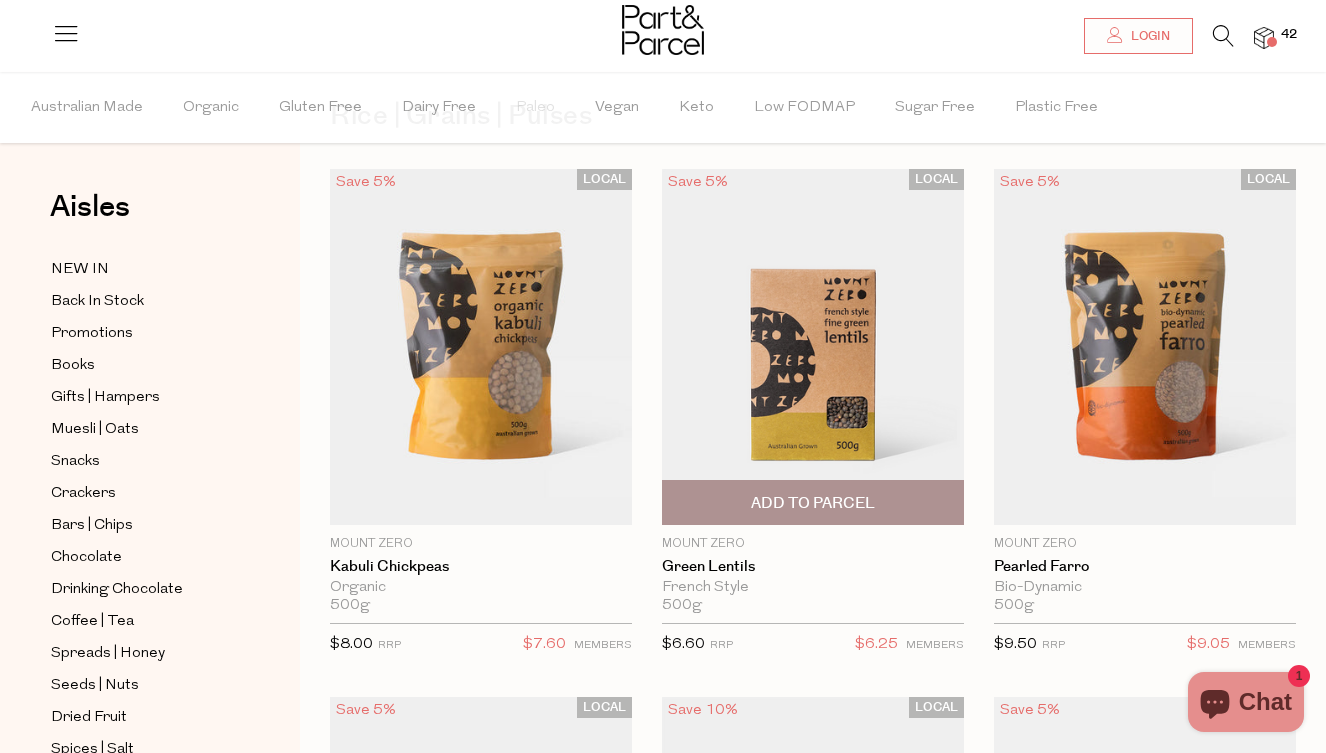 click on "Add To Parcel" at bounding box center (813, 503) 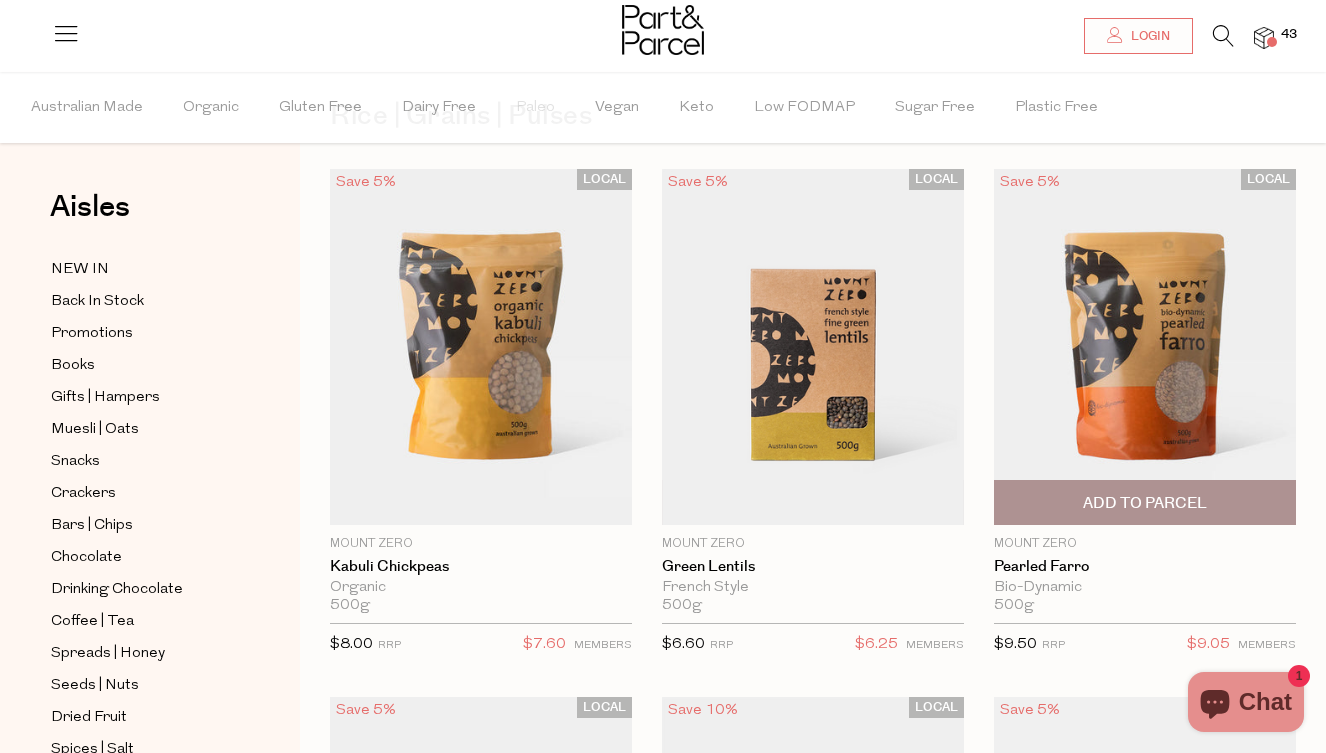 scroll, scrollTop: 158, scrollLeft: 0, axis: vertical 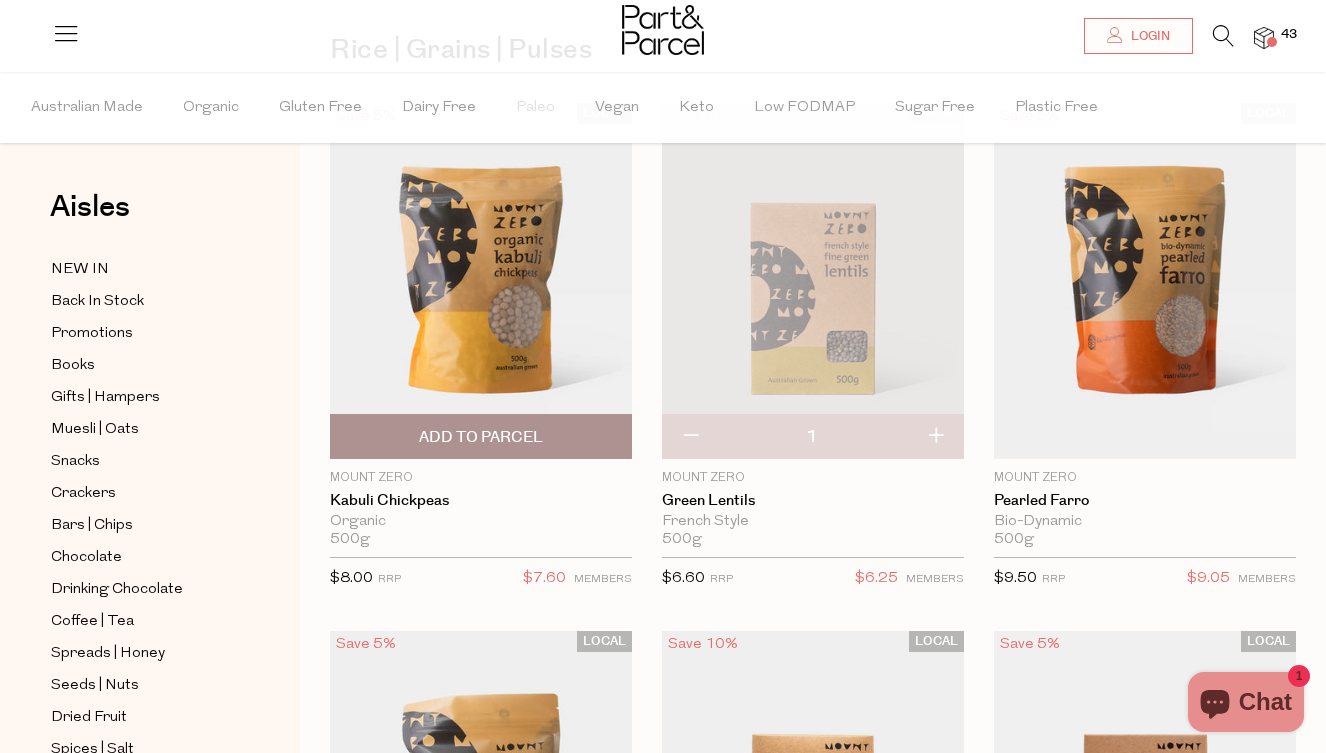 click on "Add To Parcel" at bounding box center [481, 437] 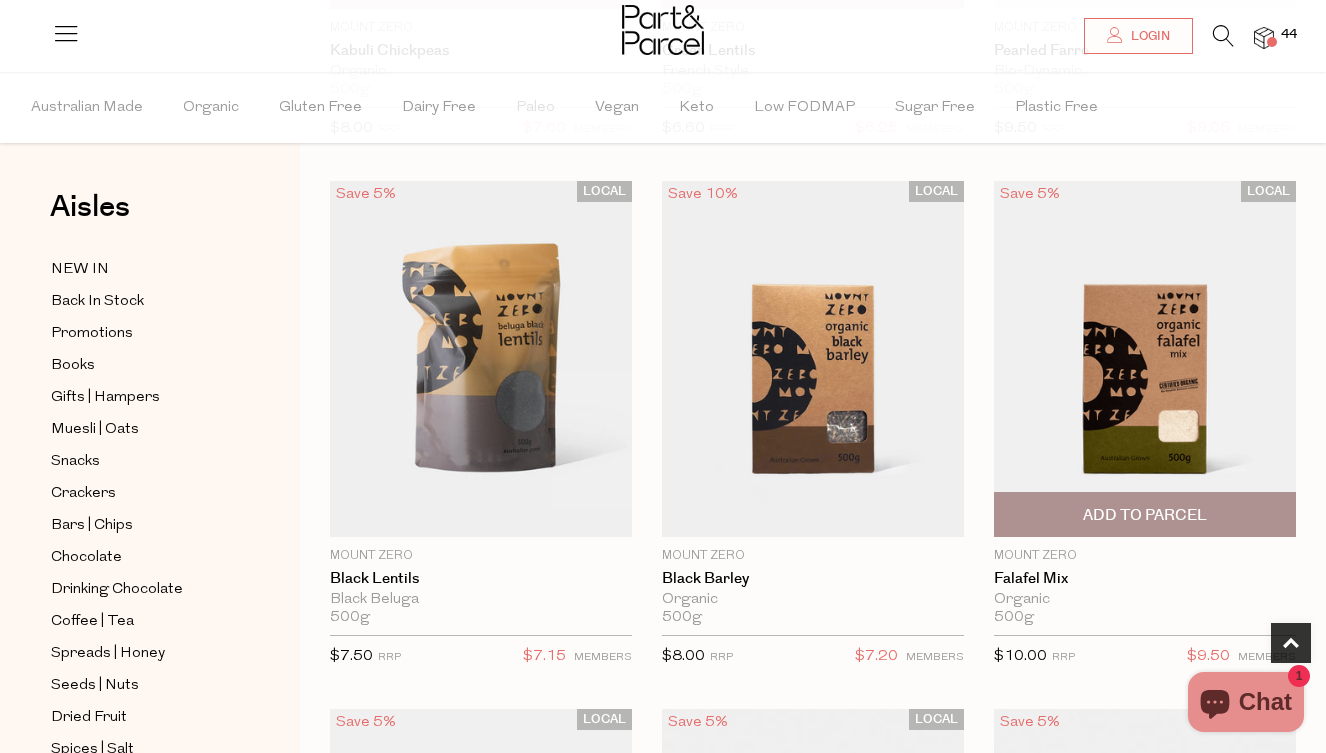 scroll, scrollTop: 610, scrollLeft: 0, axis: vertical 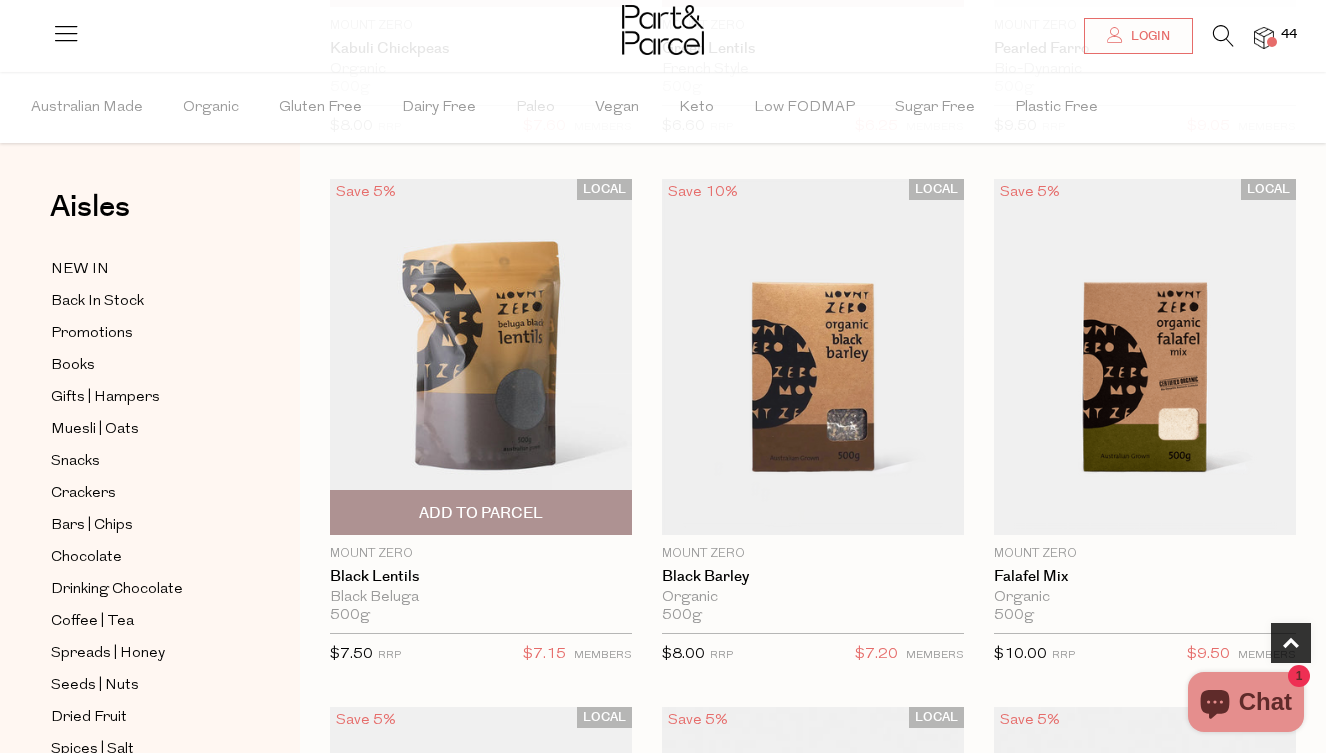 click on "Add To Parcel" at bounding box center [481, 513] 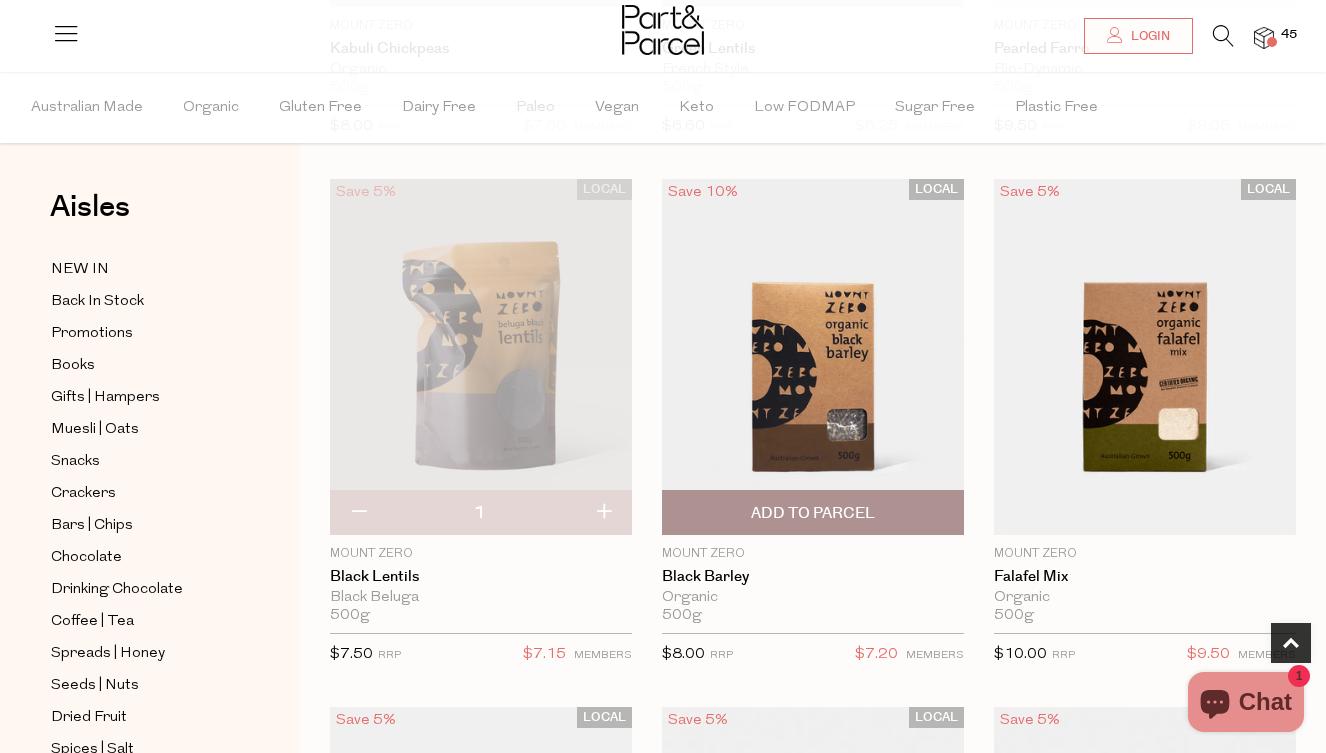 click on "Add To Parcel" at bounding box center [813, 513] 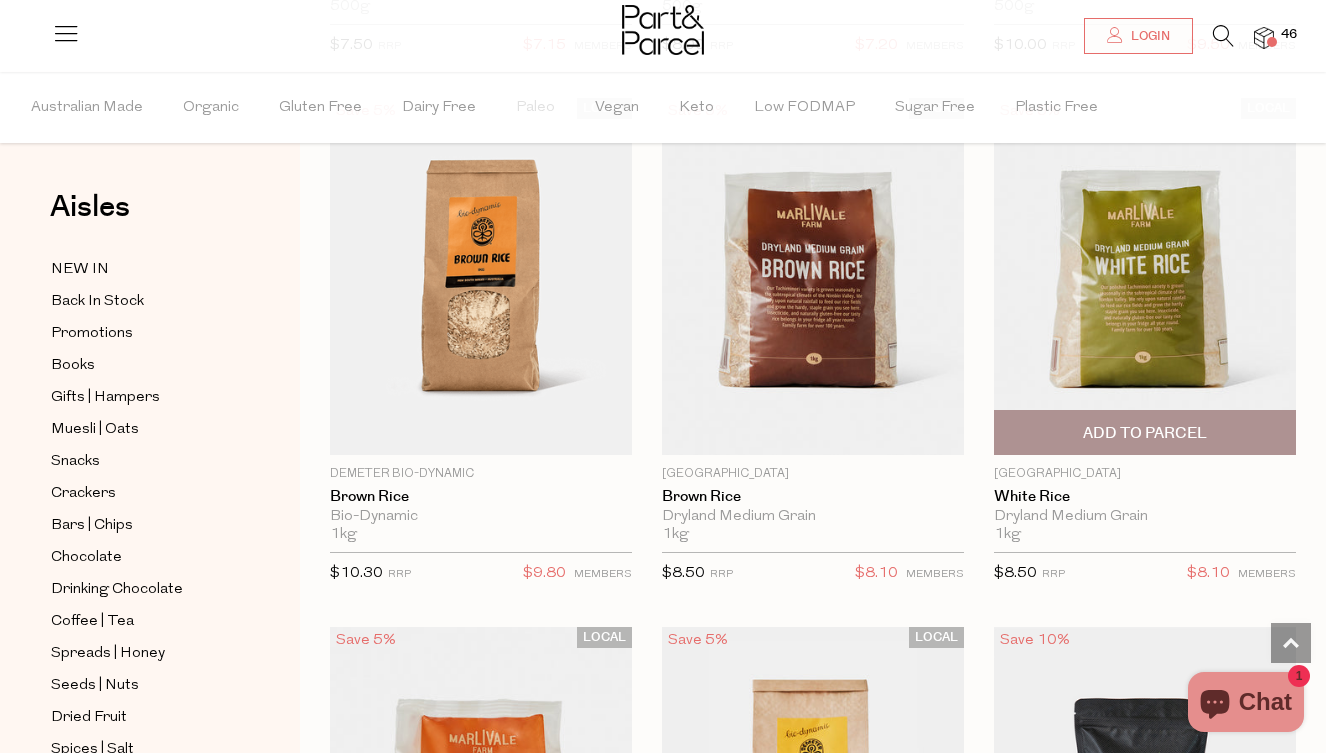 scroll, scrollTop: 1220, scrollLeft: 0, axis: vertical 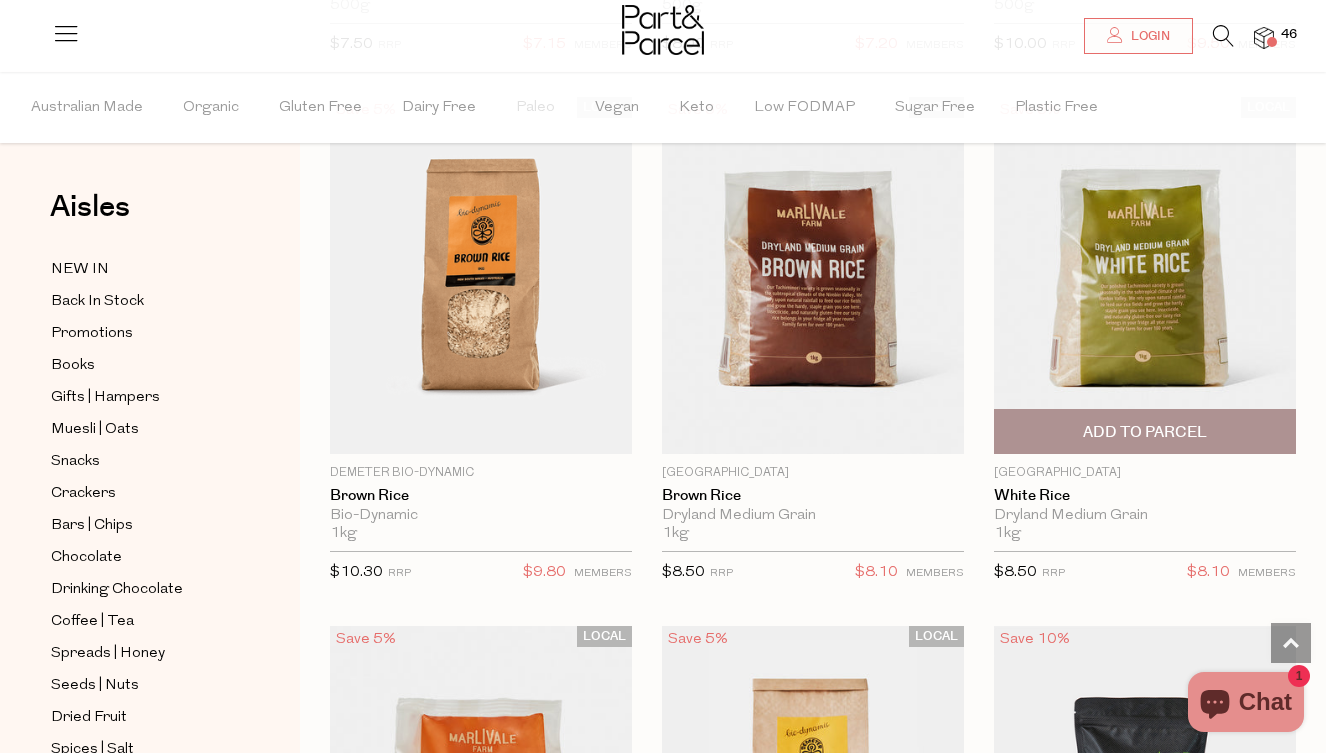 click on "Add To Parcel" at bounding box center (1145, 432) 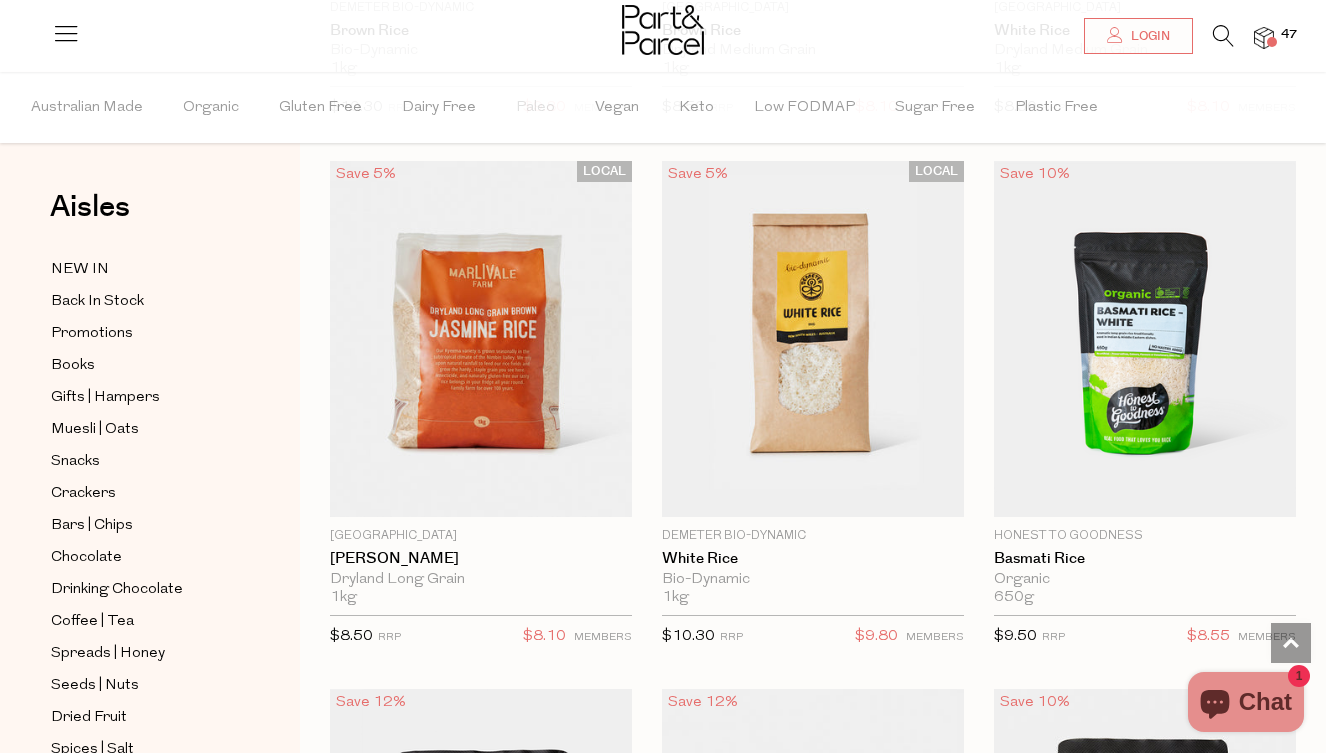 scroll, scrollTop: 1802, scrollLeft: 0, axis: vertical 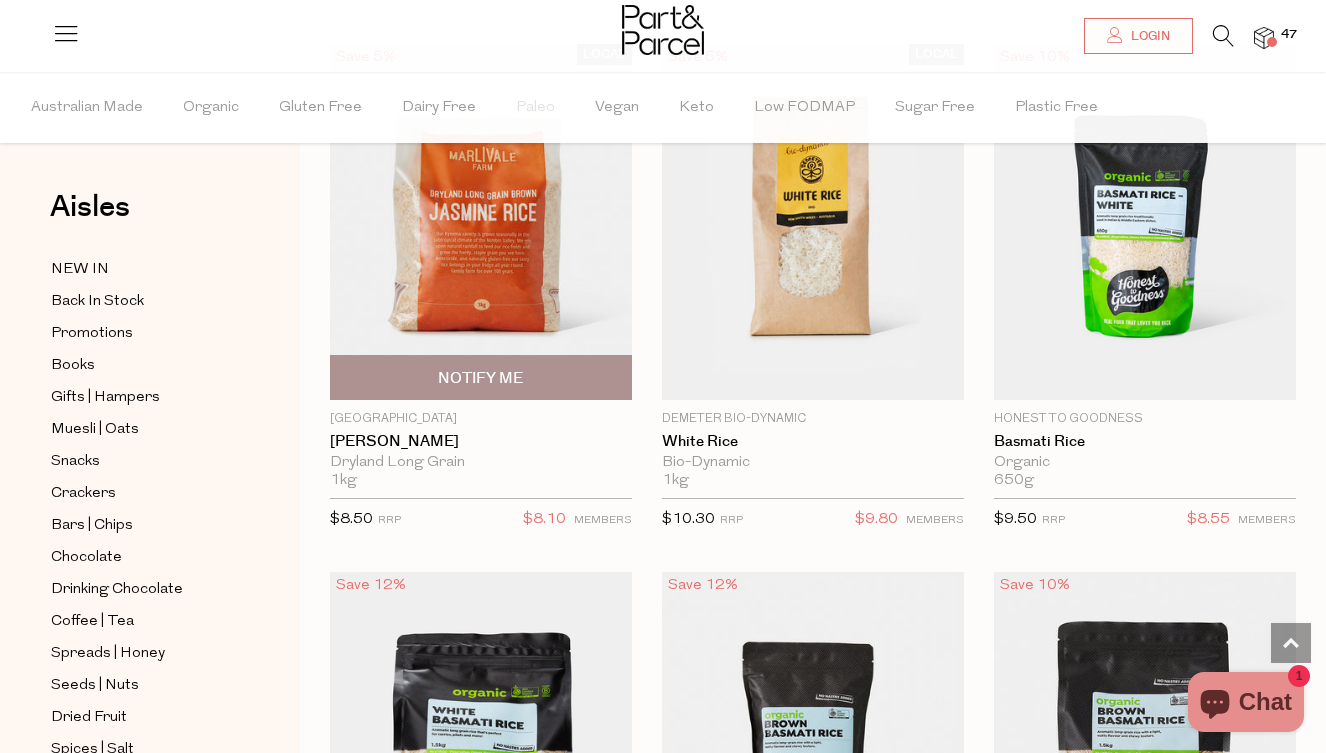 click on "Notify Me" at bounding box center (481, 377) 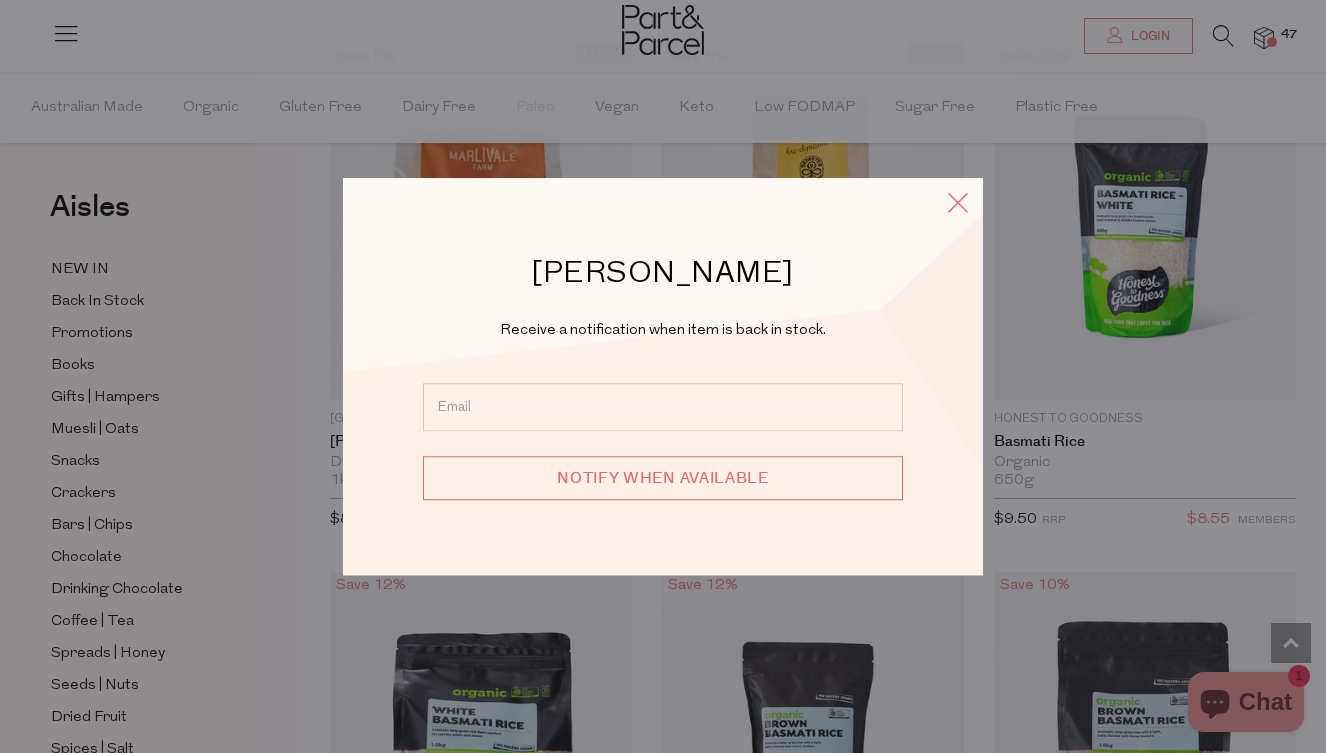 click at bounding box center (958, 202) 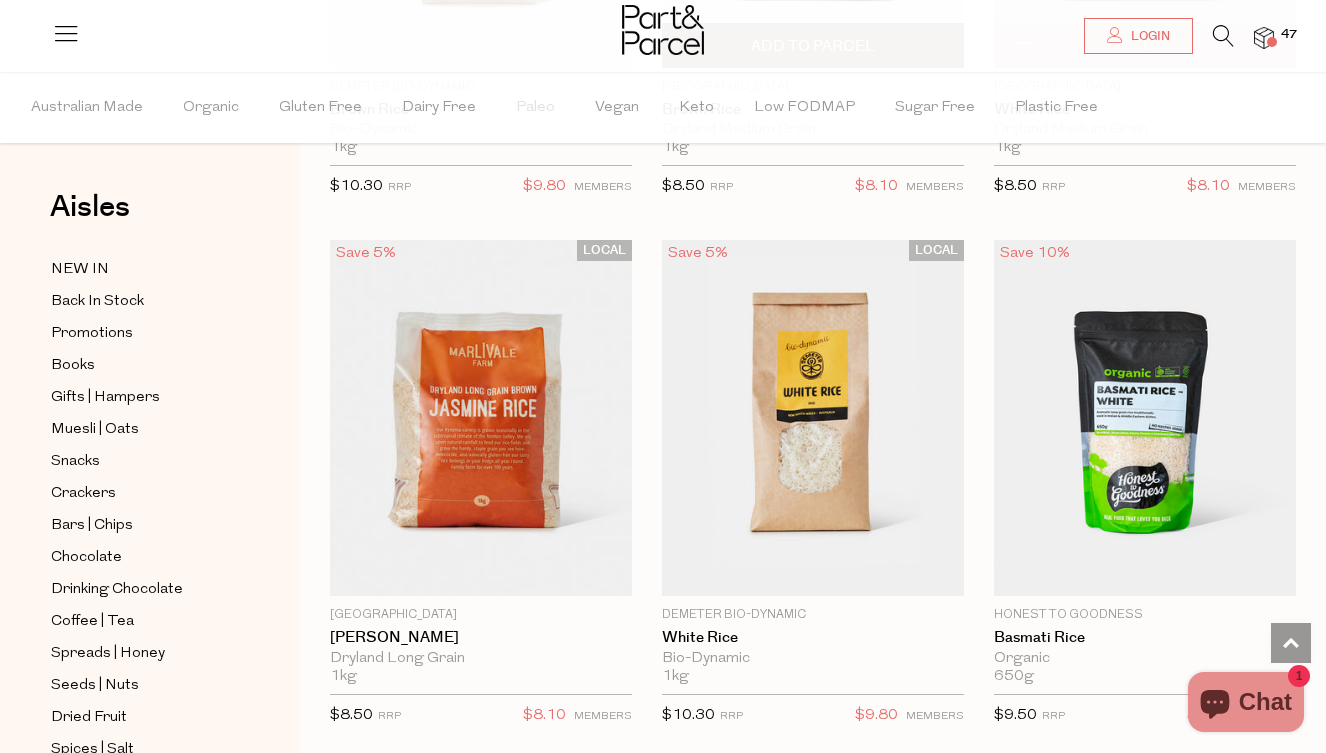 scroll, scrollTop: 1632, scrollLeft: 0, axis: vertical 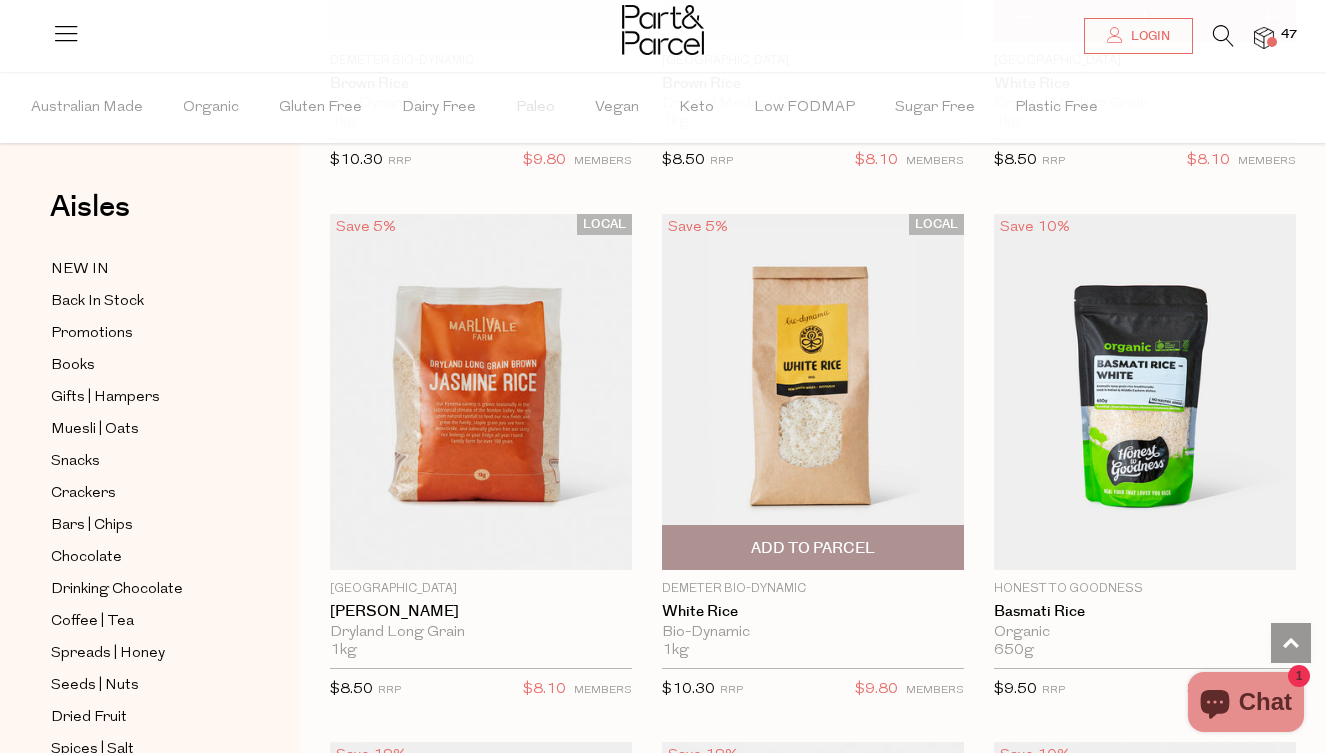 click on "Add To Parcel" at bounding box center (813, 547) 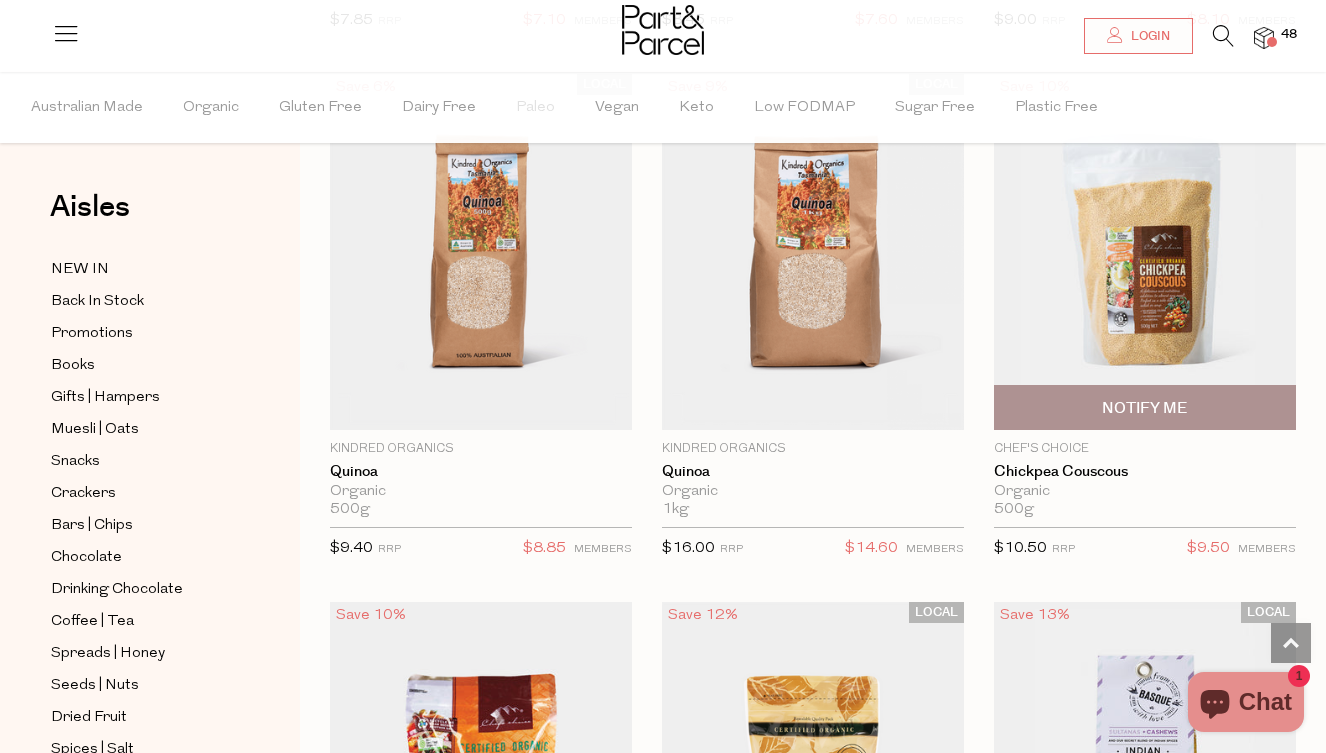 scroll, scrollTop: 3357, scrollLeft: 0, axis: vertical 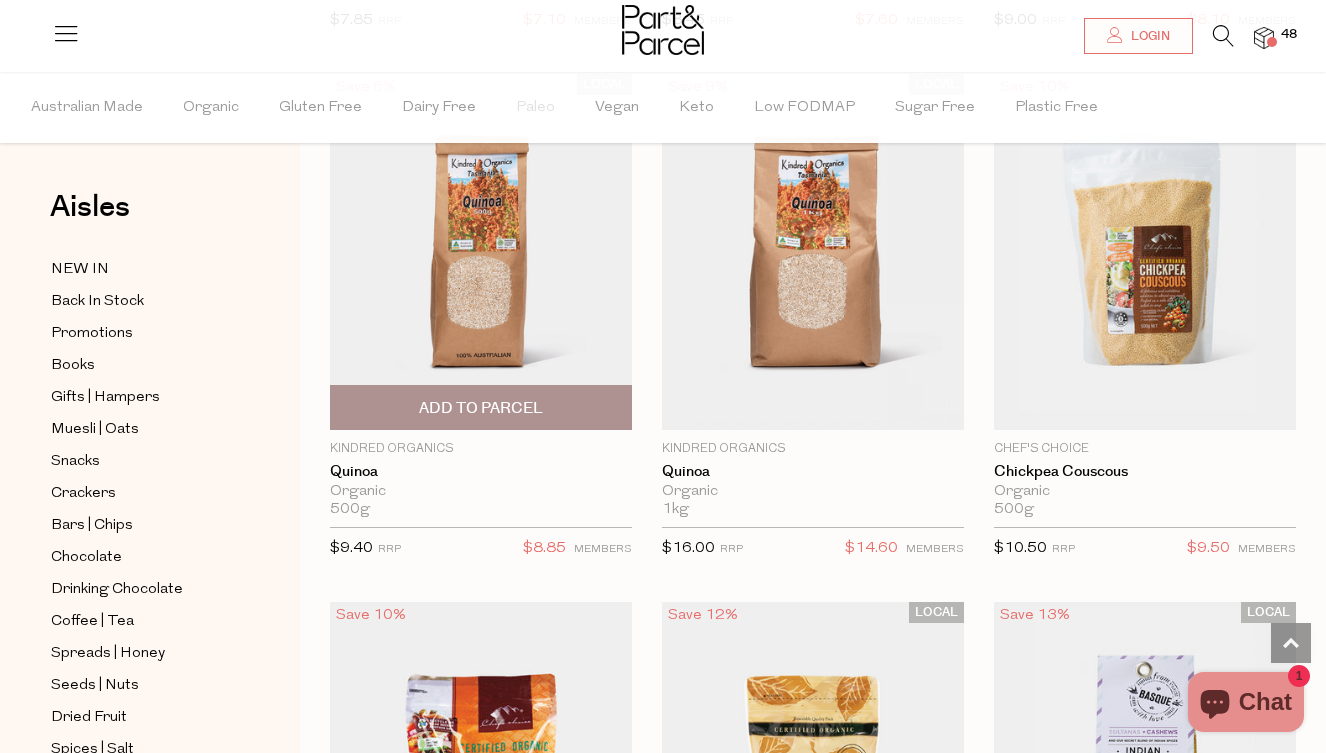 click on "Add To Parcel" at bounding box center [481, 408] 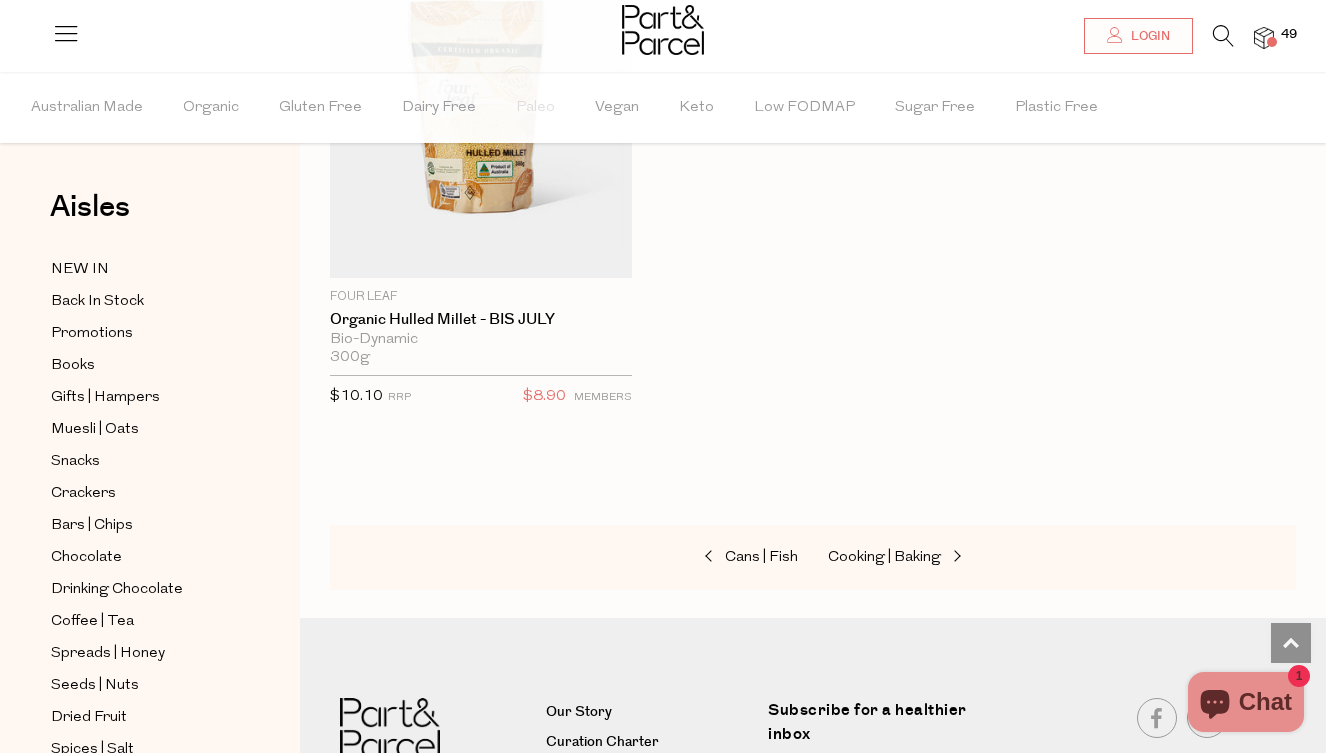 scroll, scrollTop: 7211, scrollLeft: 1, axis: both 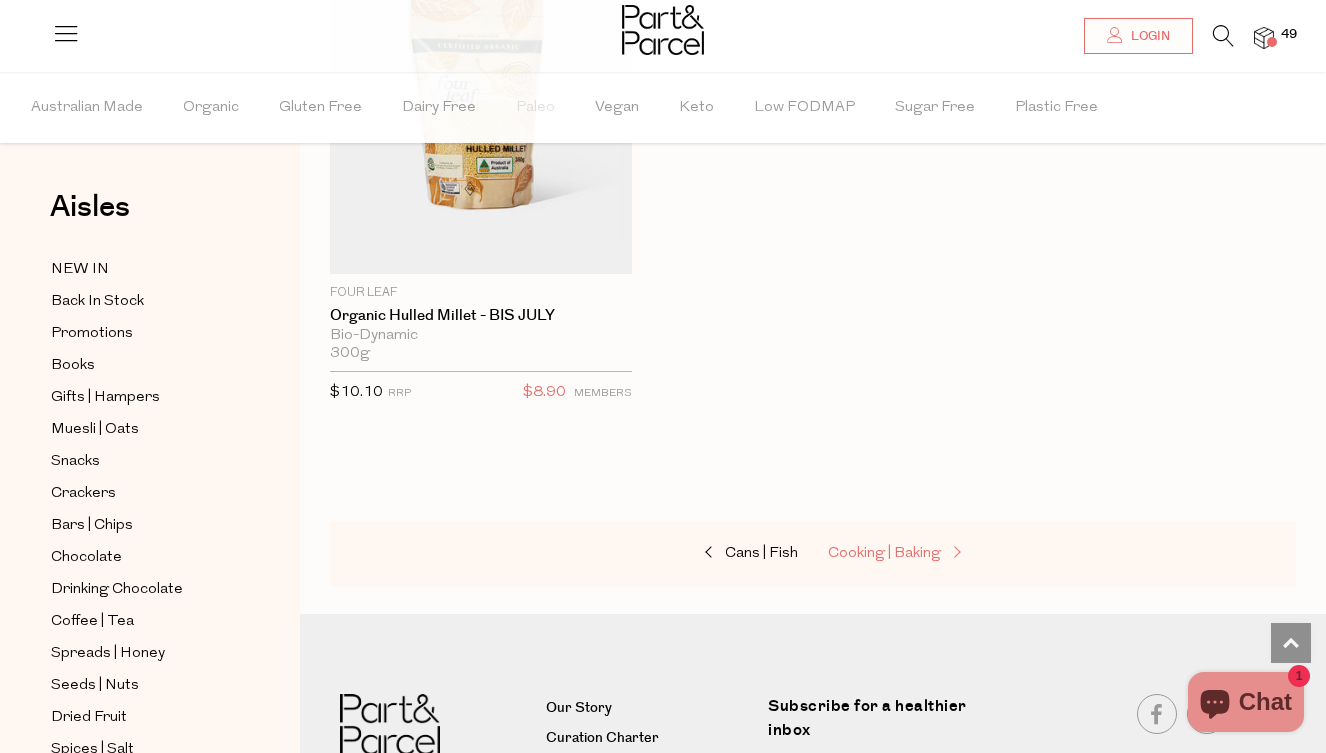 click on "Cooking | Baking" at bounding box center (884, 553) 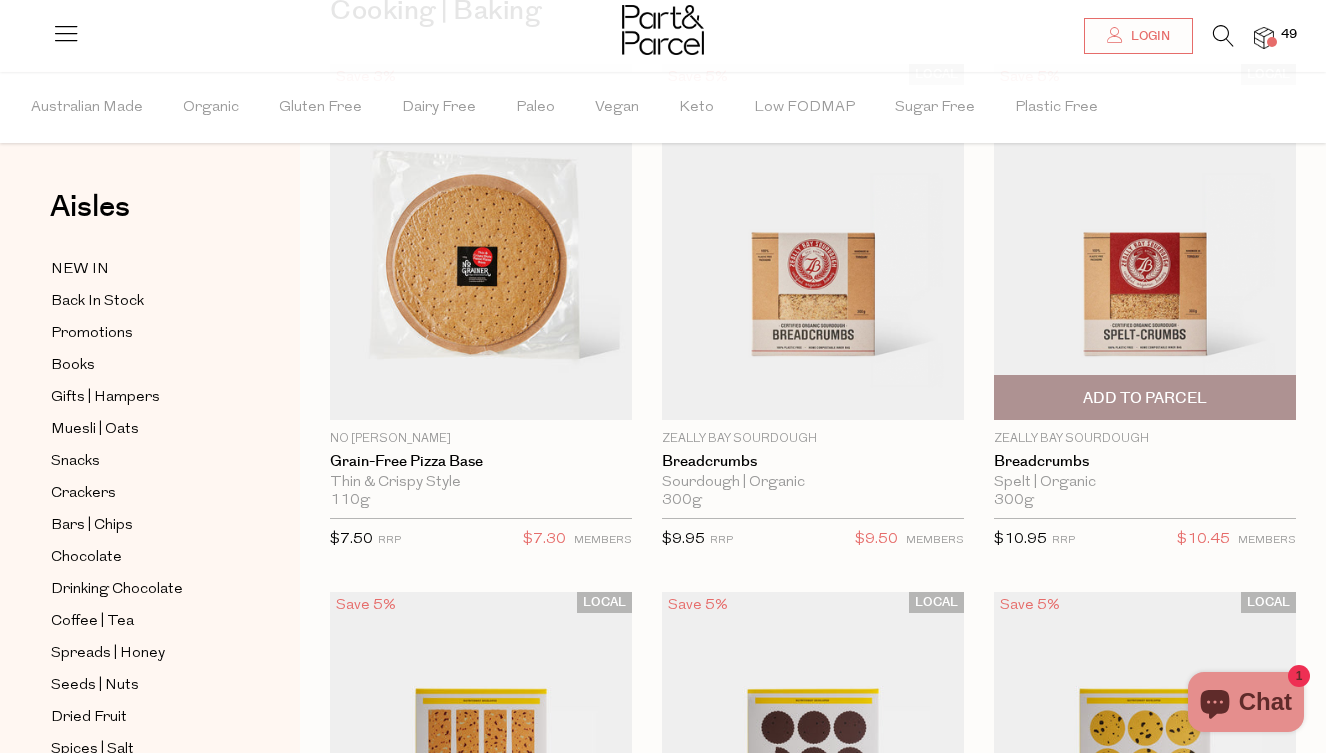 scroll, scrollTop: 212, scrollLeft: 0, axis: vertical 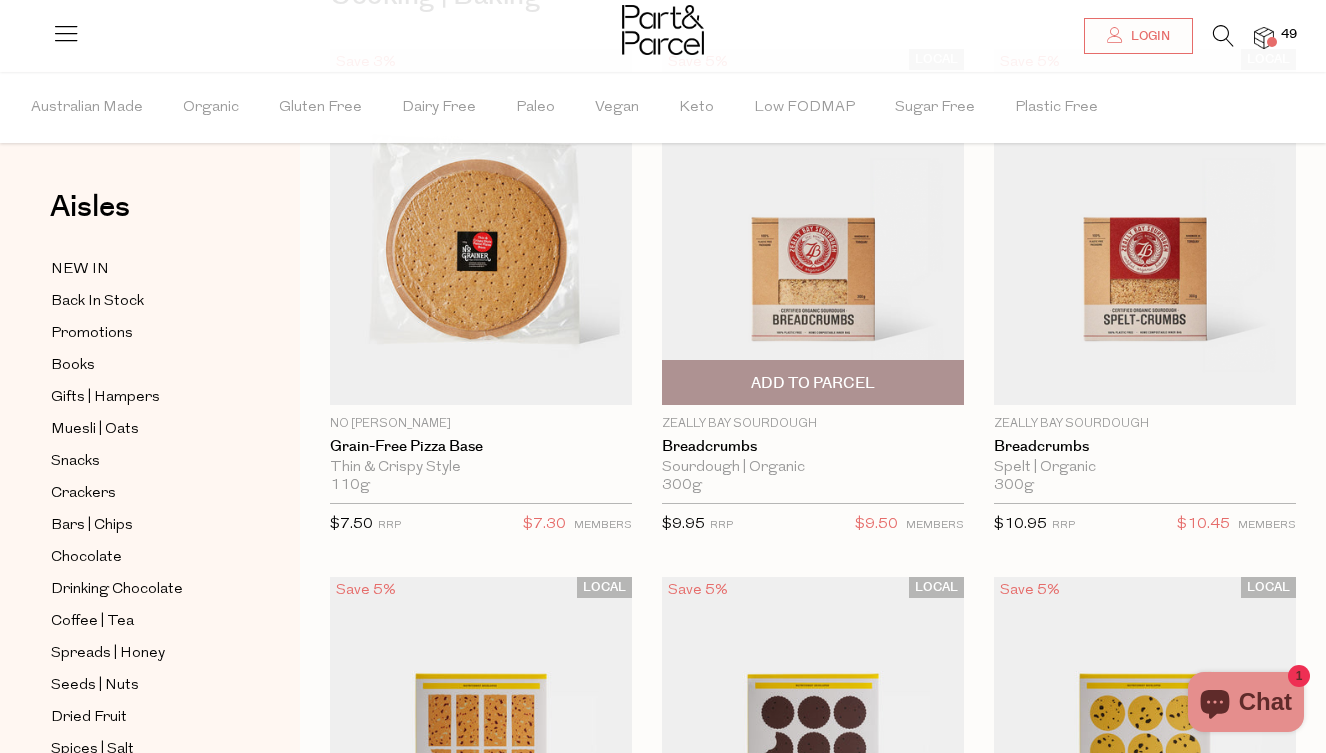 click on "Add To Parcel" at bounding box center [813, 383] 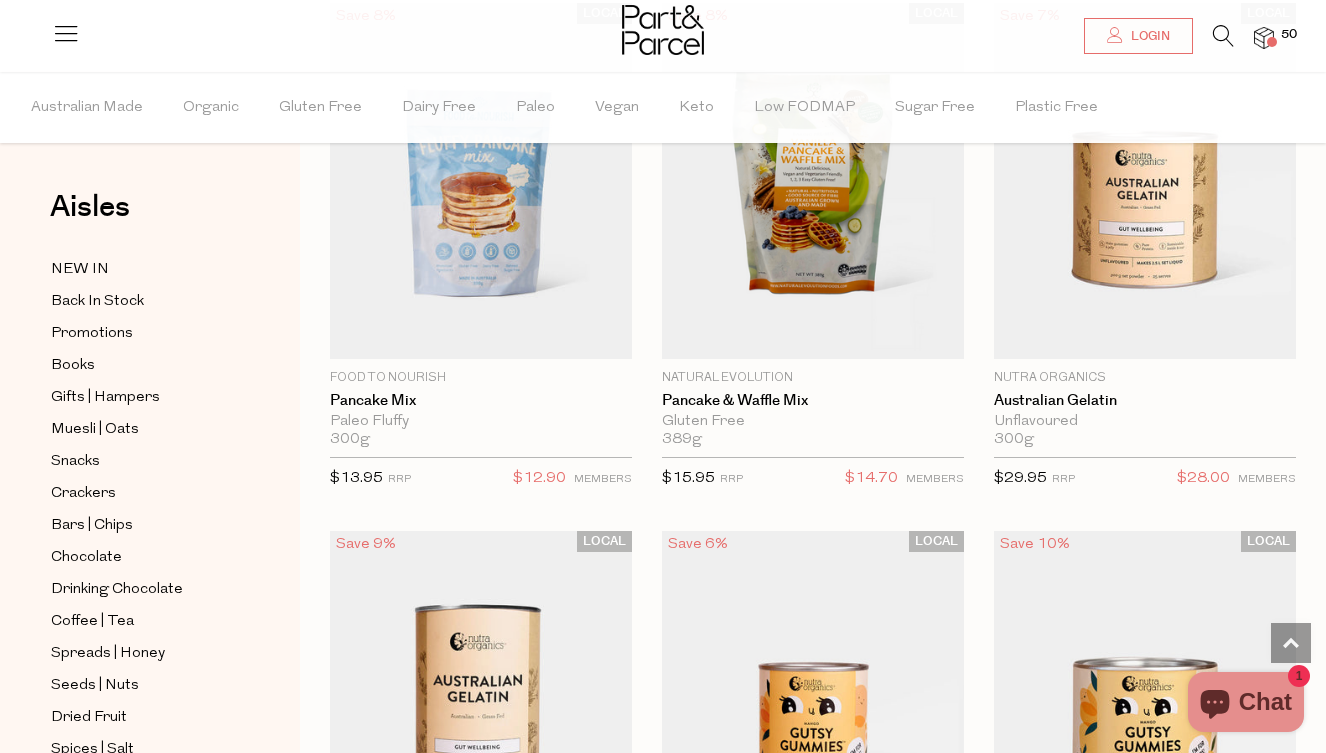 scroll, scrollTop: 2345, scrollLeft: 0, axis: vertical 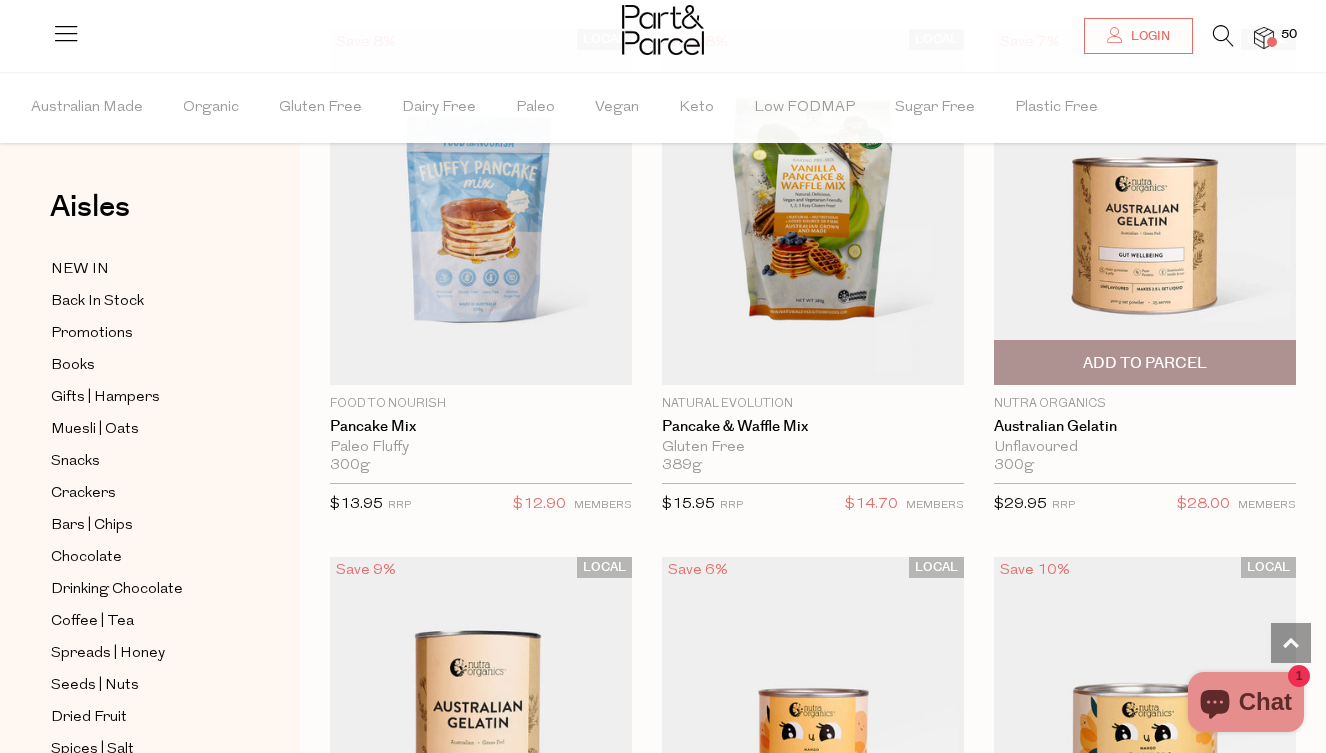 click on "Add To Parcel" at bounding box center (1145, 363) 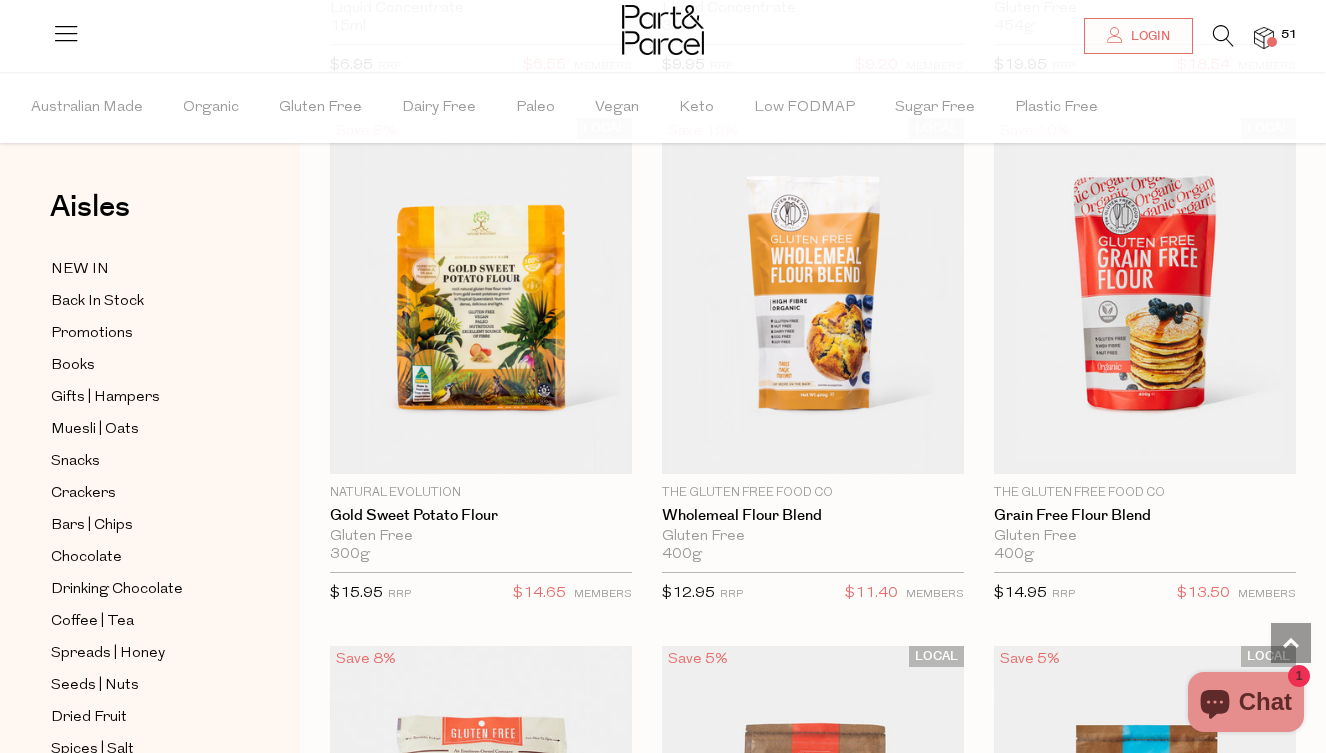 scroll, scrollTop: 7545, scrollLeft: 0, axis: vertical 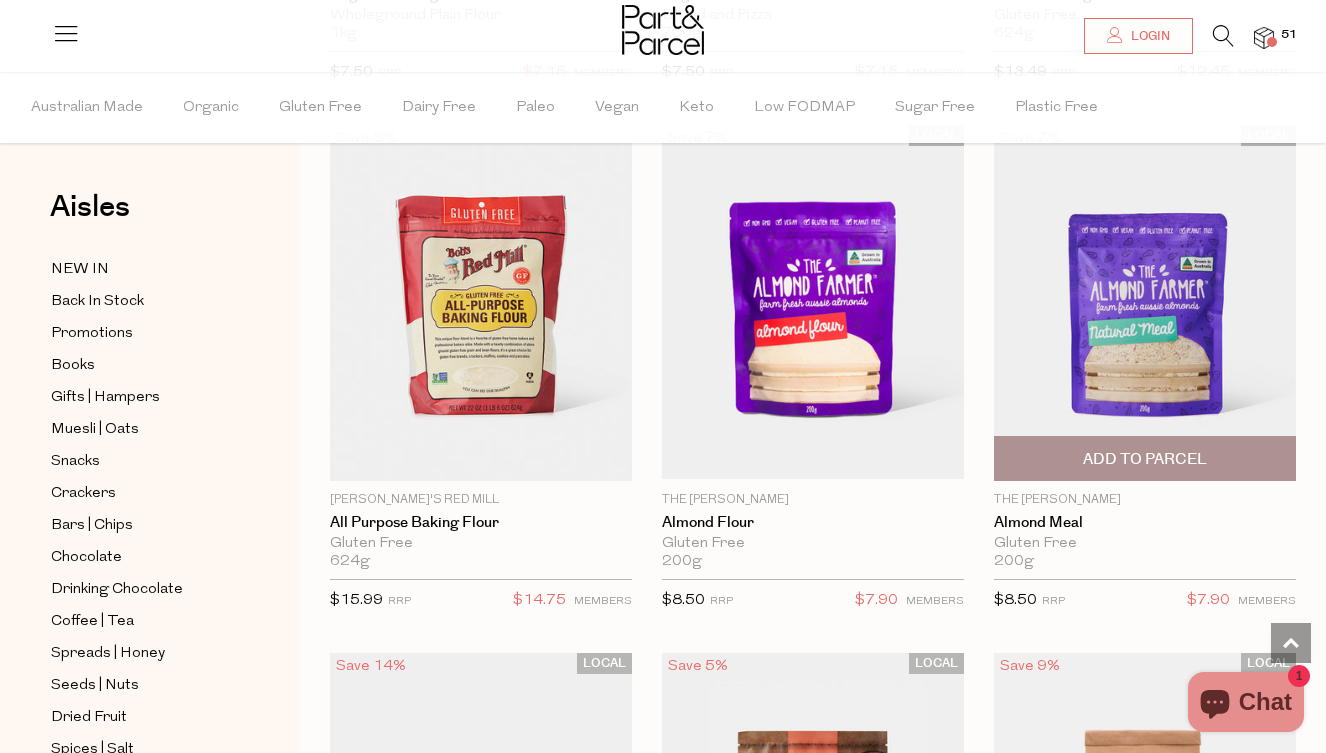 click on "Add To Parcel" at bounding box center (1145, 459) 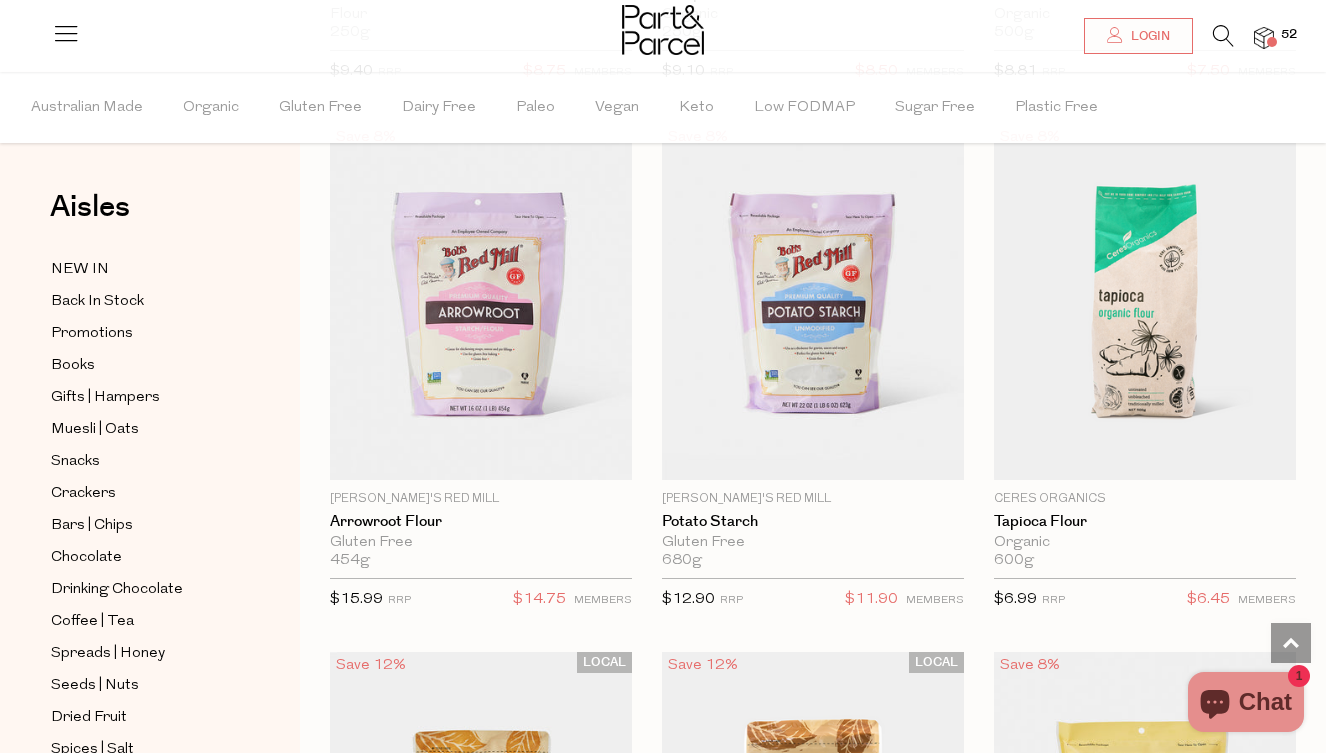 scroll, scrollTop: 11237, scrollLeft: 0, axis: vertical 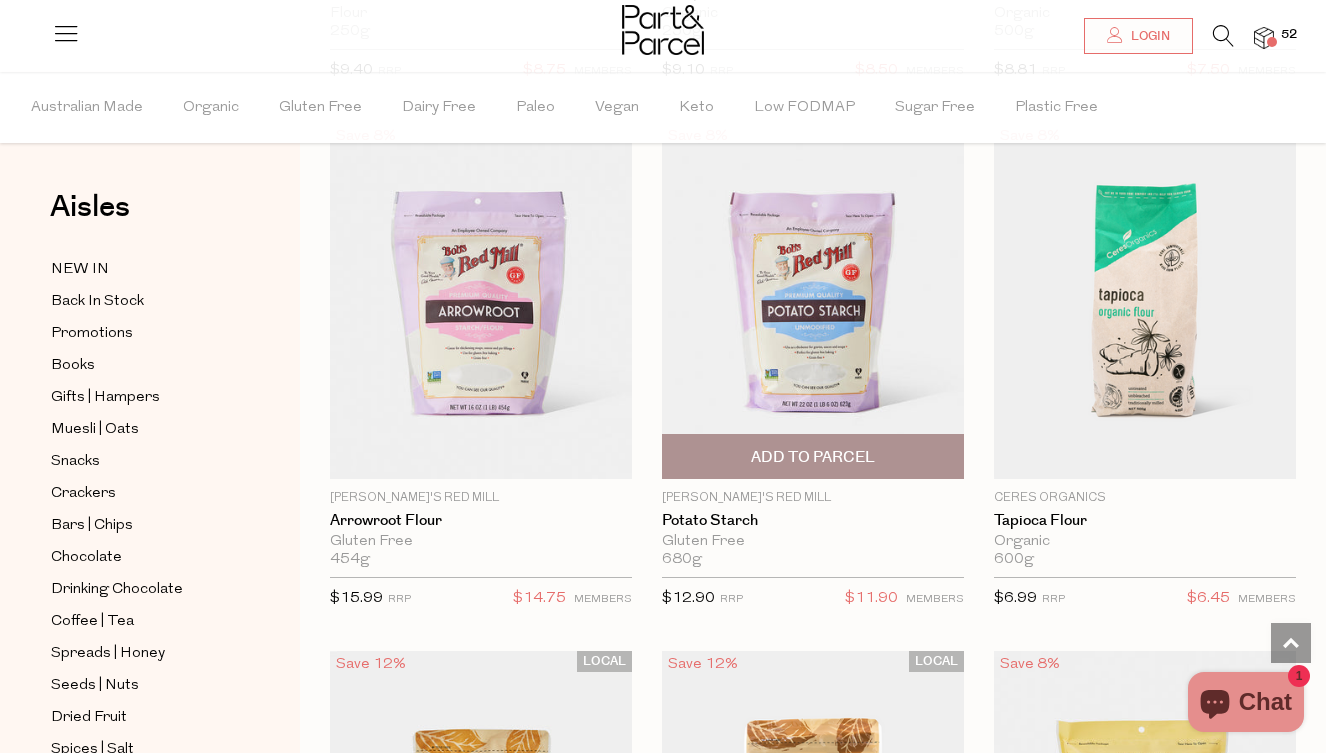 click on "Add To Parcel" at bounding box center (813, 457) 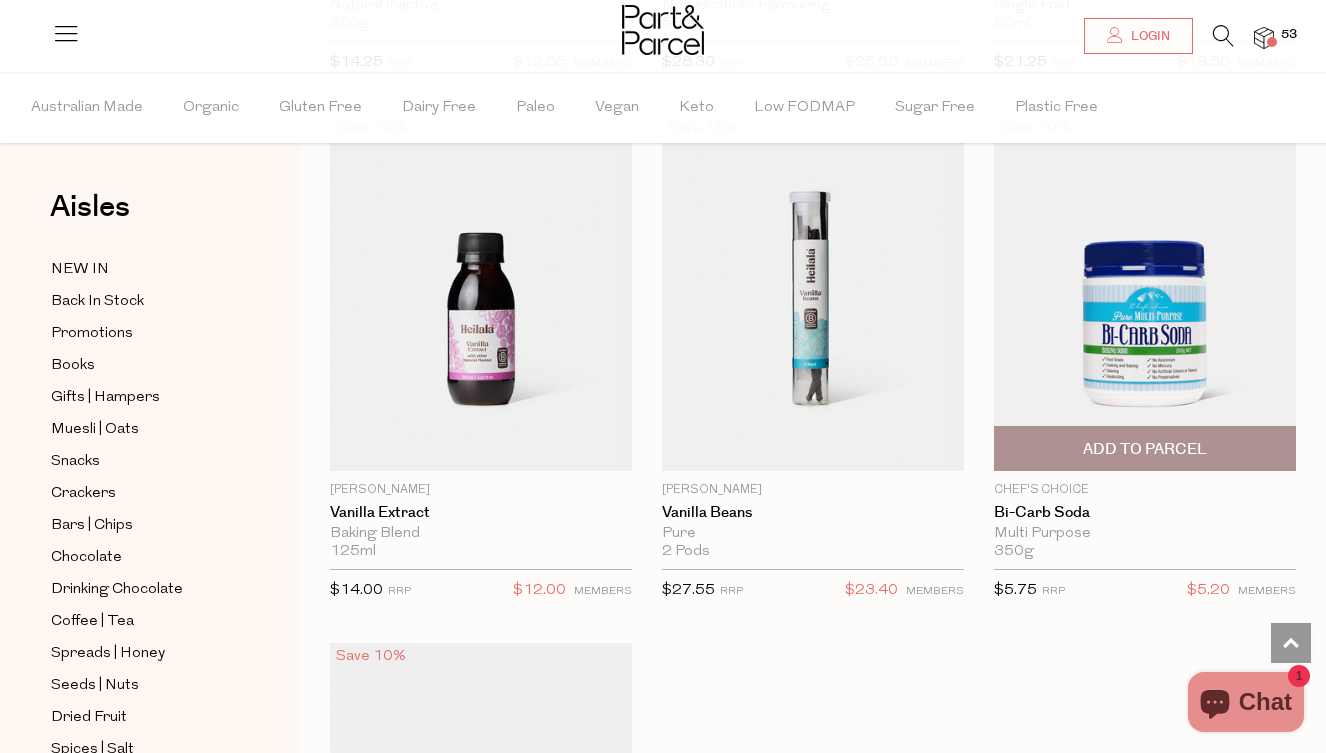 scroll, scrollTop: 12831, scrollLeft: 1, axis: both 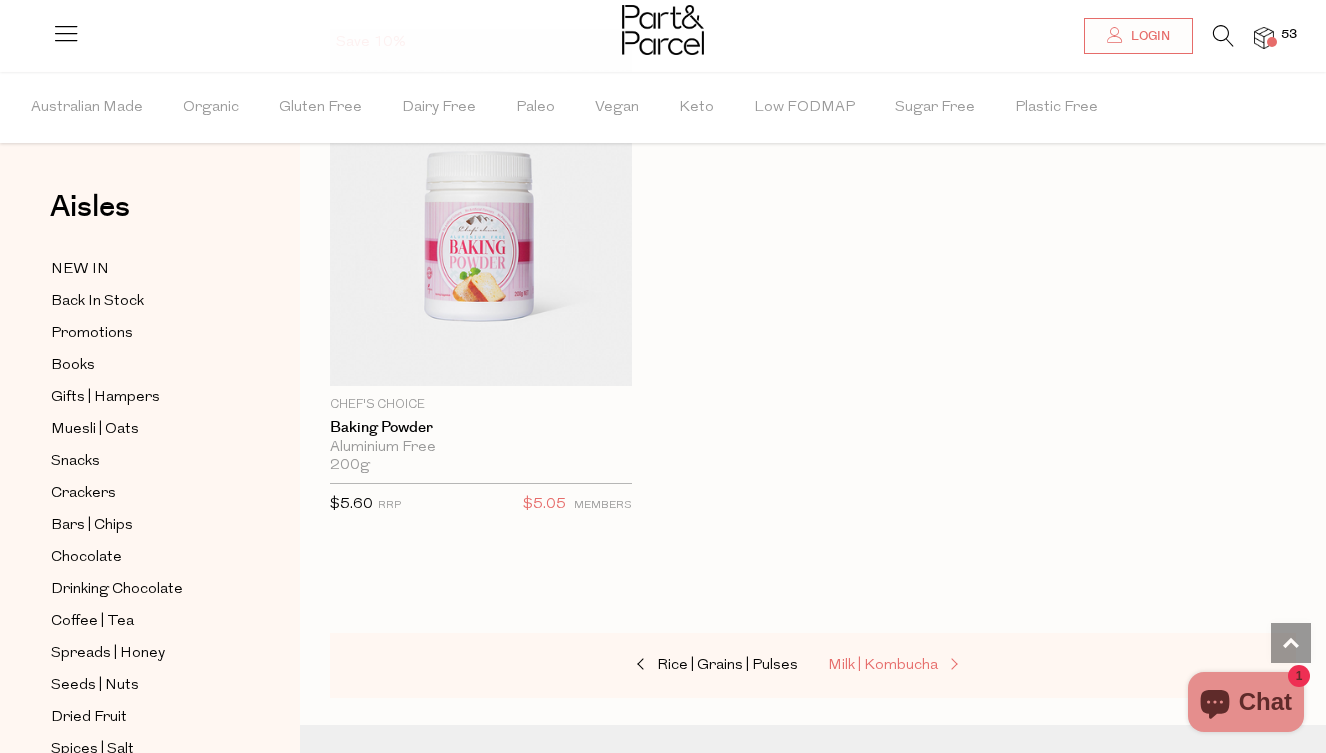 click on "Milk | Kombucha" at bounding box center [883, 665] 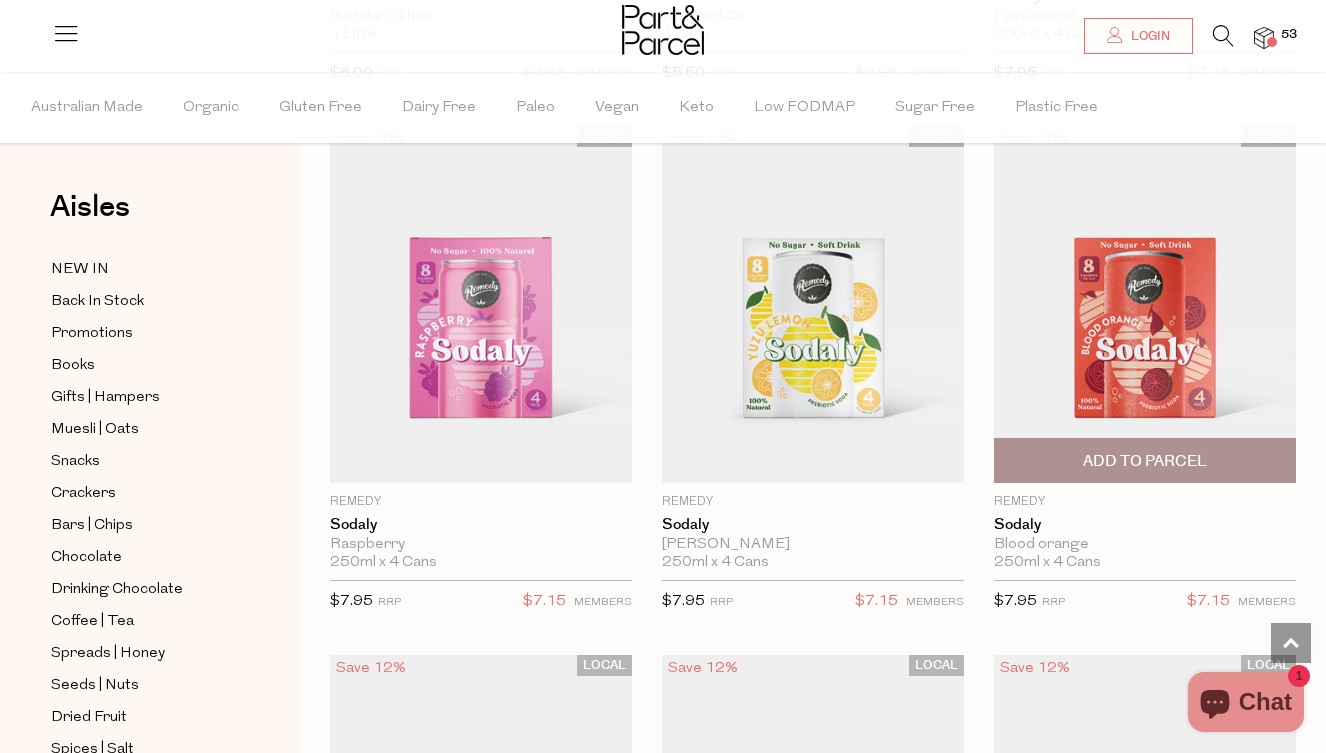 scroll, scrollTop: 1745, scrollLeft: 0, axis: vertical 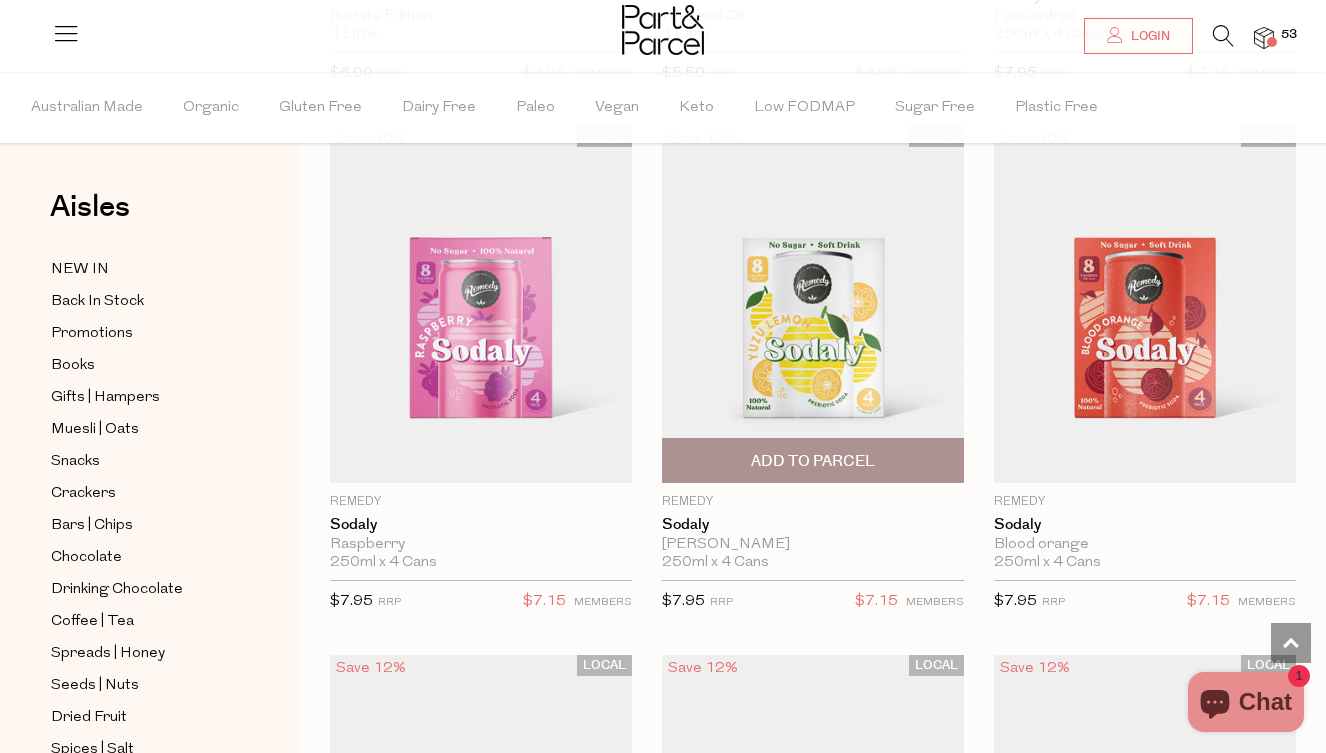 click on "Add To Parcel" at bounding box center (813, 461) 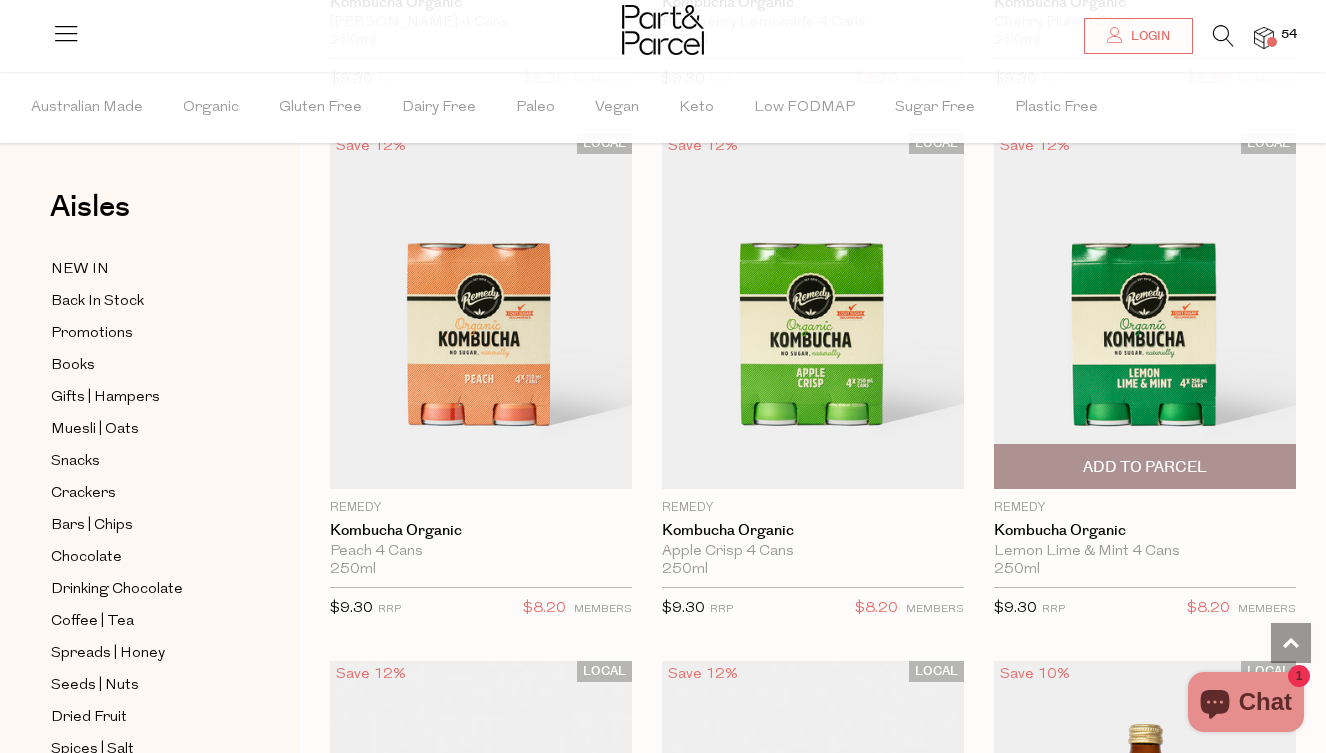 scroll, scrollTop: 2799, scrollLeft: 0, axis: vertical 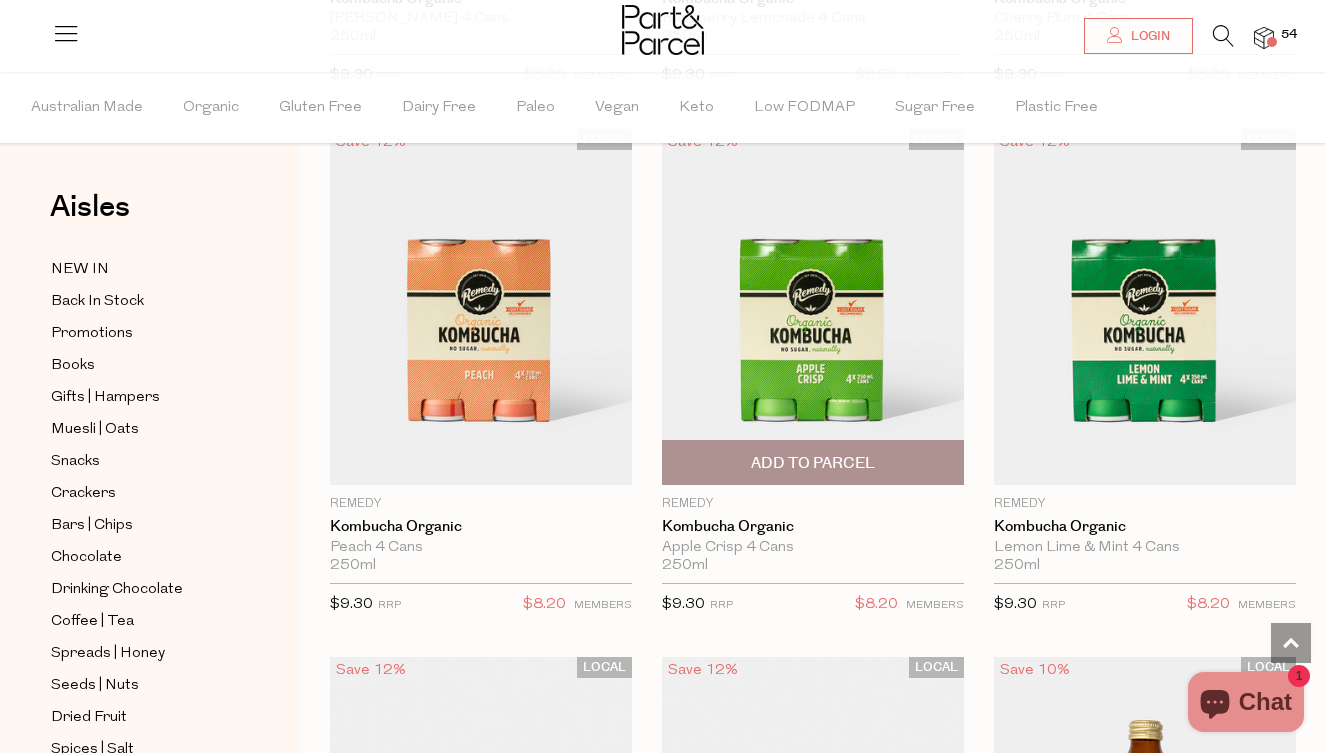 click on "Add To Parcel" at bounding box center (813, 463) 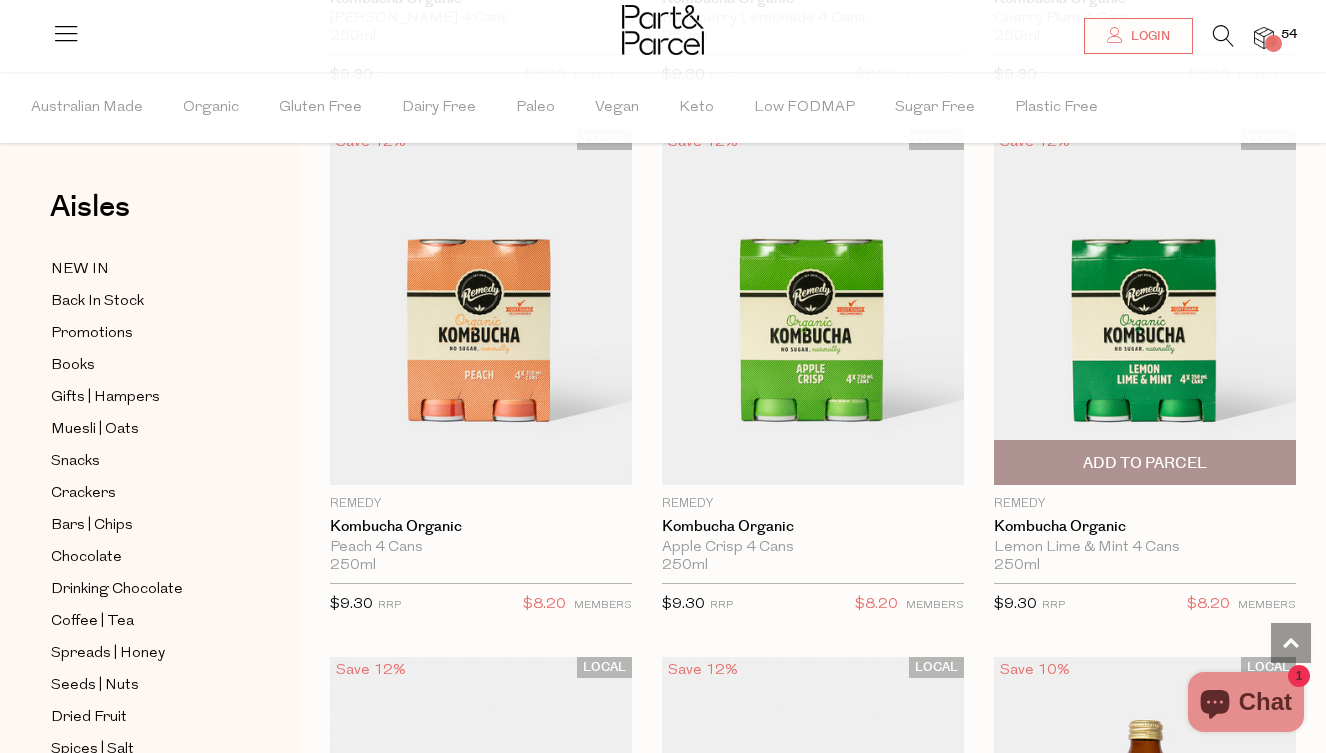 click on "Add To Parcel" at bounding box center (1145, 463) 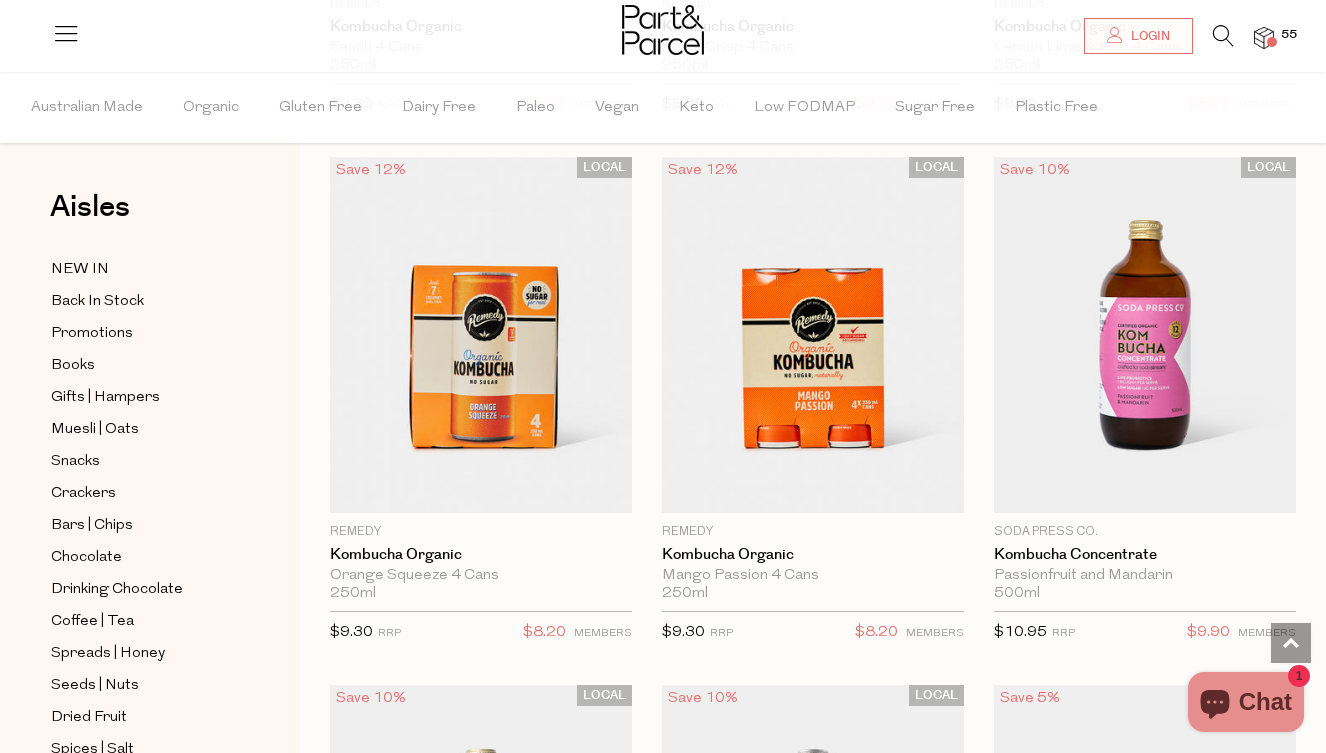 scroll, scrollTop: 3331, scrollLeft: 0, axis: vertical 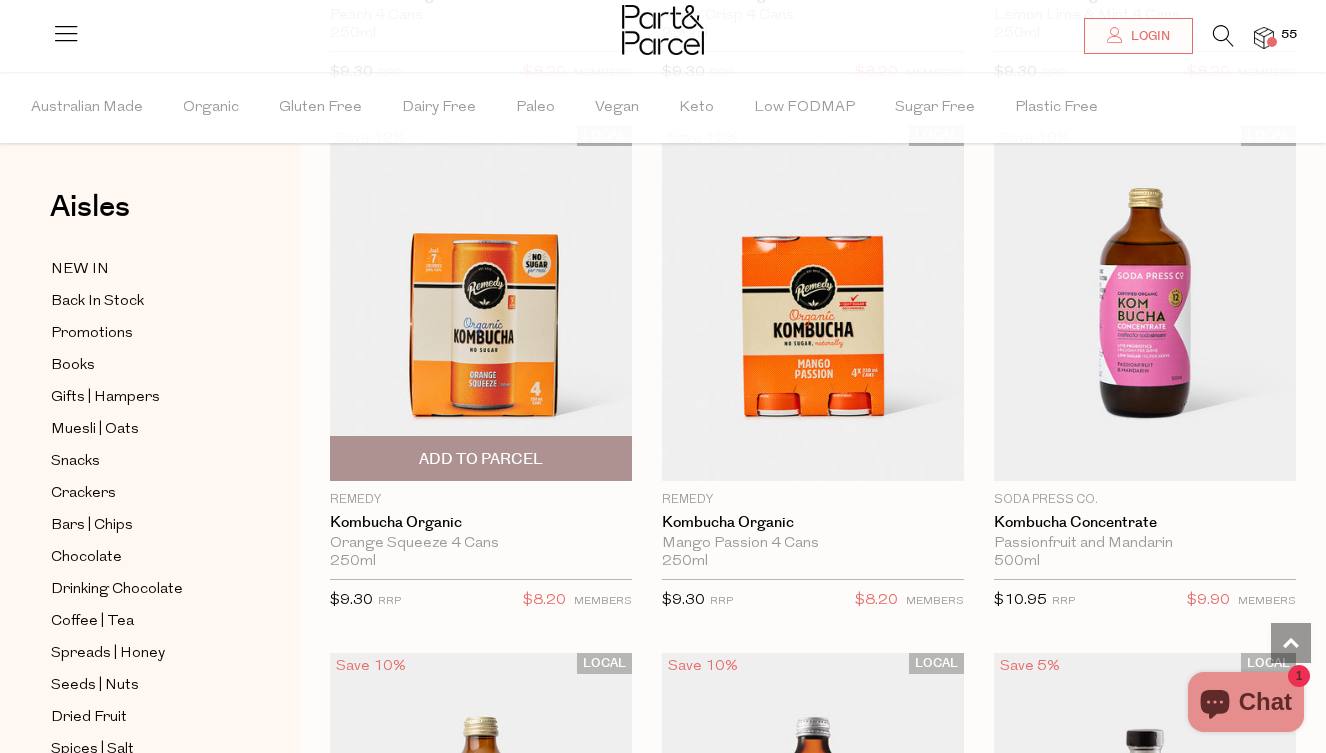 click on "Add To Parcel" at bounding box center [481, 459] 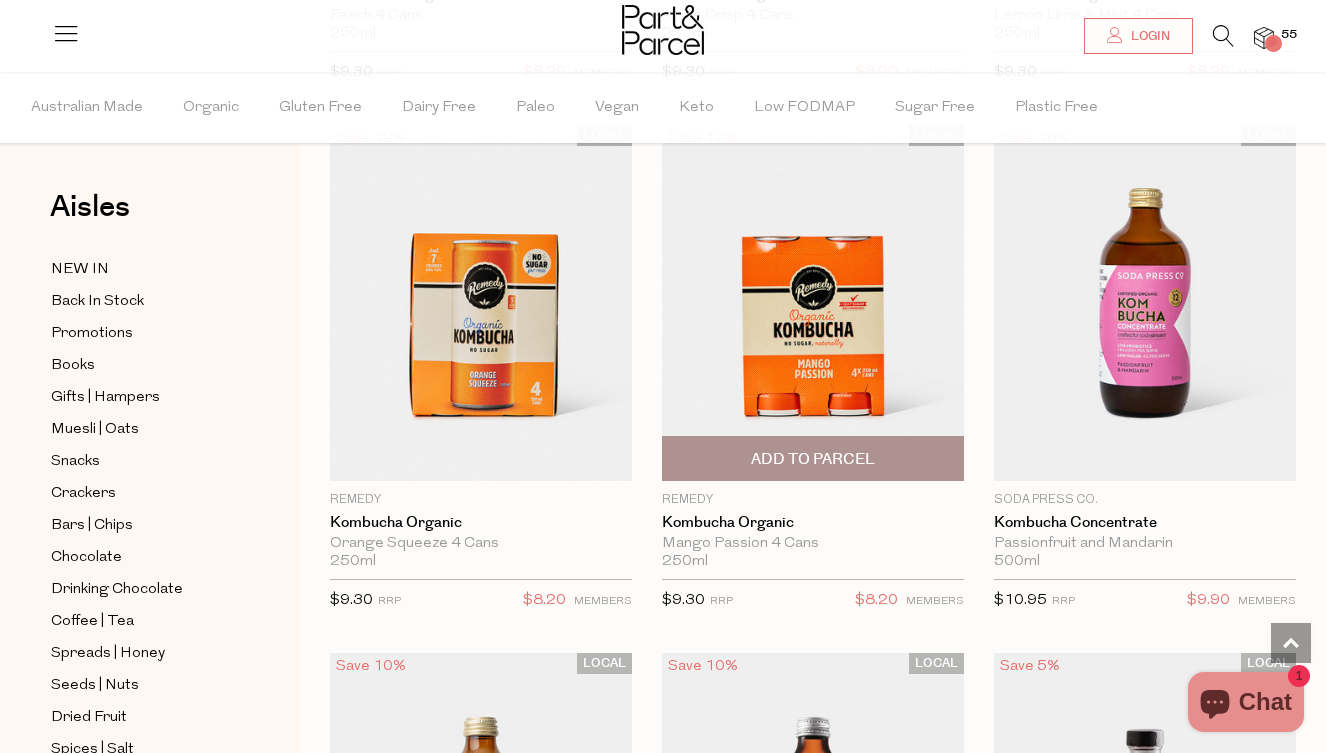 click on "Add To Parcel" at bounding box center (813, 459) 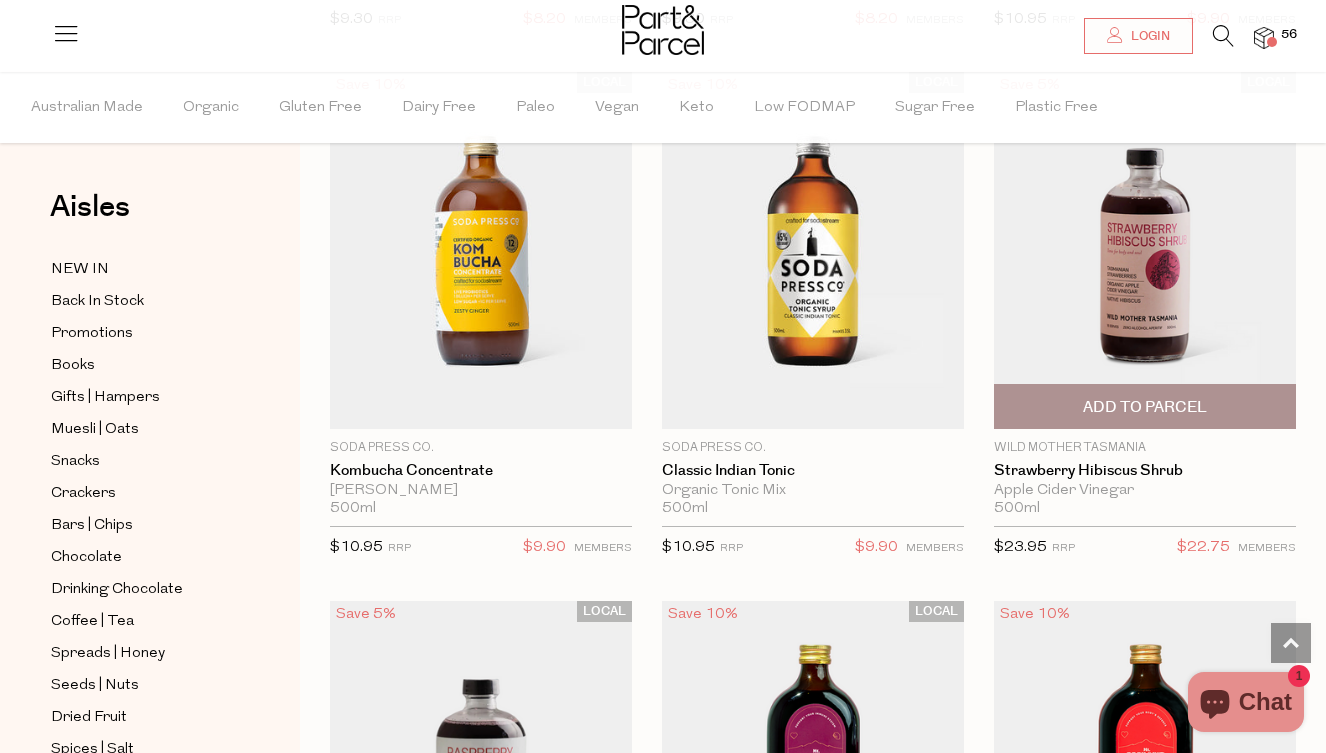 scroll, scrollTop: 3961, scrollLeft: 1, axis: both 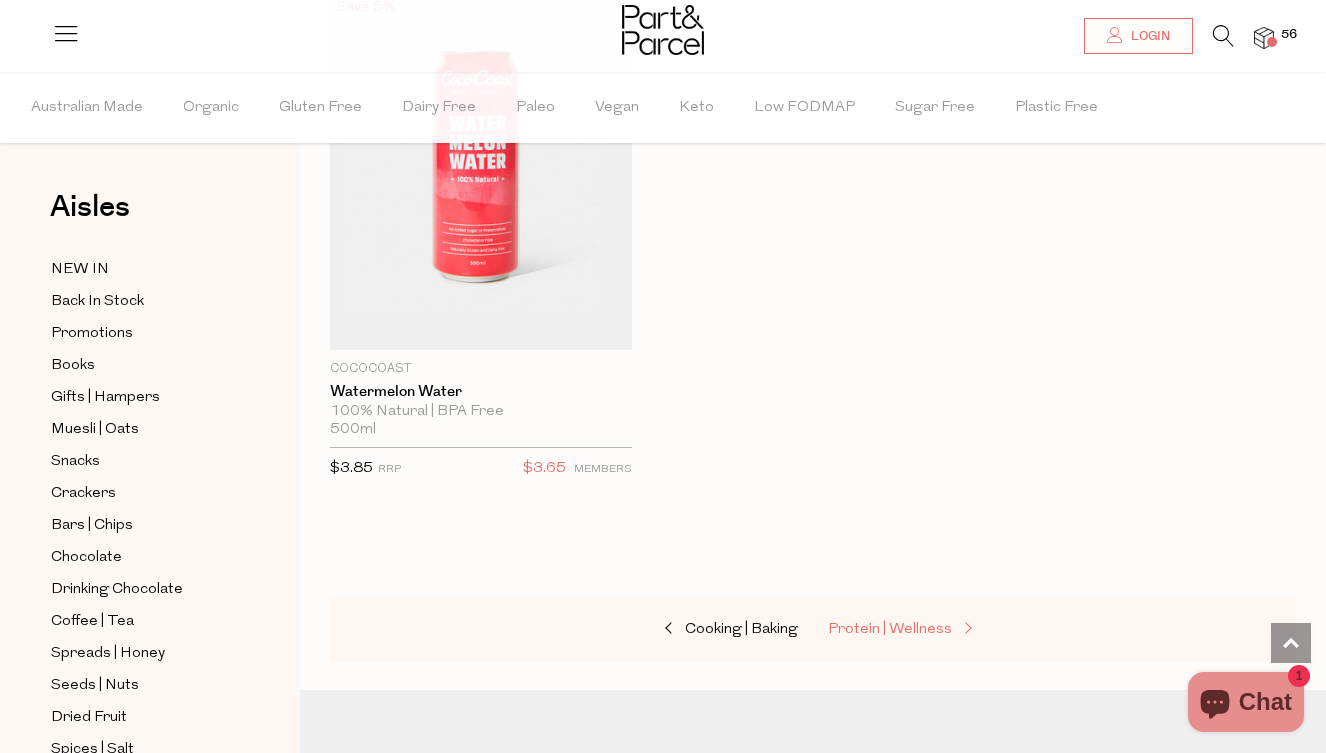 click on "Protein | Wellness" at bounding box center (890, 629) 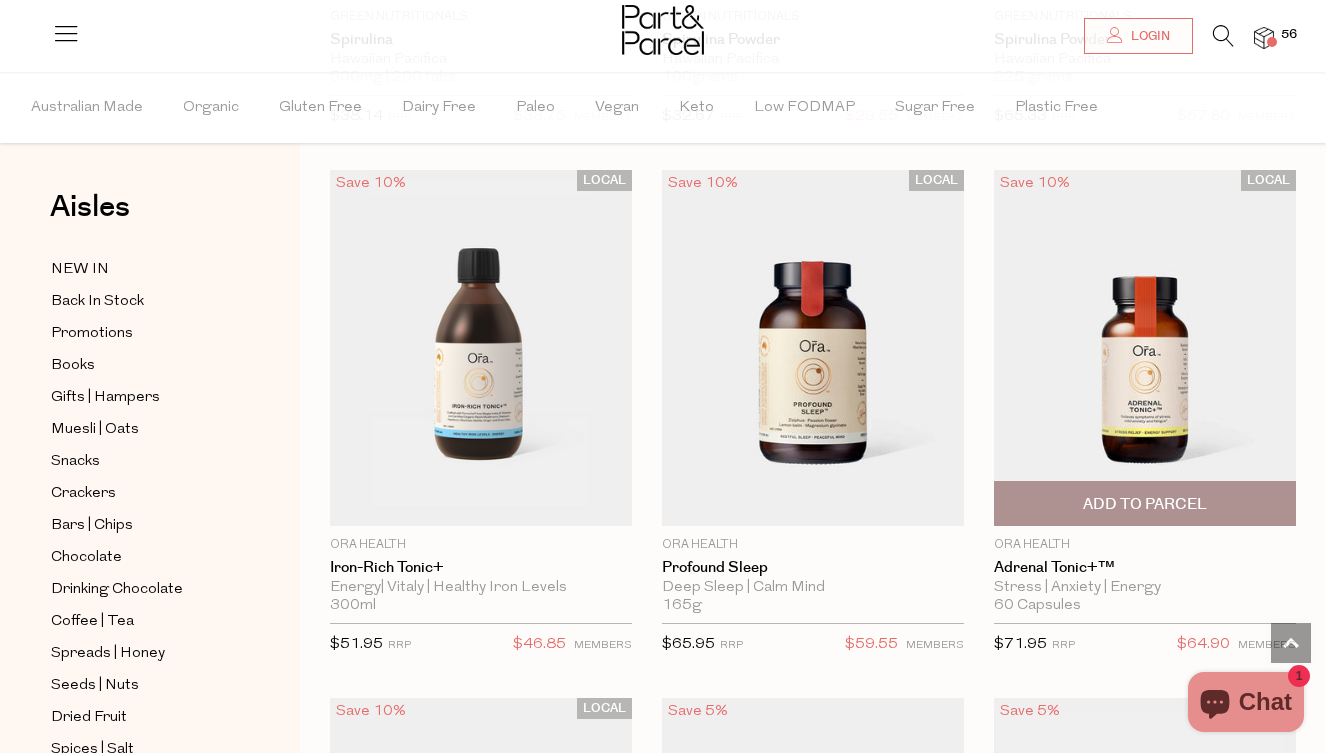 scroll, scrollTop: 6960, scrollLeft: 0, axis: vertical 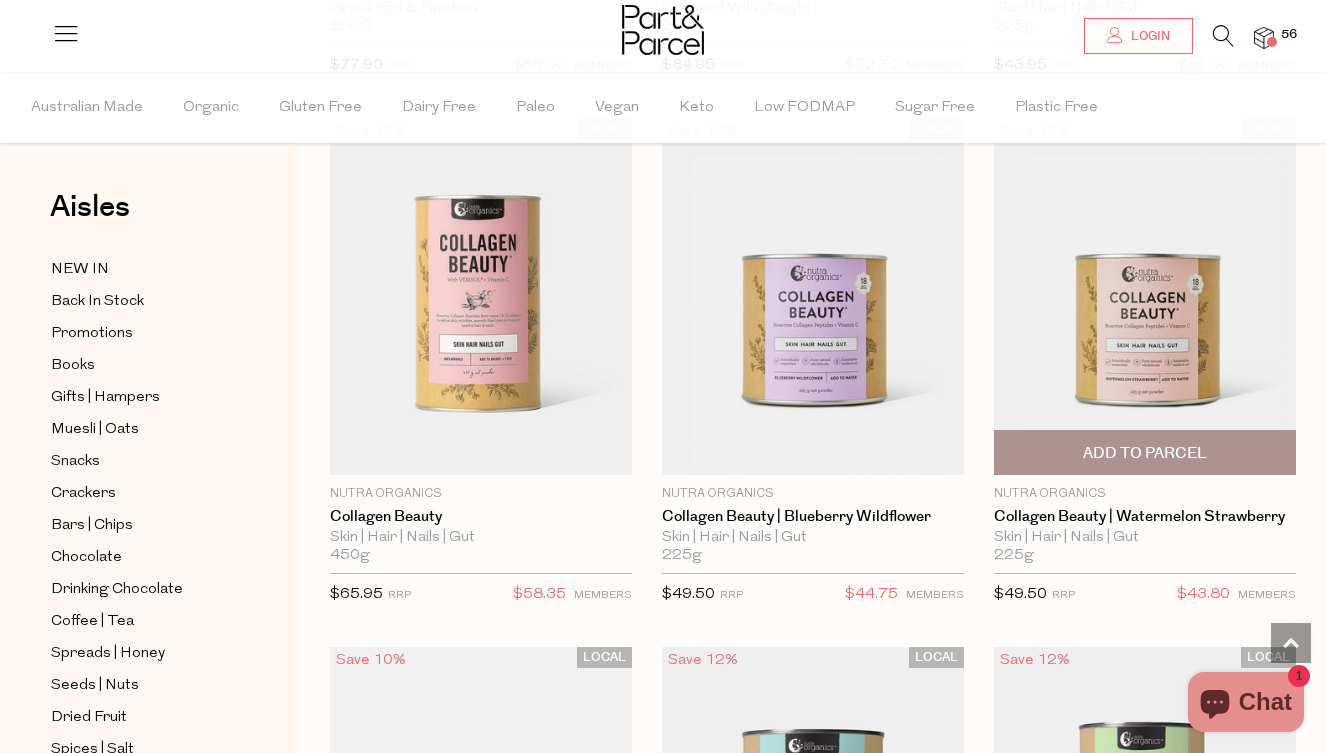 click on "Add To Parcel" at bounding box center [1145, 453] 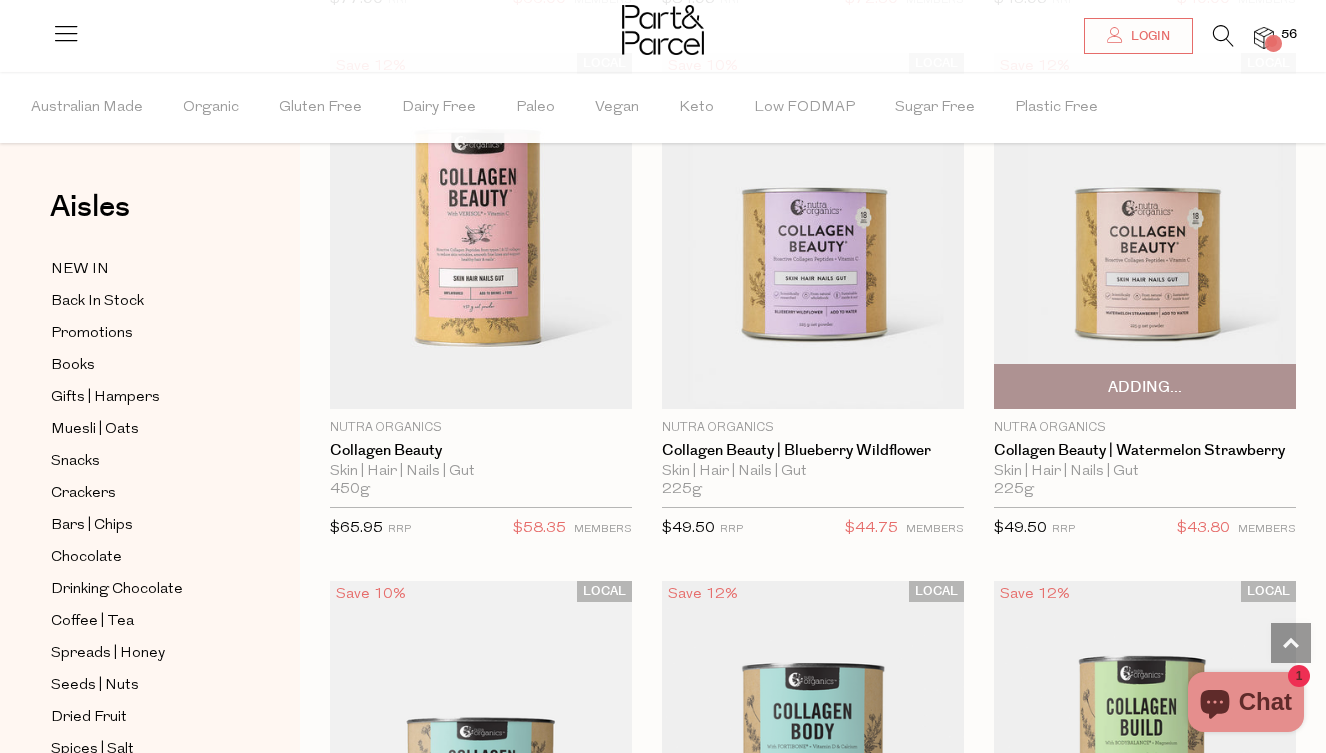 scroll, scrollTop: 16603, scrollLeft: 0, axis: vertical 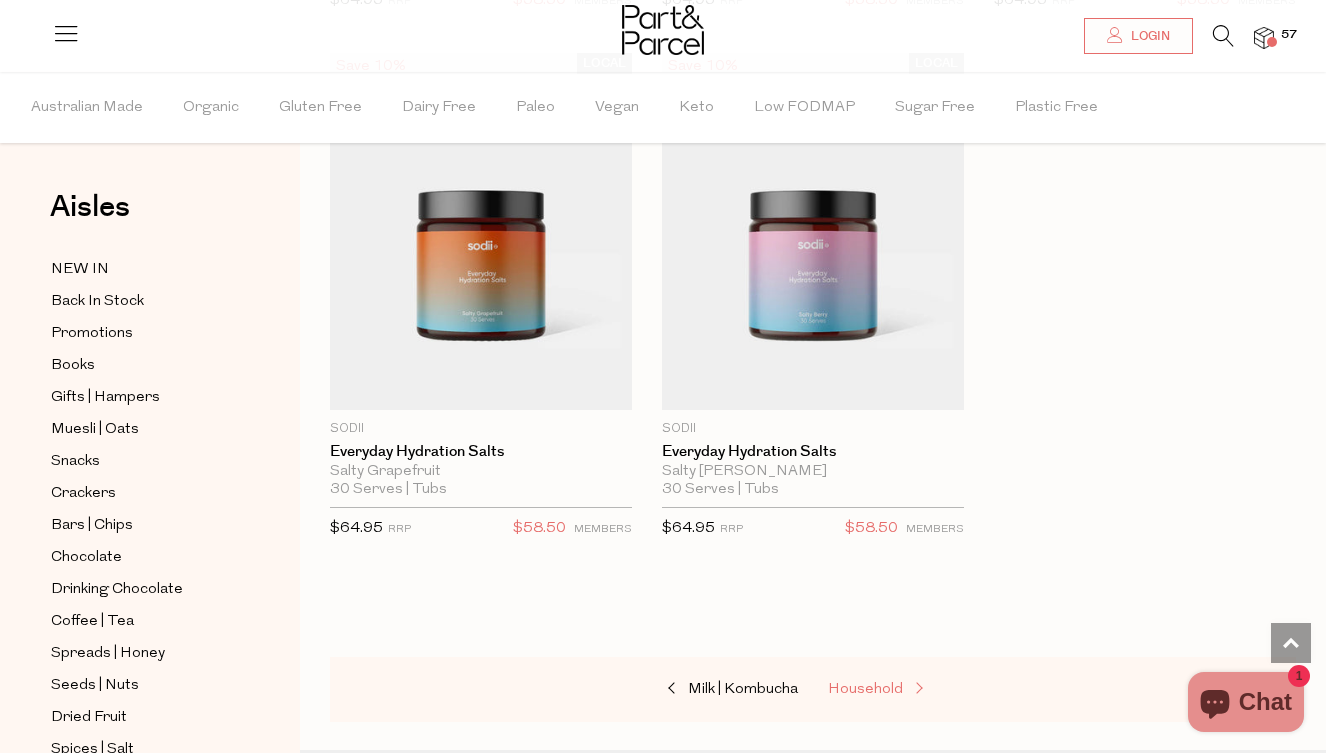 click on "Household" at bounding box center (865, 689) 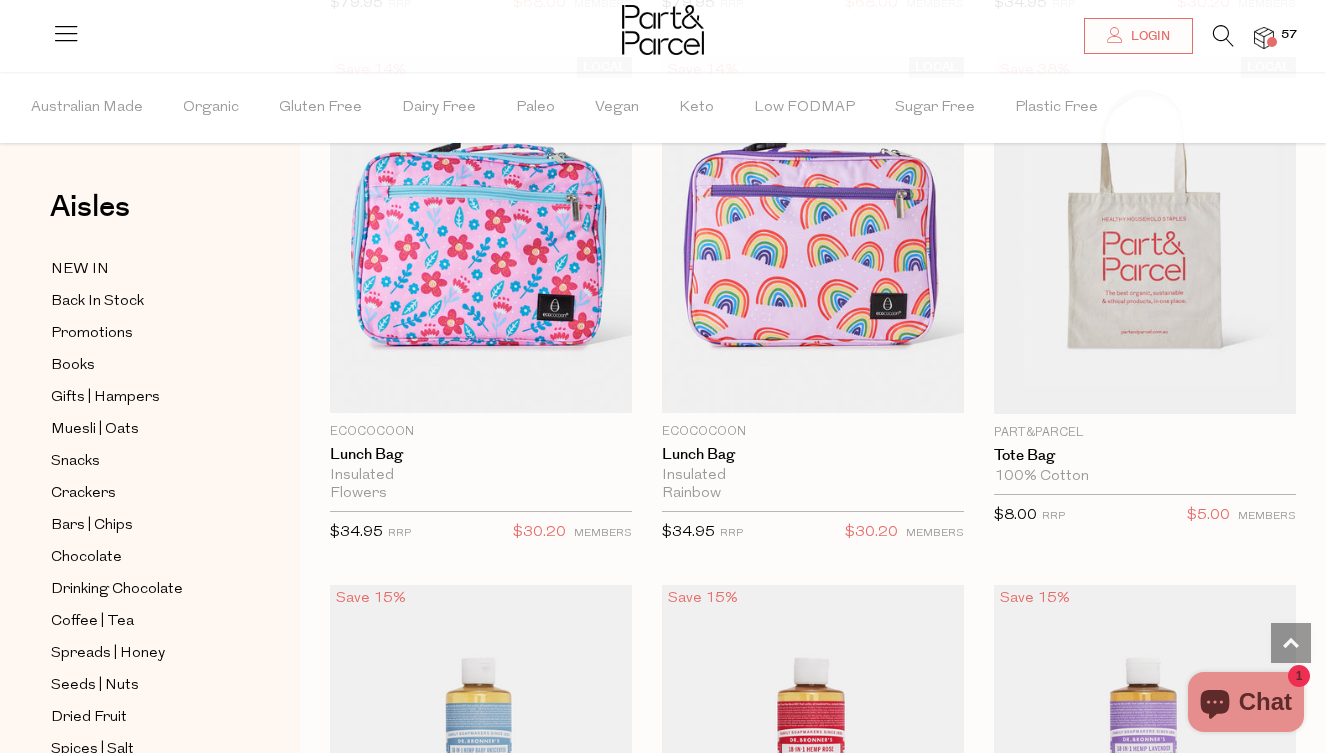 scroll, scrollTop: 1753, scrollLeft: 0, axis: vertical 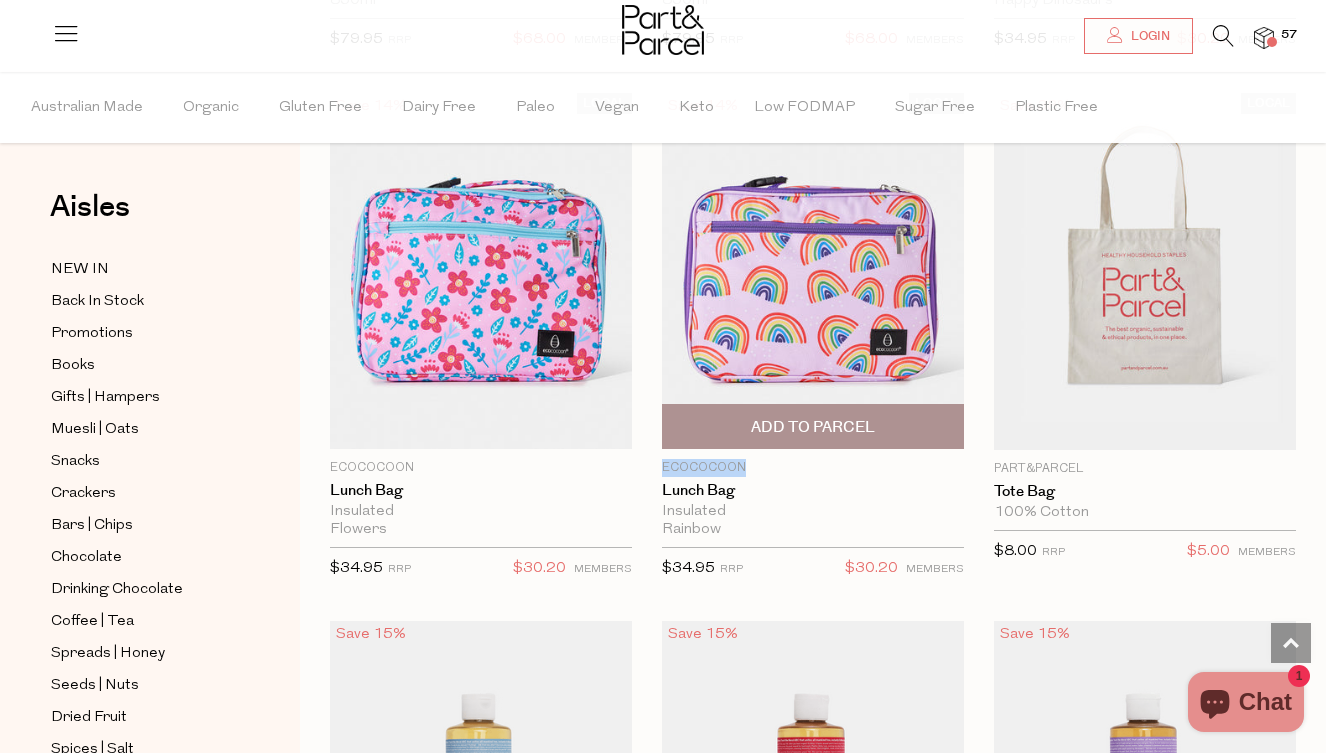 drag, startPoint x: 752, startPoint y: 464, endPoint x: 661, endPoint y: 464, distance: 91 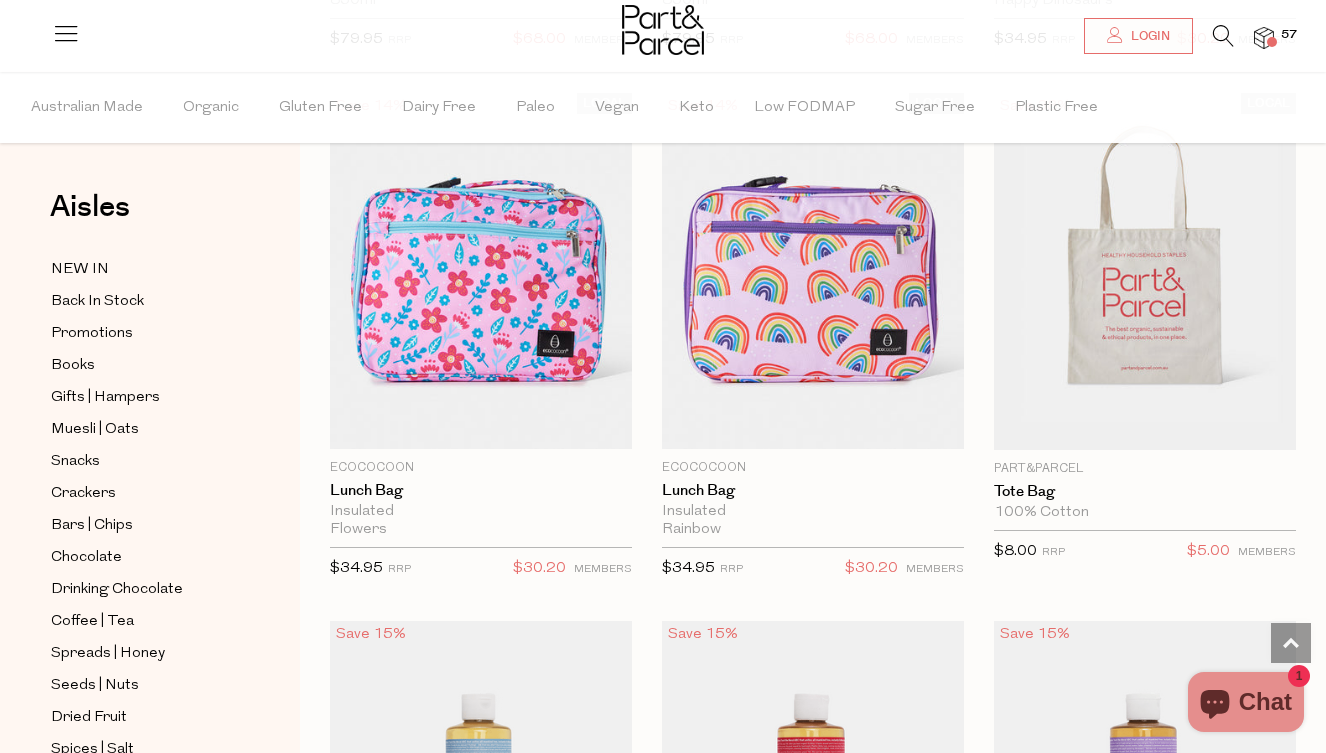 click at bounding box center [663, 32] 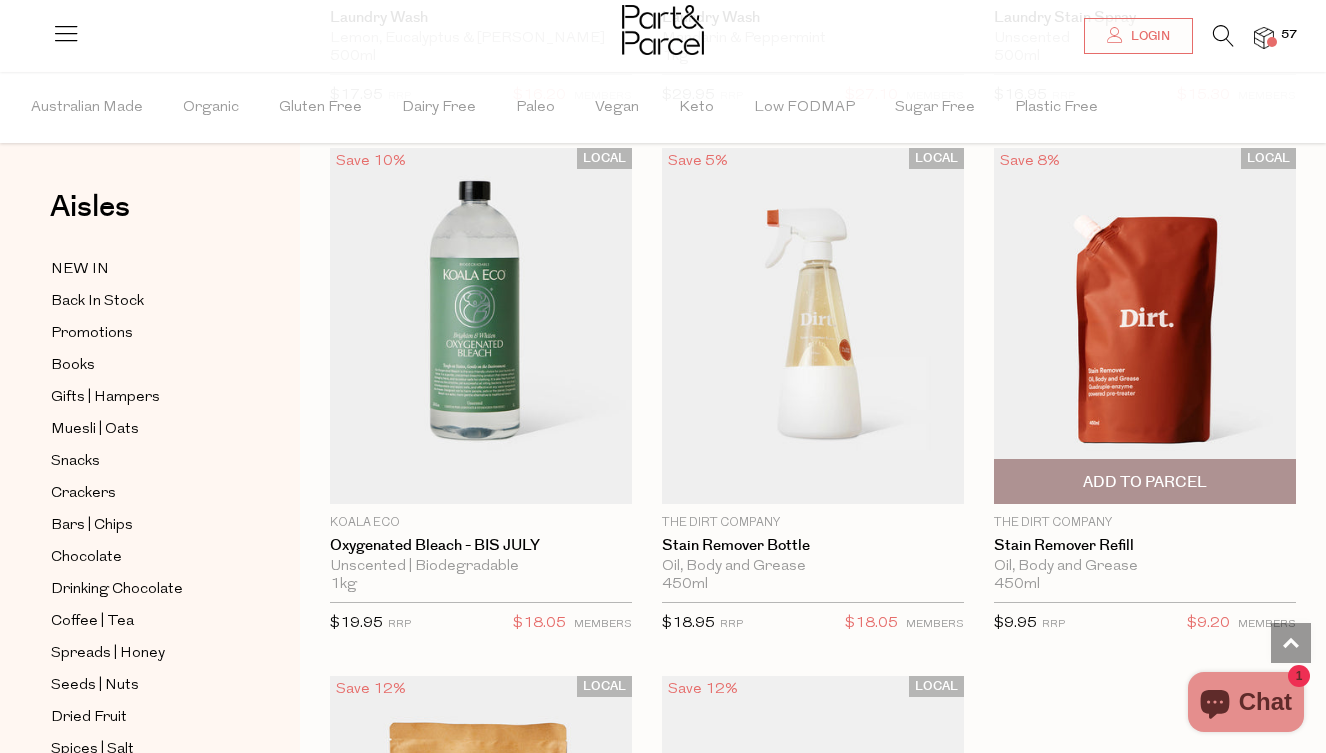 scroll, scrollTop: 8034, scrollLeft: 0, axis: vertical 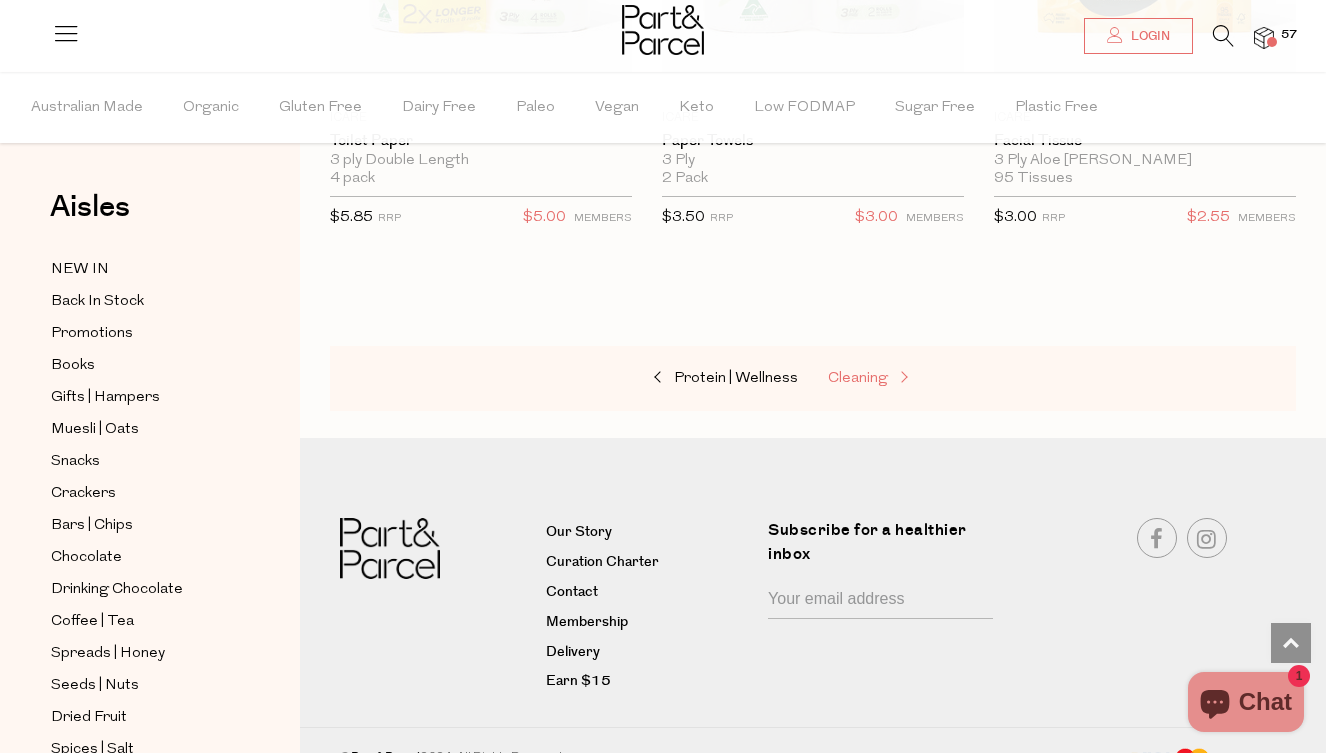 click on "Cleaning" at bounding box center [858, 378] 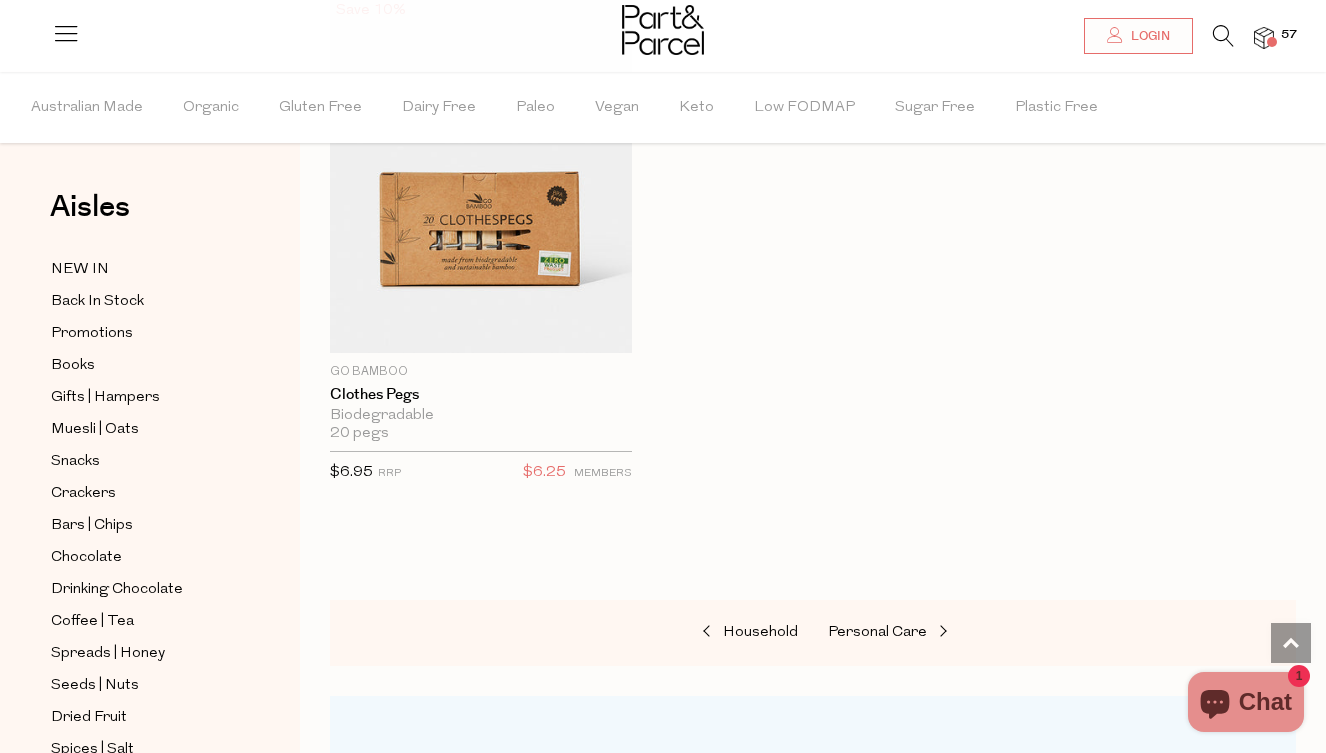 scroll, scrollTop: 2379, scrollLeft: 0, axis: vertical 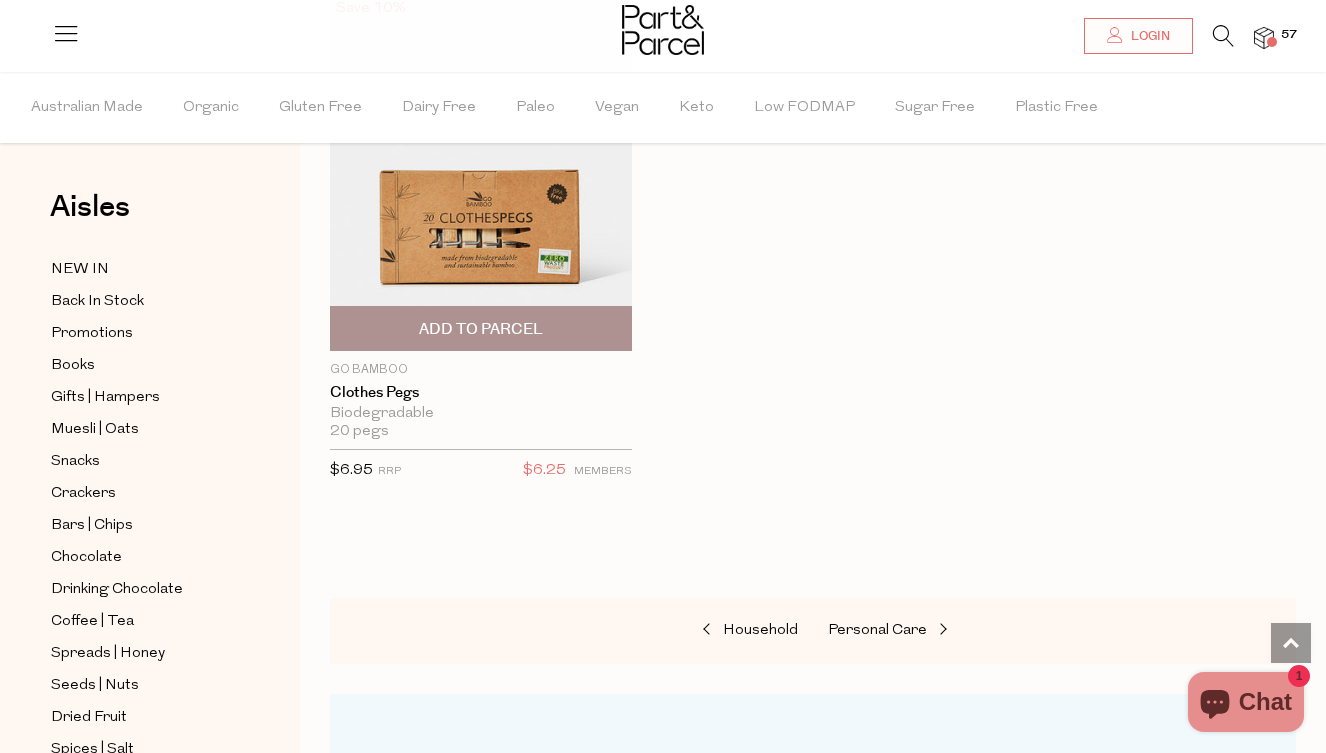 click on "Add To Parcel" at bounding box center [481, 329] 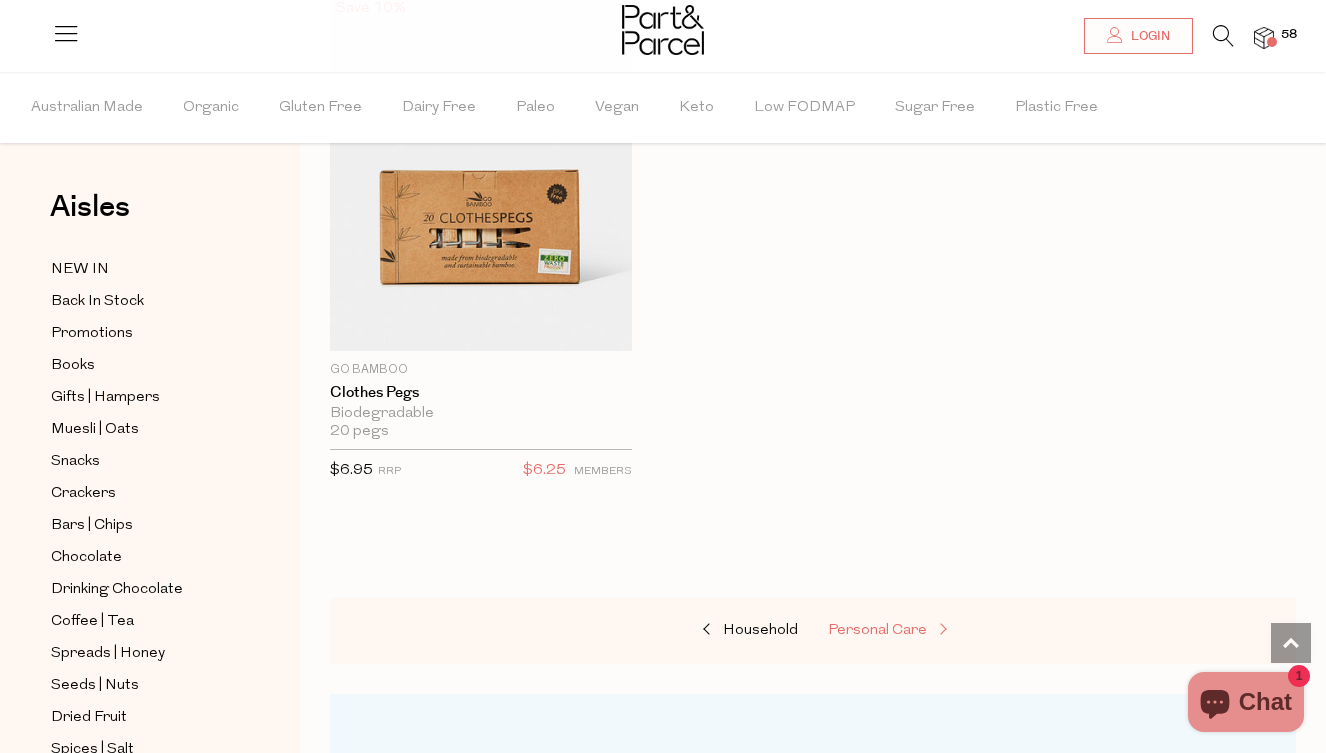 click on "Personal Care" at bounding box center (877, 630) 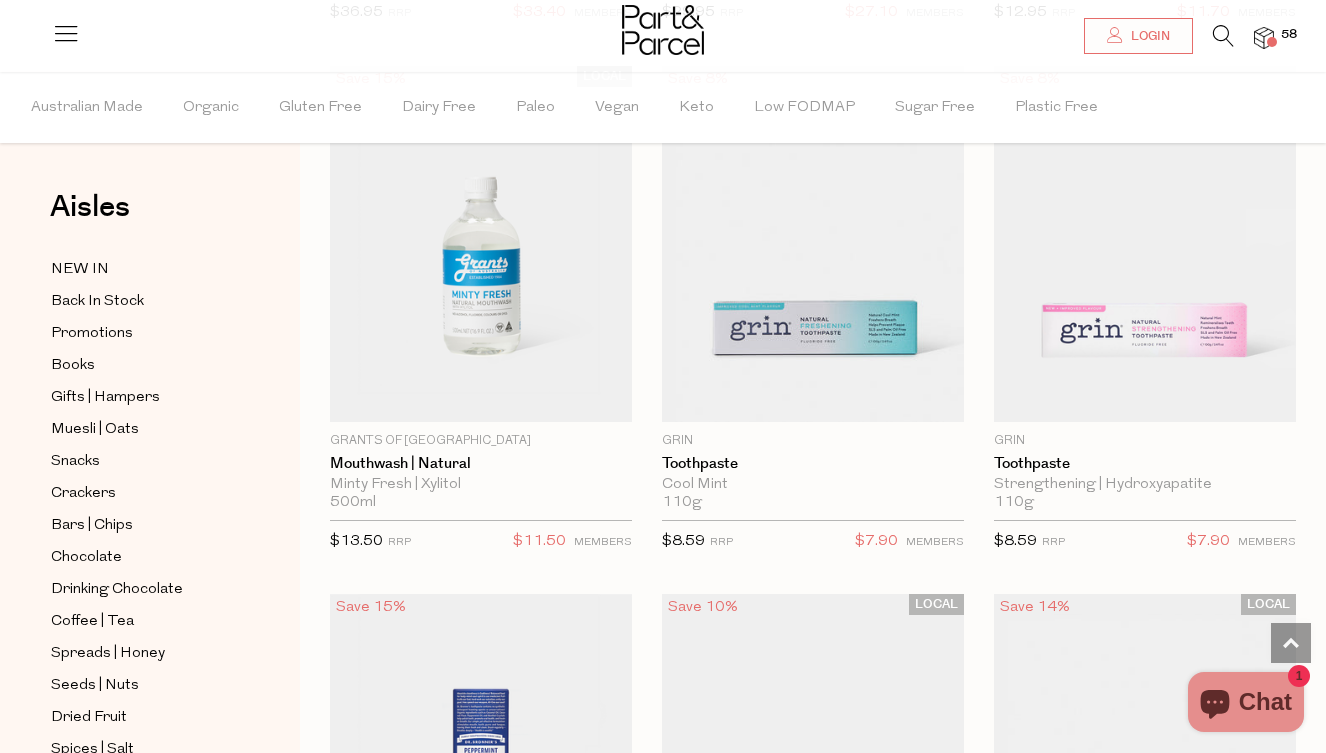 scroll, scrollTop: 1789, scrollLeft: 0, axis: vertical 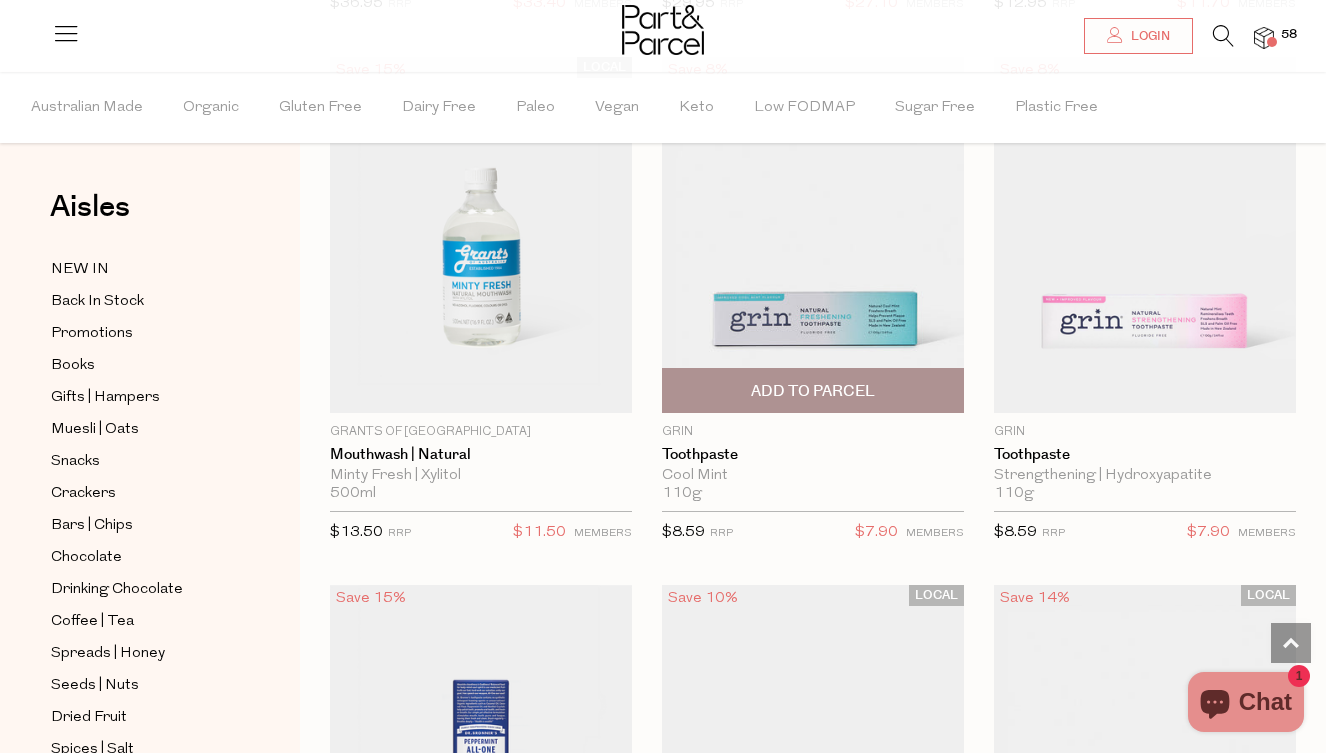 click at bounding box center (813, 235) 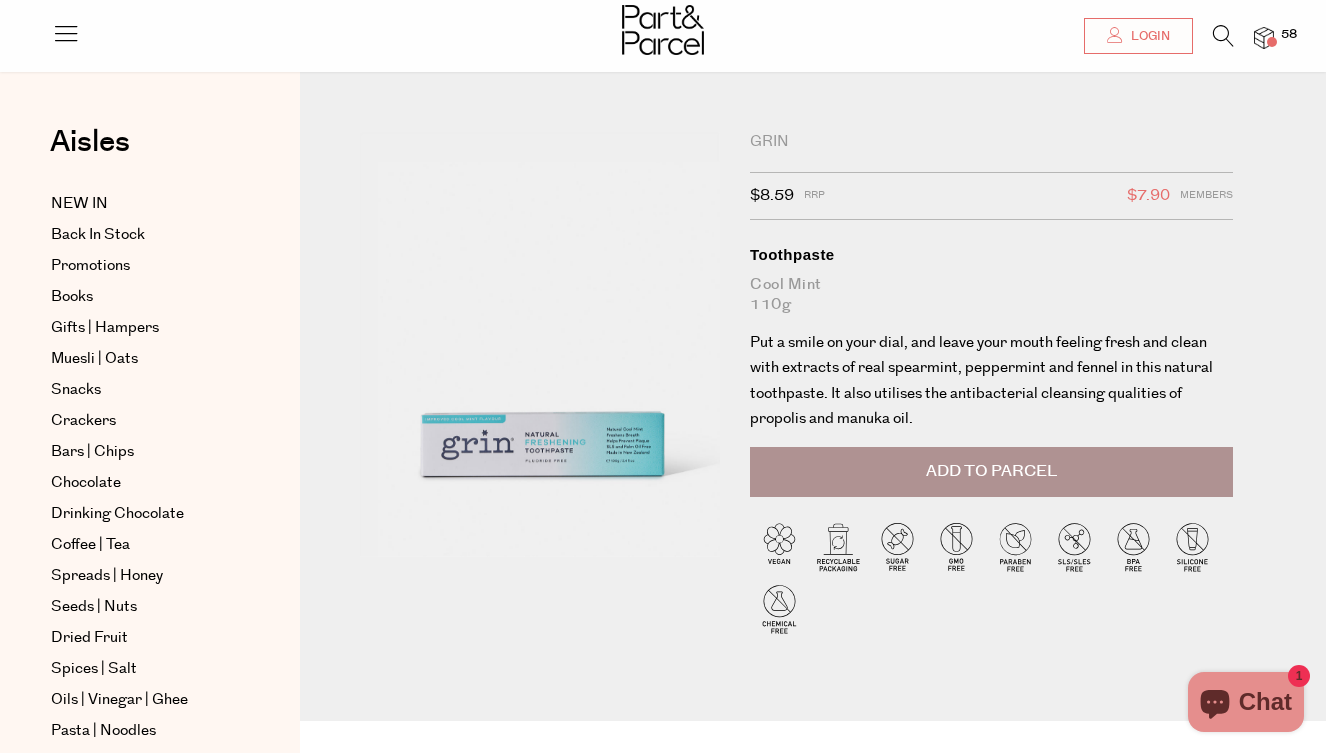 scroll, scrollTop: 18, scrollLeft: 0, axis: vertical 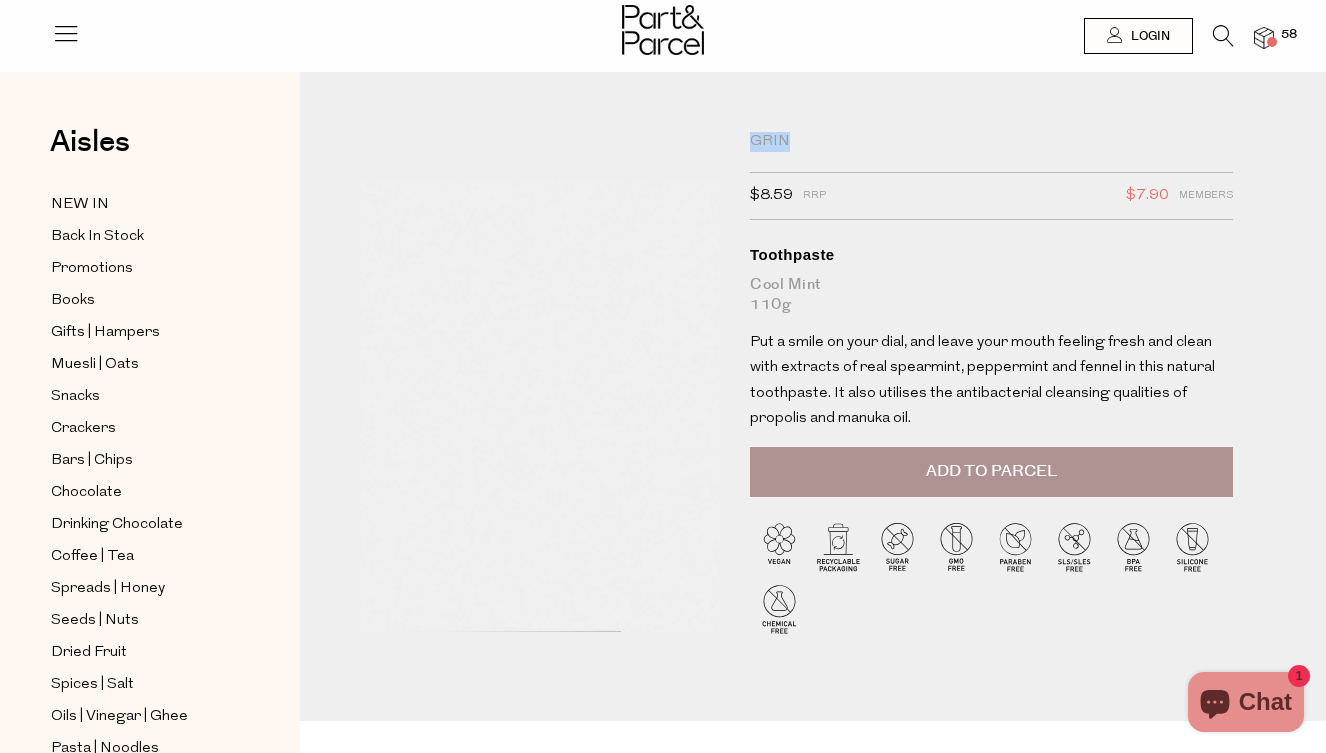 drag, startPoint x: 808, startPoint y: 138, endPoint x: 705, endPoint y: 138, distance: 103 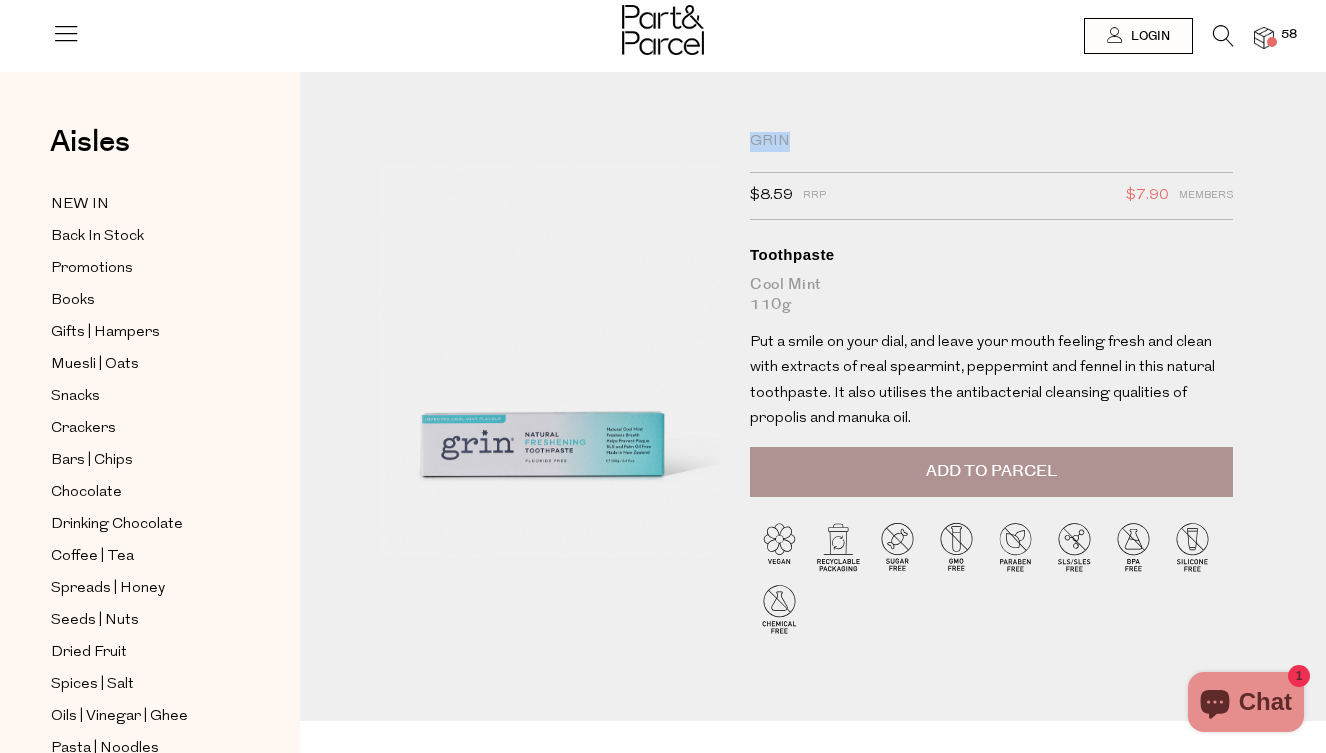 copy on "Grin" 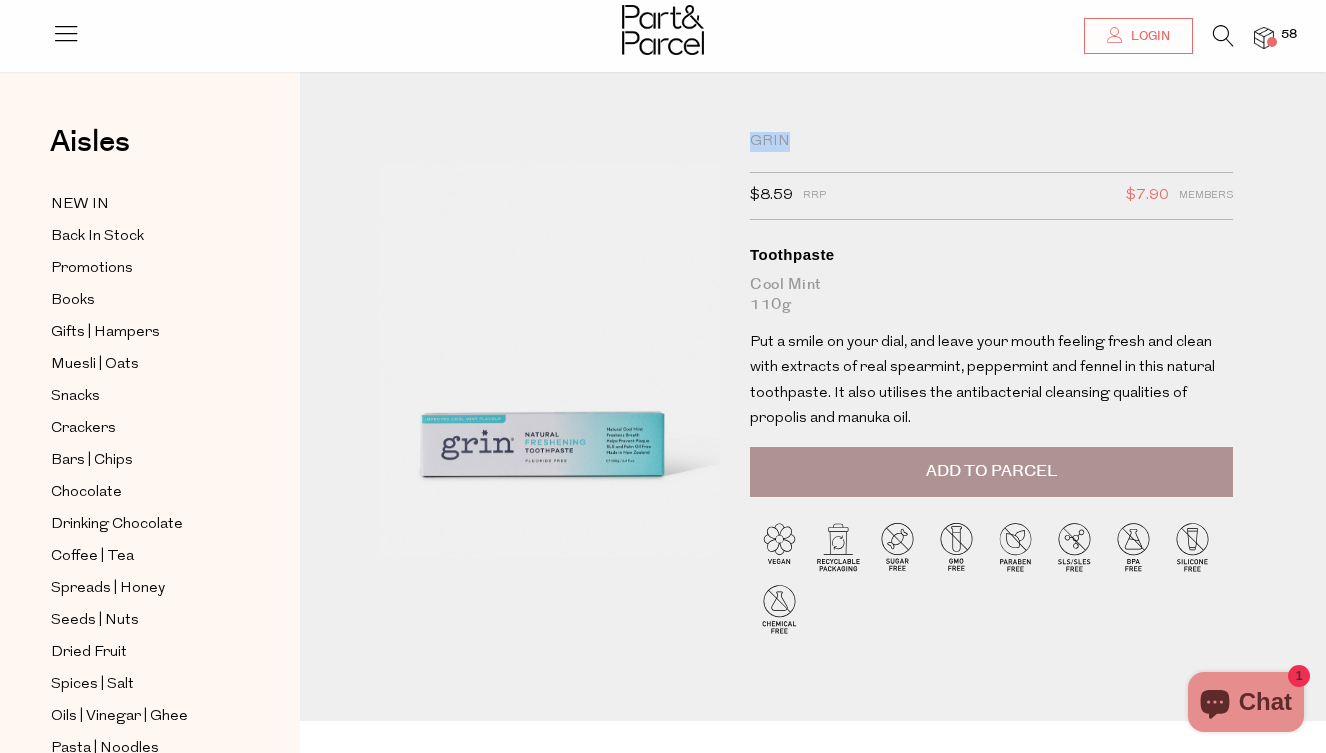 scroll, scrollTop: 30, scrollLeft: 0, axis: vertical 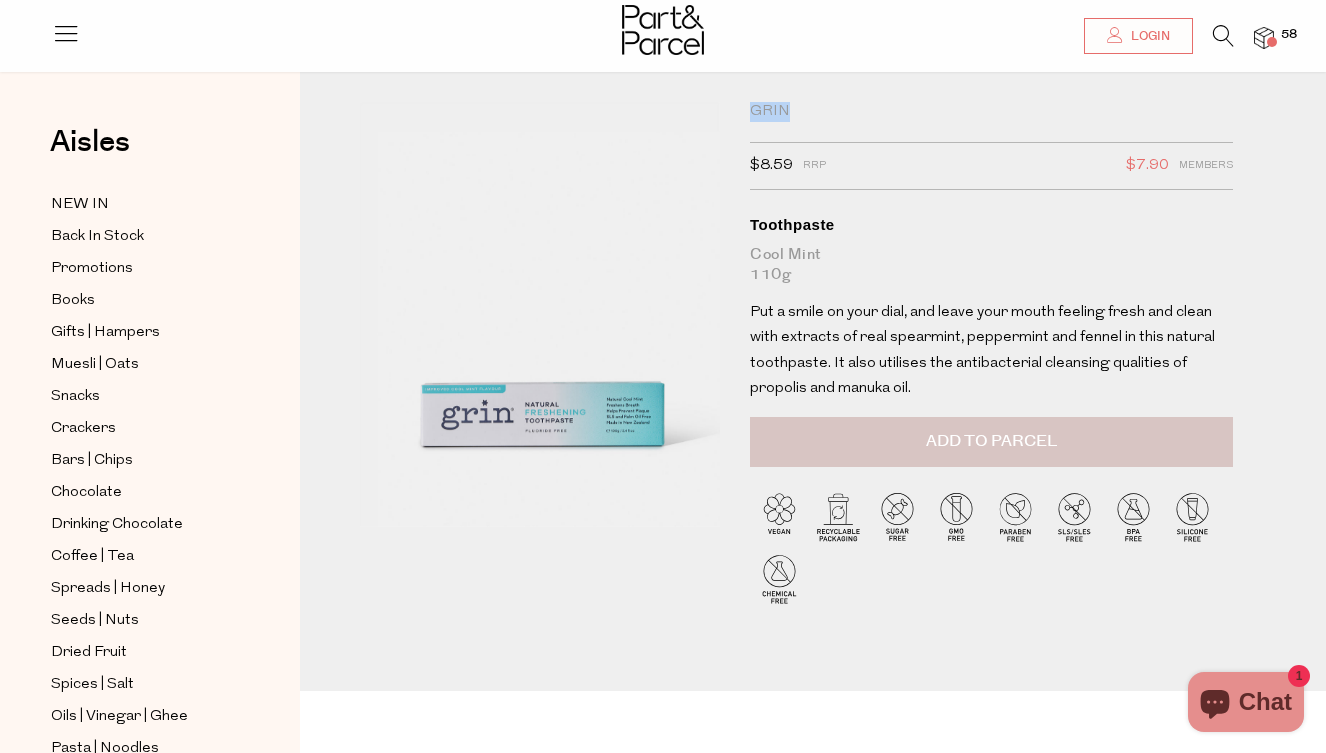 click on "Add to Parcel" at bounding box center (991, 441) 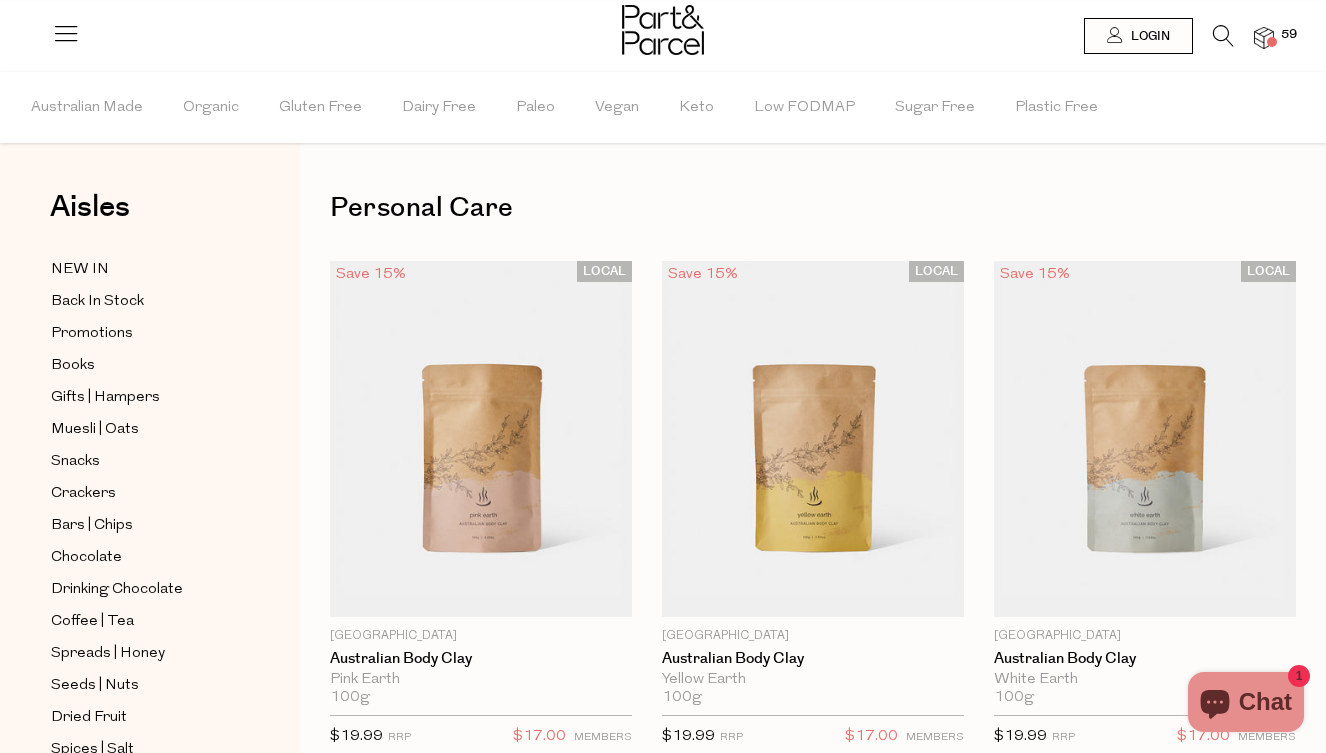 scroll, scrollTop: 0, scrollLeft: 0, axis: both 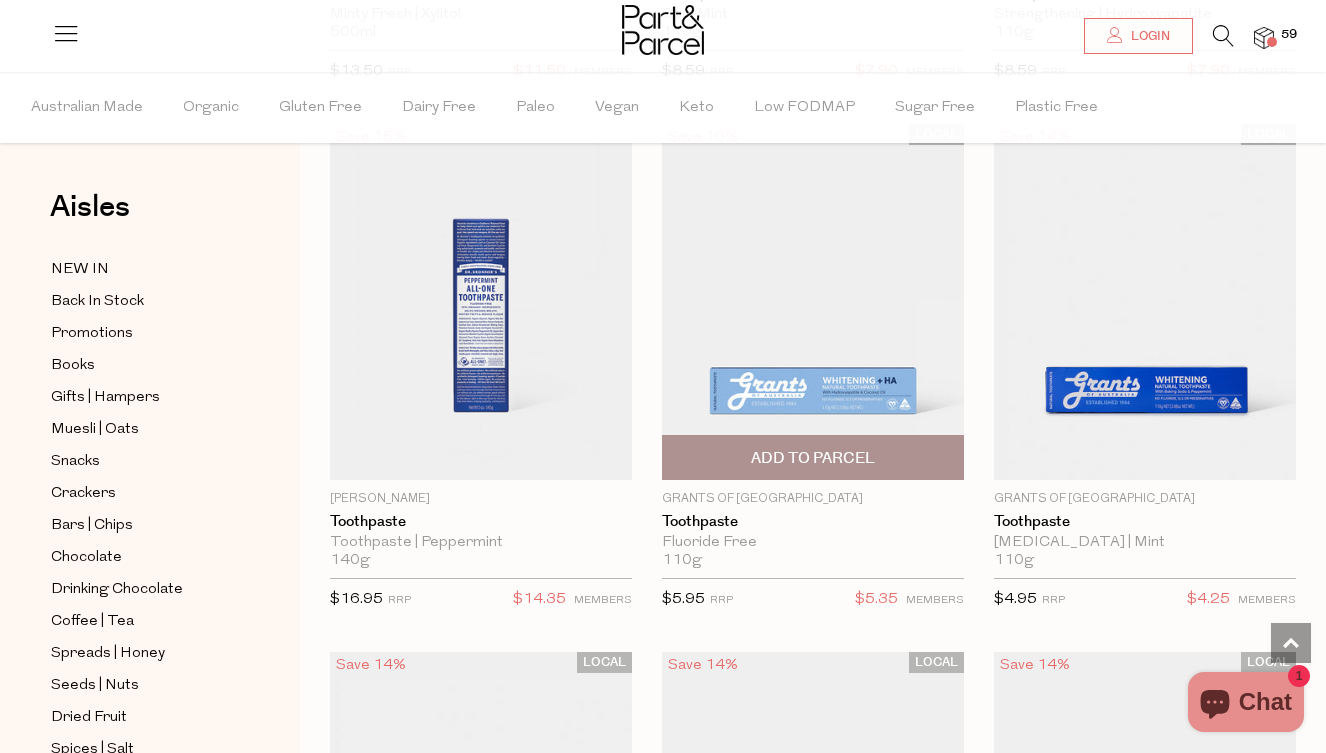 click on "Add To Parcel" at bounding box center [813, 458] 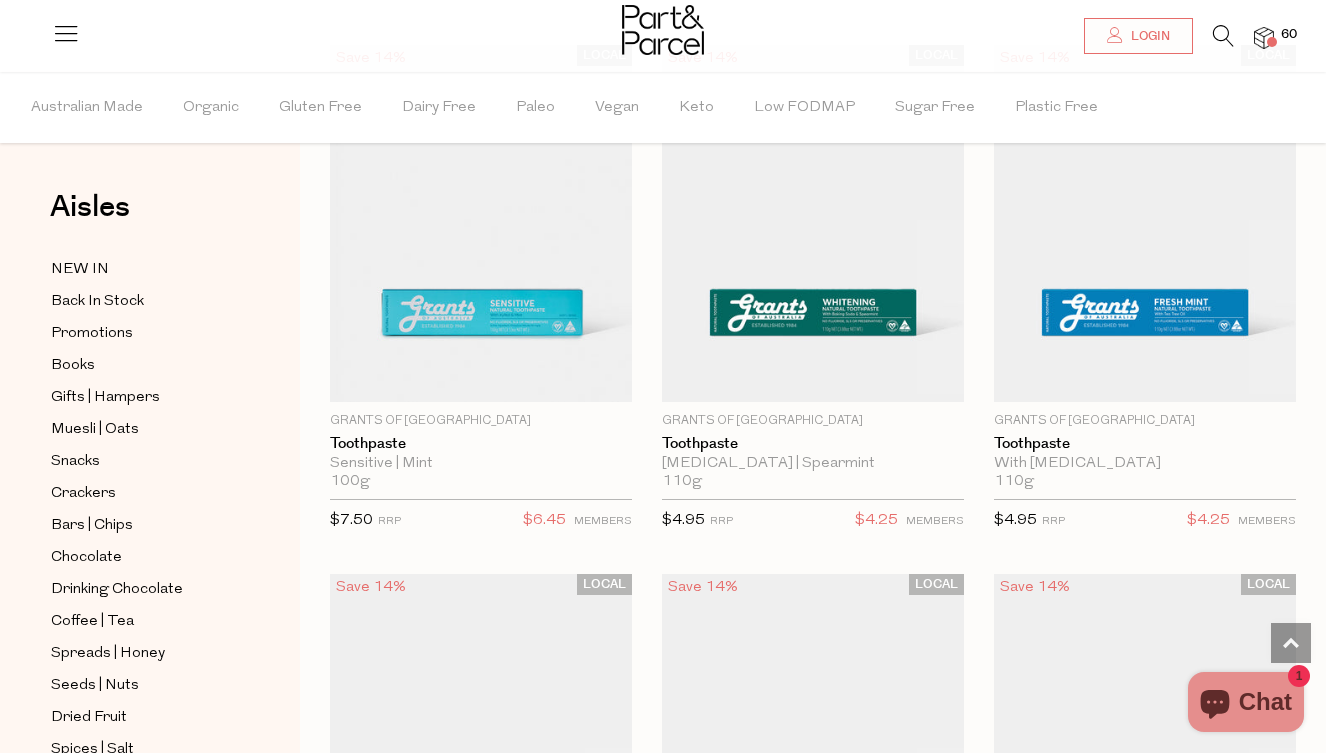 scroll, scrollTop: 2866, scrollLeft: 0, axis: vertical 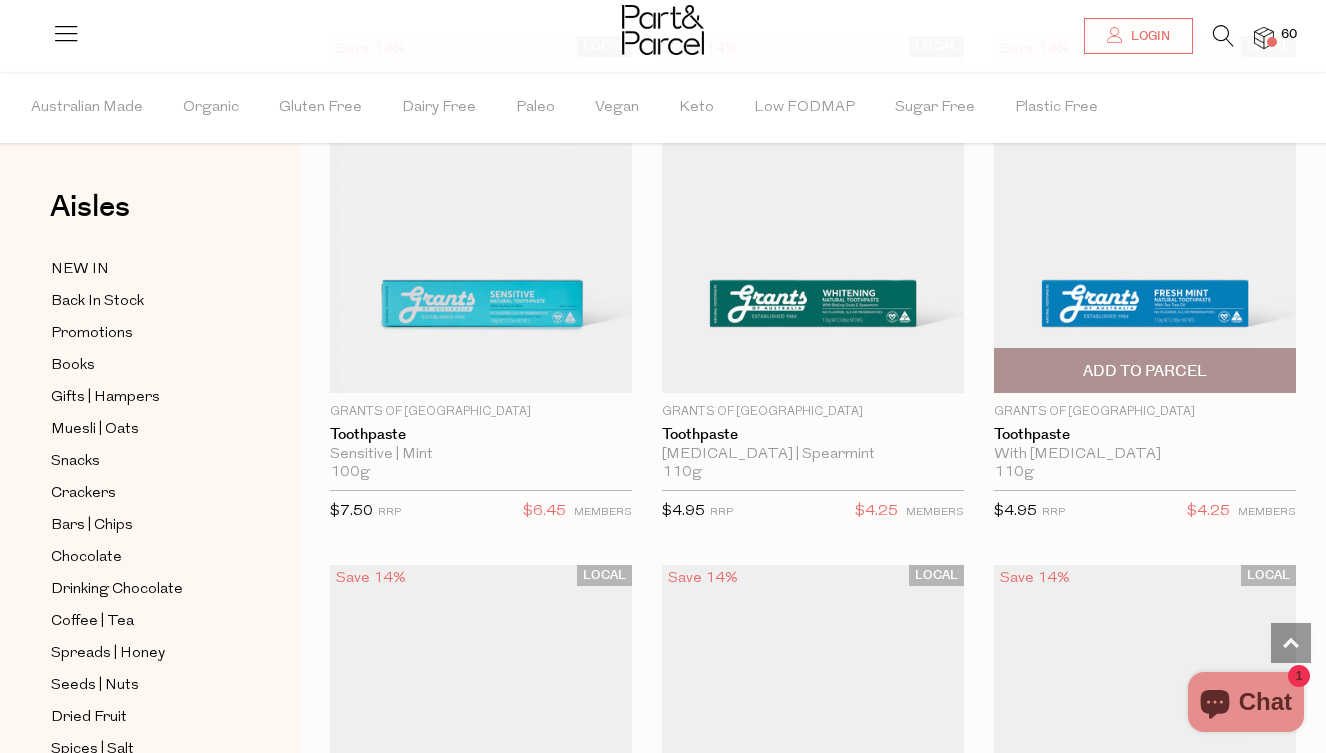 click on "Add To Parcel" at bounding box center (1145, 371) 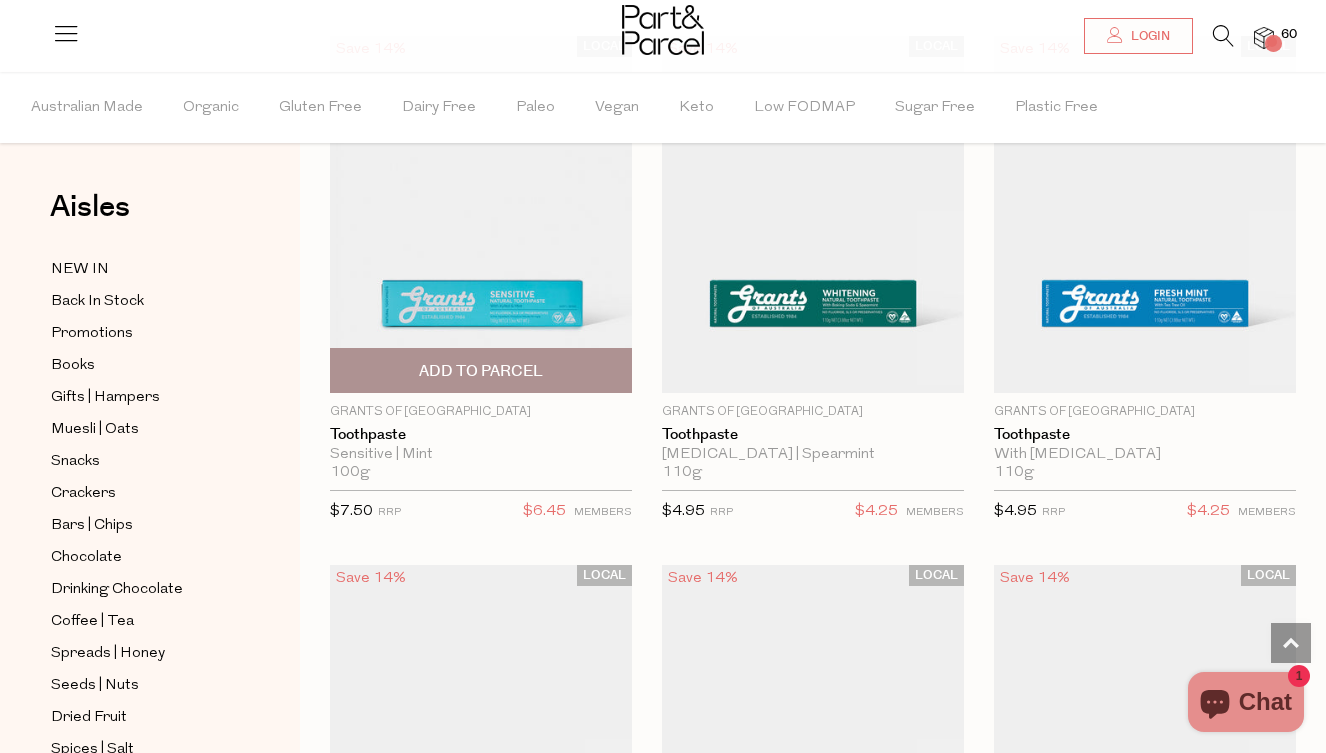 click on "Add To Parcel" at bounding box center [481, 371] 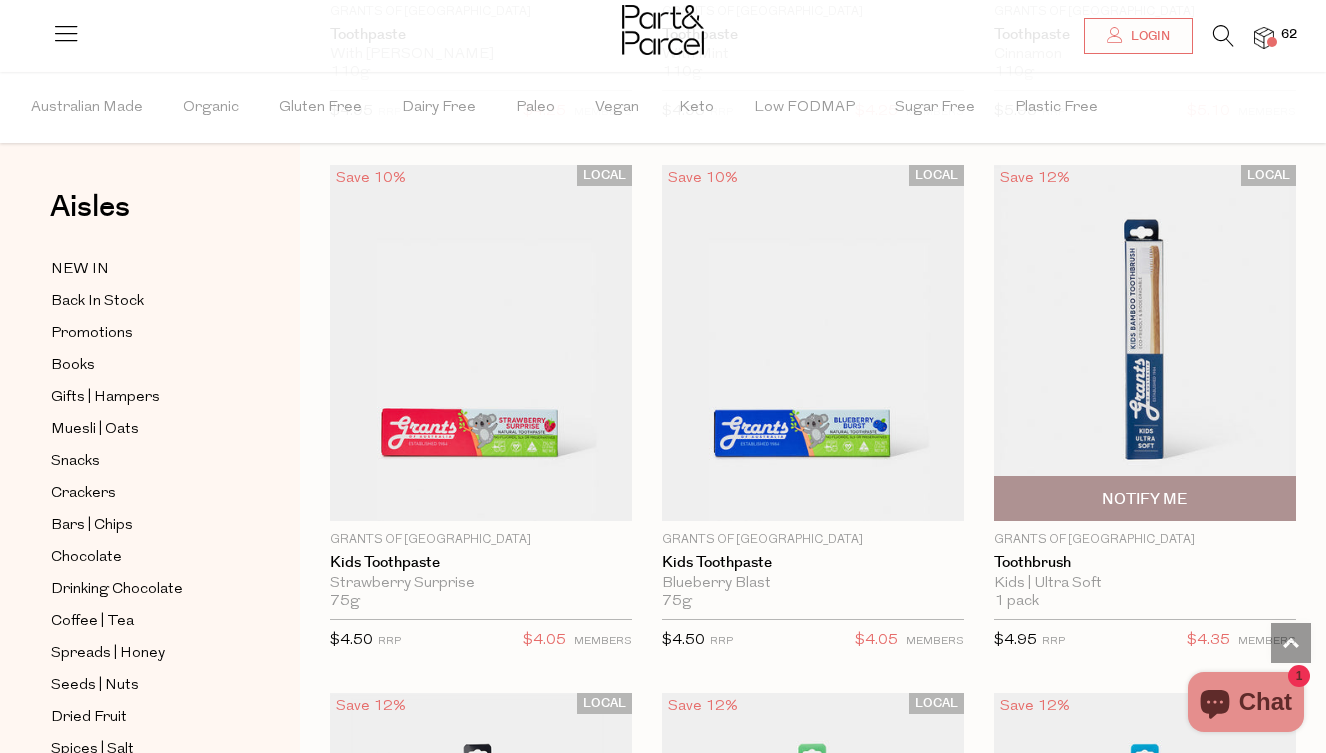 scroll, scrollTop: 3824, scrollLeft: 0, axis: vertical 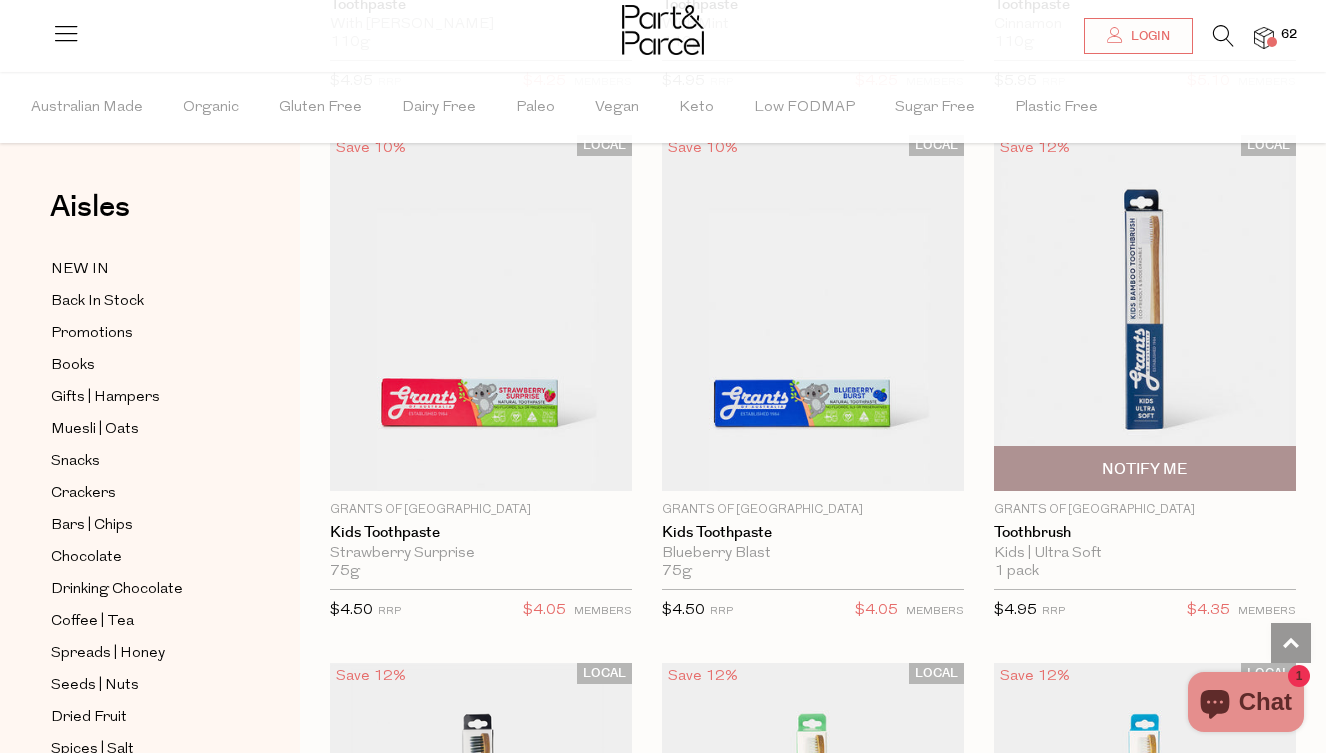 click on "Notify Me" at bounding box center [1145, 468] 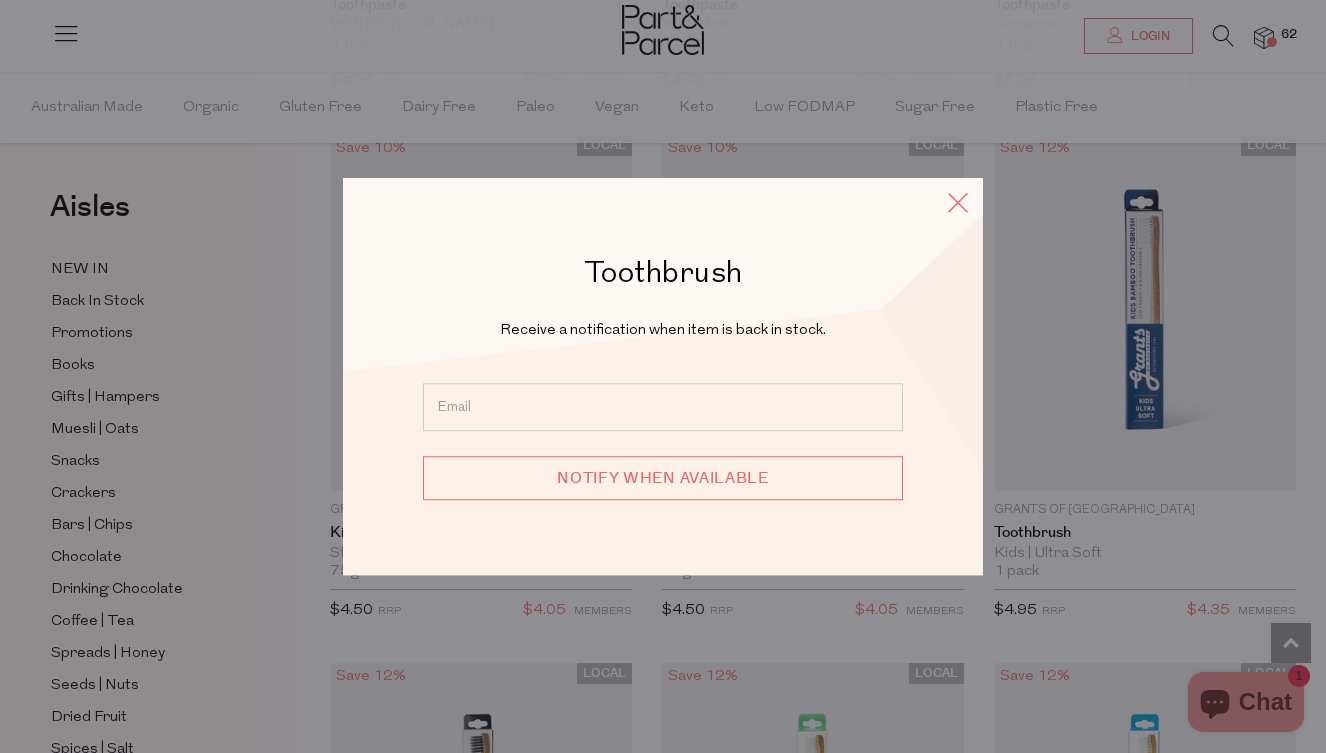 click at bounding box center (958, 202) 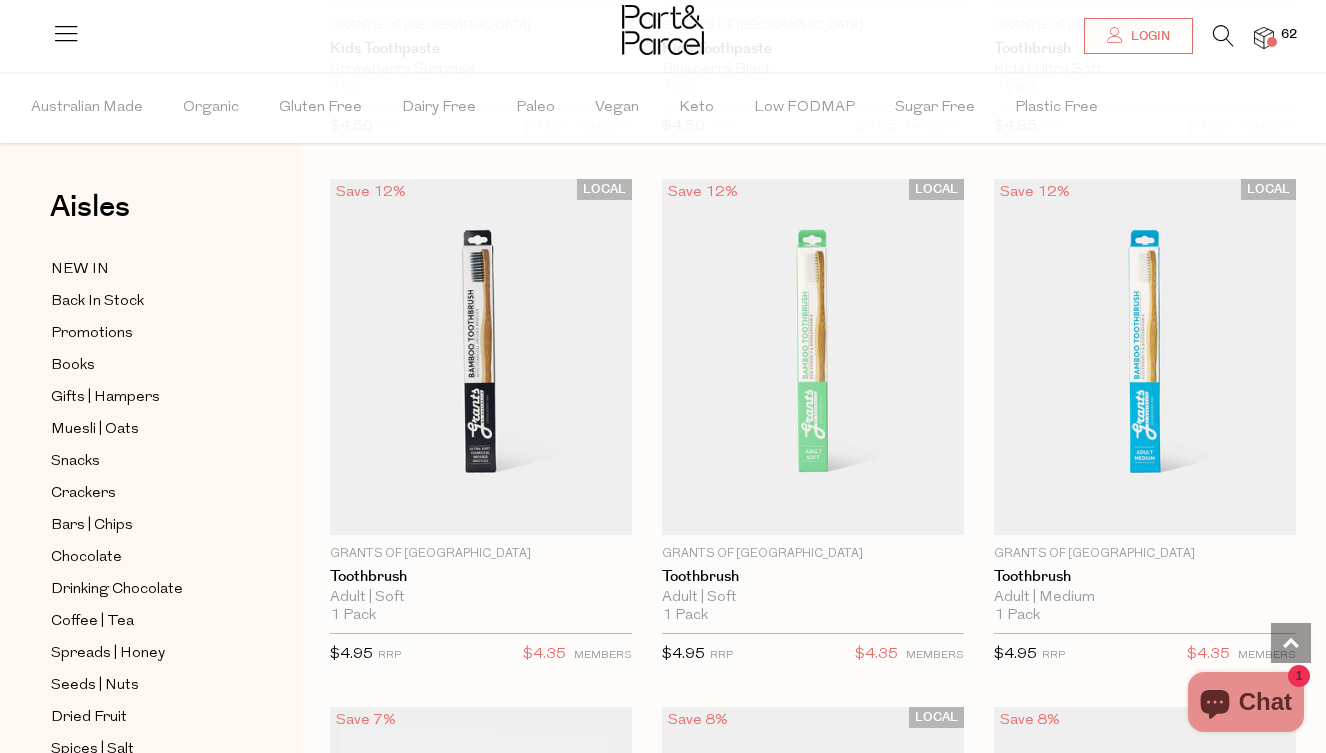 scroll, scrollTop: 4310, scrollLeft: 0, axis: vertical 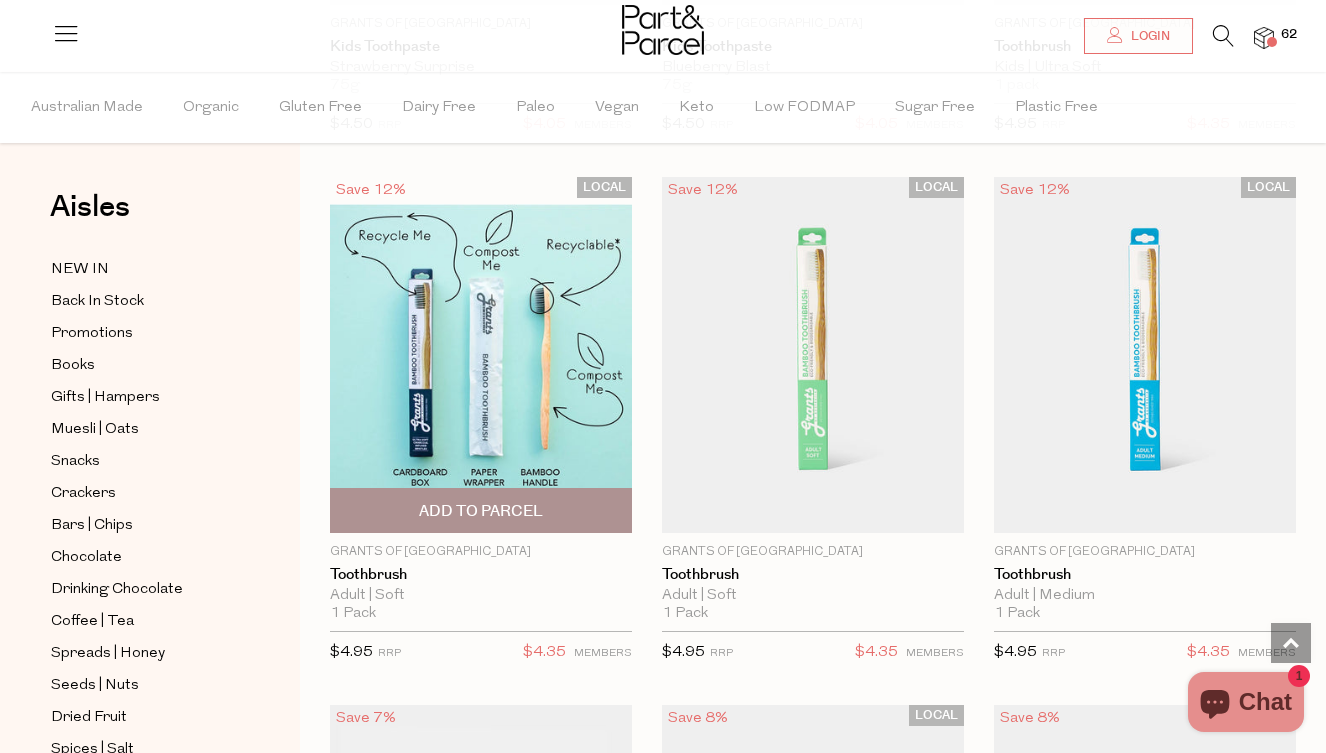 click on "Add To Parcel" at bounding box center [481, 511] 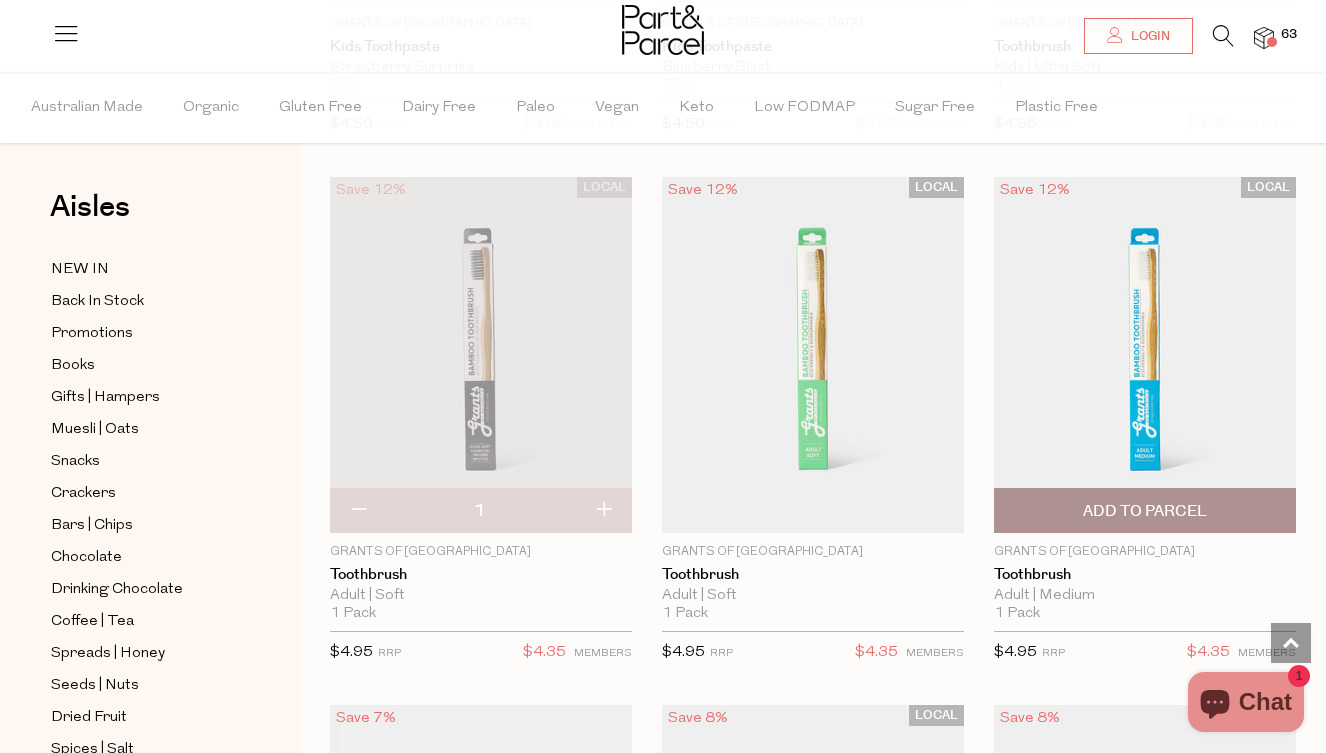 click on "Add To Parcel" at bounding box center [1145, 511] 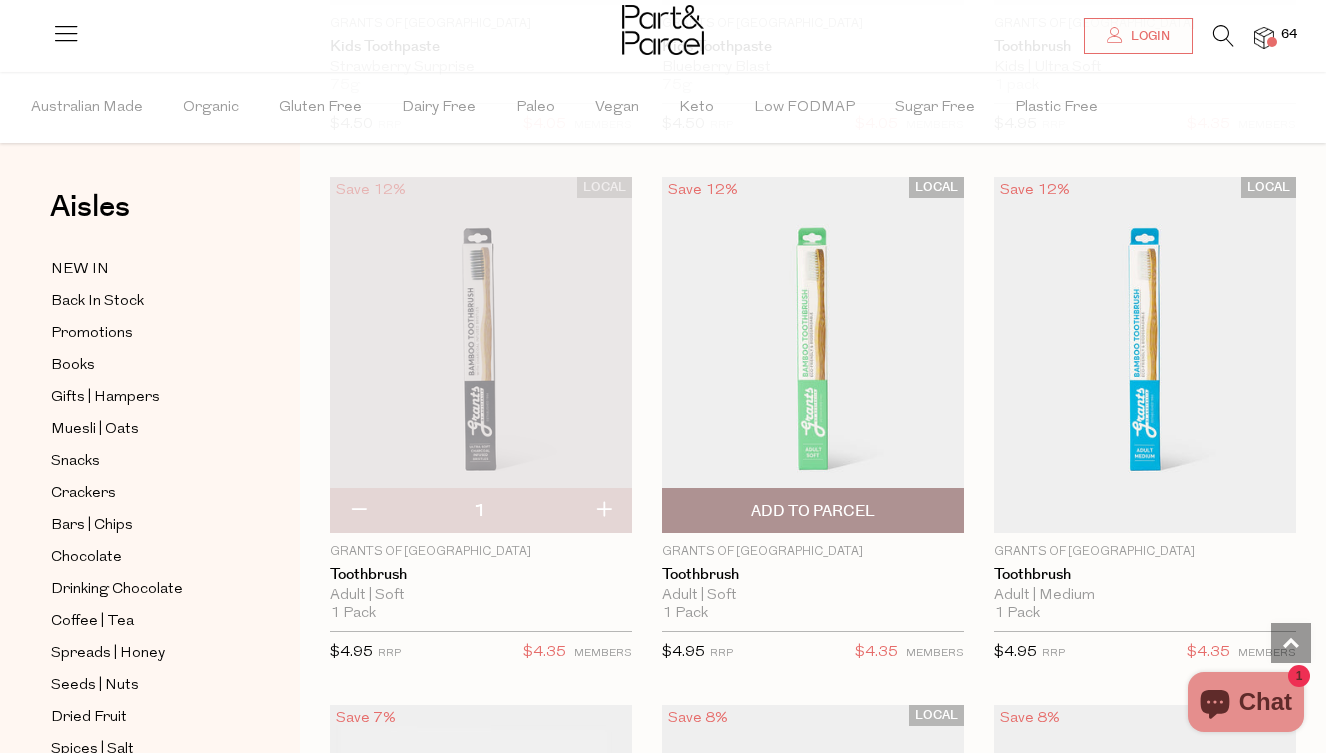 click on "Add To Parcel" at bounding box center [813, 511] 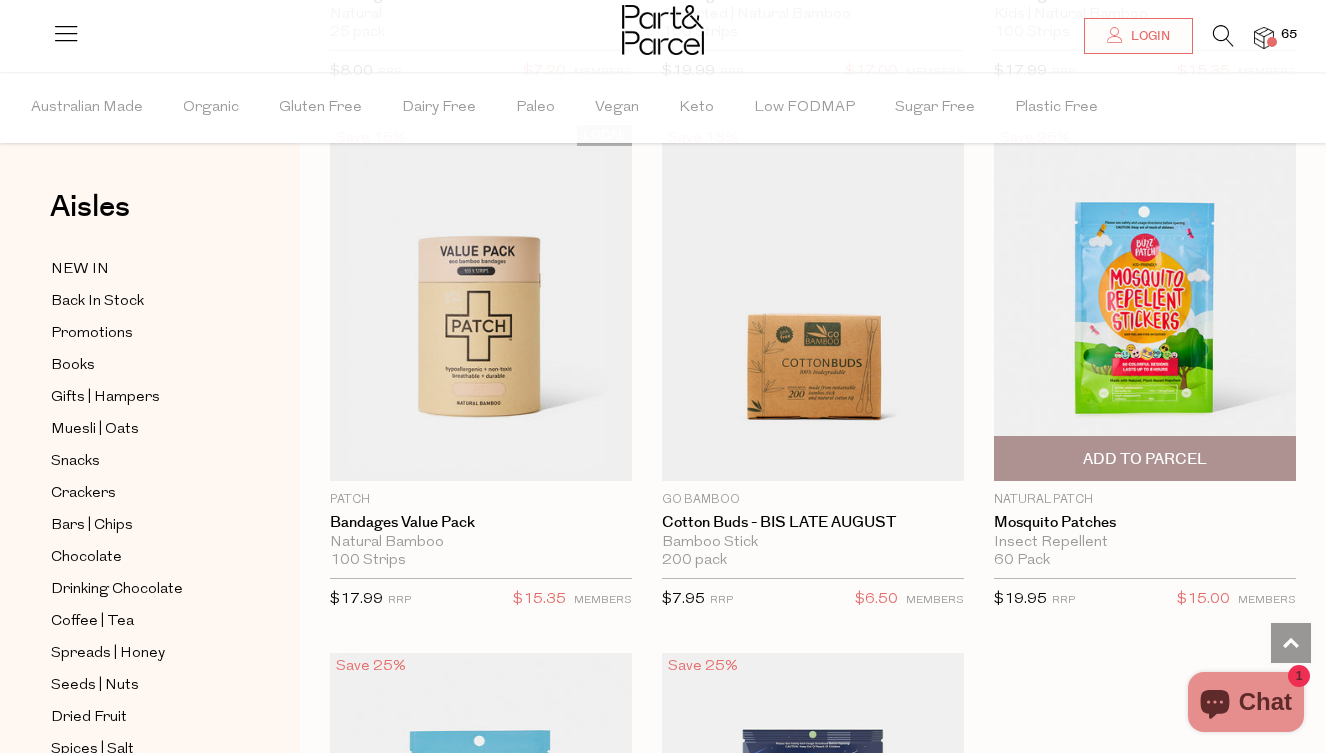 scroll, scrollTop: 12840, scrollLeft: 0, axis: vertical 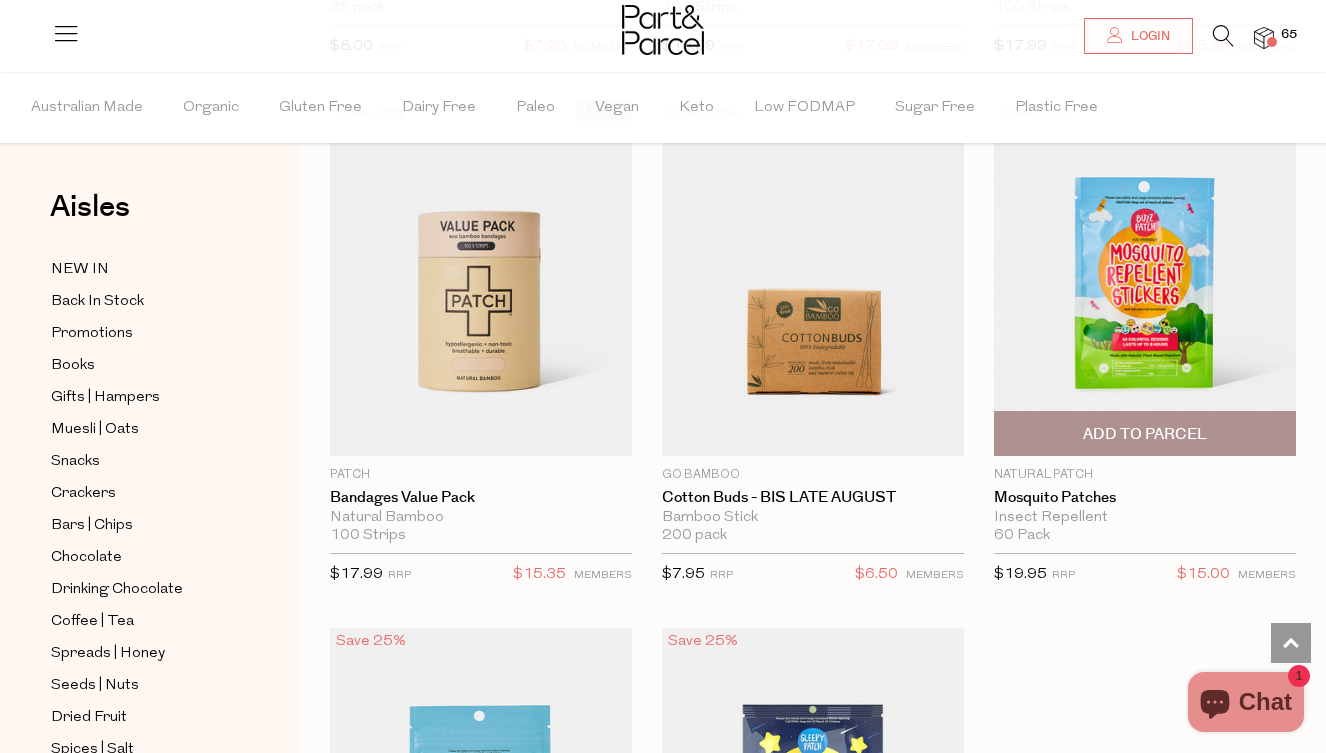 click on "Add To Parcel" at bounding box center [1145, 434] 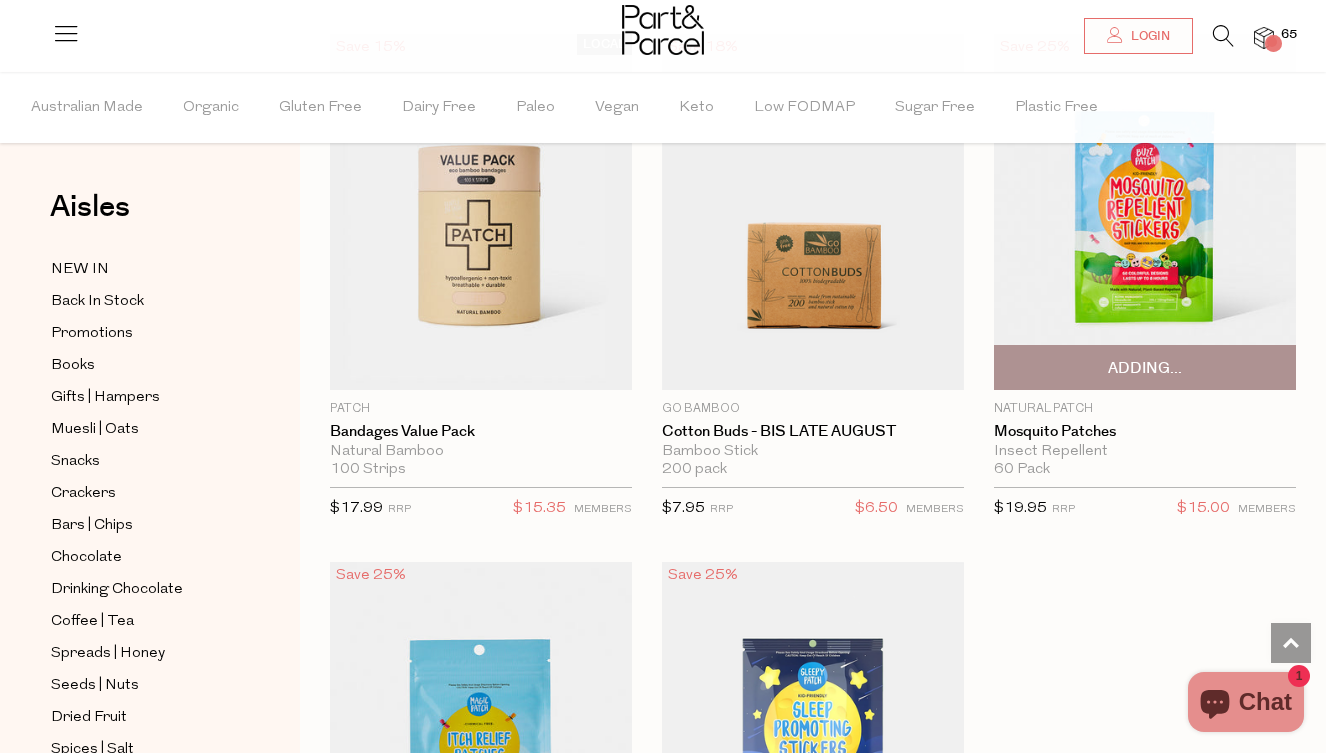 scroll, scrollTop: 12934, scrollLeft: 0, axis: vertical 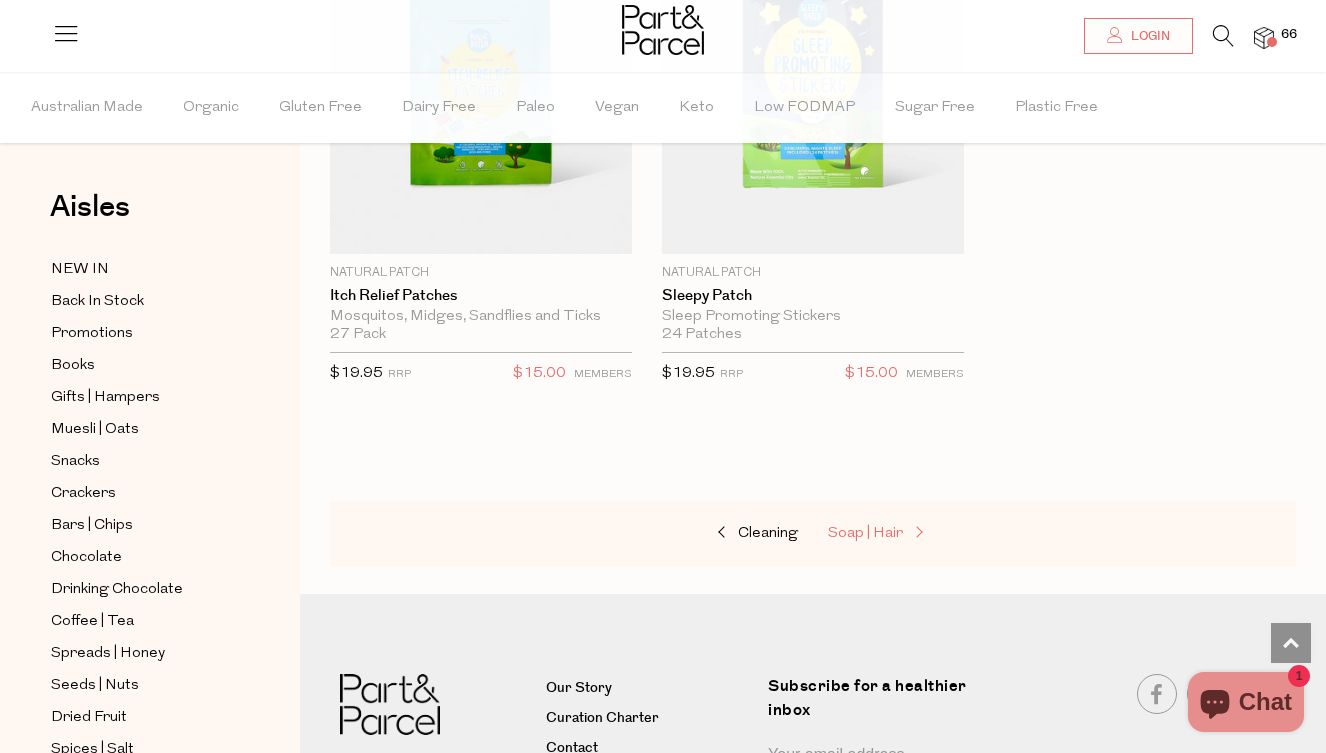click on "Soap | Hair" at bounding box center [865, 533] 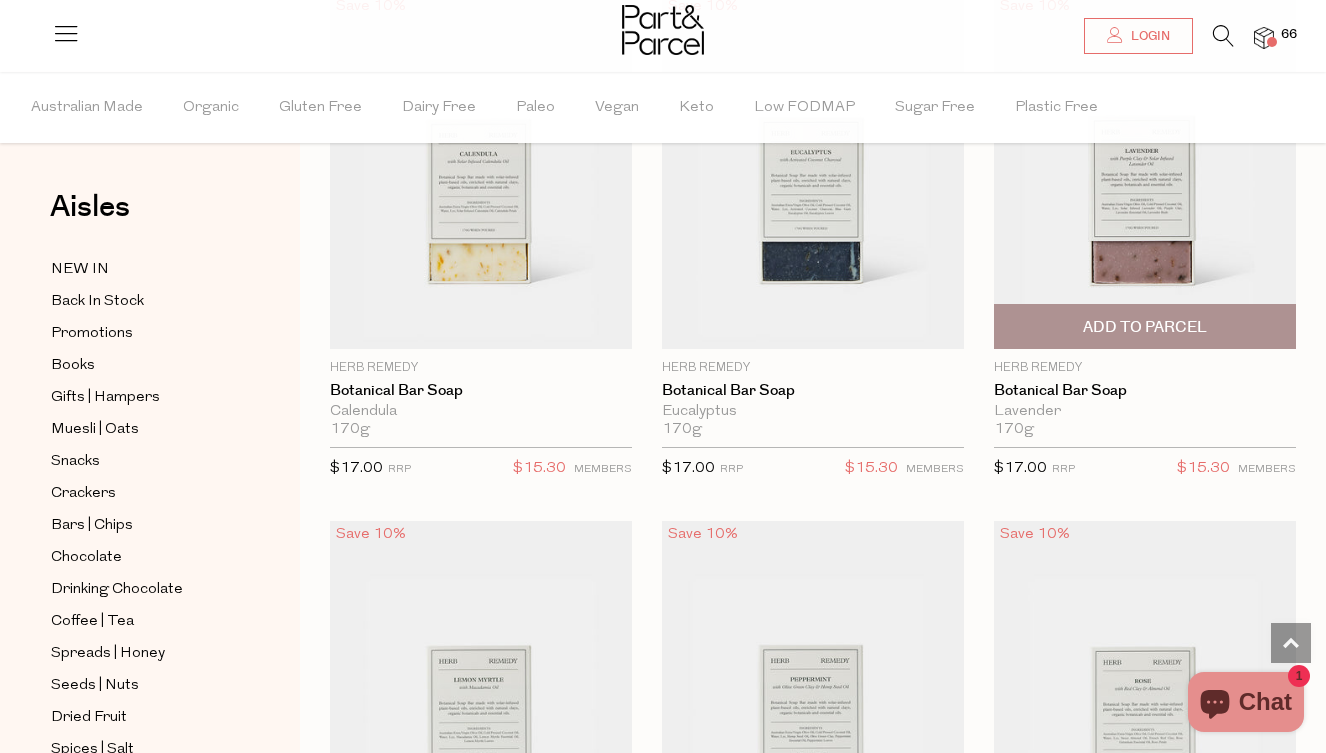 scroll, scrollTop: 6079, scrollLeft: 0, axis: vertical 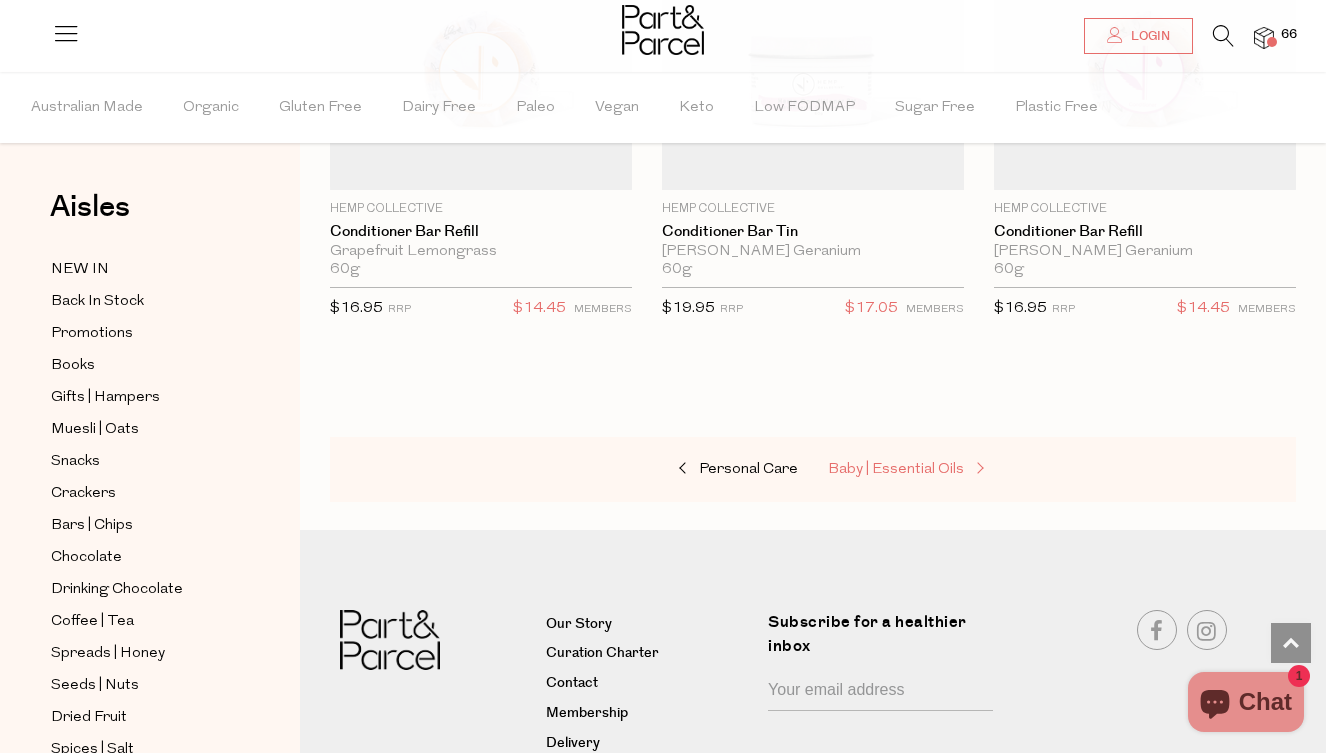 click on "Baby | Essential Oils" at bounding box center (896, 469) 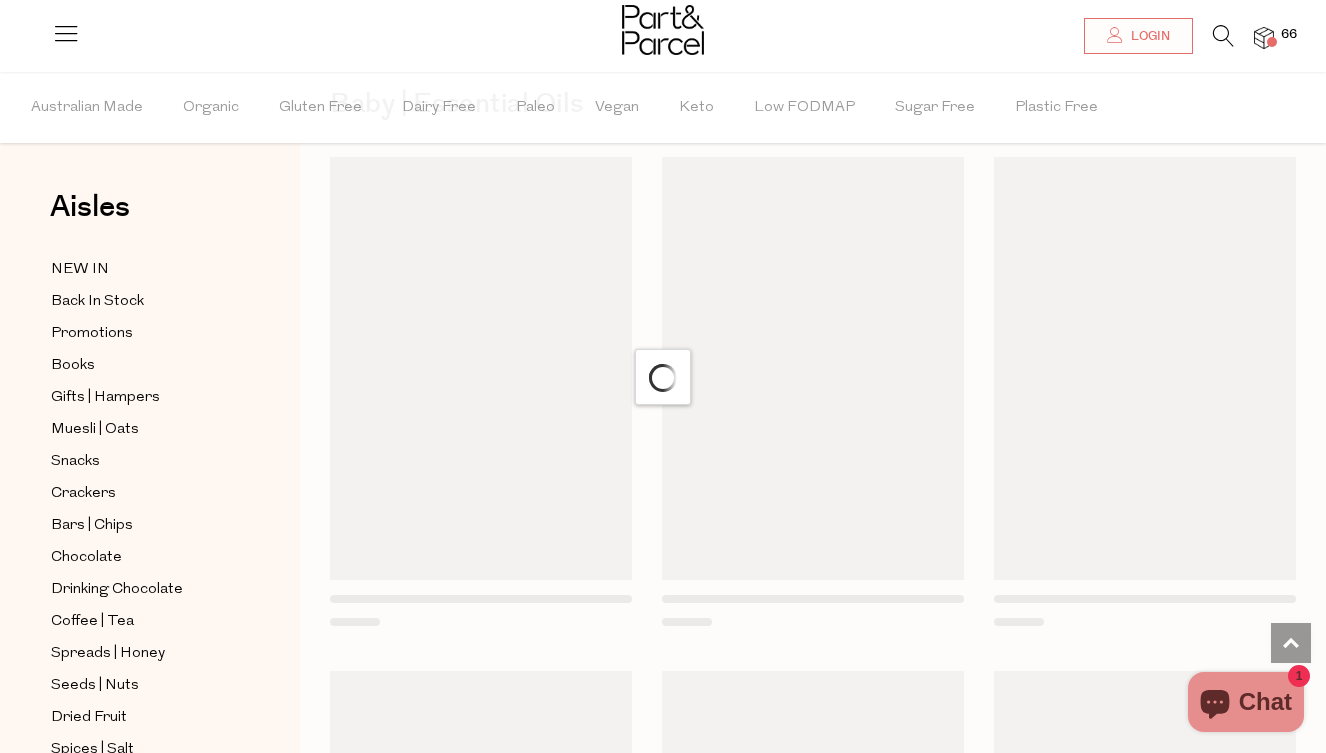 scroll, scrollTop: 0, scrollLeft: 0, axis: both 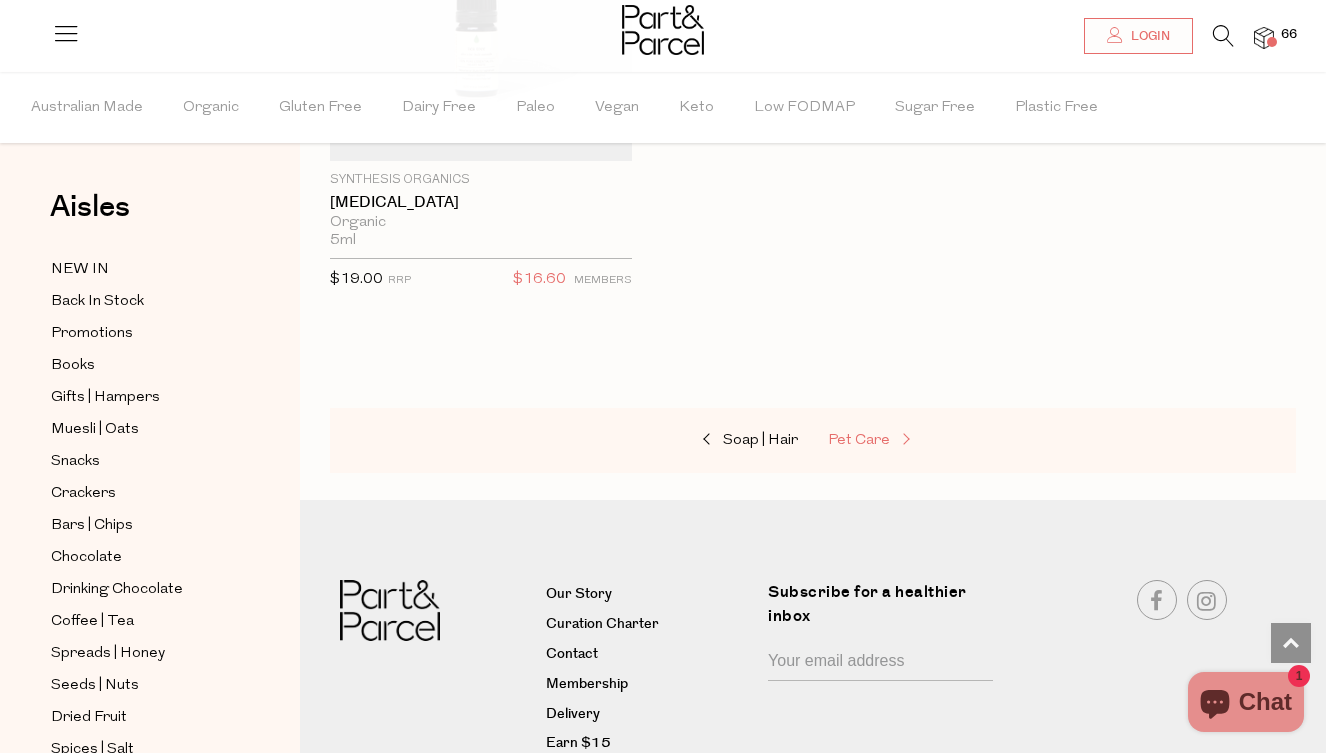 click on "Pet Care" at bounding box center [859, 440] 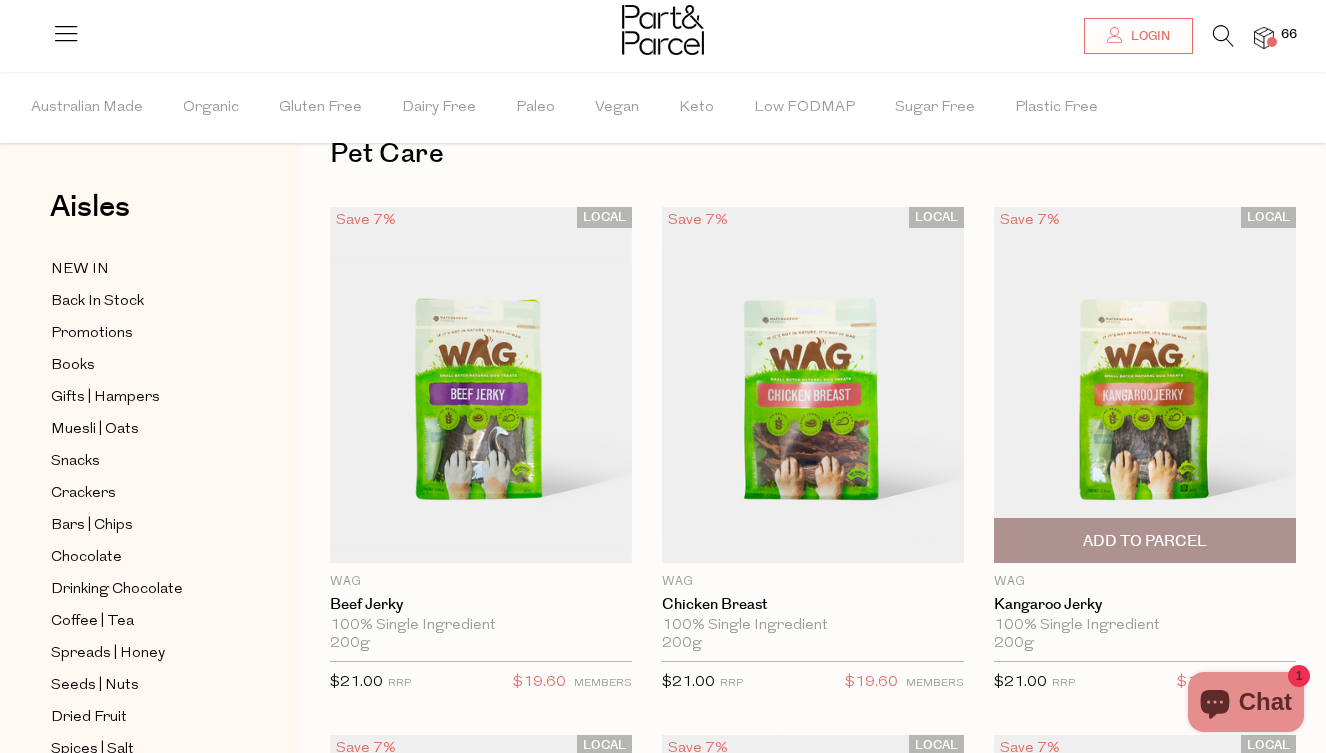 scroll, scrollTop: 70, scrollLeft: 0, axis: vertical 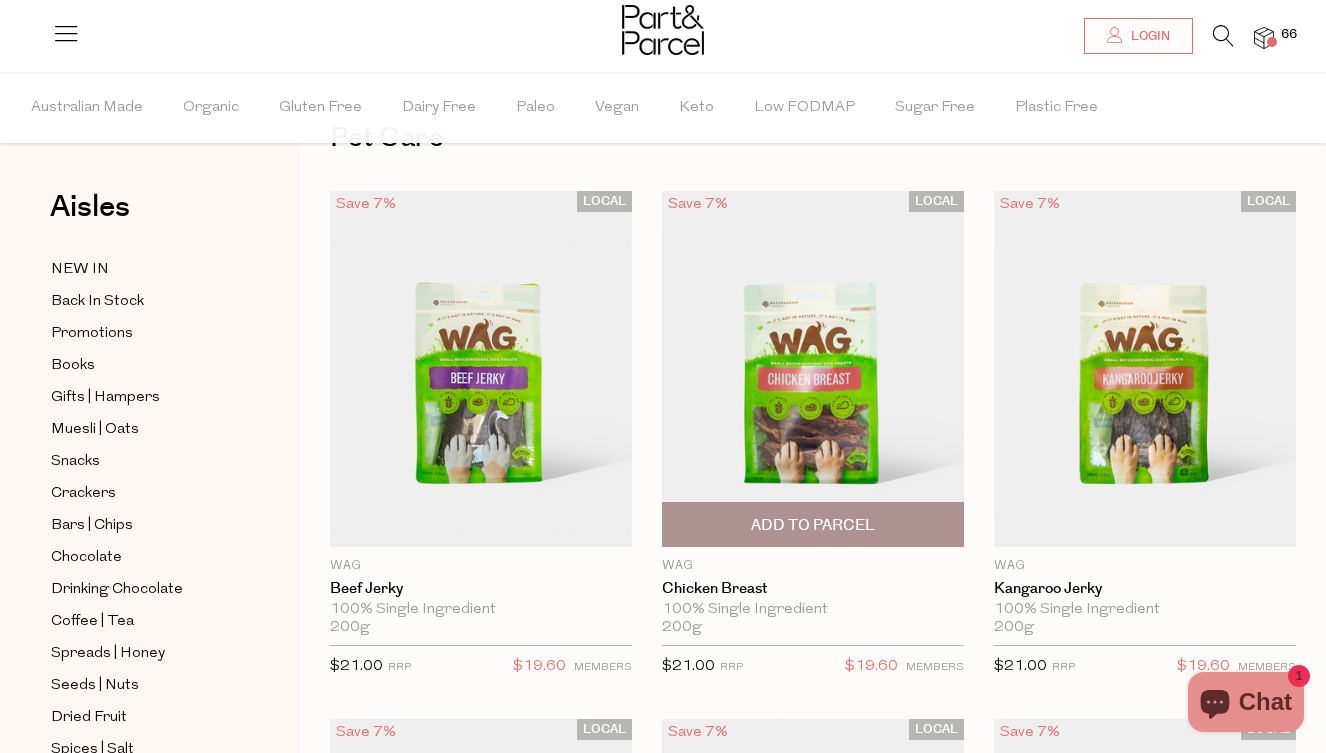 click on "Add To Parcel" at bounding box center (813, 525) 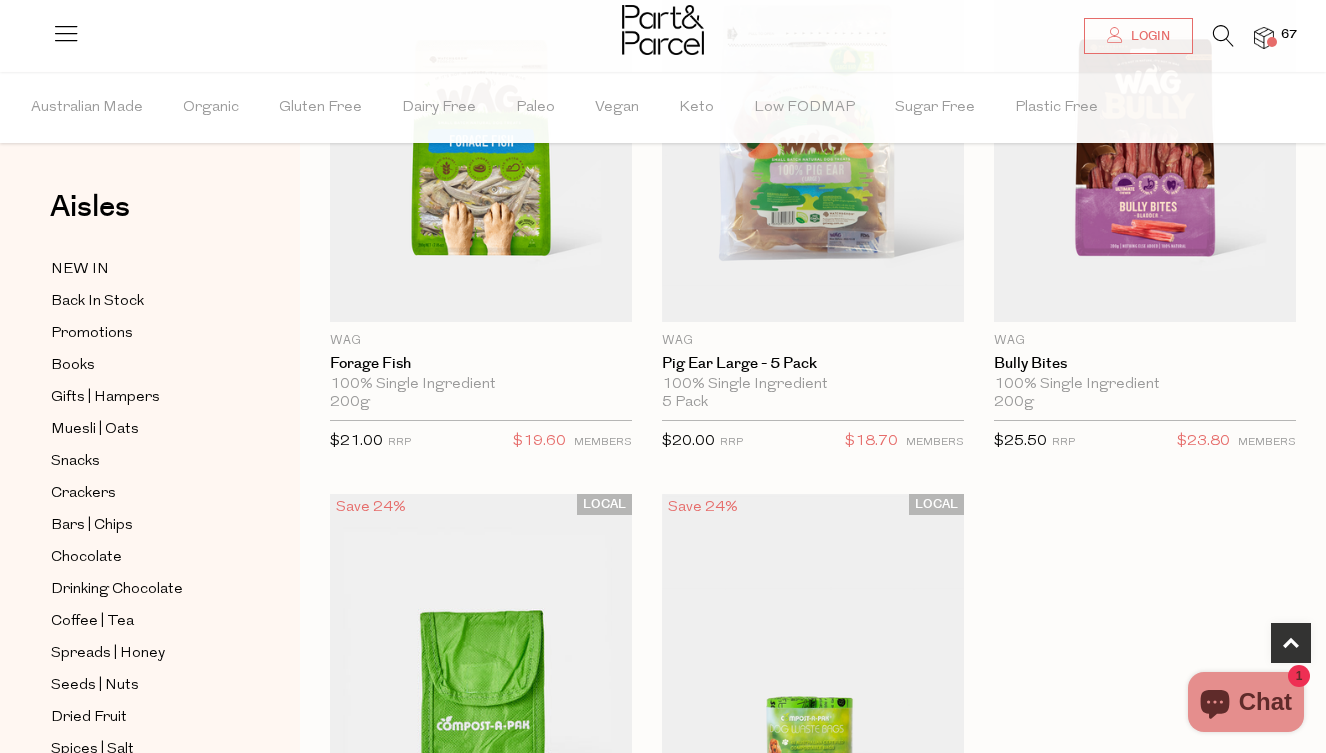 scroll, scrollTop: 717, scrollLeft: 0, axis: vertical 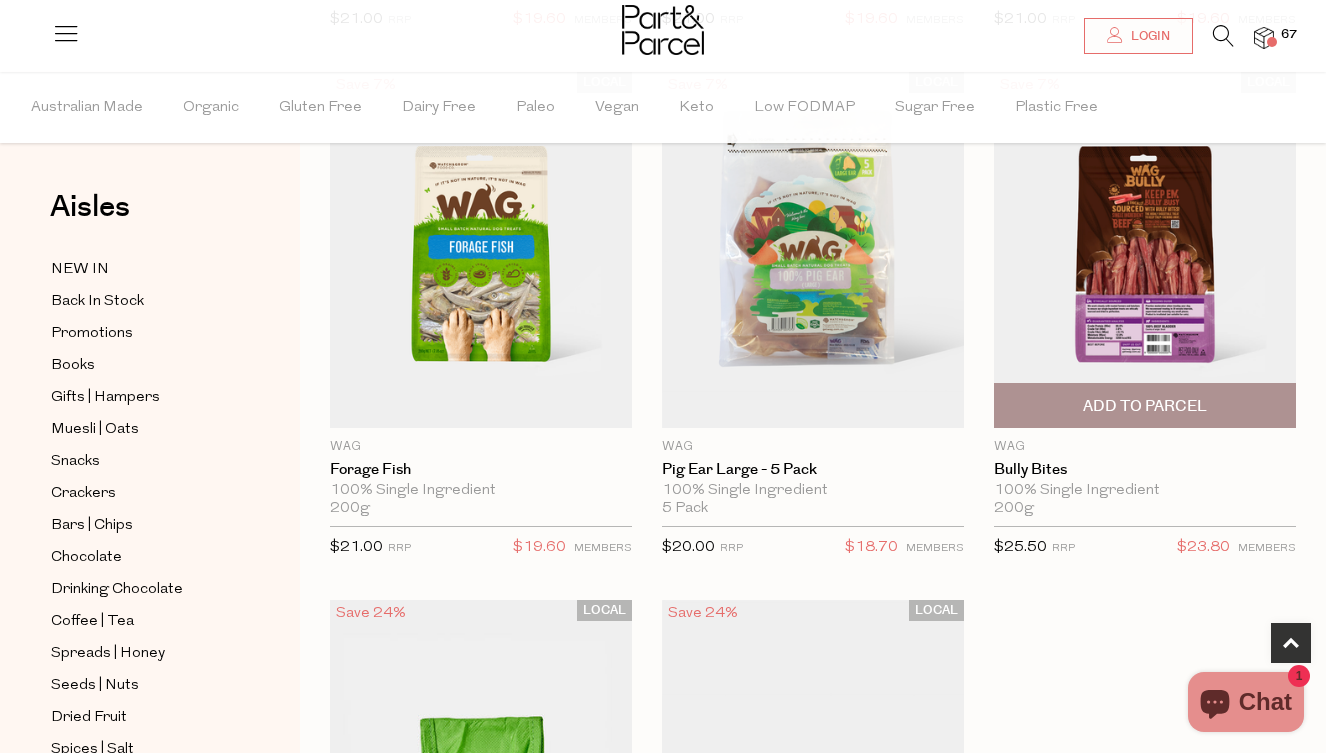 click on "Add To Parcel" at bounding box center [1145, 406] 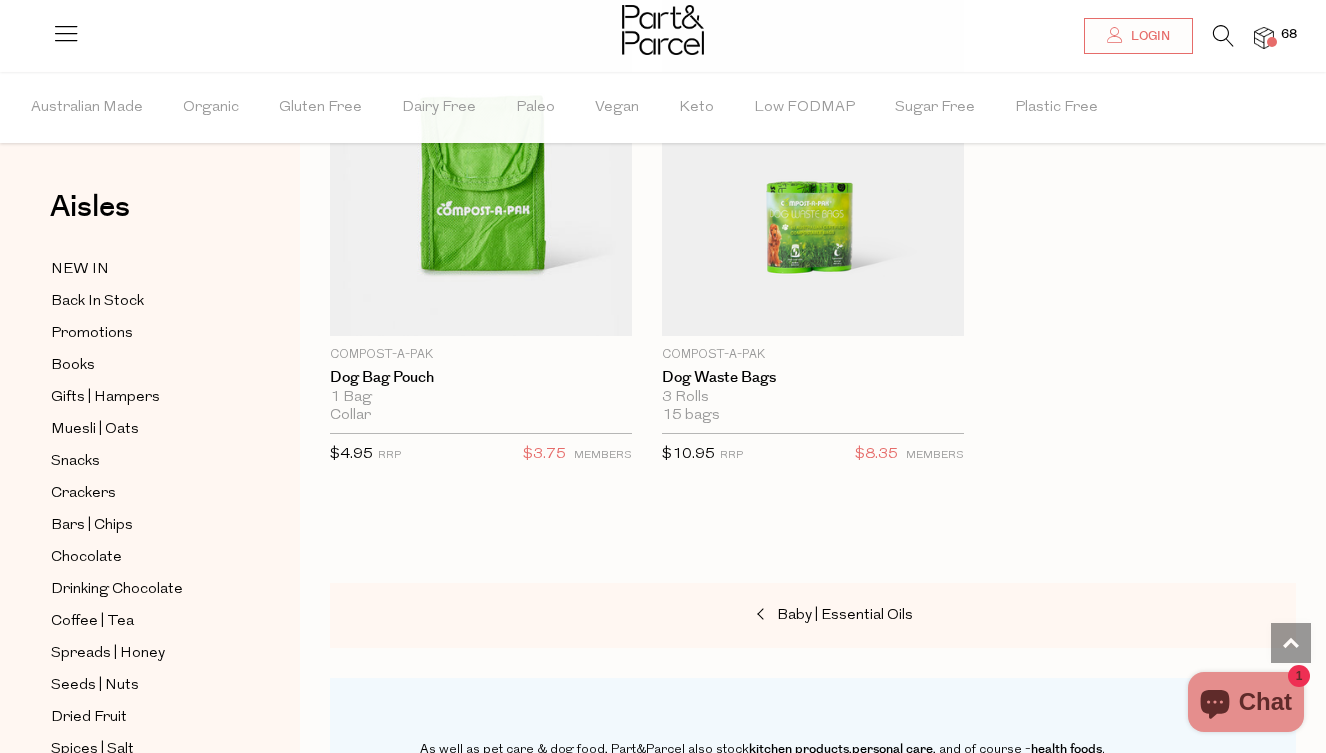 scroll, scrollTop: 1339, scrollLeft: 0, axis: vertical 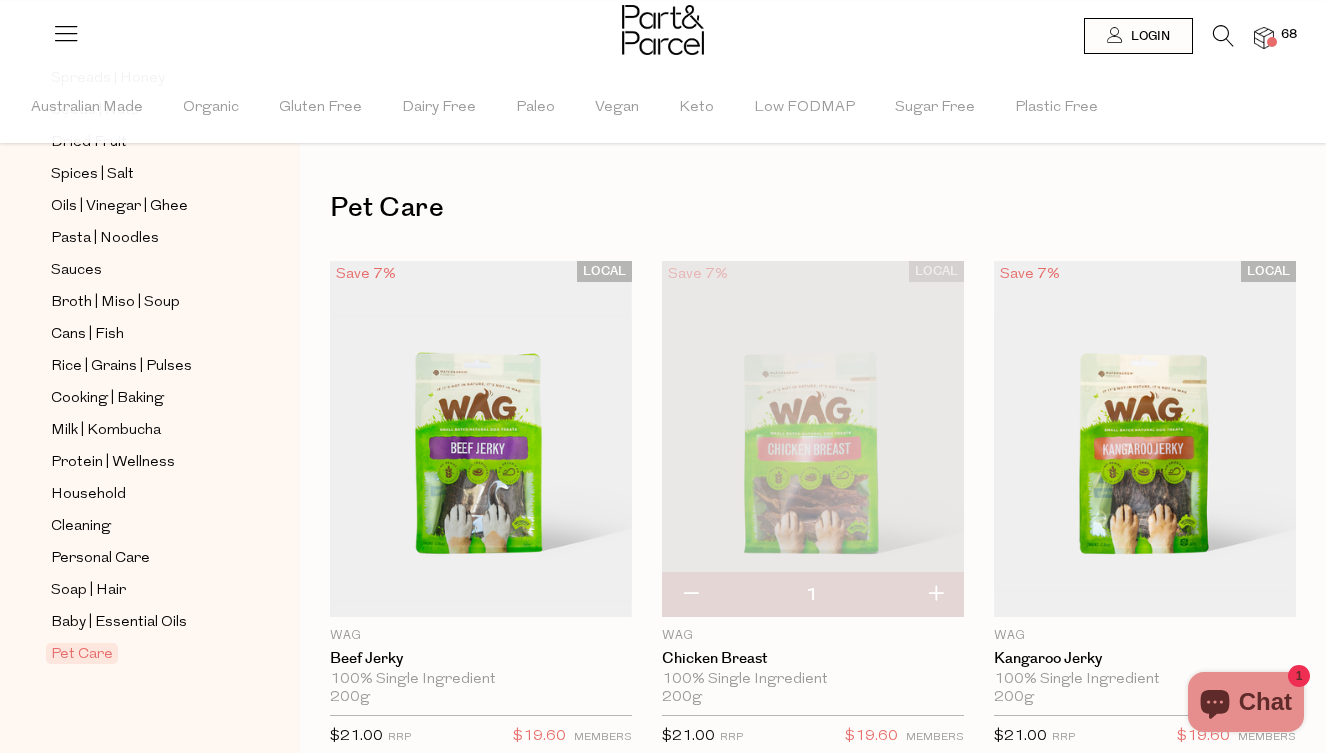 click at bounding box center (663, 32) 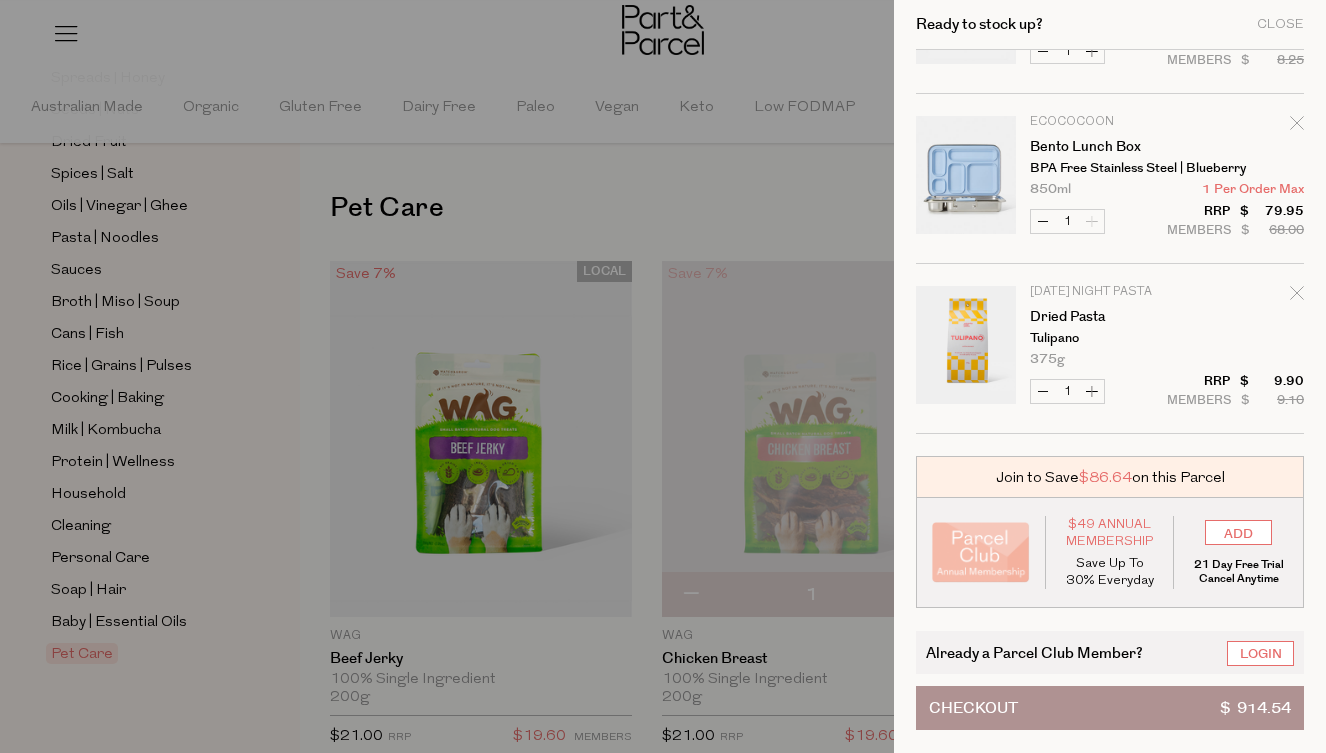 scroll, scrollTop: 11047, scrollLeft: 0, axis: vertical 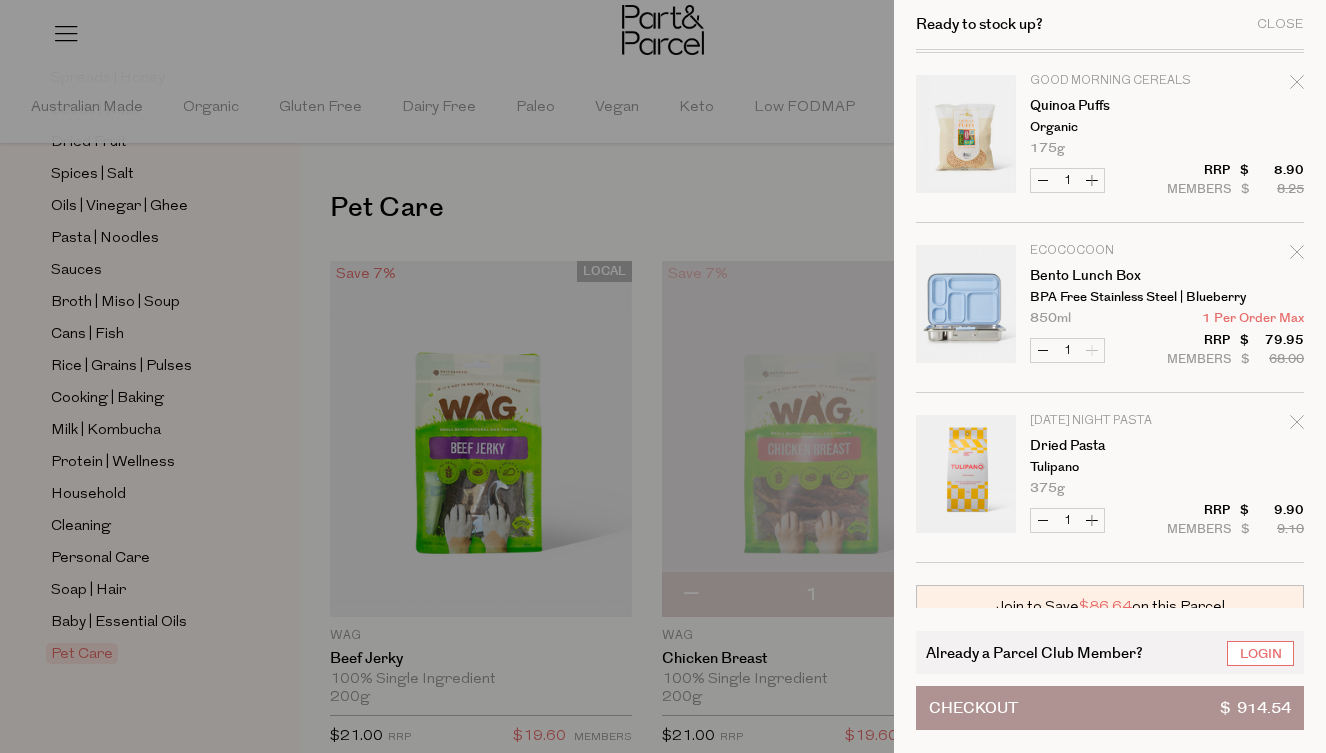 click 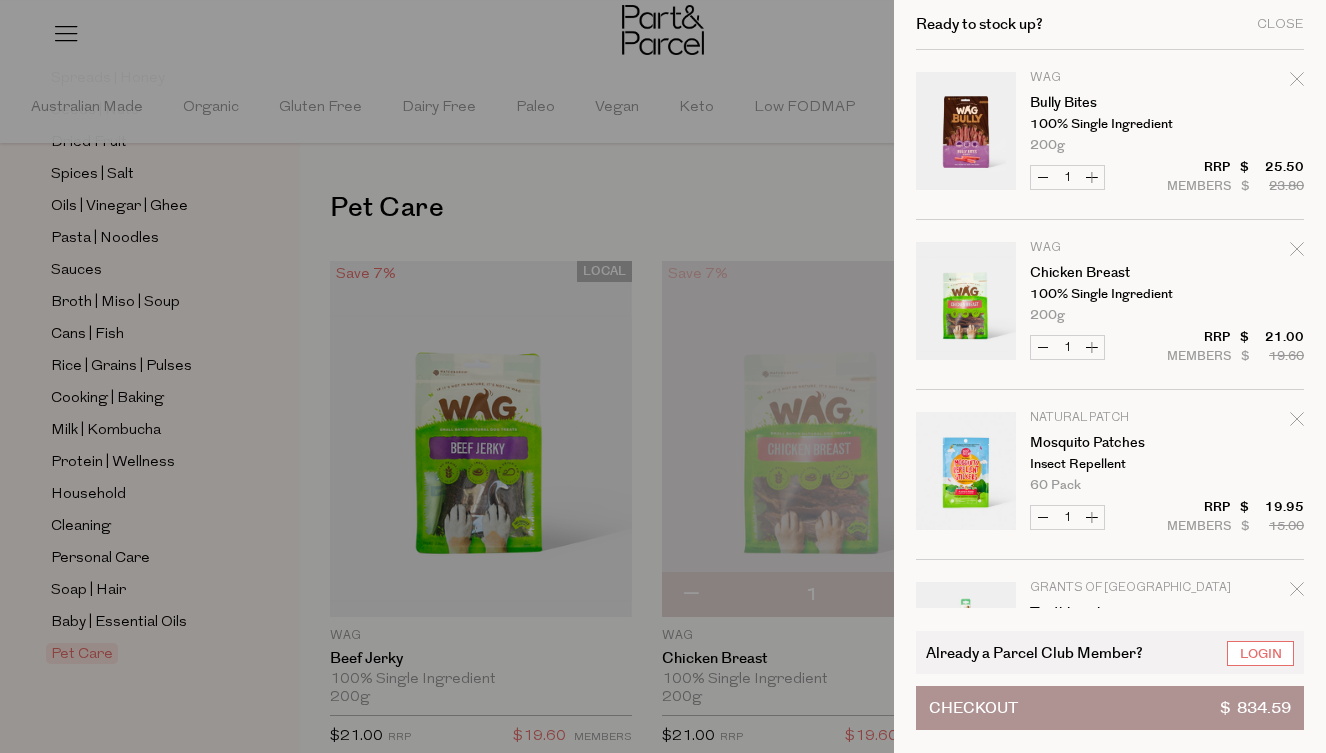 scroll, scrollTop: 0, scrollLeft: 0, axis: both 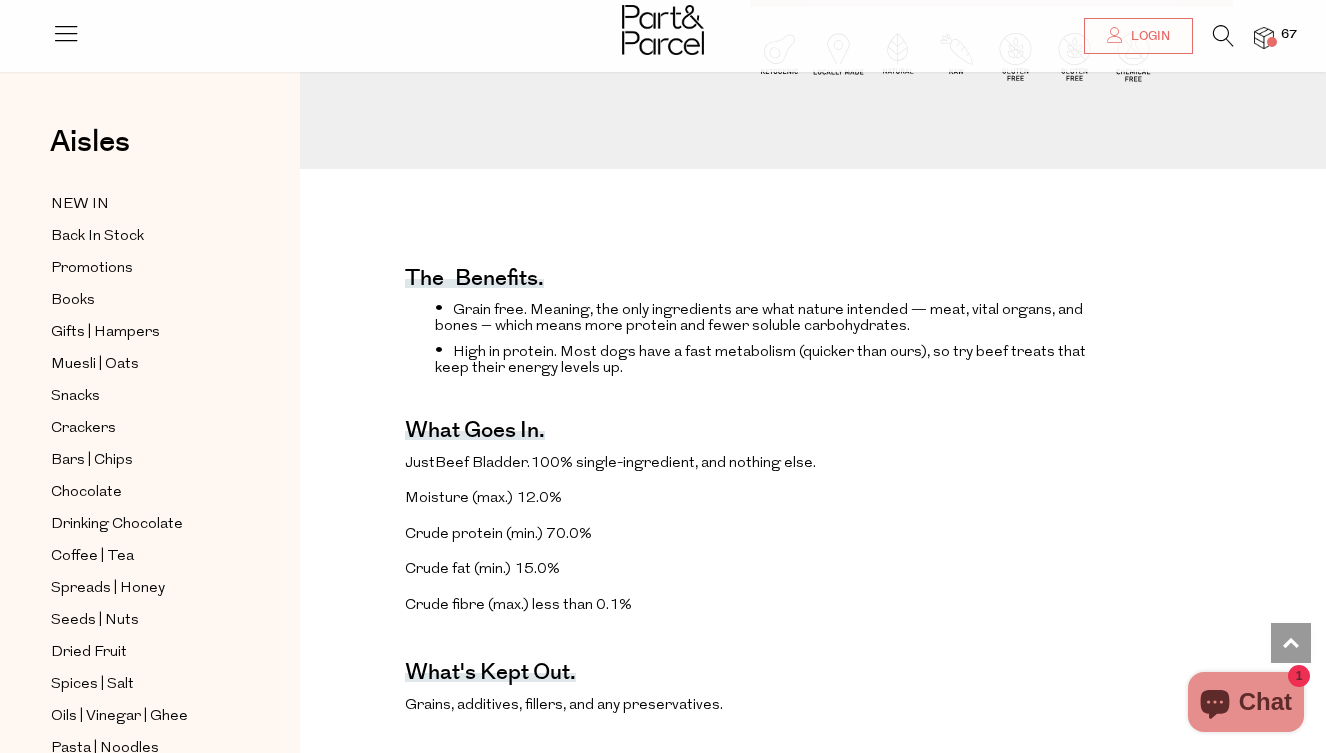 click at bounding box center (1264, 38) 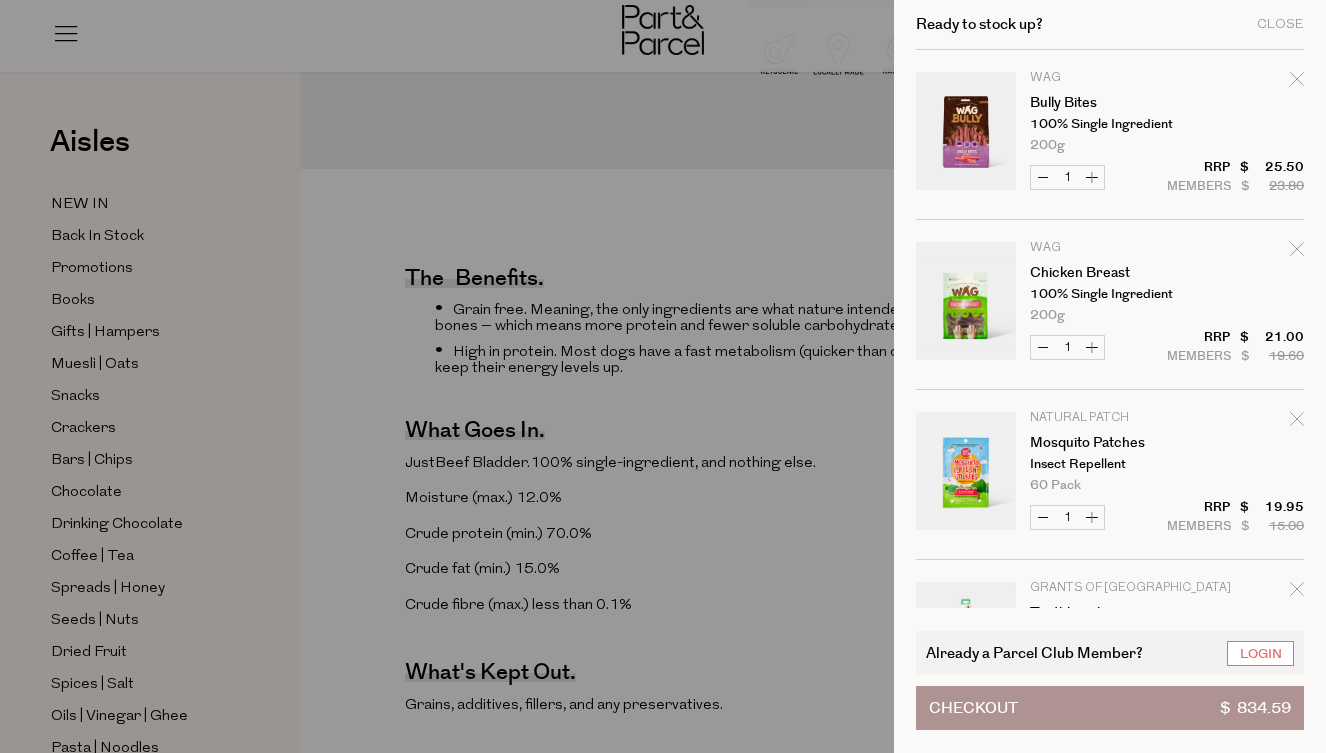 click at bounding box center (663, 376) 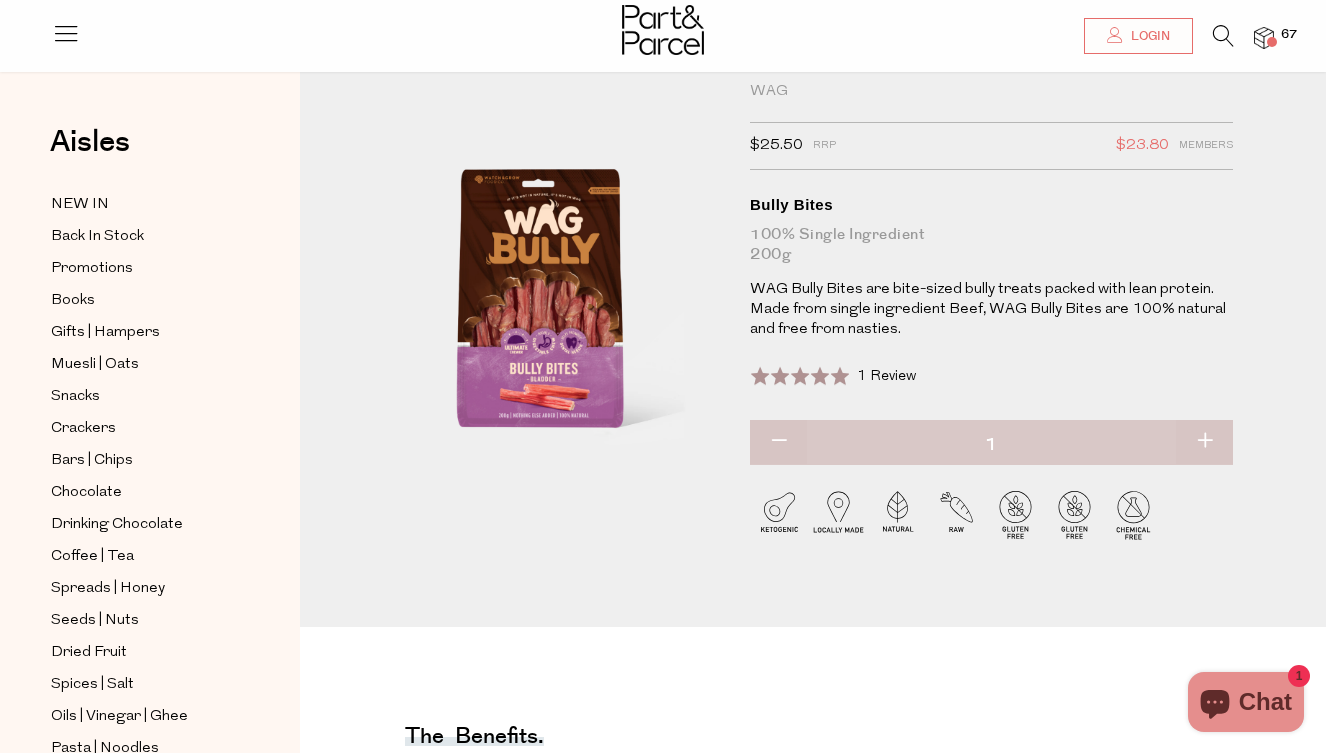 scroll, scrollTop: 50, scrollLeft: 0, axis: vertical 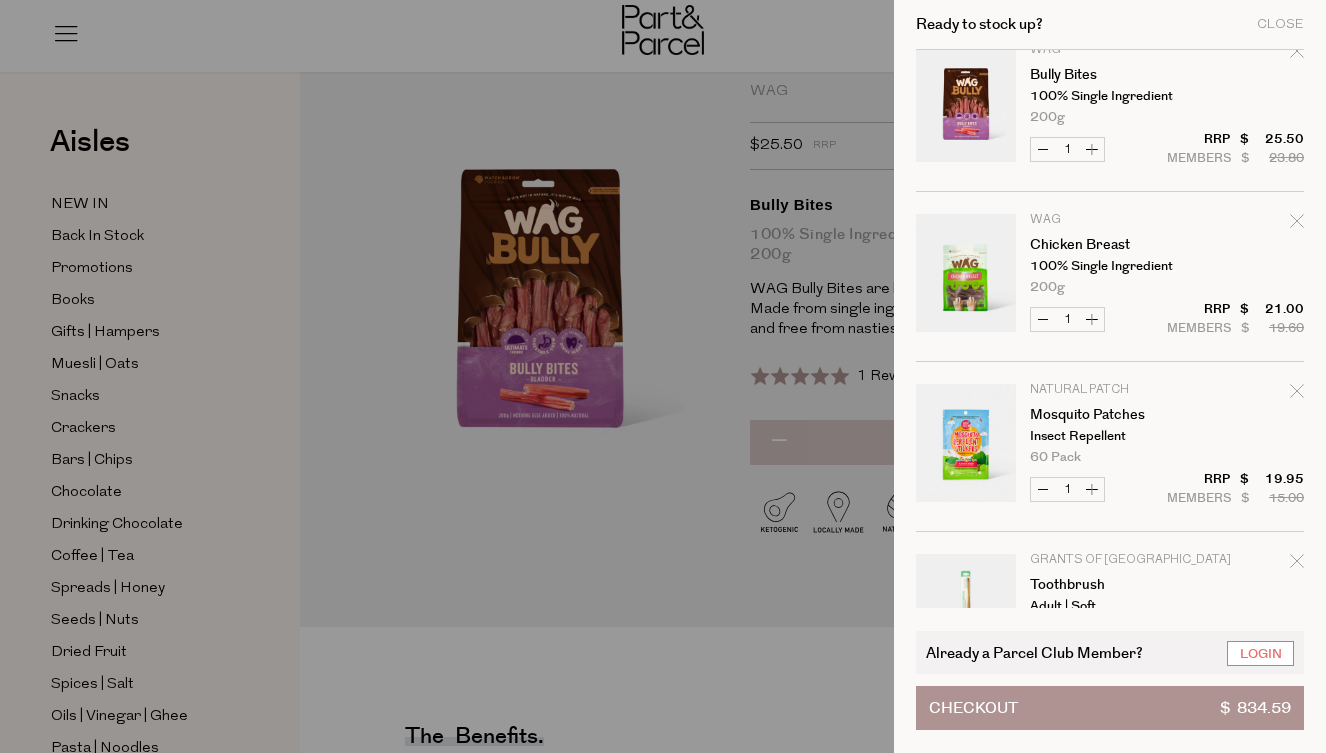 click on "WAG
Chicken Breast
100% Single Ingredient
200g
Only 12 Available" at bounding box center [1167, 254] 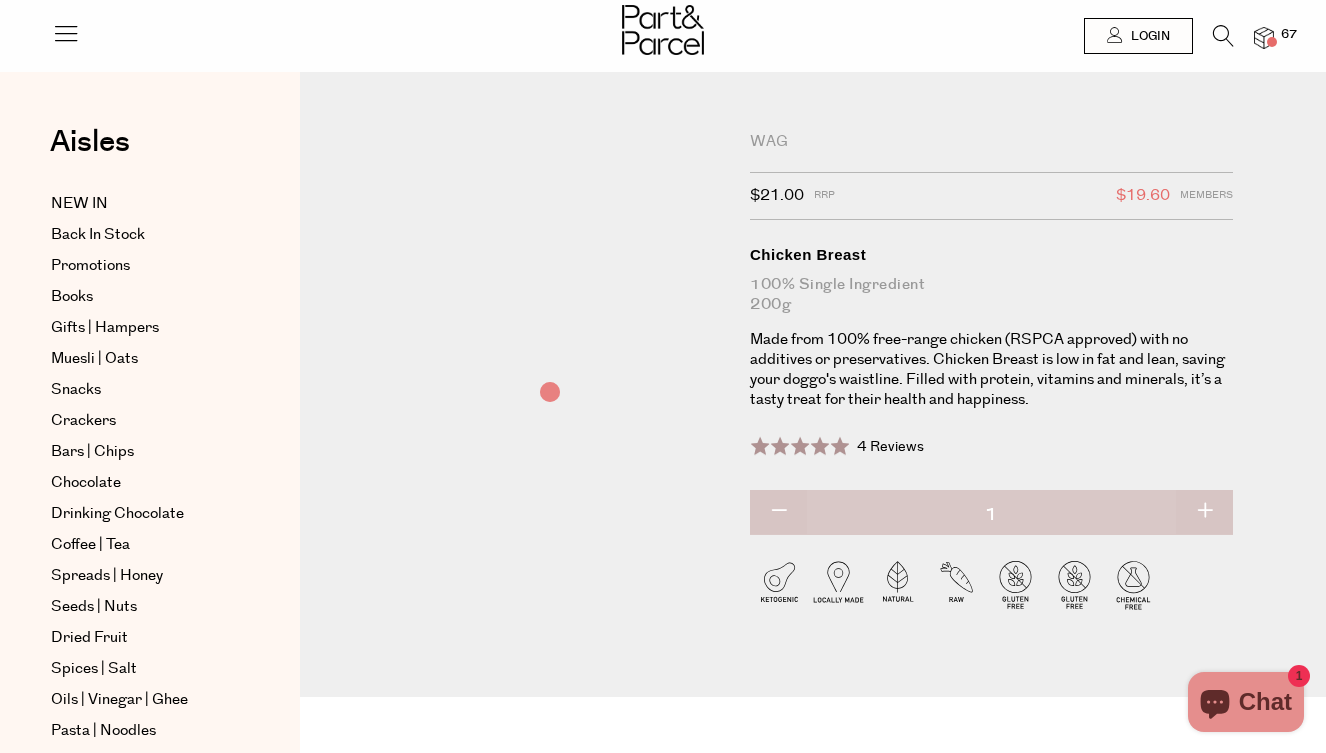 scroll, scrollTop: 0, scrollLeft: 0, axis: both 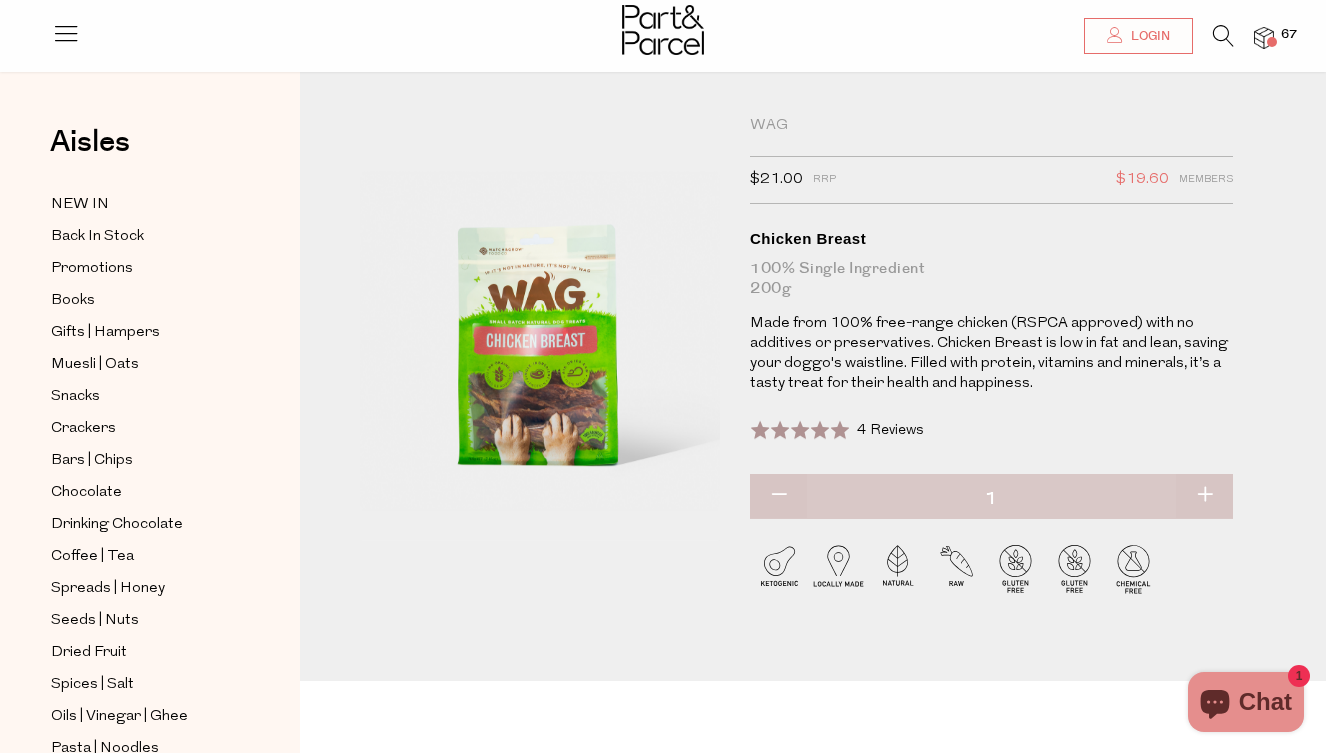 click at bounding box center (1264, 38) 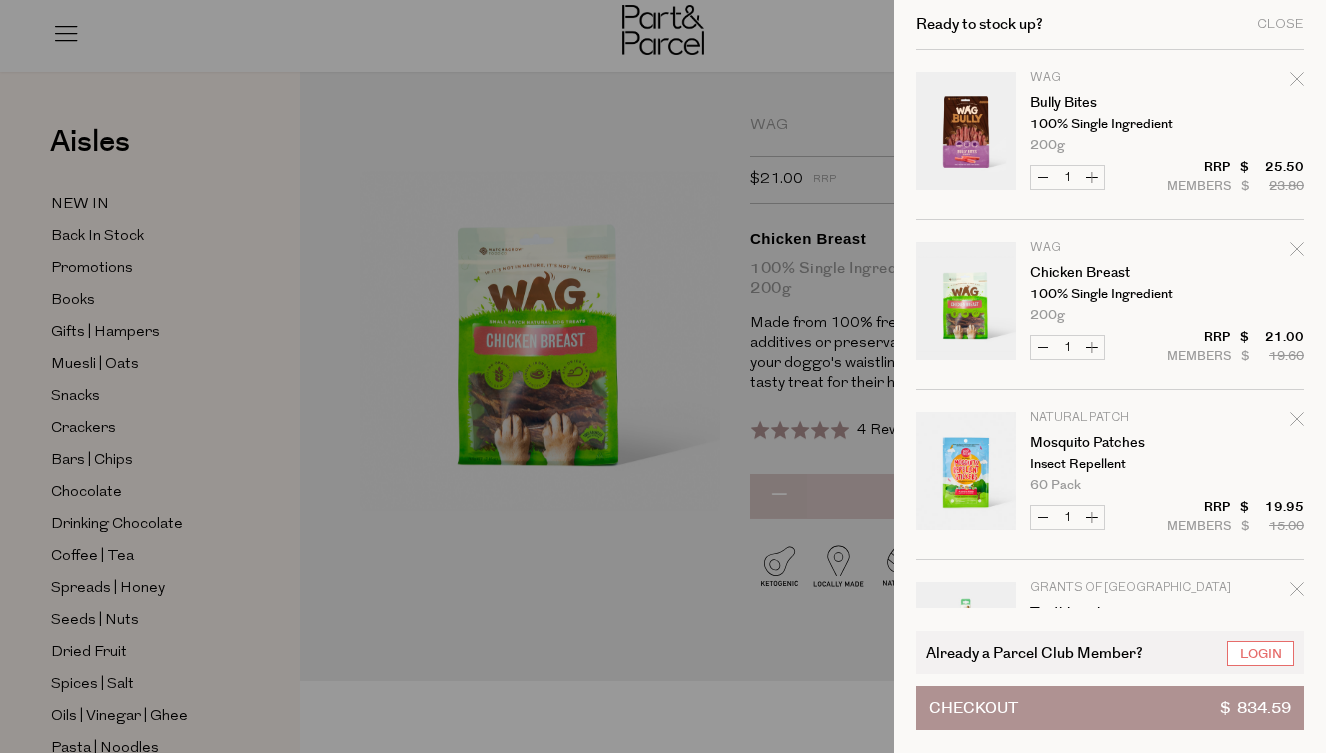 click at bounding box center (1297, 252) 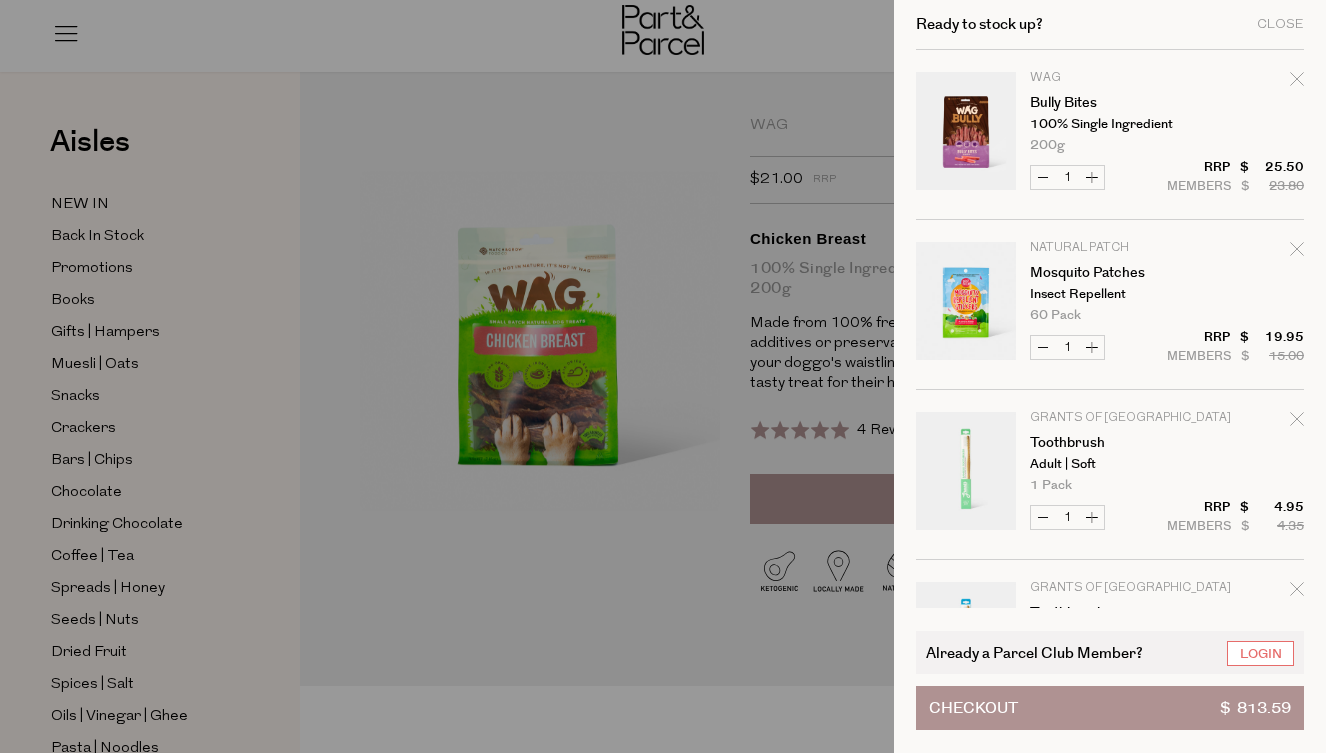 click at bounding box center [966, 304] 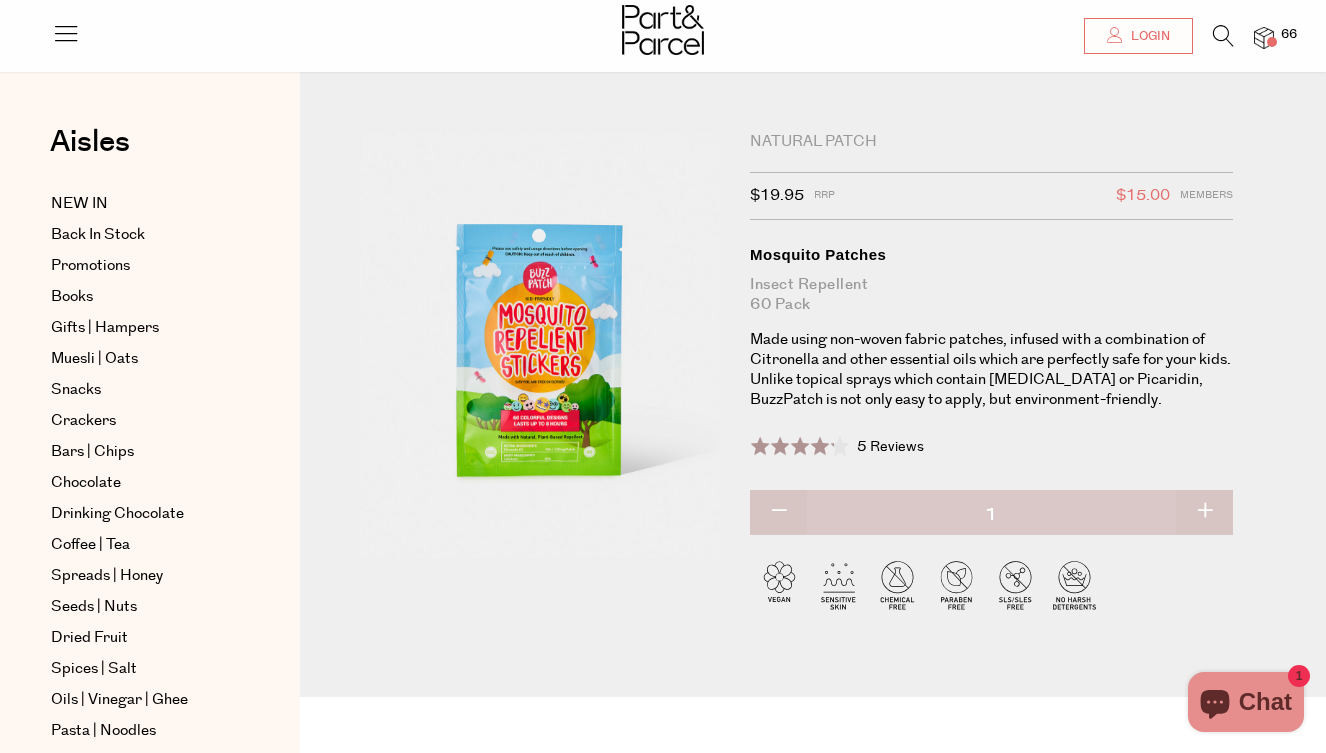 scroll, scrollTop: 97, scrollLeft: 0, axis: vertical 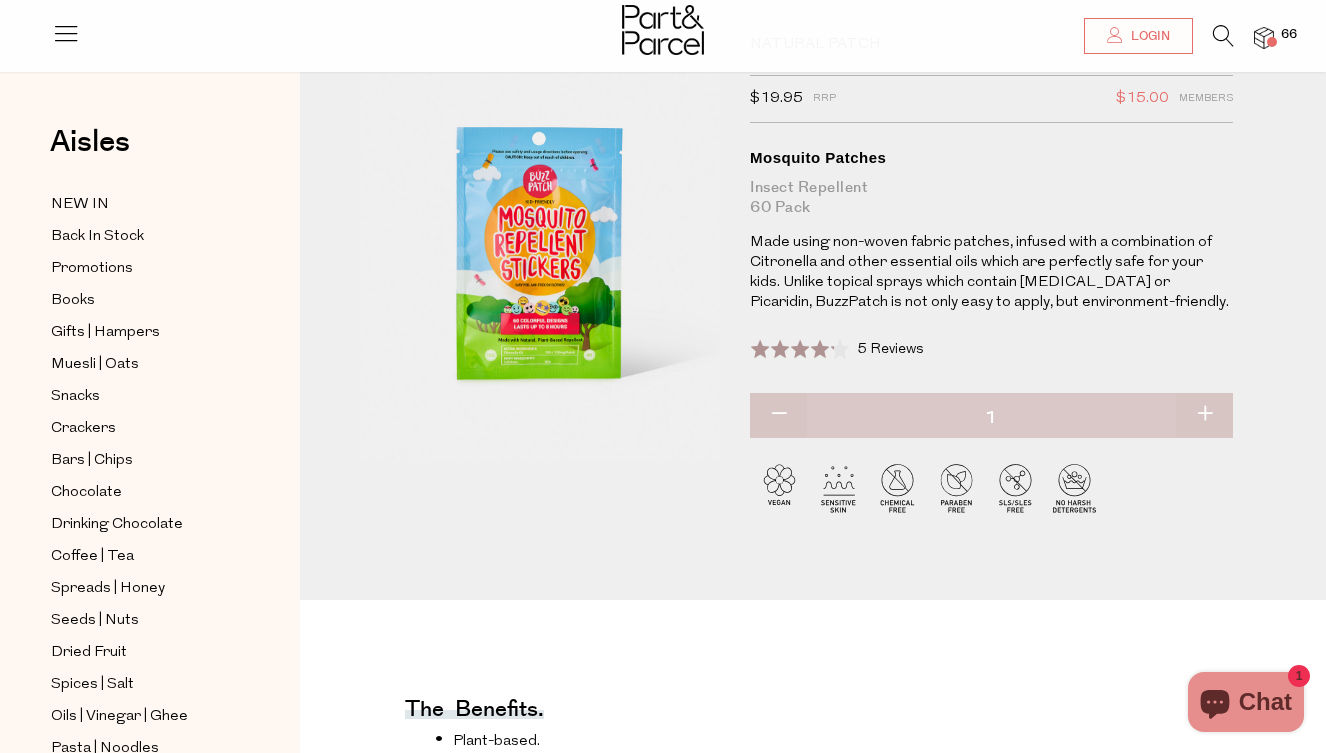 click on "66" at bounding box center [1289, 35] 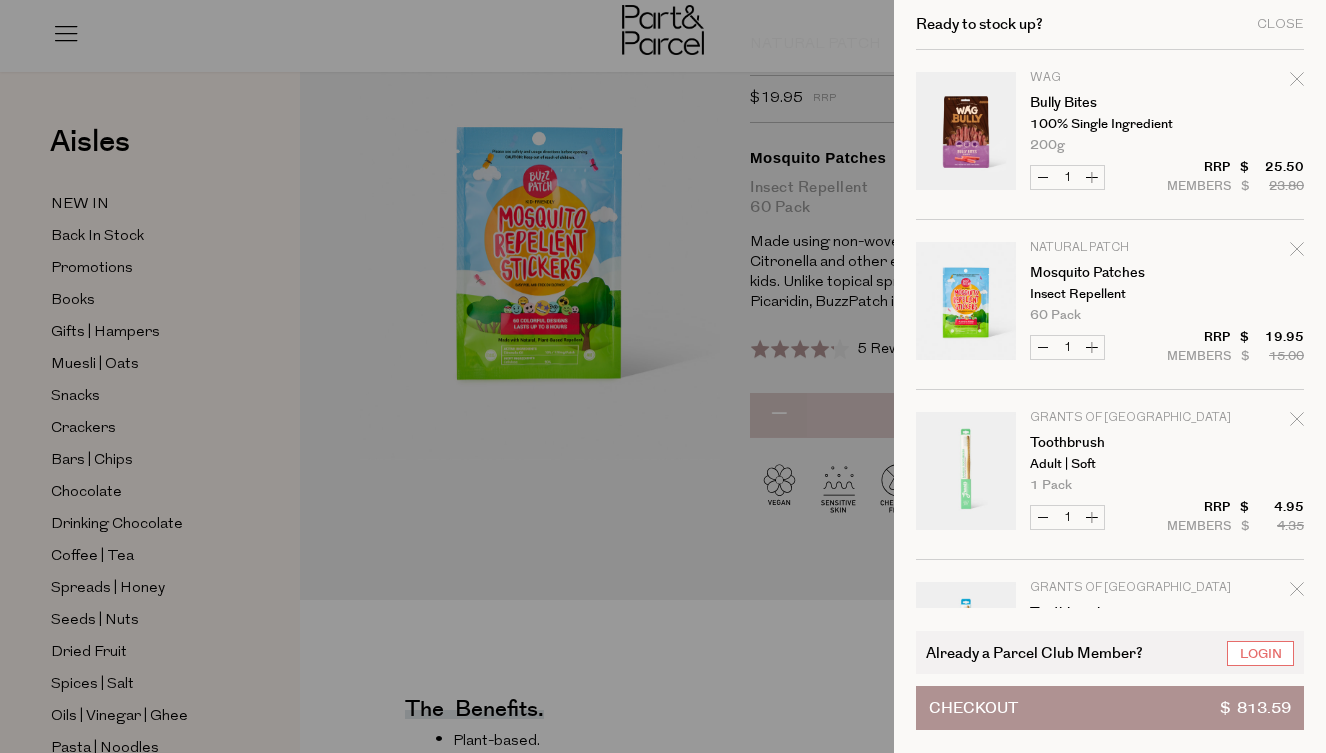 click 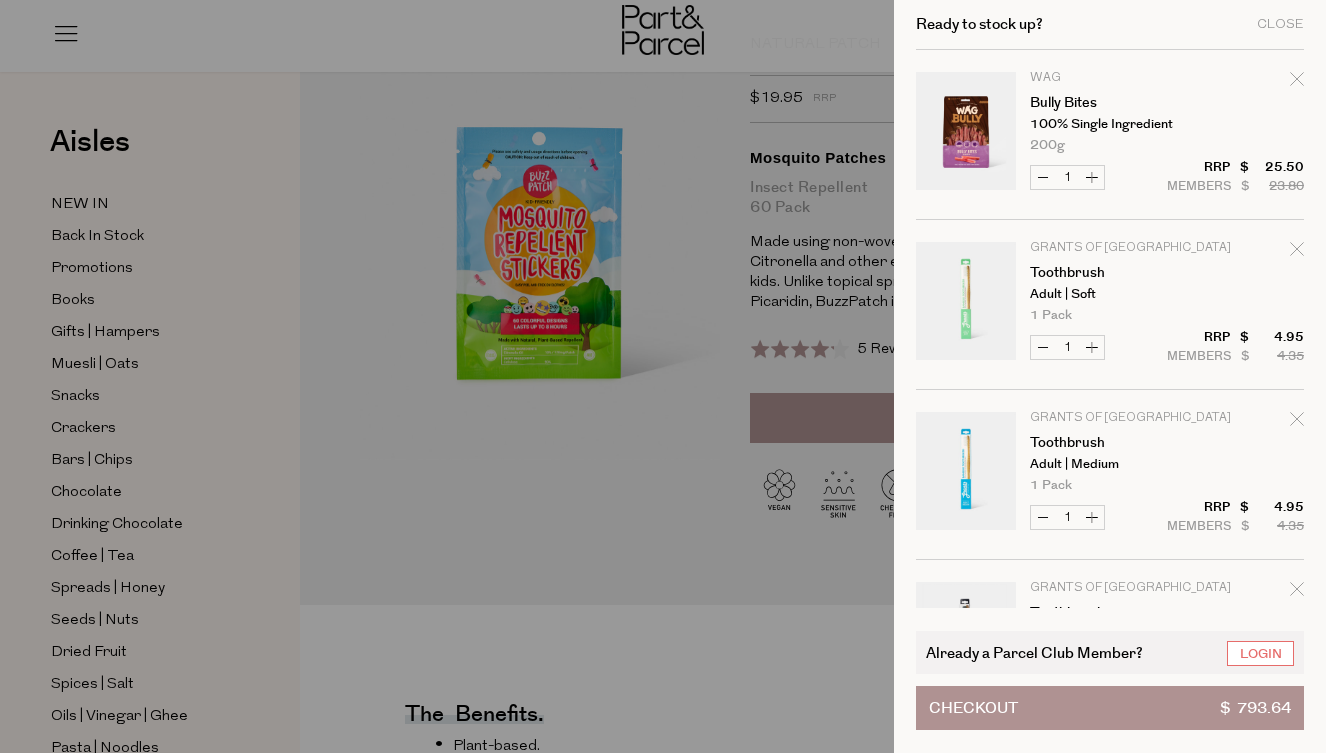 click 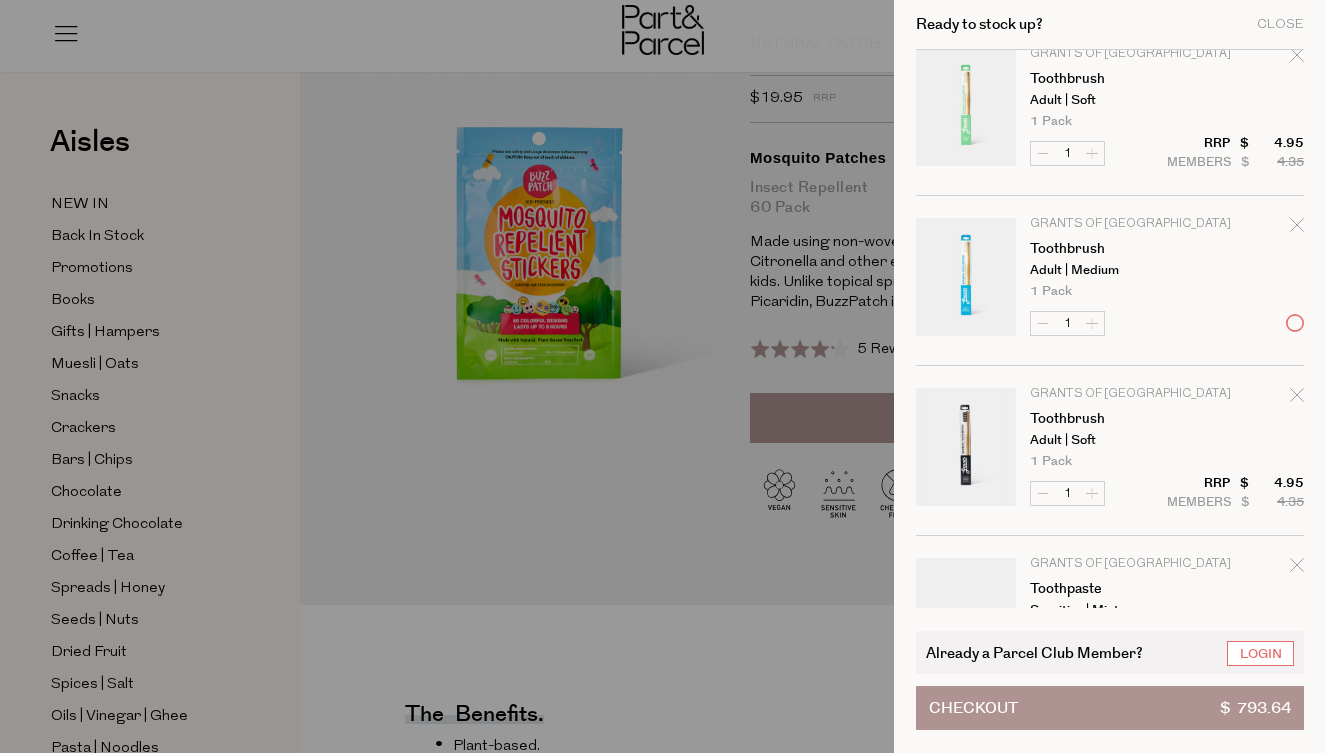 scroll, scrollTop: 195, scrollLeft: 1, axis: both 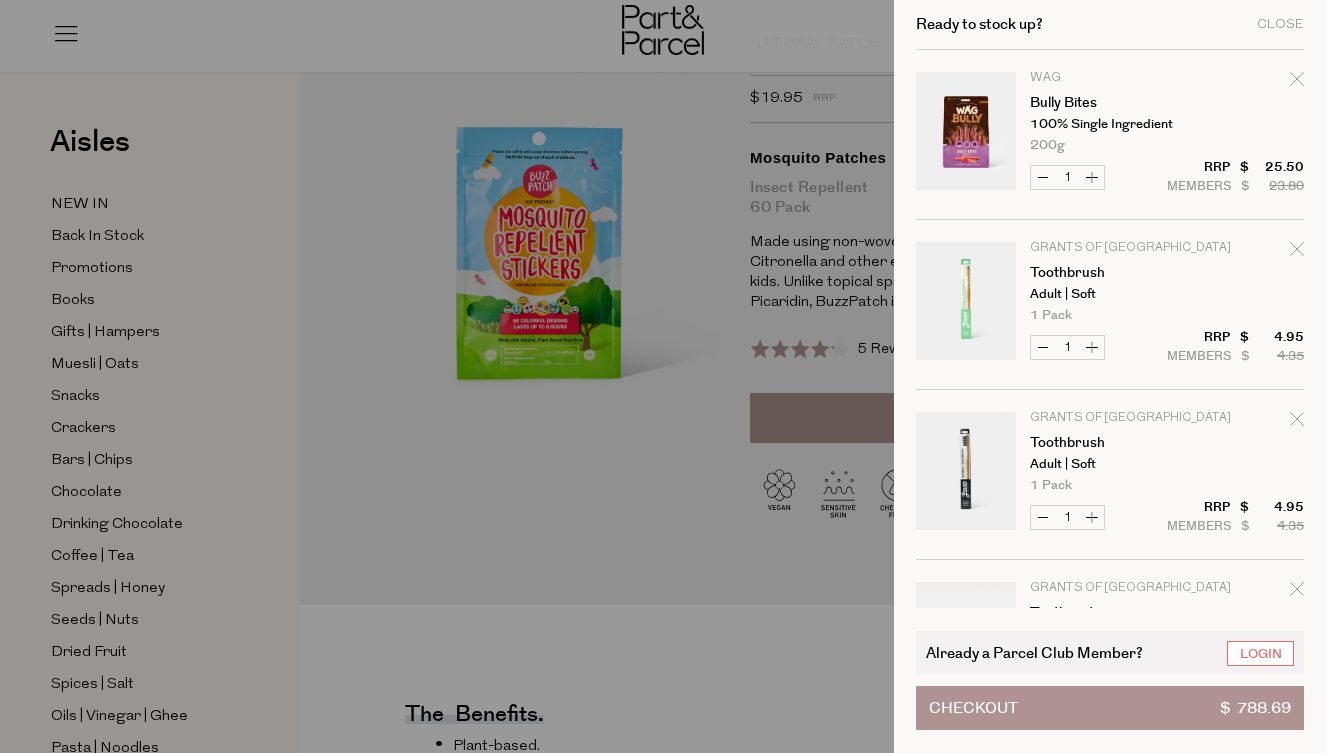 click 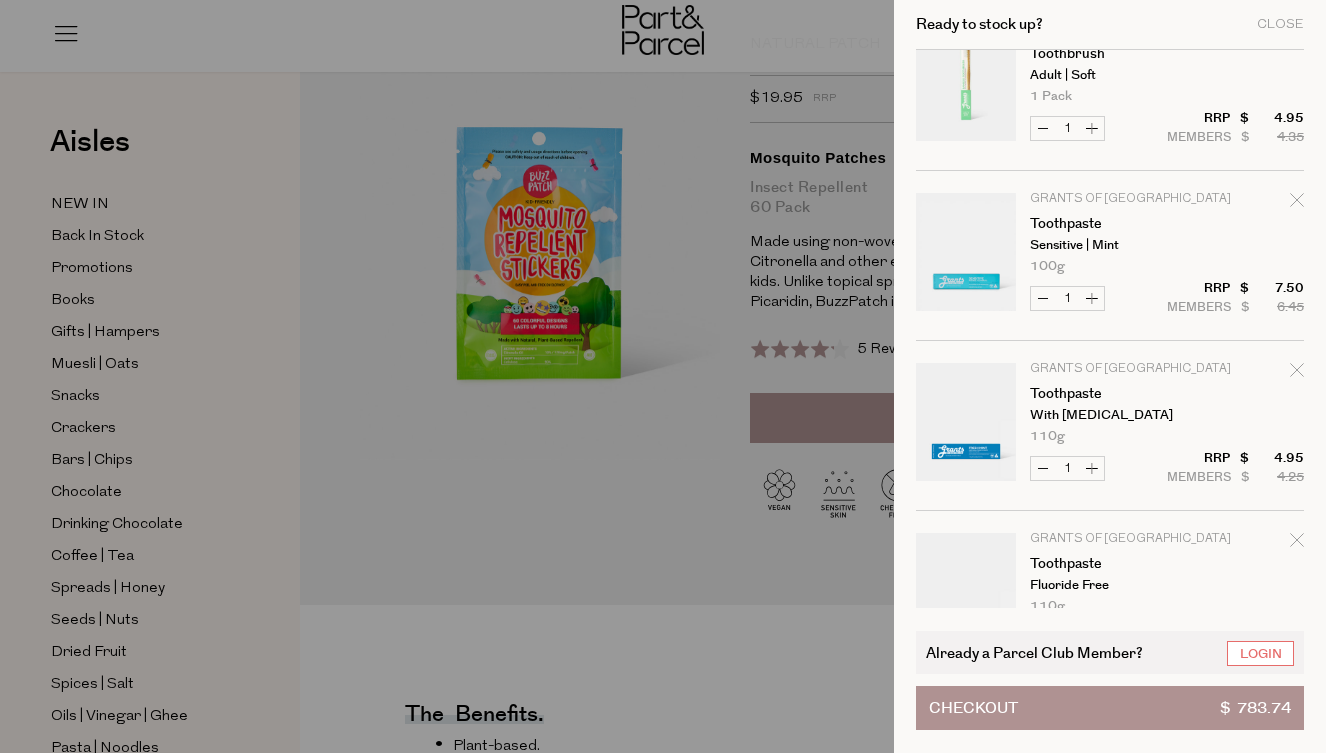 scroll, scrollTop: 245, scrollLeft: 1, axis: both 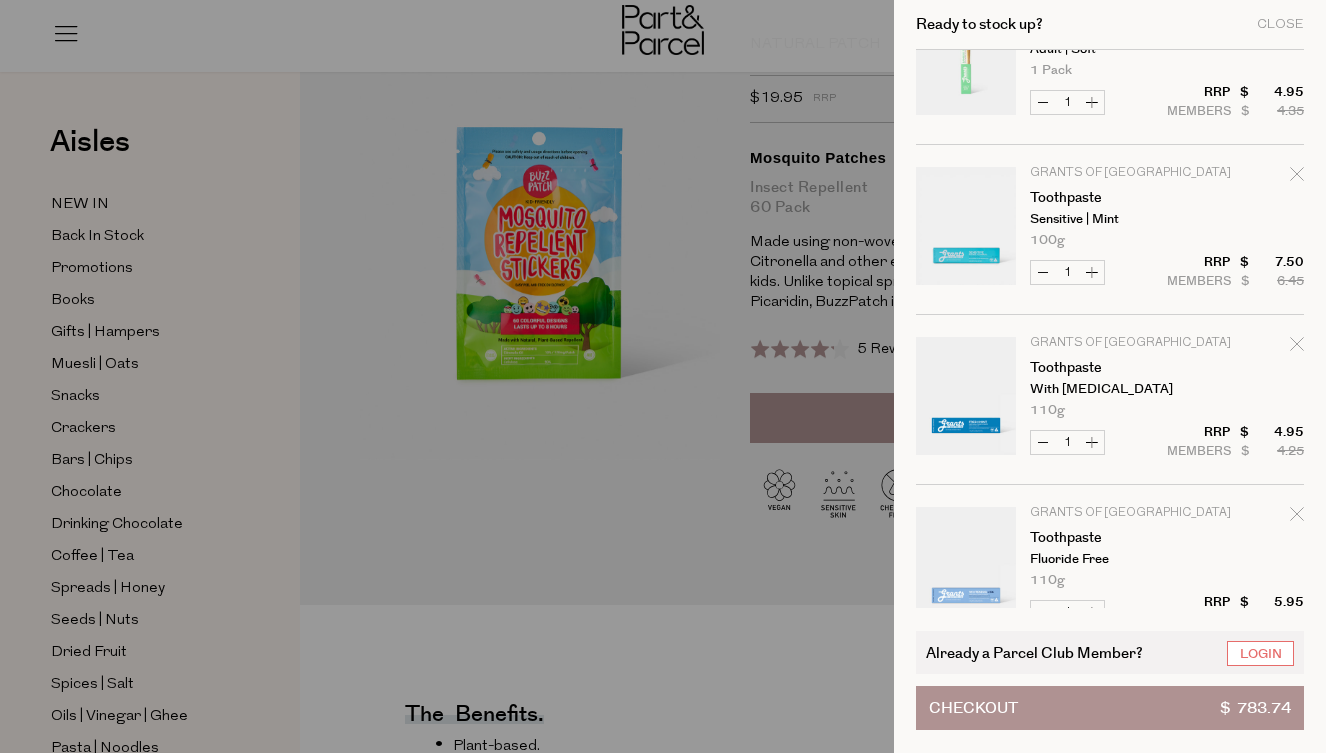 click 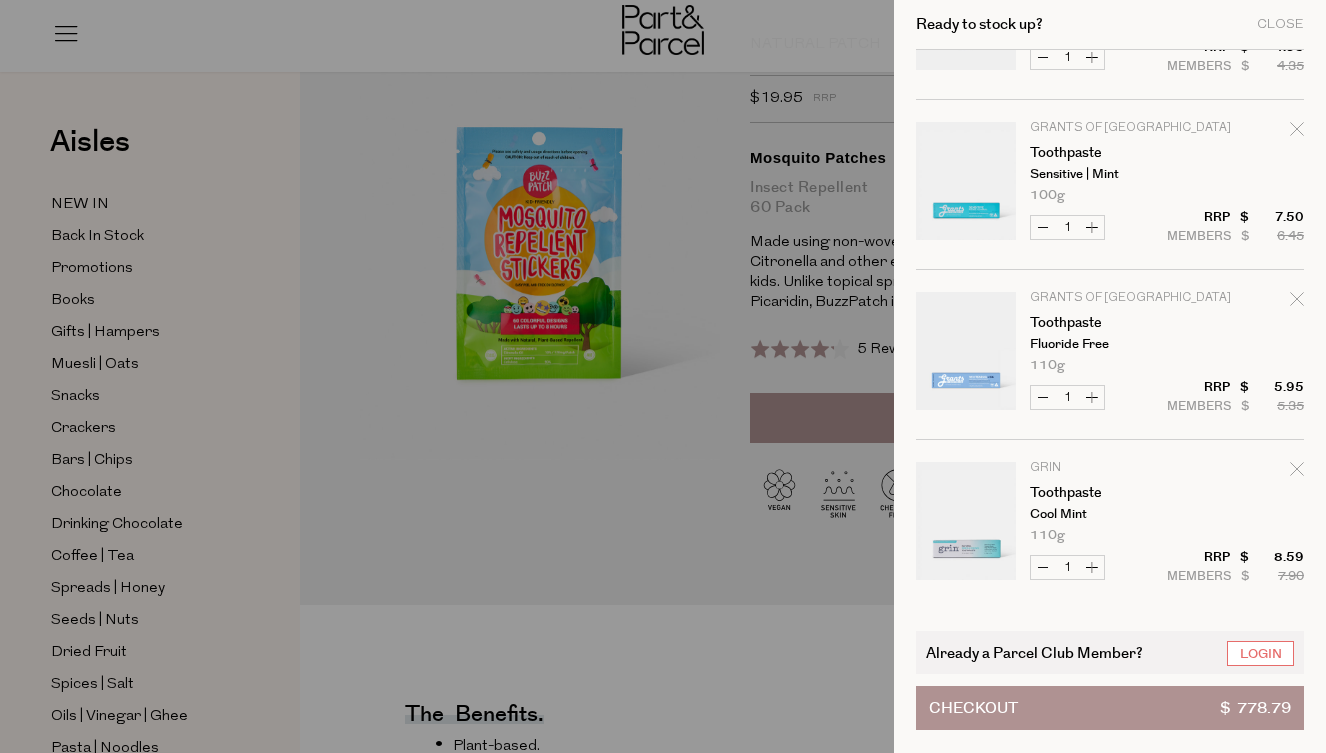 scroll, scrollTop: 293, scrollLeft: 0, axis: vertical 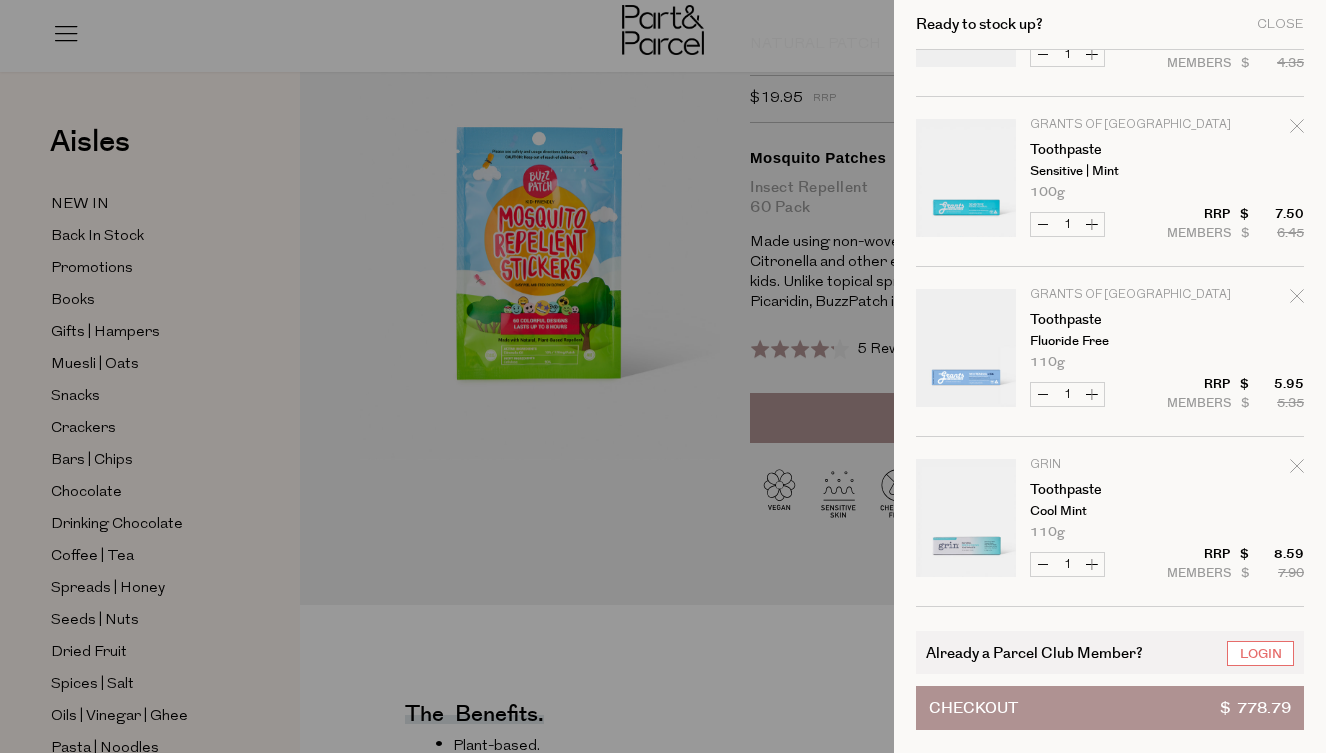 click at bounding box center [966, 181] 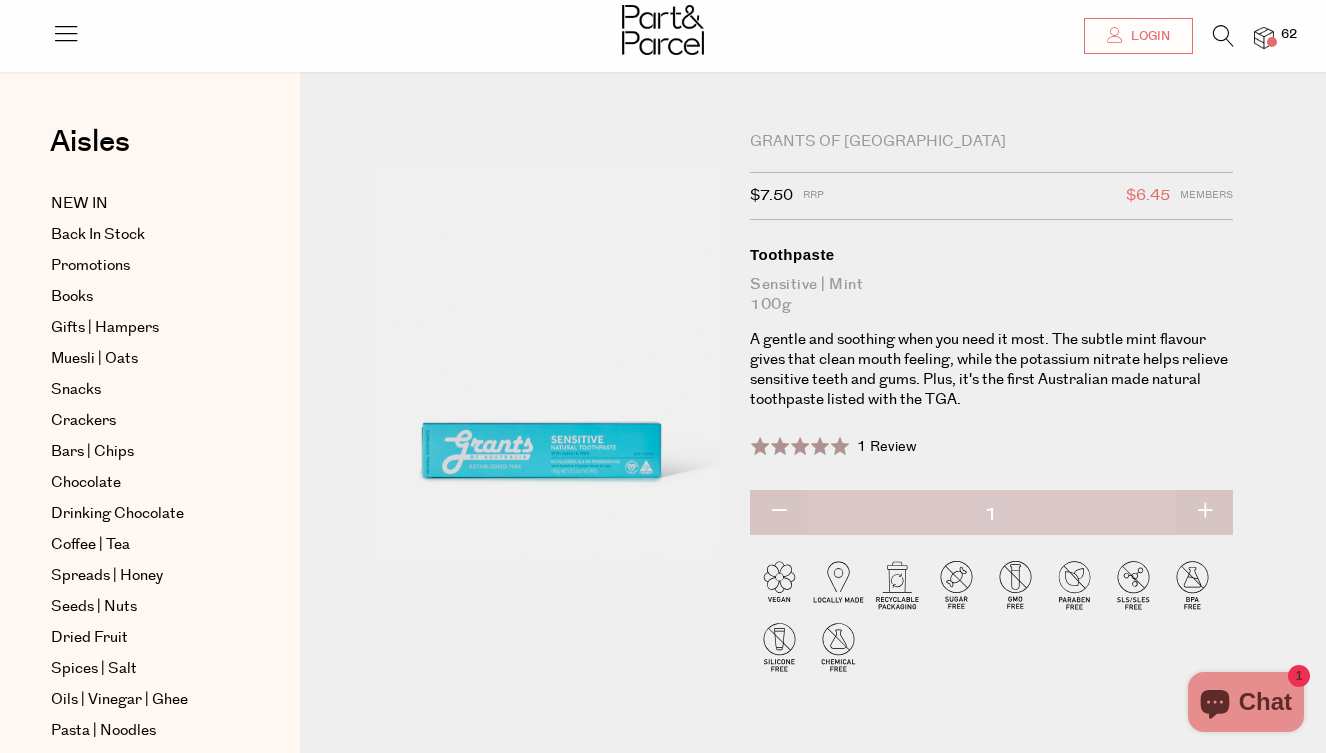 scroll, scrollTop: 138, scrollLeft: 0, axis: vertical 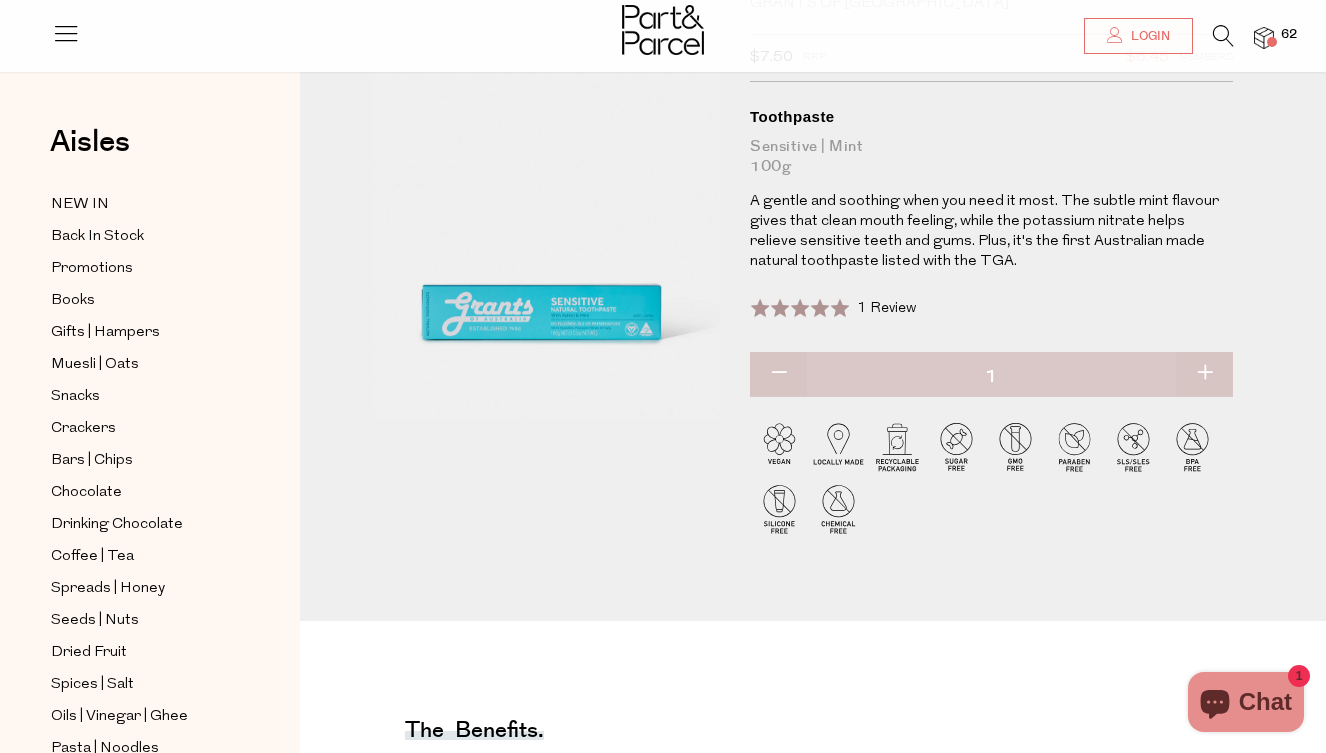 click on "62" at bounding box center (1289, 35) 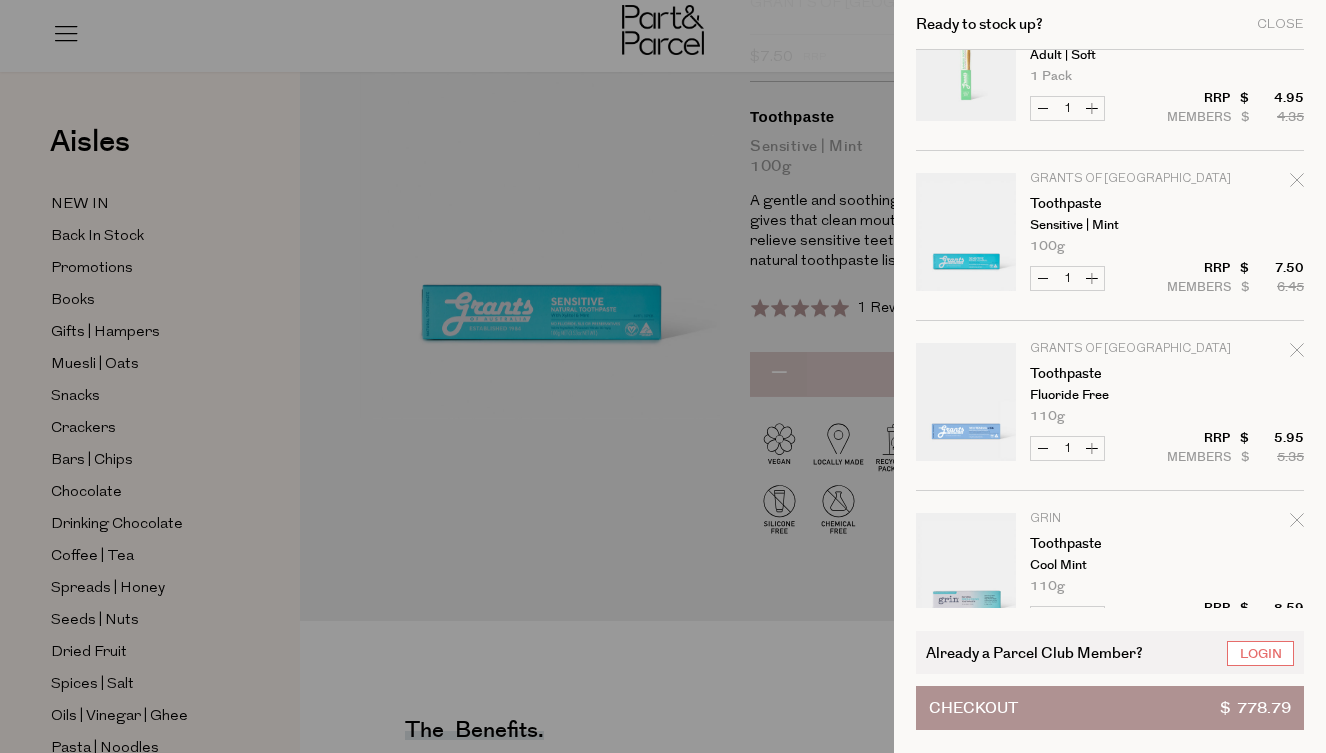scroll, scrollTop: 239, scrollLeft: 1, axis: both 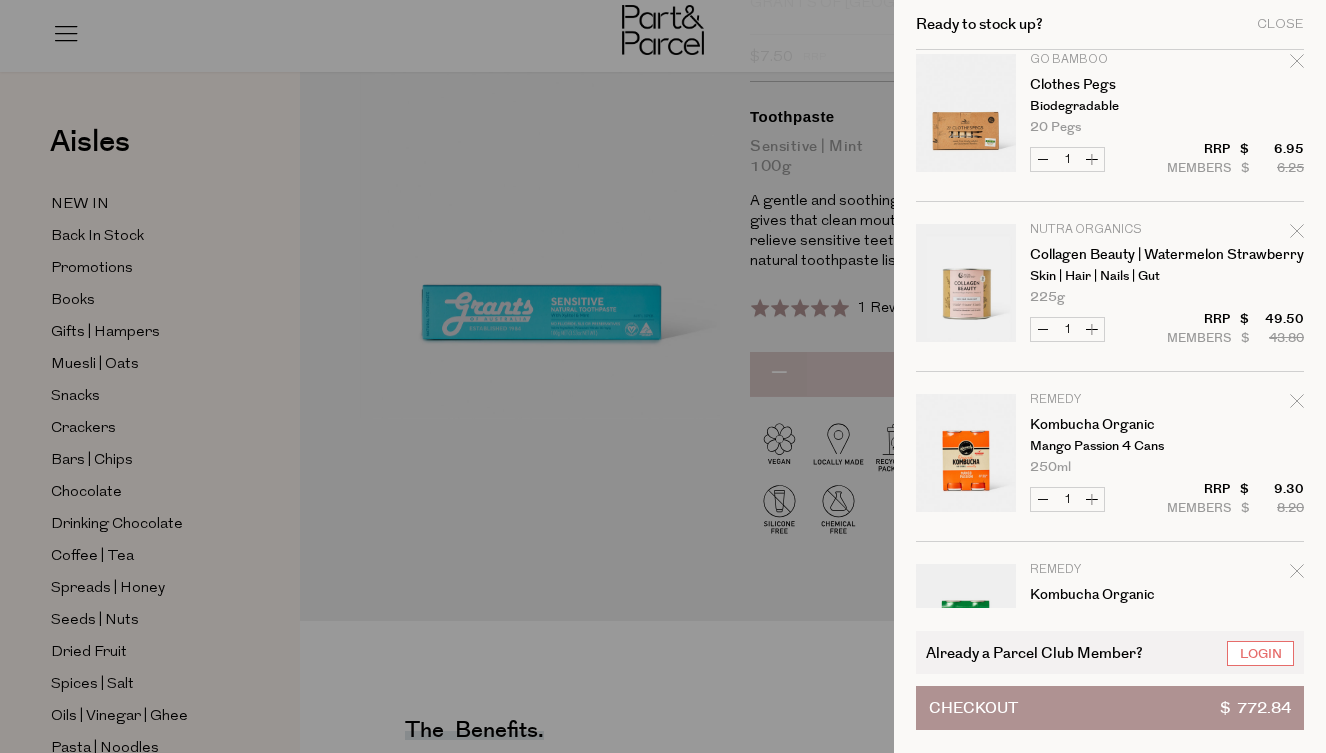 click at bounding box center (966, 286) 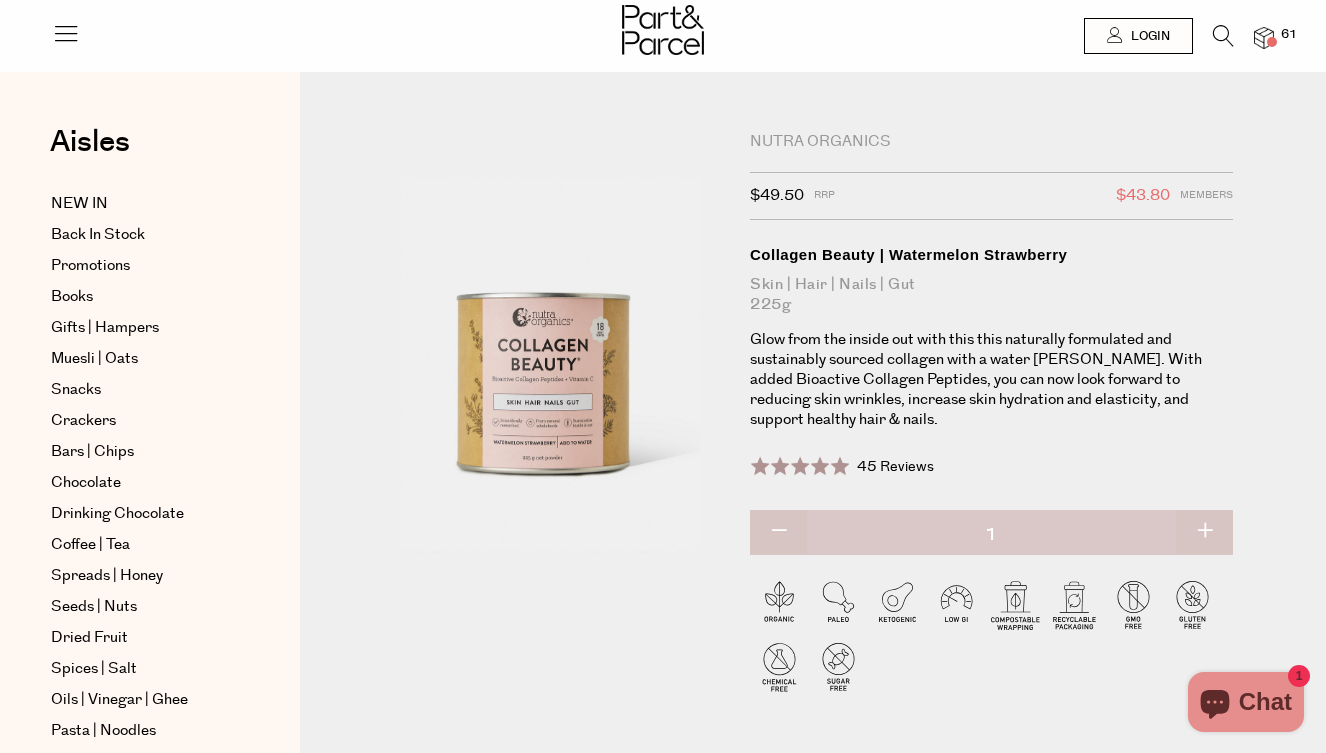 scroll, scrollTop: 0, scrollLeft: 0, axis: both 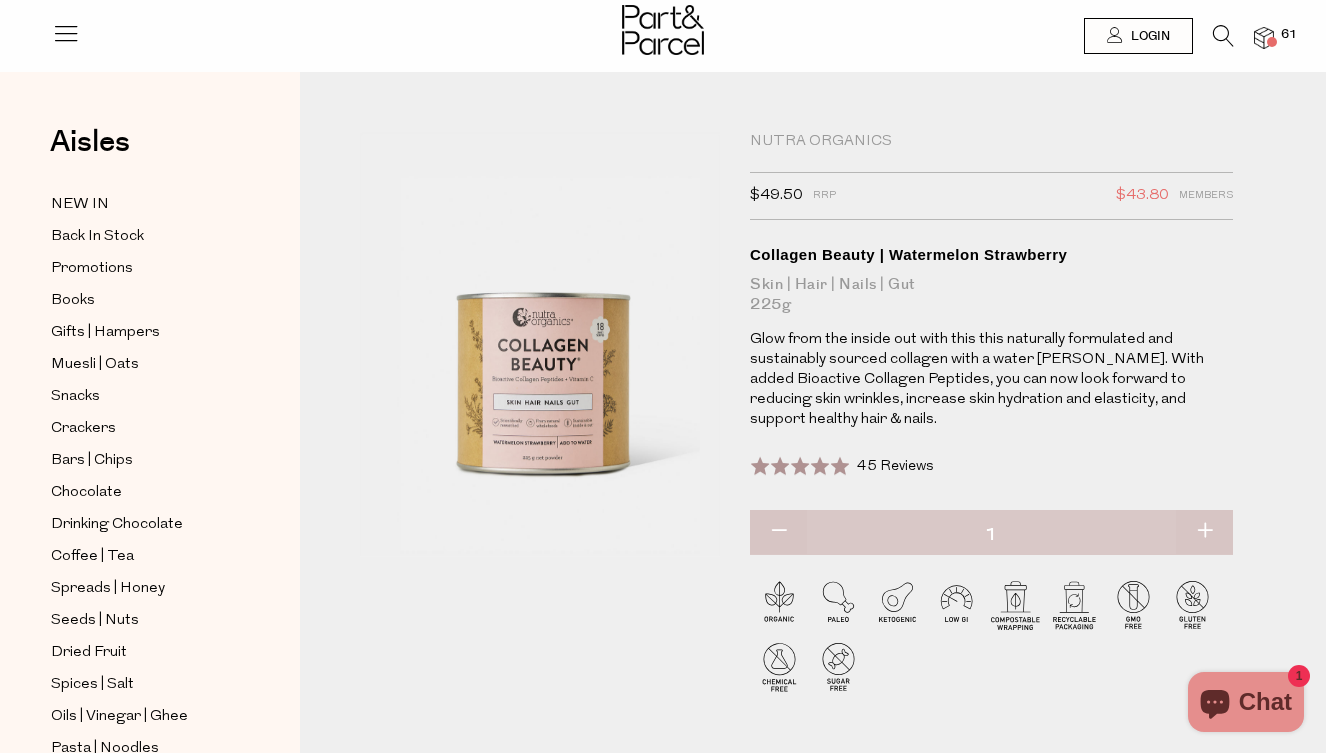click at bounding box center (1264, 38) 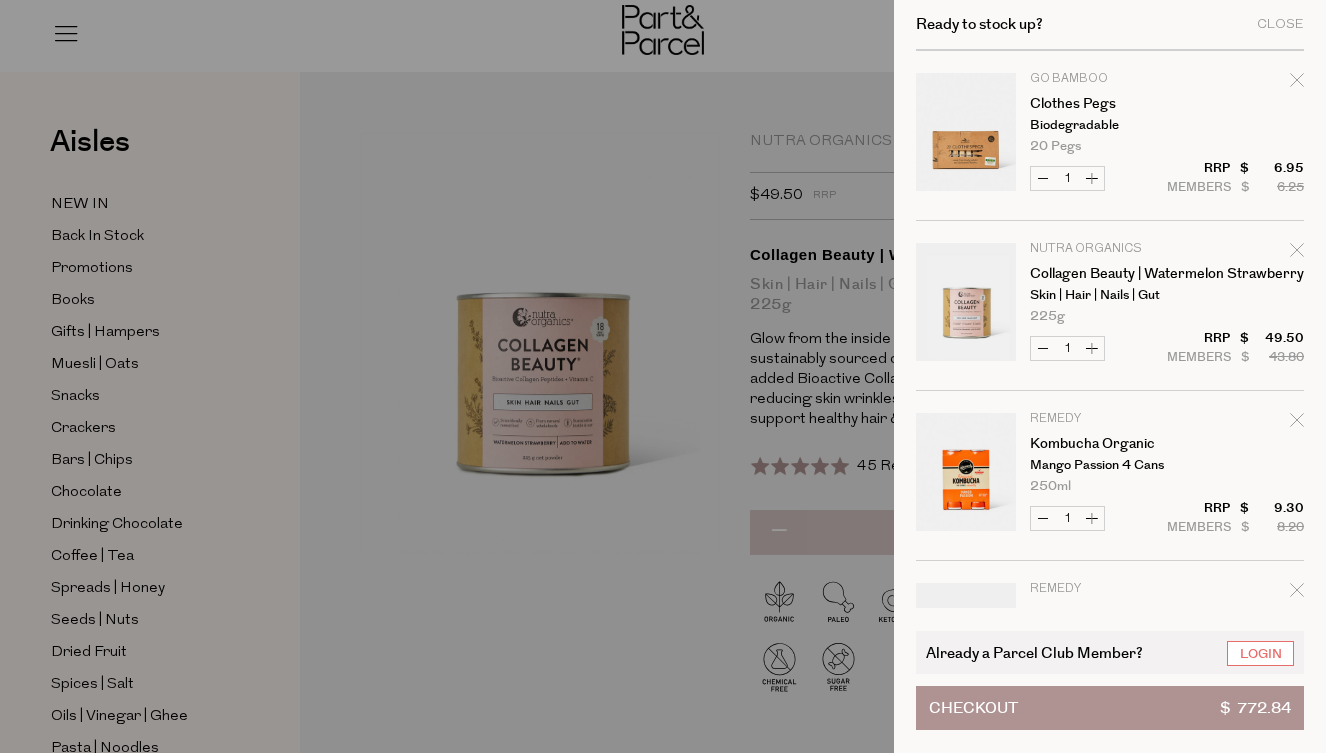 scroll, scrollTop: 681, scrollLeft: 0, axis: vertical 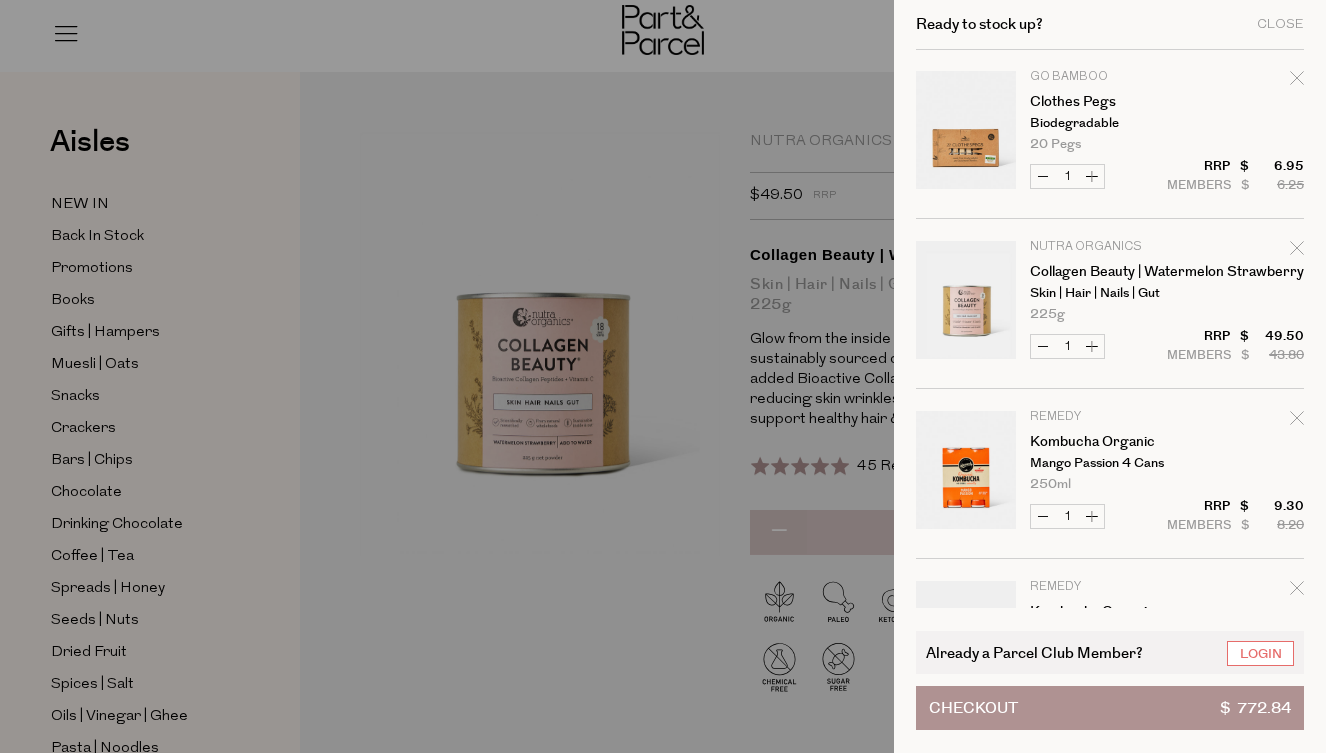 click at bounding box center [1297, 251] 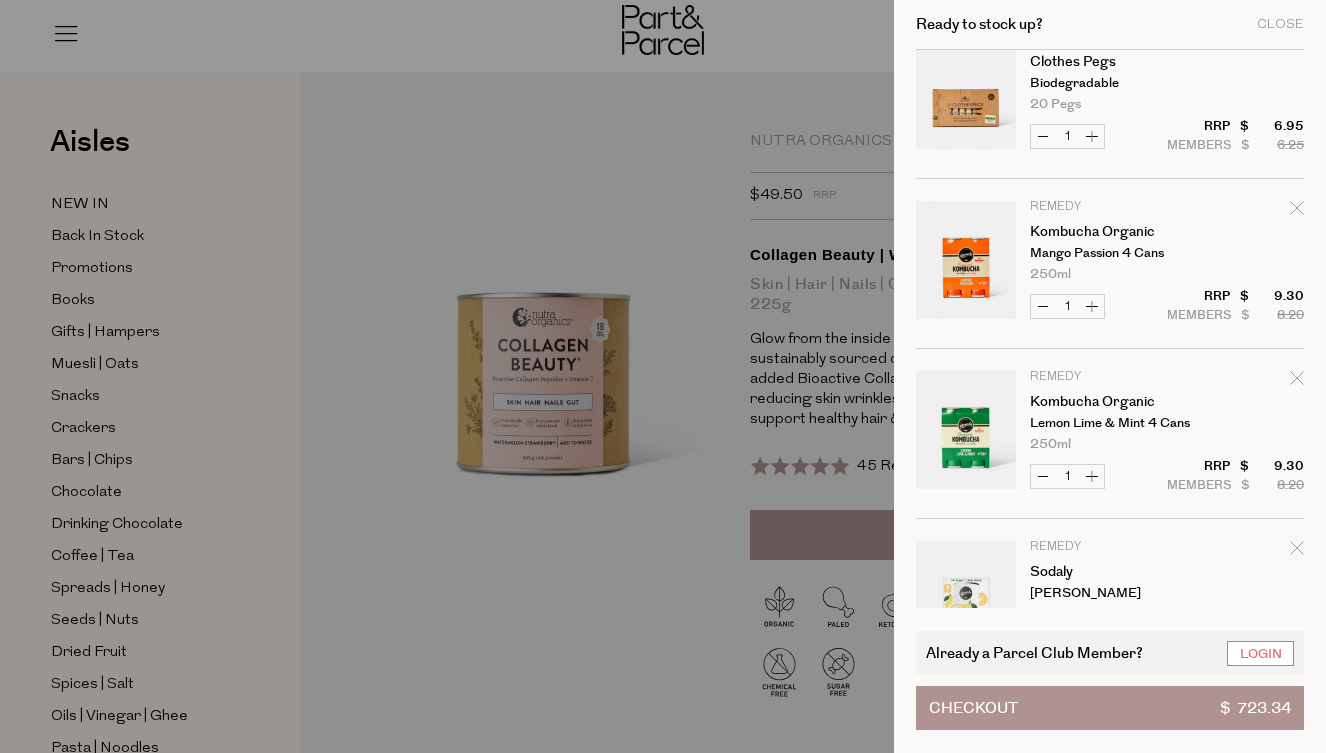 scroll, scrollTop: 727, scrollLeft: 1, axis: both 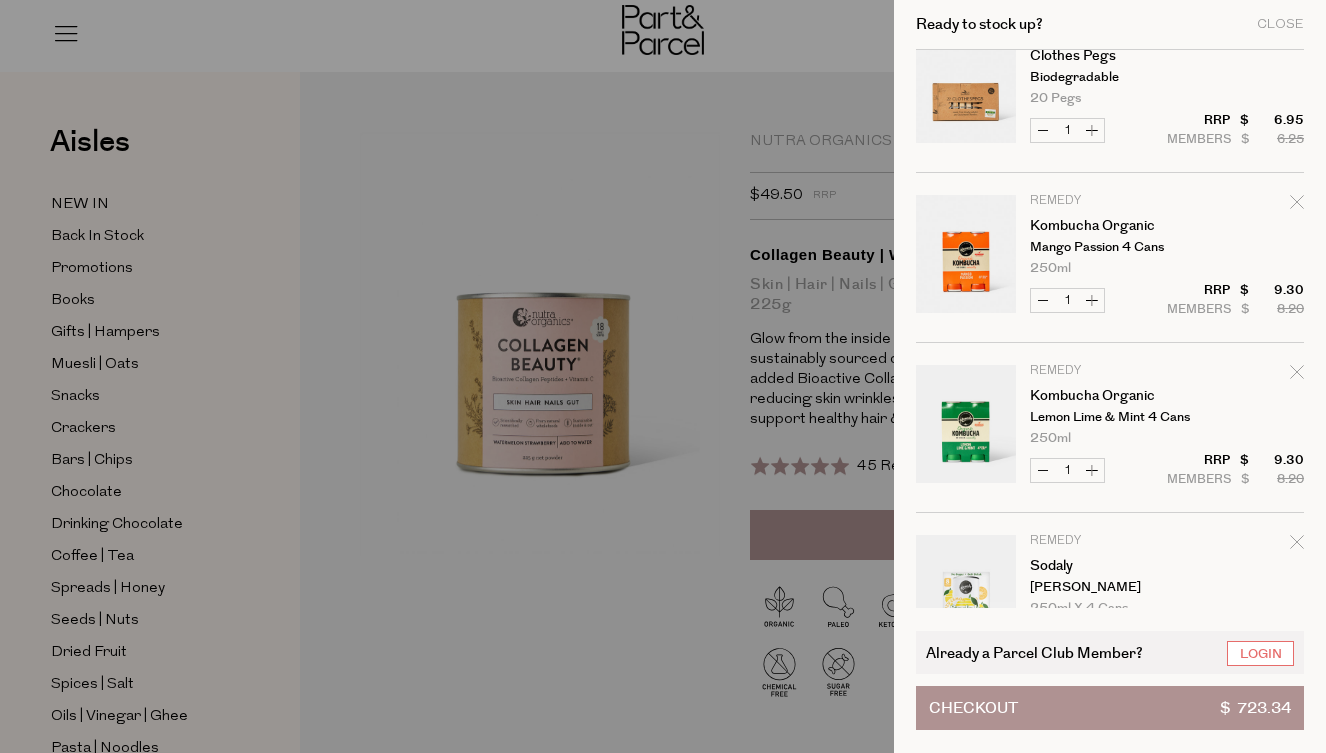 click at bounding box center [966, 87] 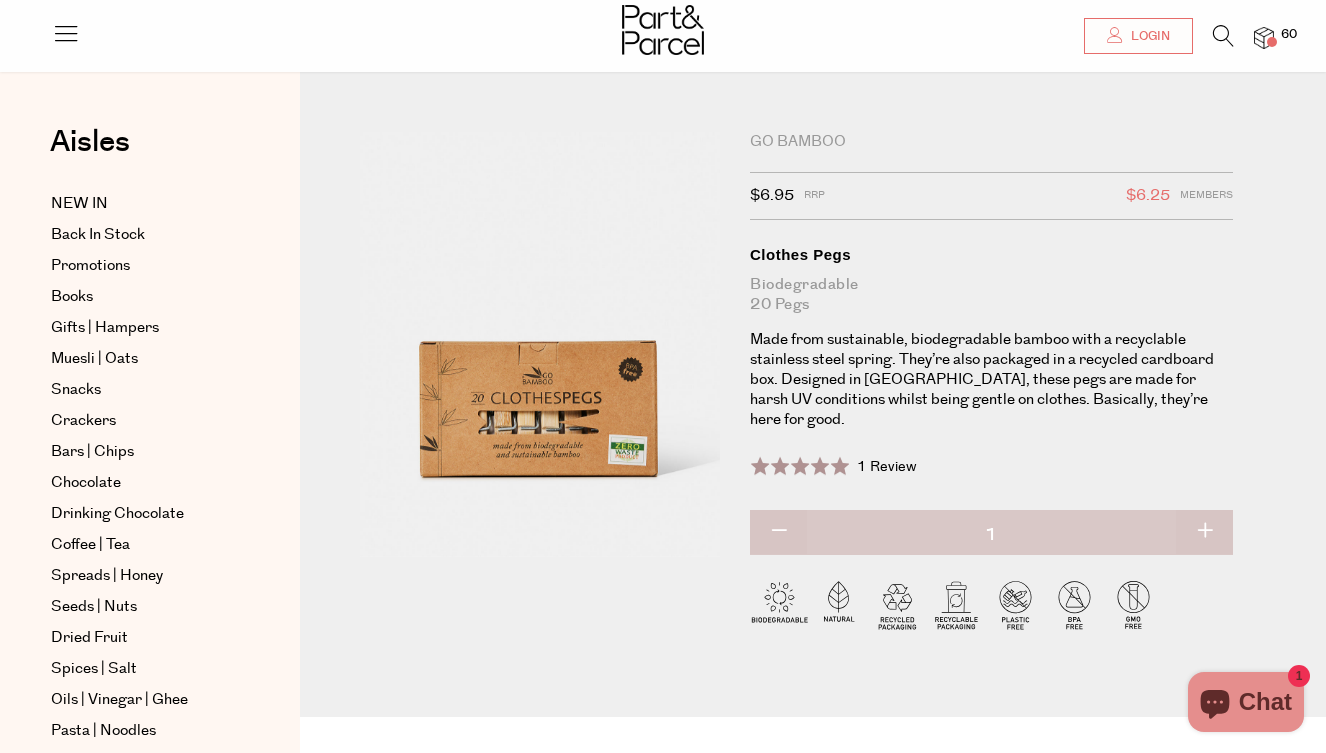 scroll, scrollTop: 32, scrollLeft: 0, axis: vertical 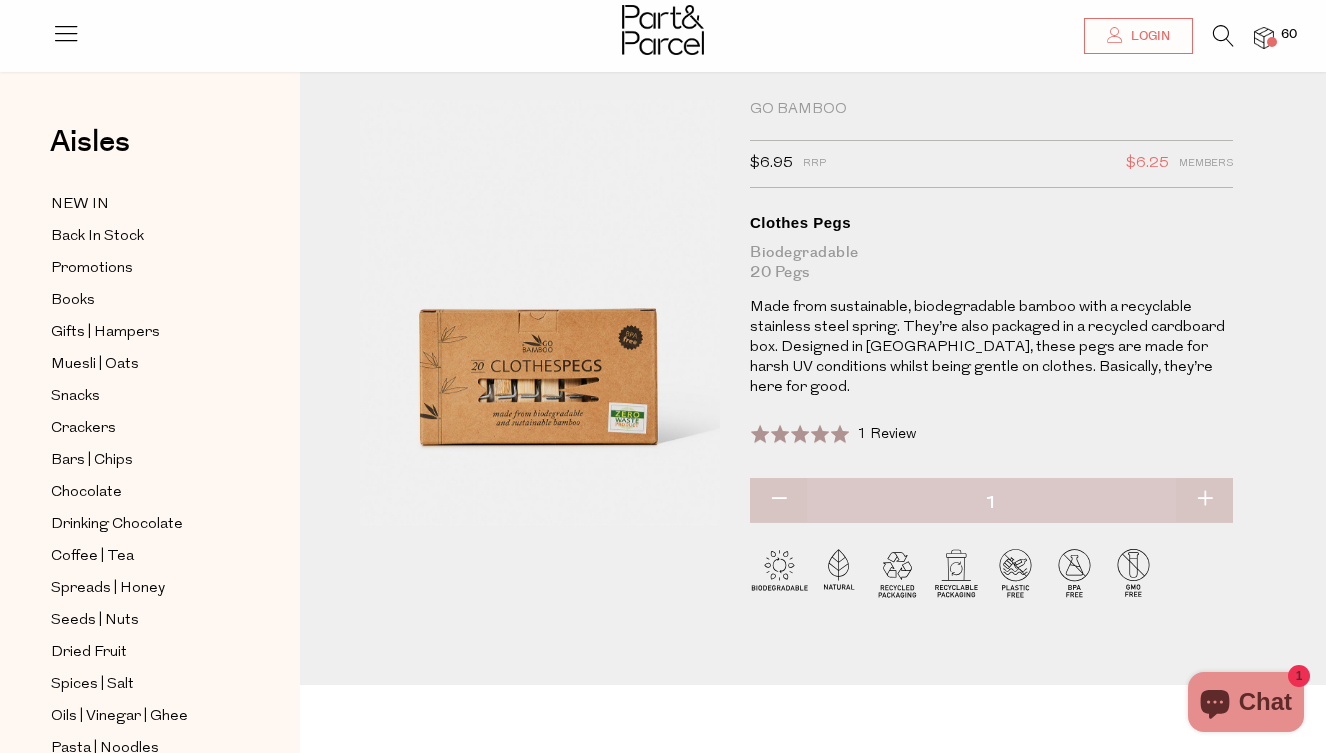 click at bounding box center (1264, 38) 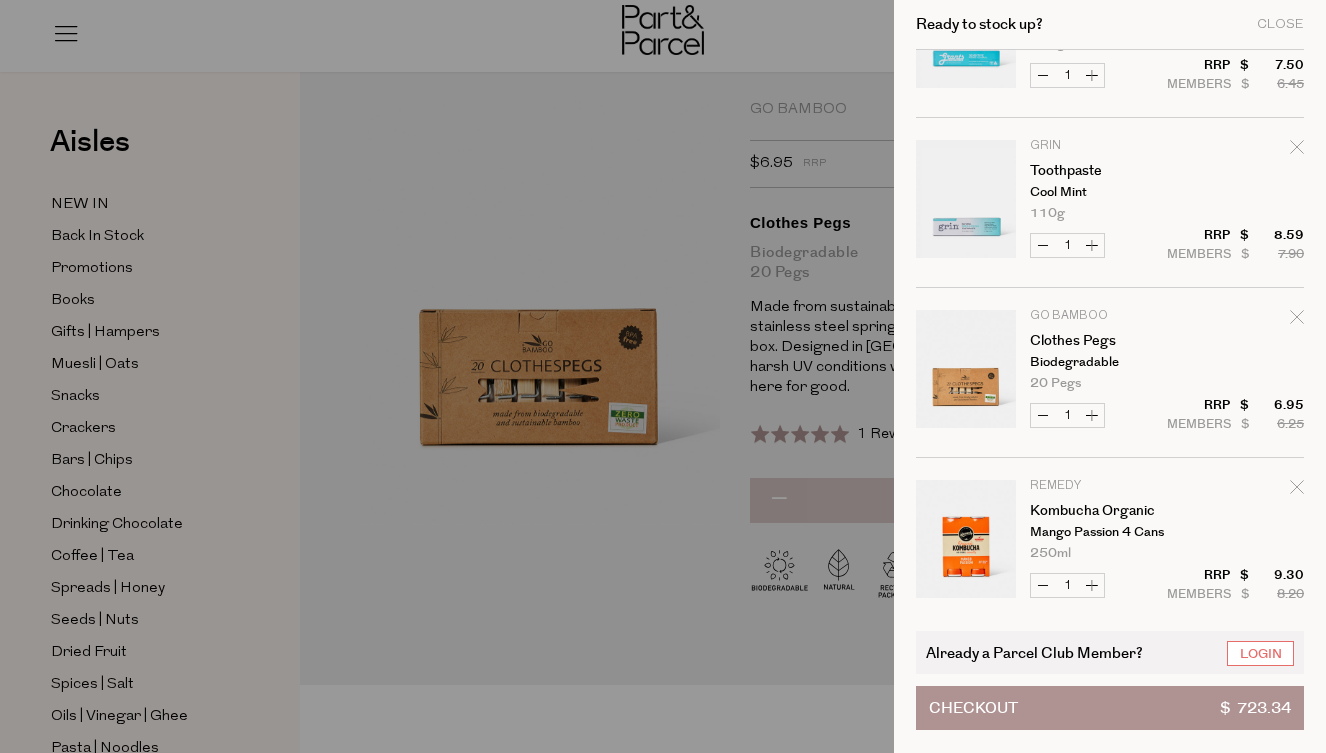 scroll, scrollTop: 479, scrollLeft: 0, axis: vertical 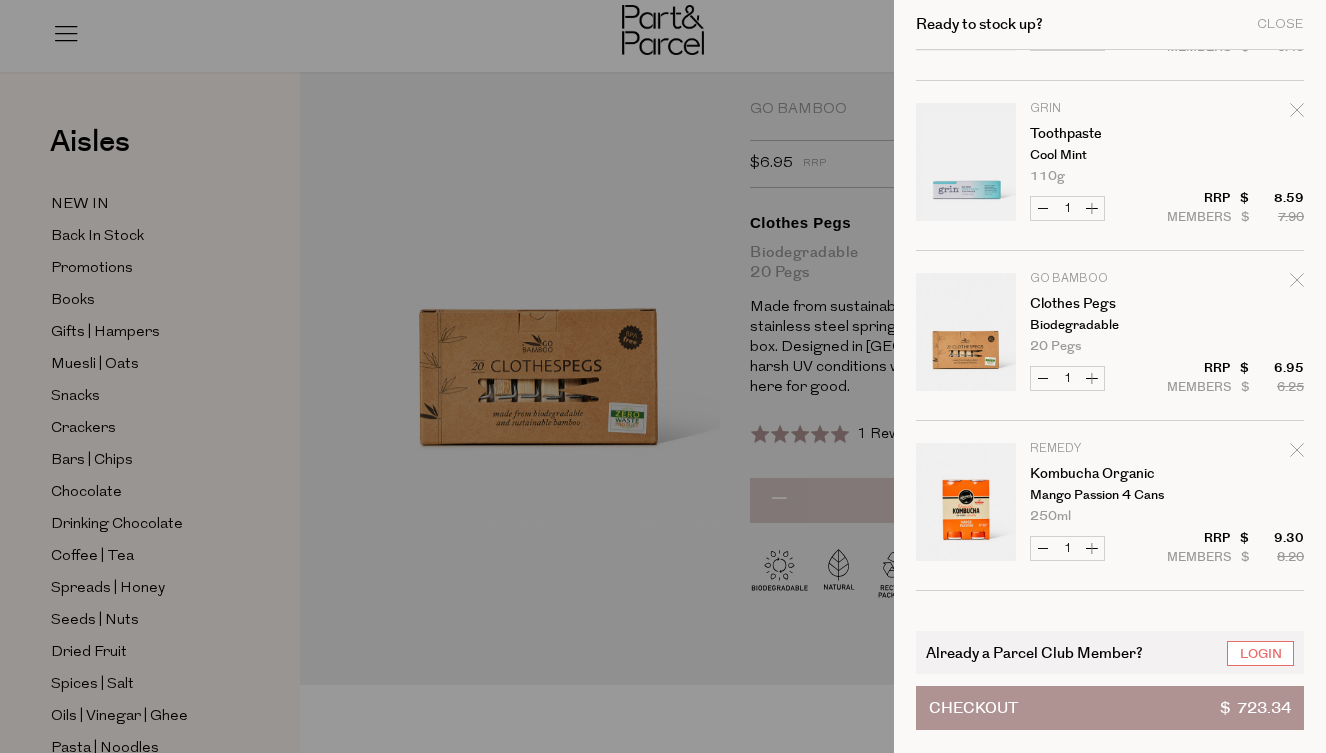 click 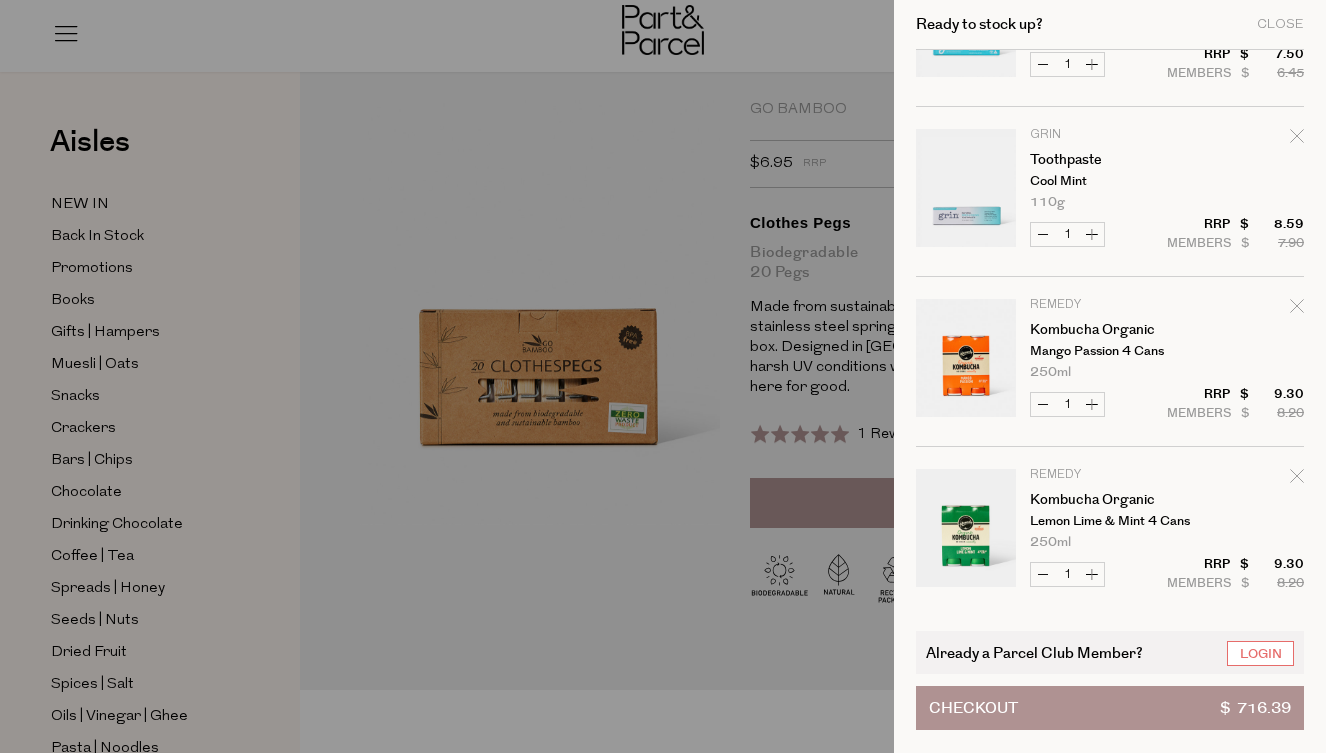 scroll, scrollTop: 455, scrollLeft: 1, axis: both 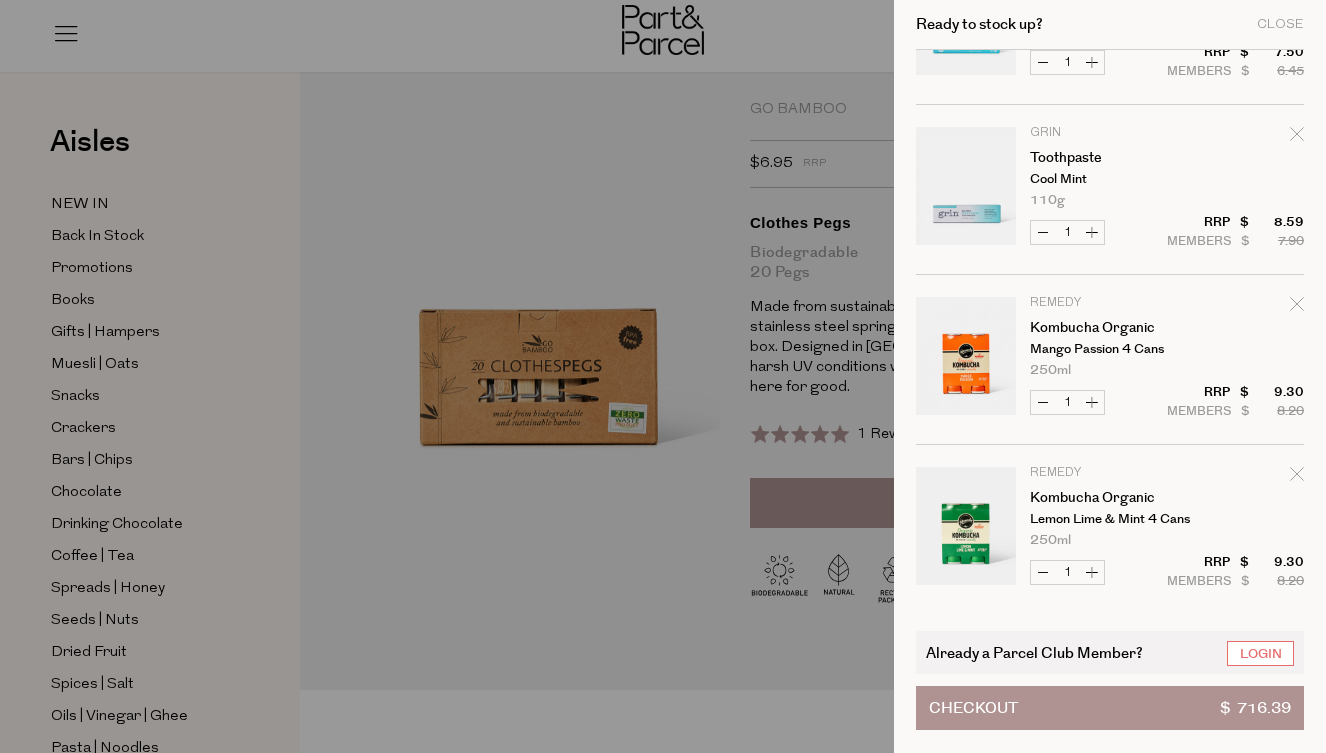 click 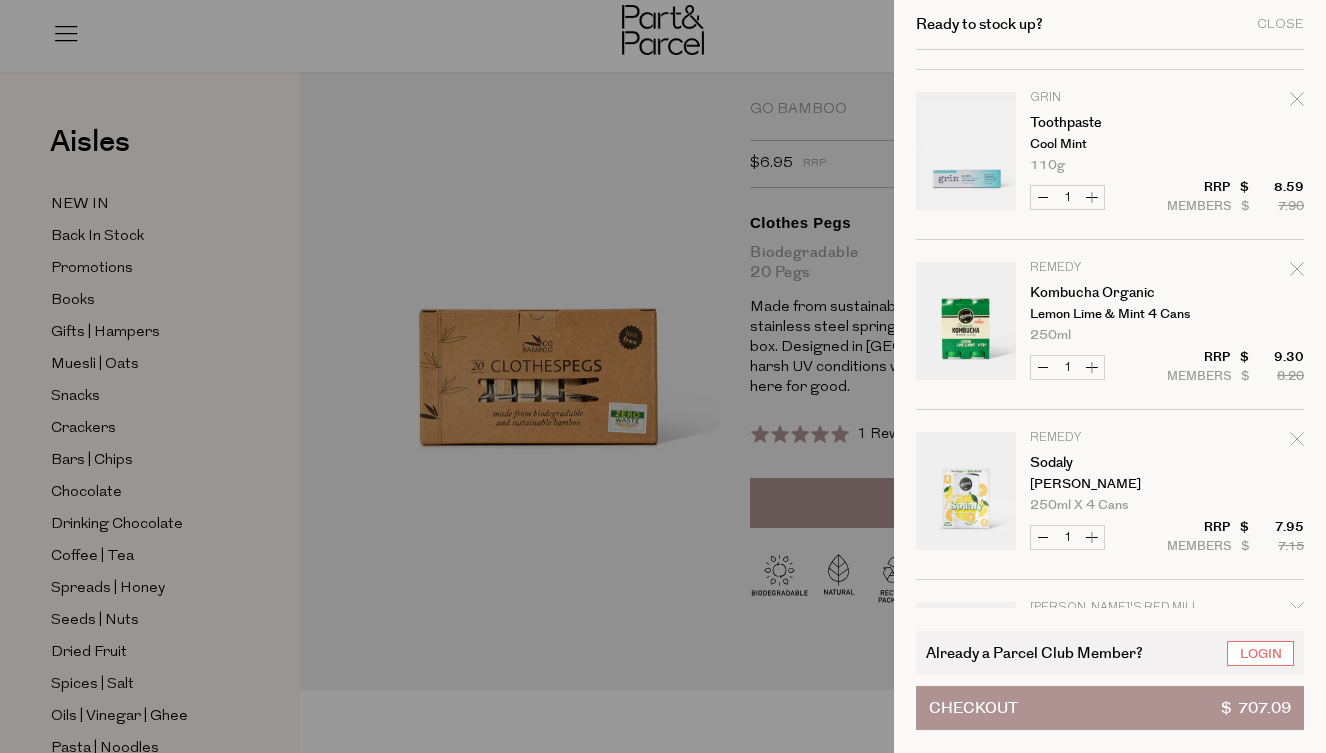 scroll, scrollTop: 500, scrollLeft: 0, axis: vertical 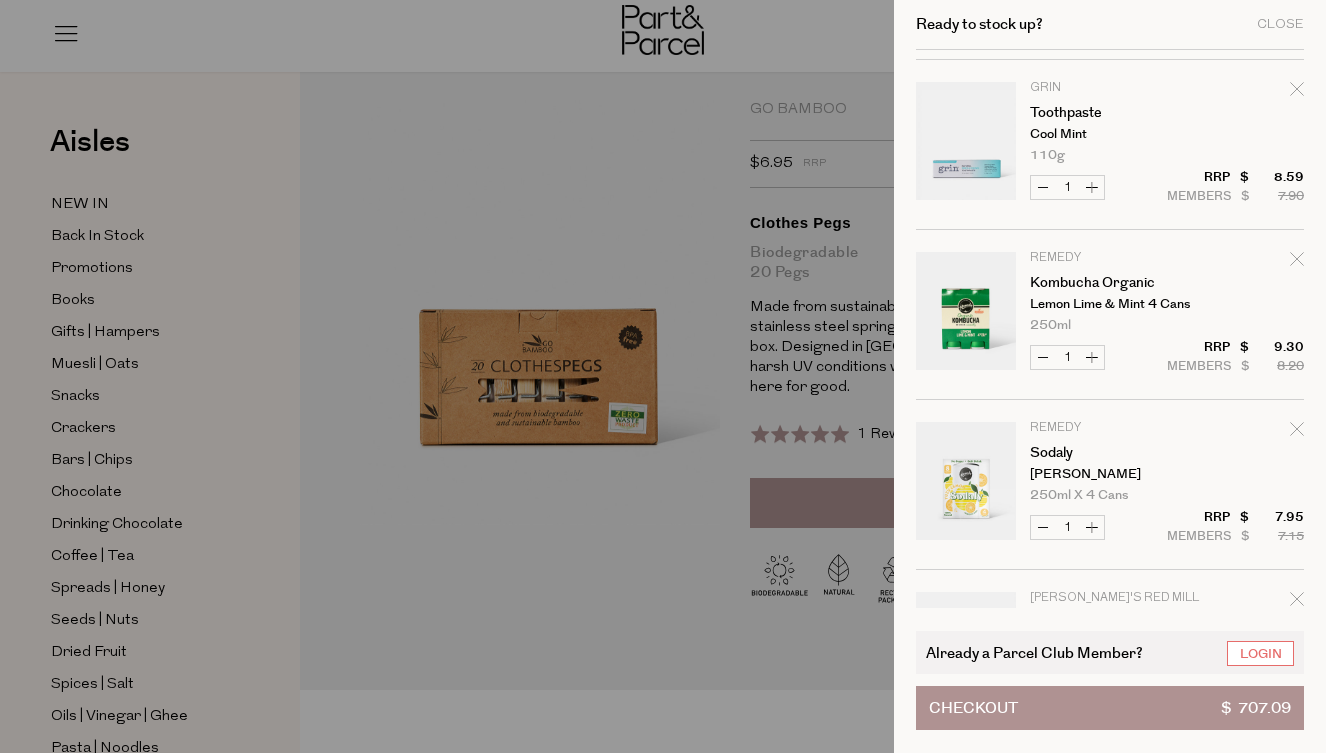 click 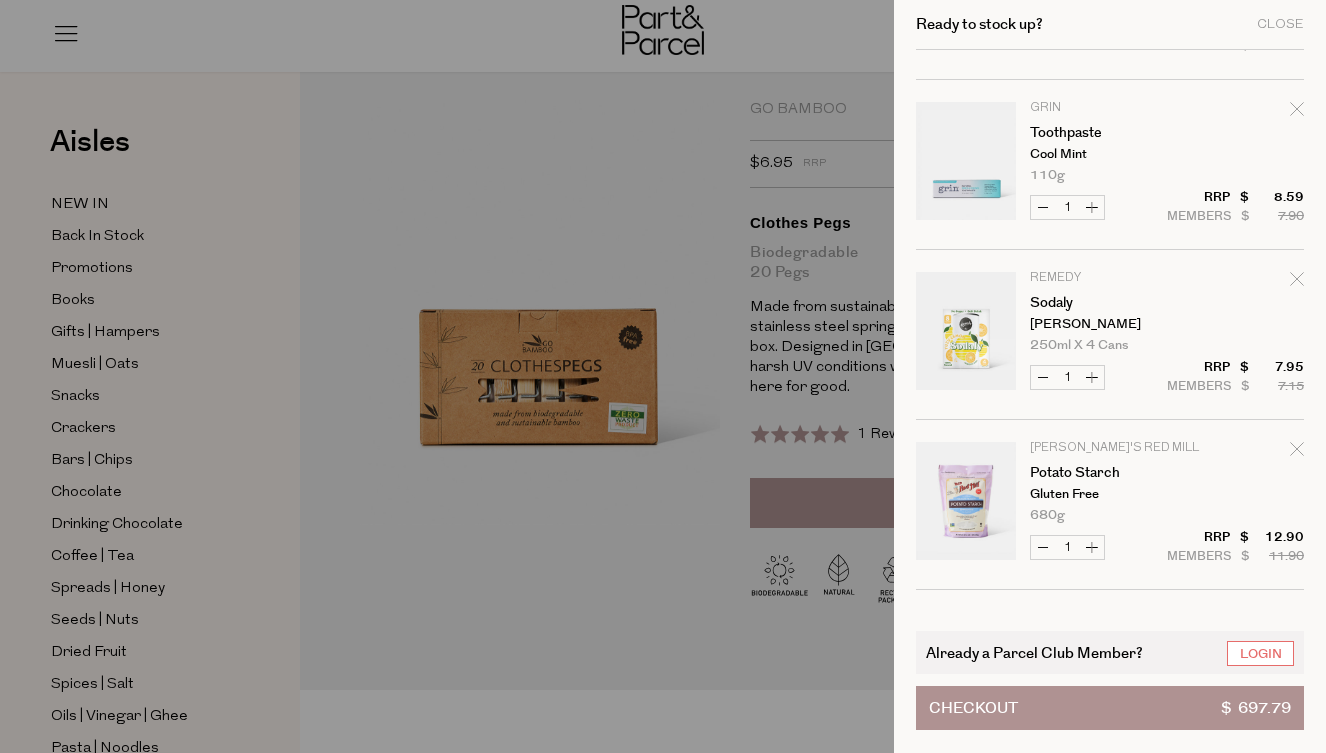 scroll, scrollTop: 512, scrollLeft: 0, axis: vertical 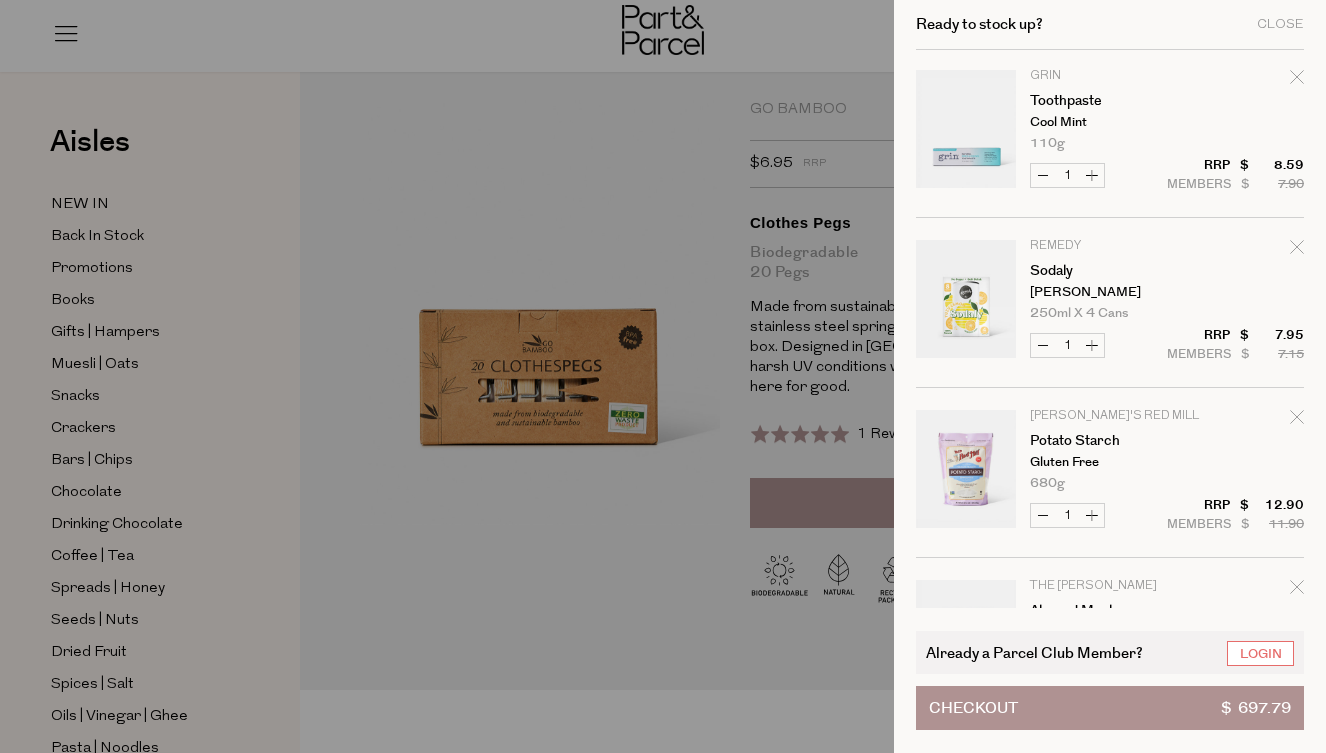 click 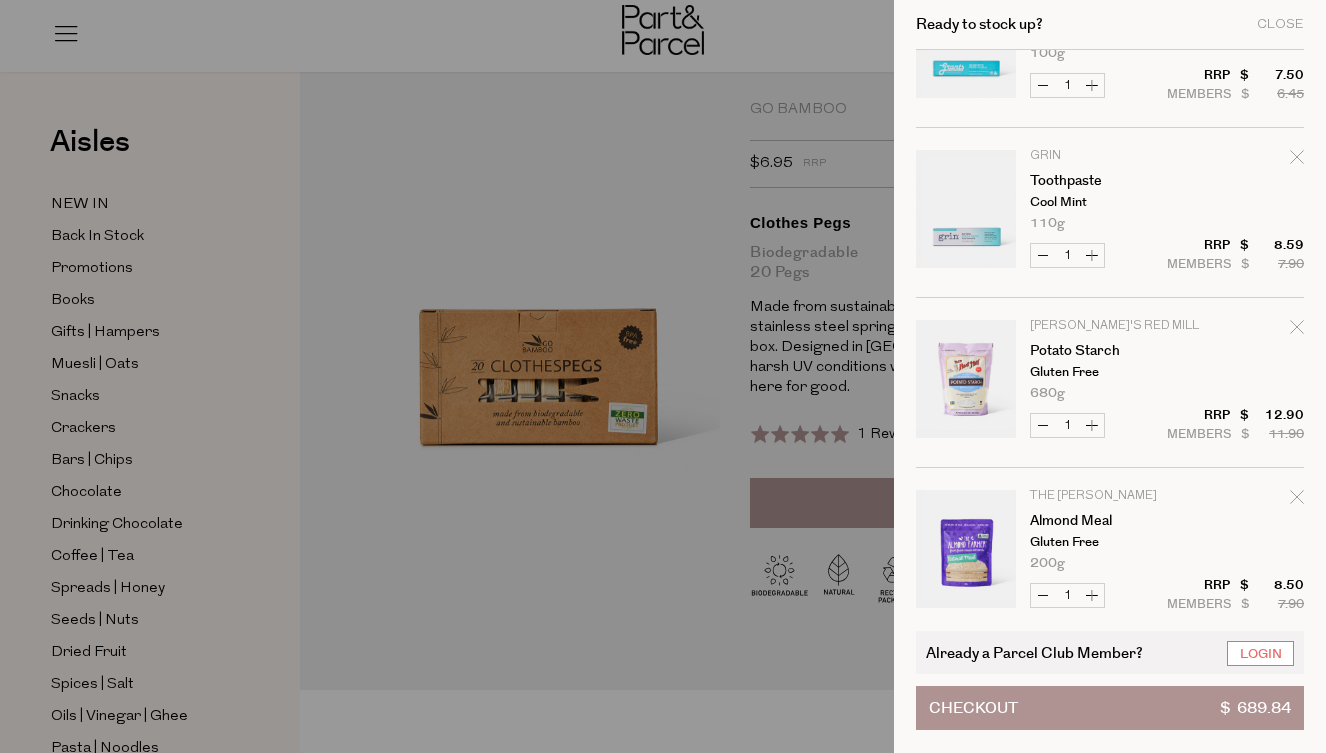 scroll, scrollTop: 442, scrollLeft: 0, axis: vertical 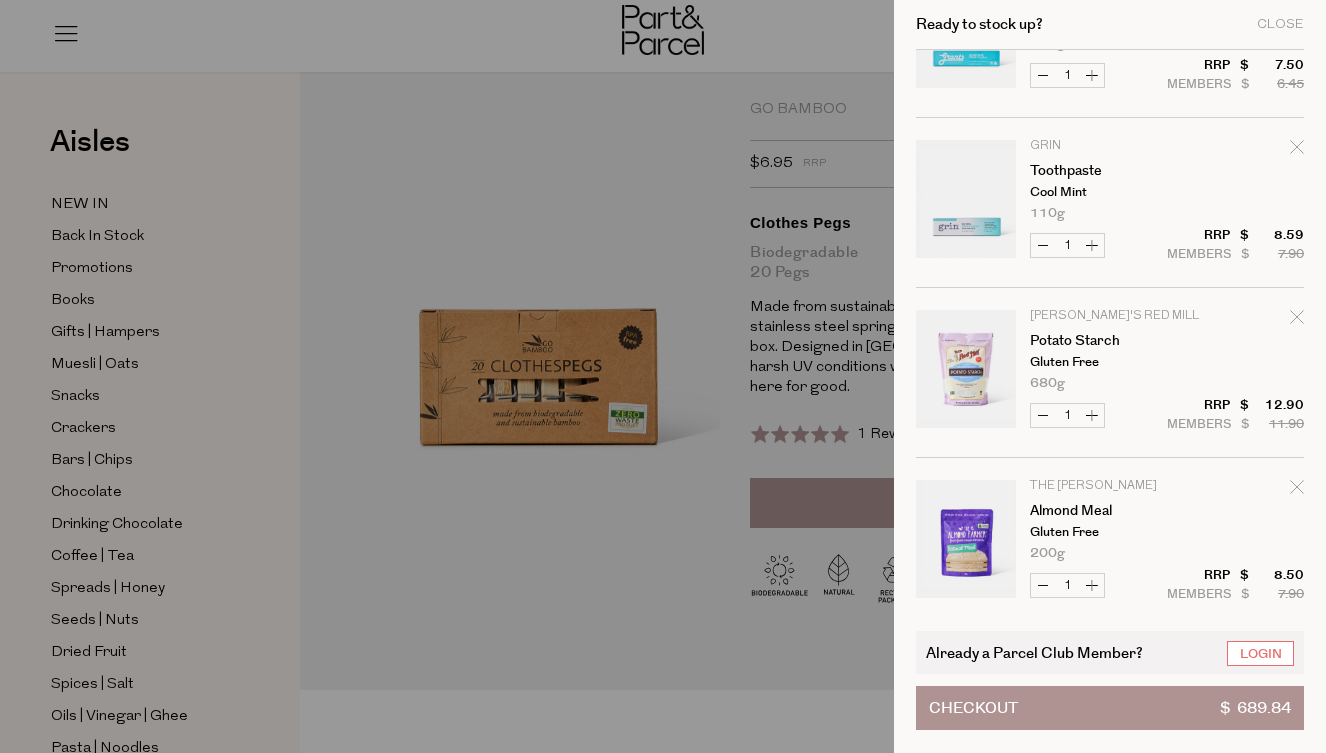 click at bounding box center [966, 372] 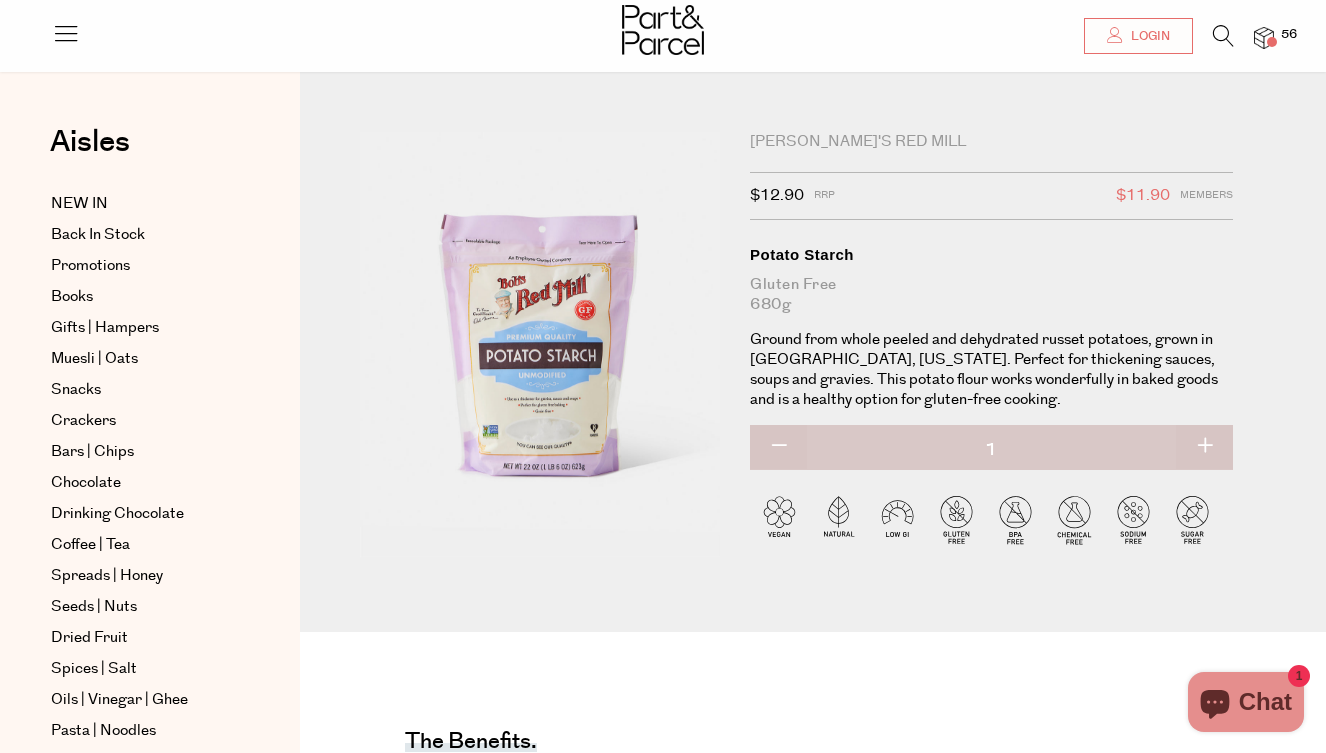 scroll, scrollTop: 59, scrollLeft: 0, axis: vertical 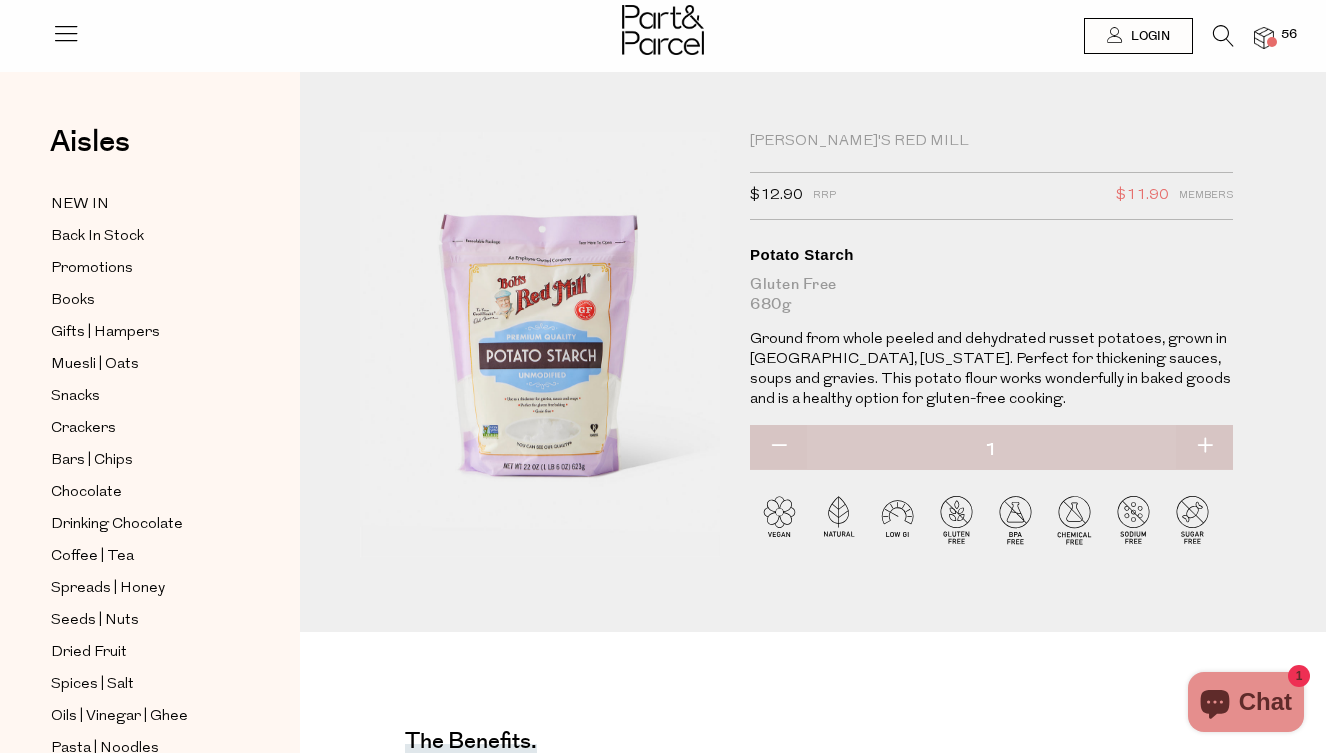 click at bounding box center (1272, 42) 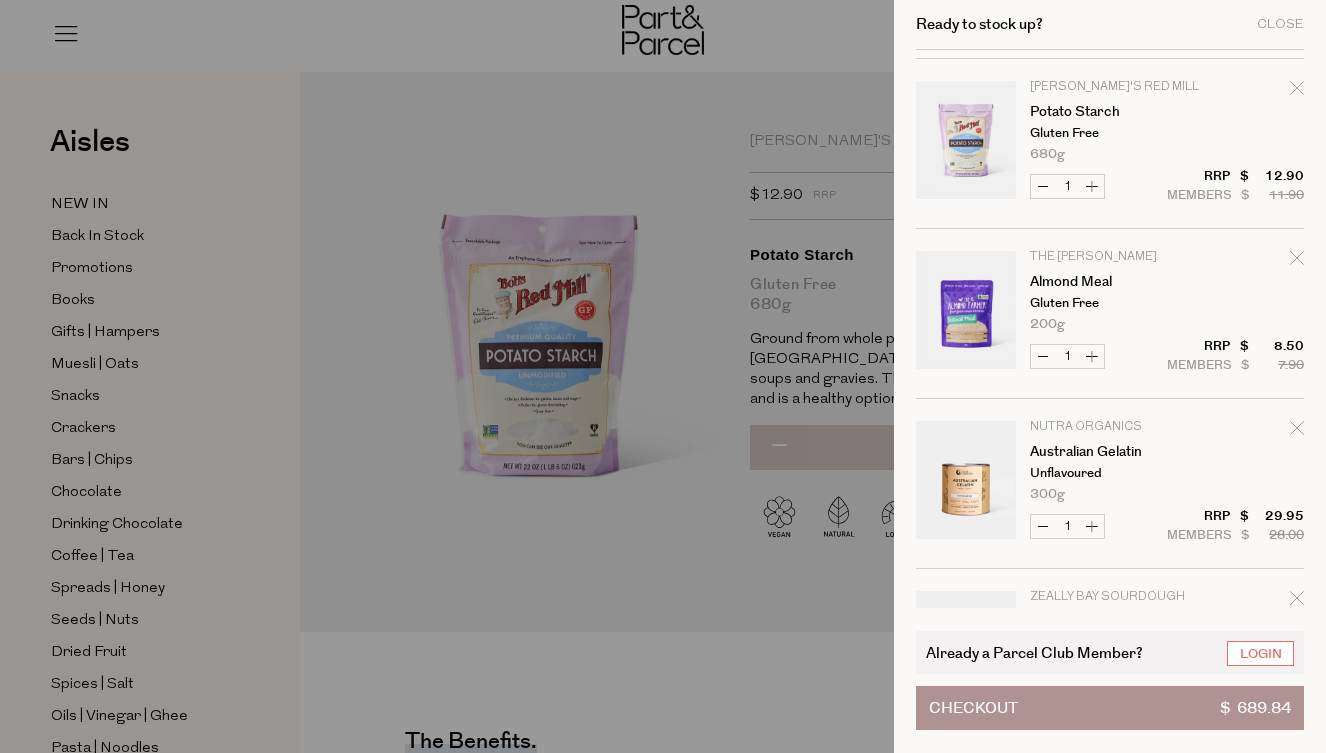 scroll, scrollTop: 673, scrollLeft: 0, axis: vertical 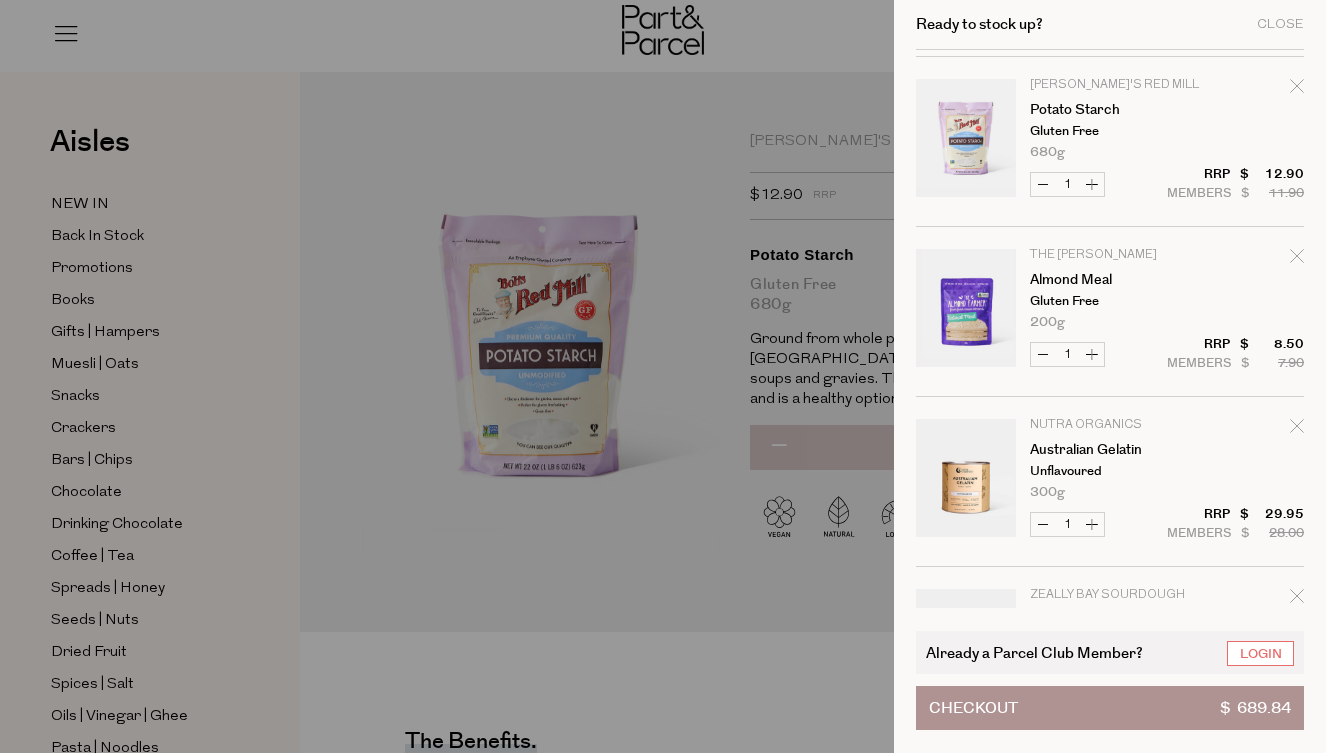 click at bounding box center (966, 311) 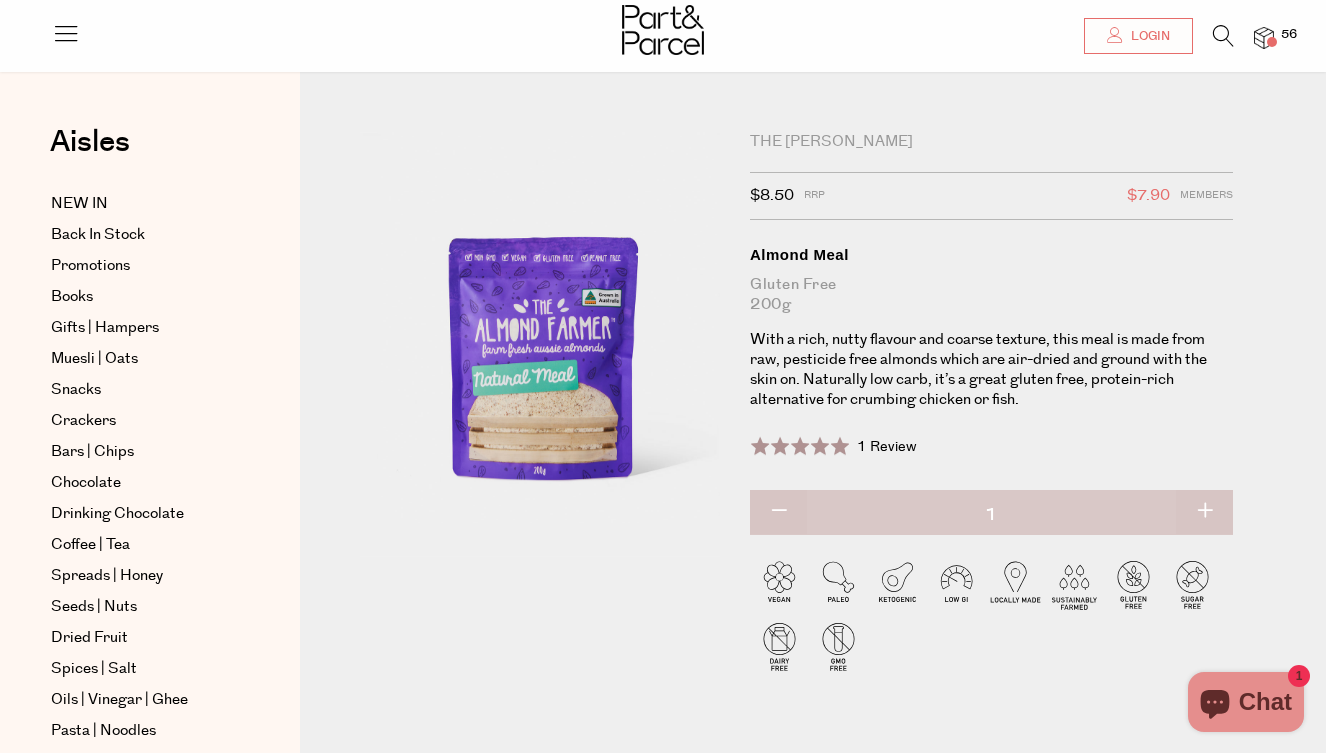 scroll, scrollTop: 31, scrollLeft: 0, axis: vertical 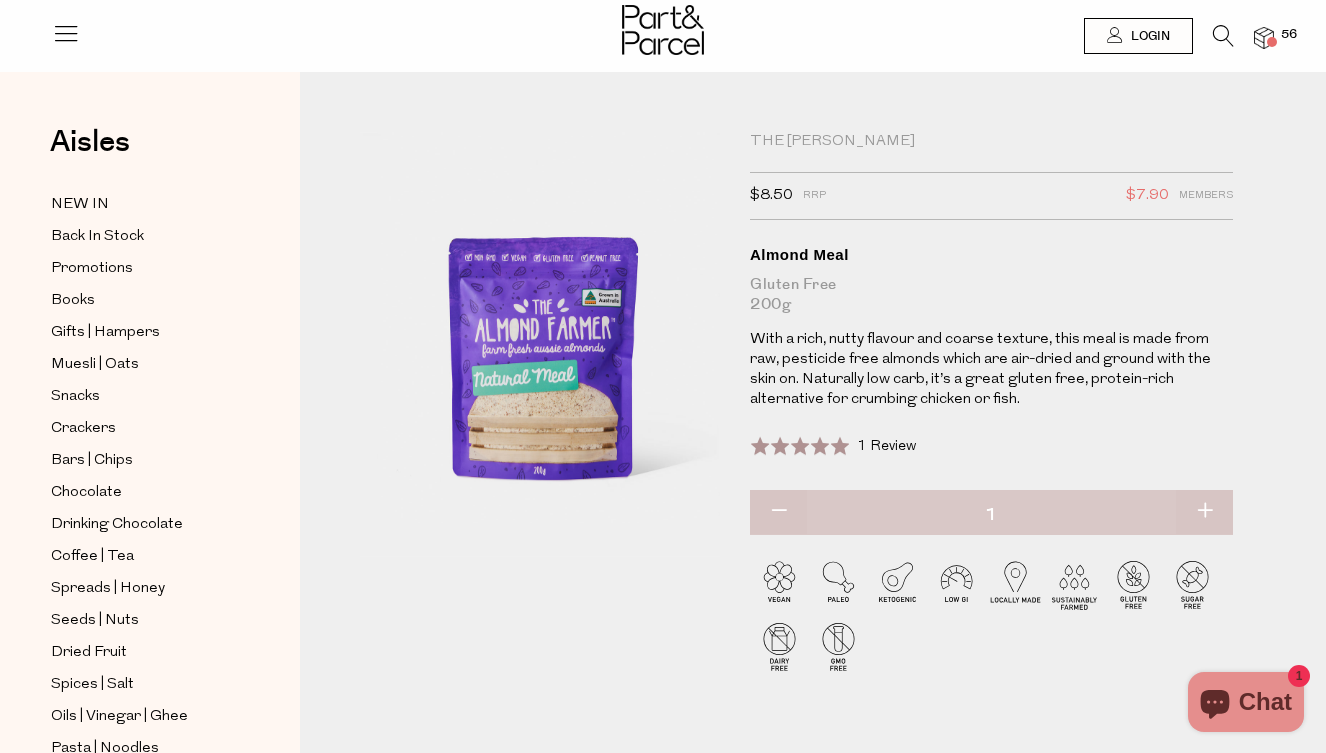 click at bounding box center [1264, 38] 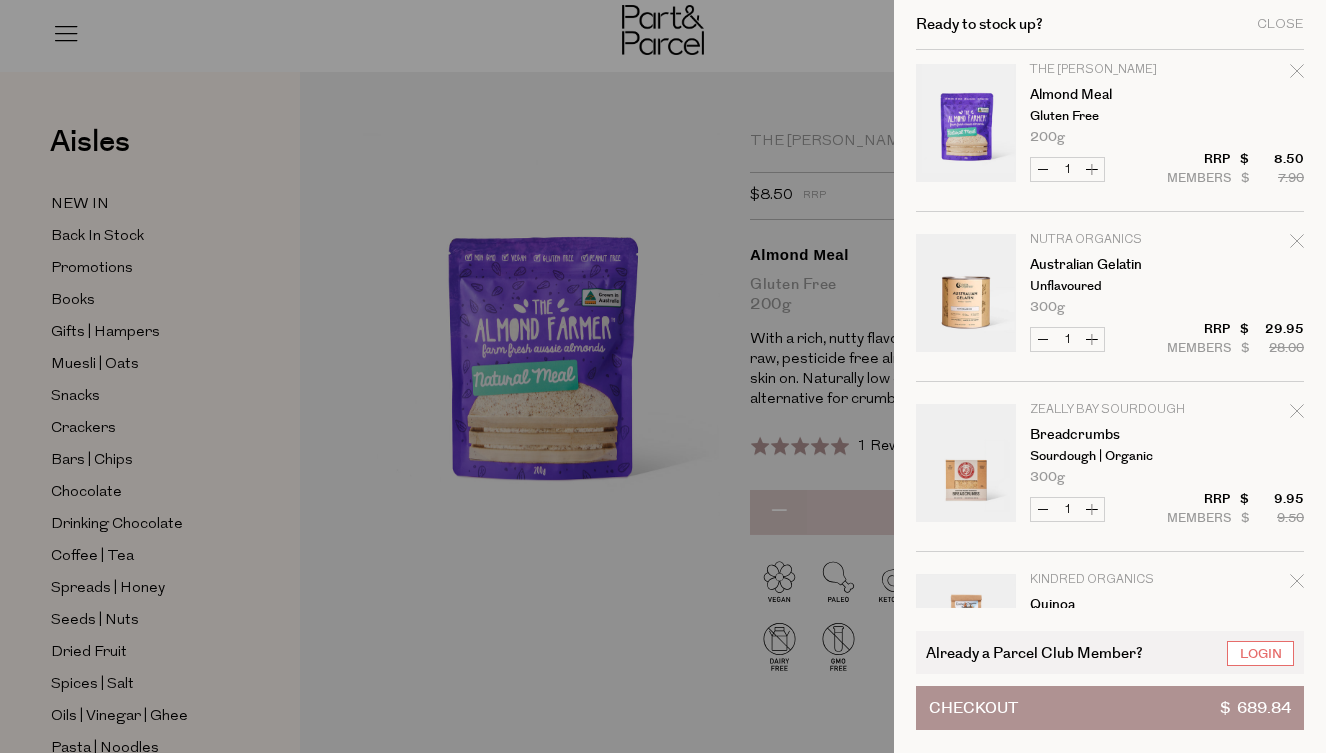 scroll, scrollTop: 858, scrollLeft: 1, axis: both 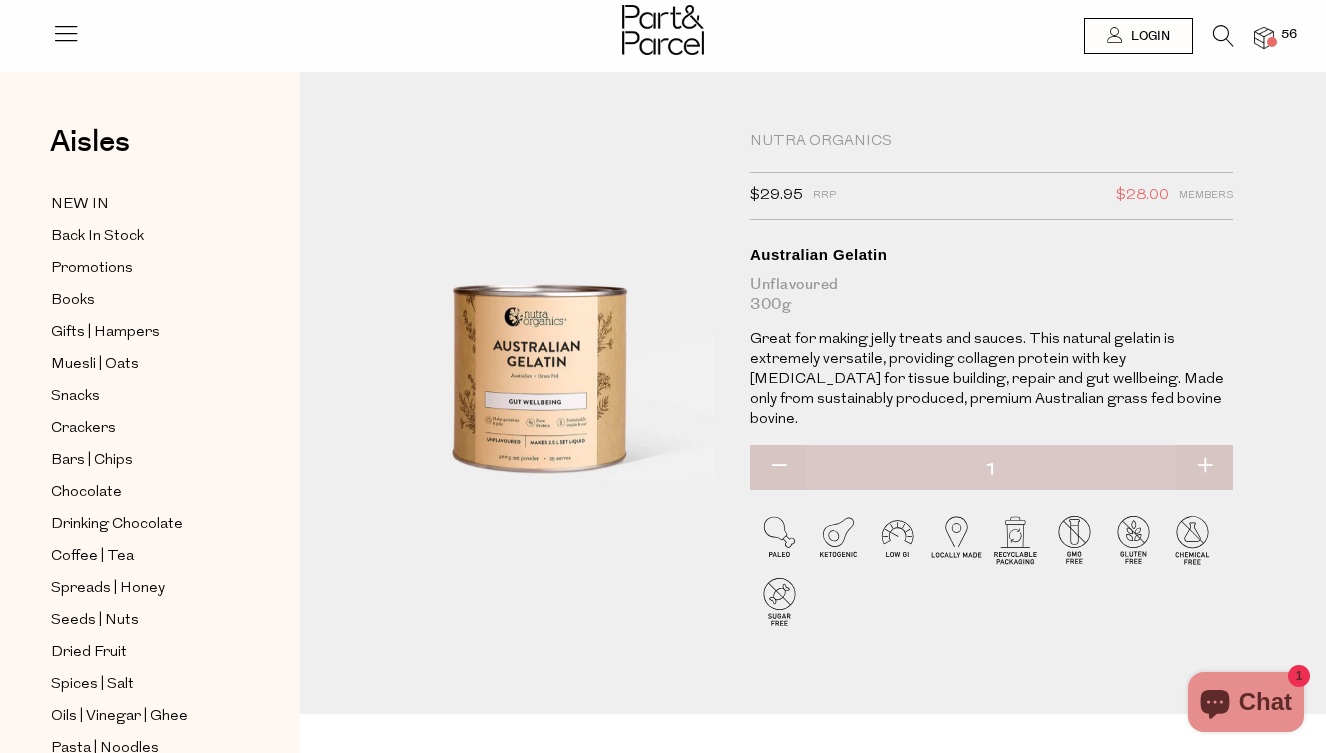 click on "56" at bounding box center (1289, 35) 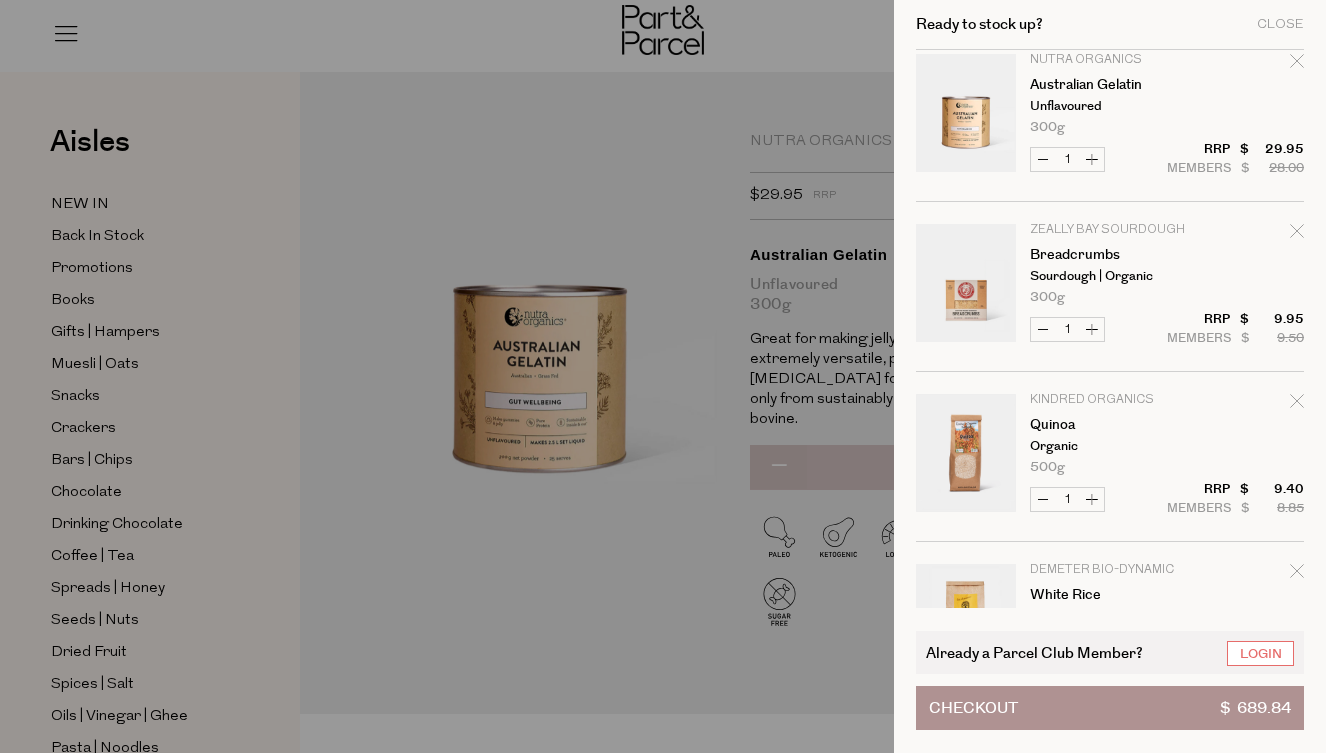 scroll, scrollTop: 1046, scrollLeft: 1, axis: both 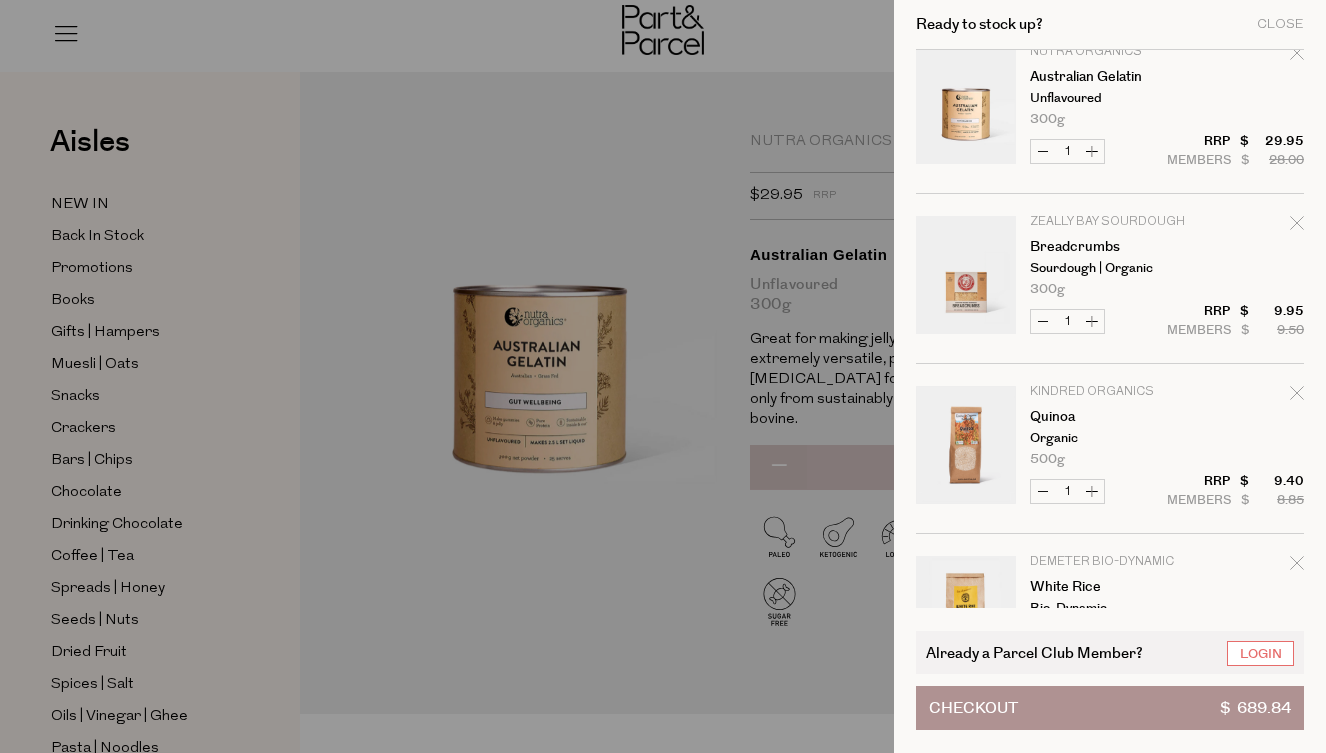click at bounding box center (966, 278) 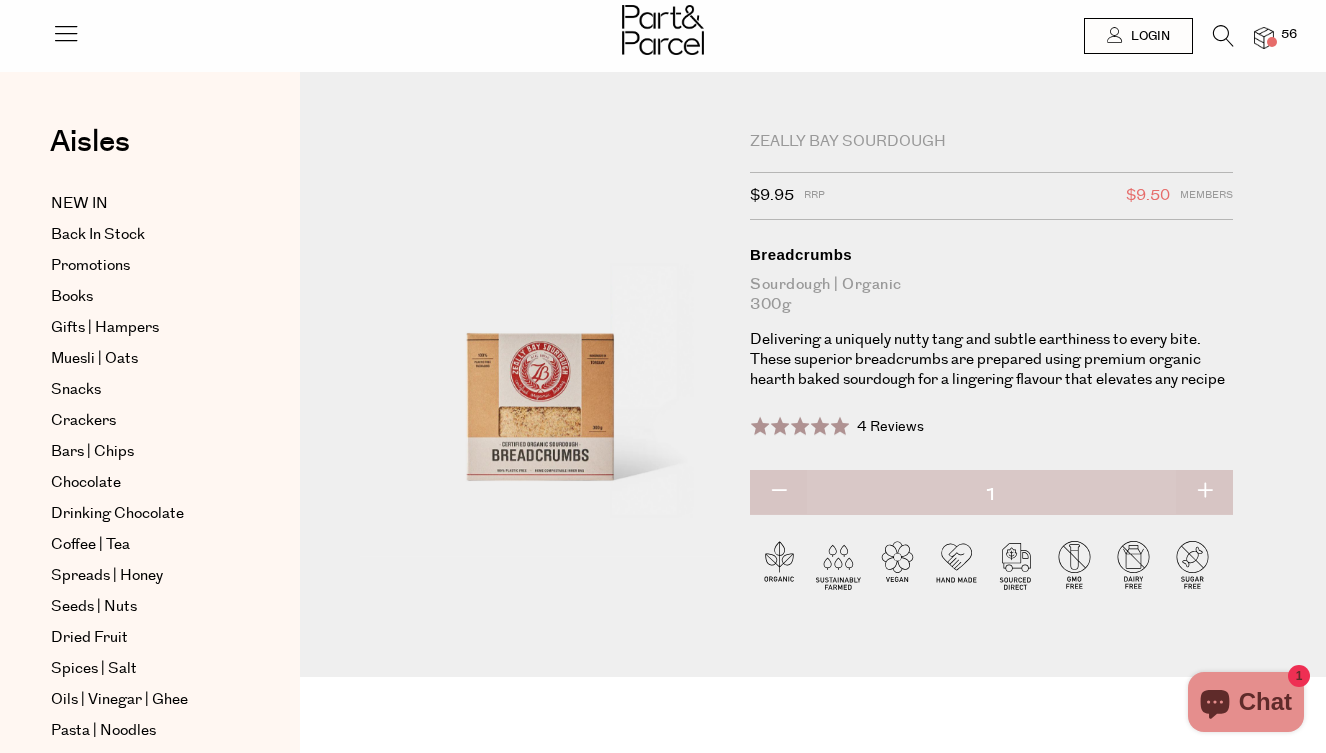 scroll, scrollTop: 0, scrollLeft: 0, axis: both 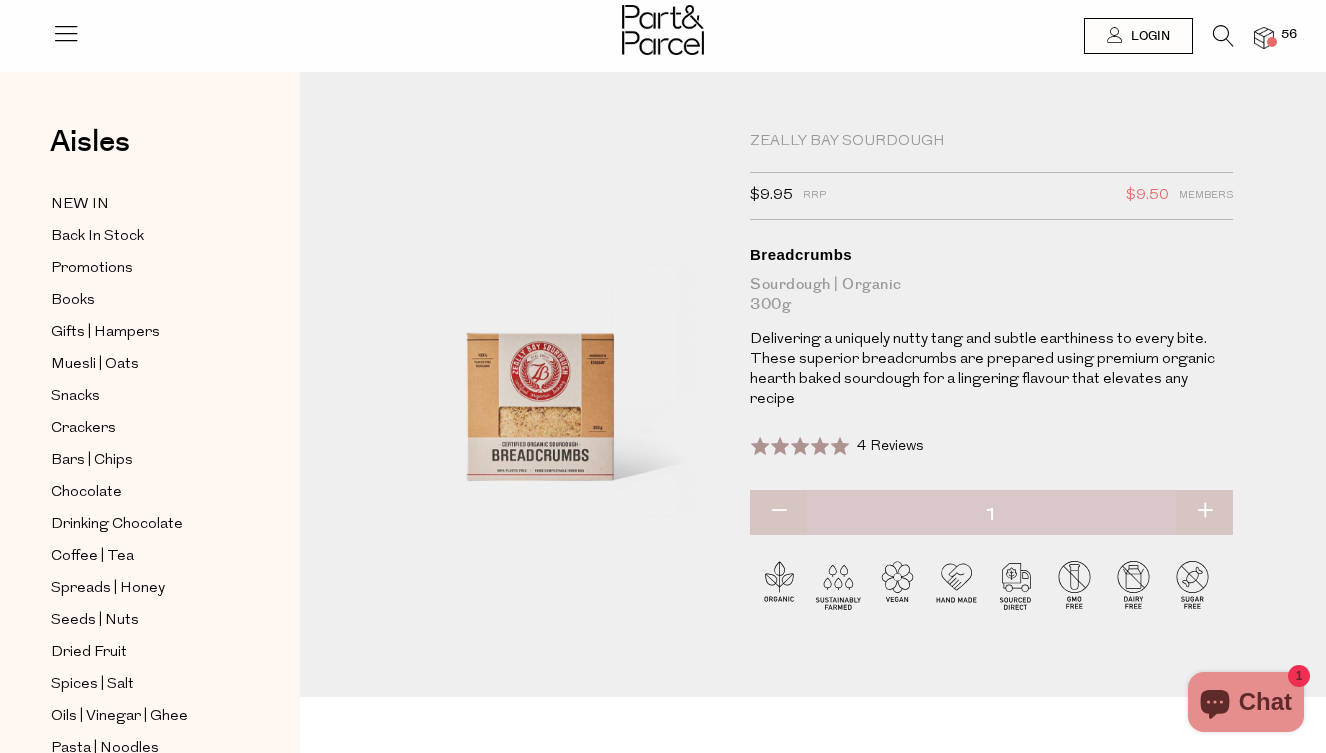 click at bounding box center [1272, 42] 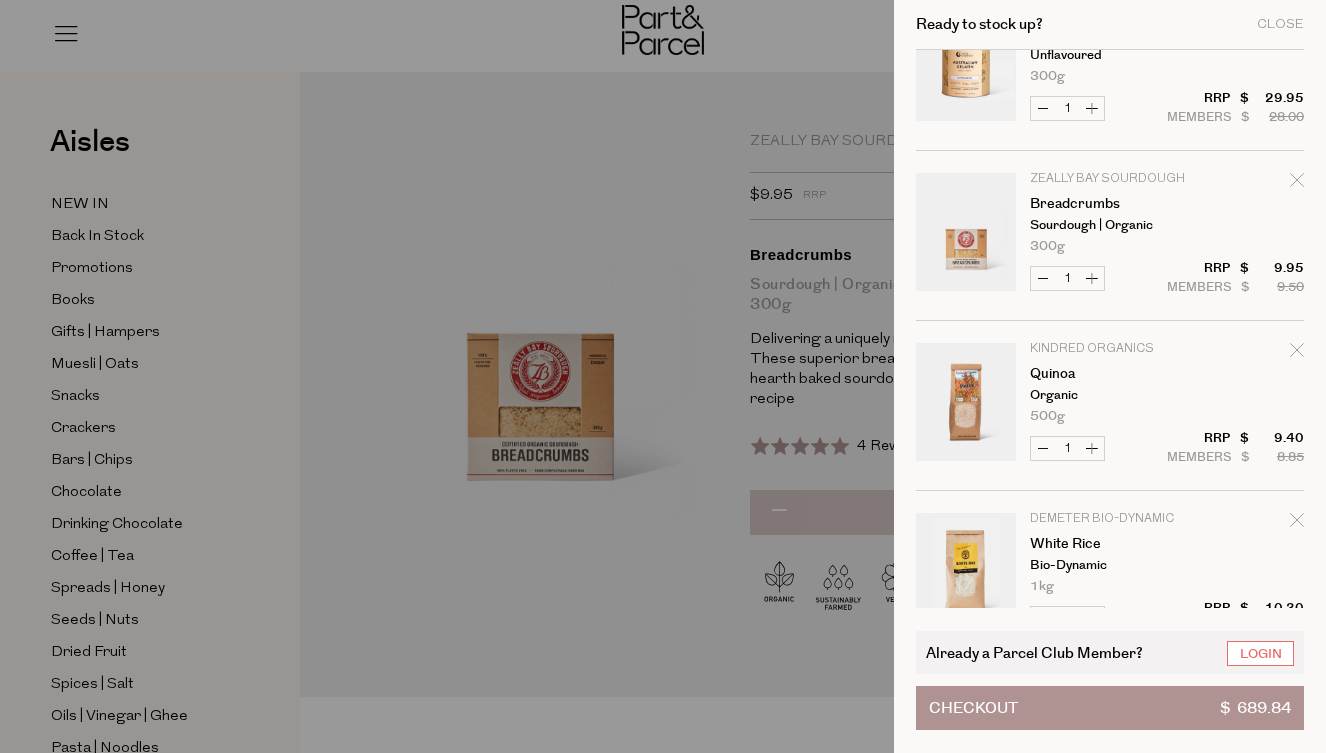 scroll, scrollTop: 1247, scrollLeft: 1, axis: both 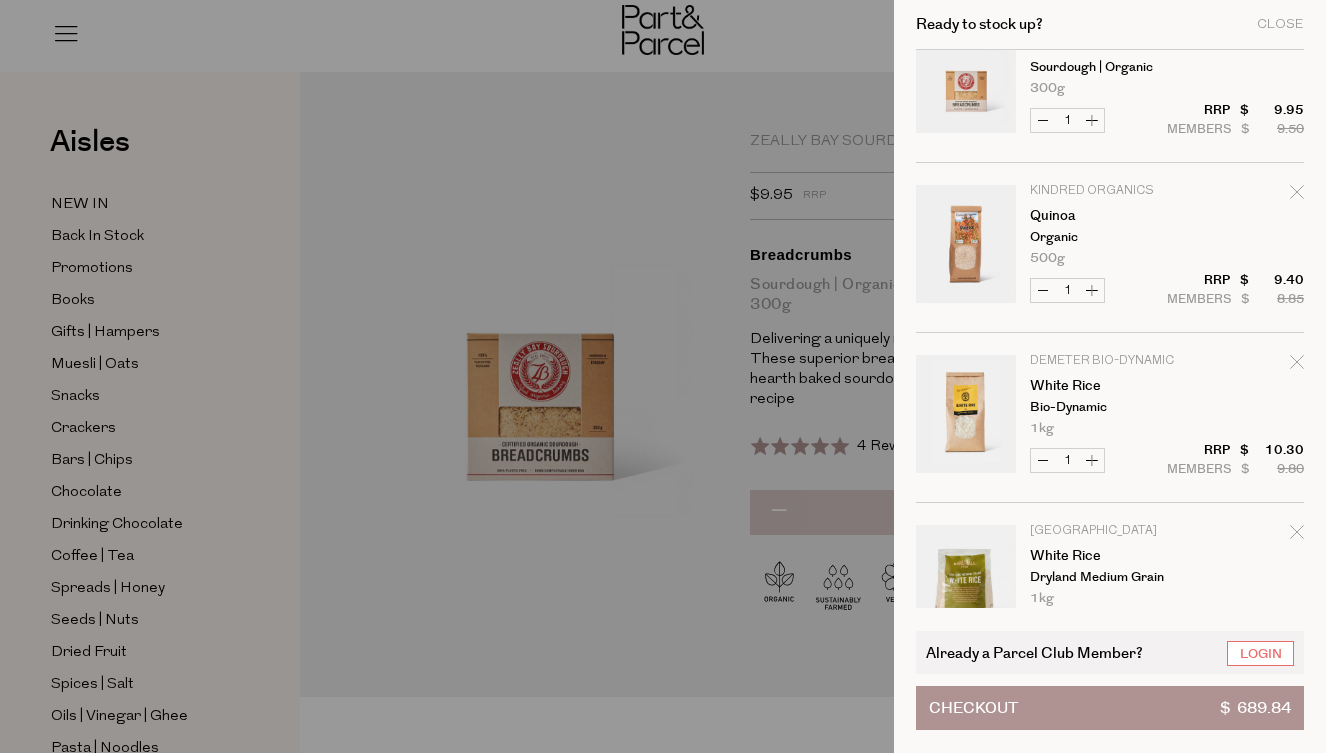 click at bounding box center [966, 247] 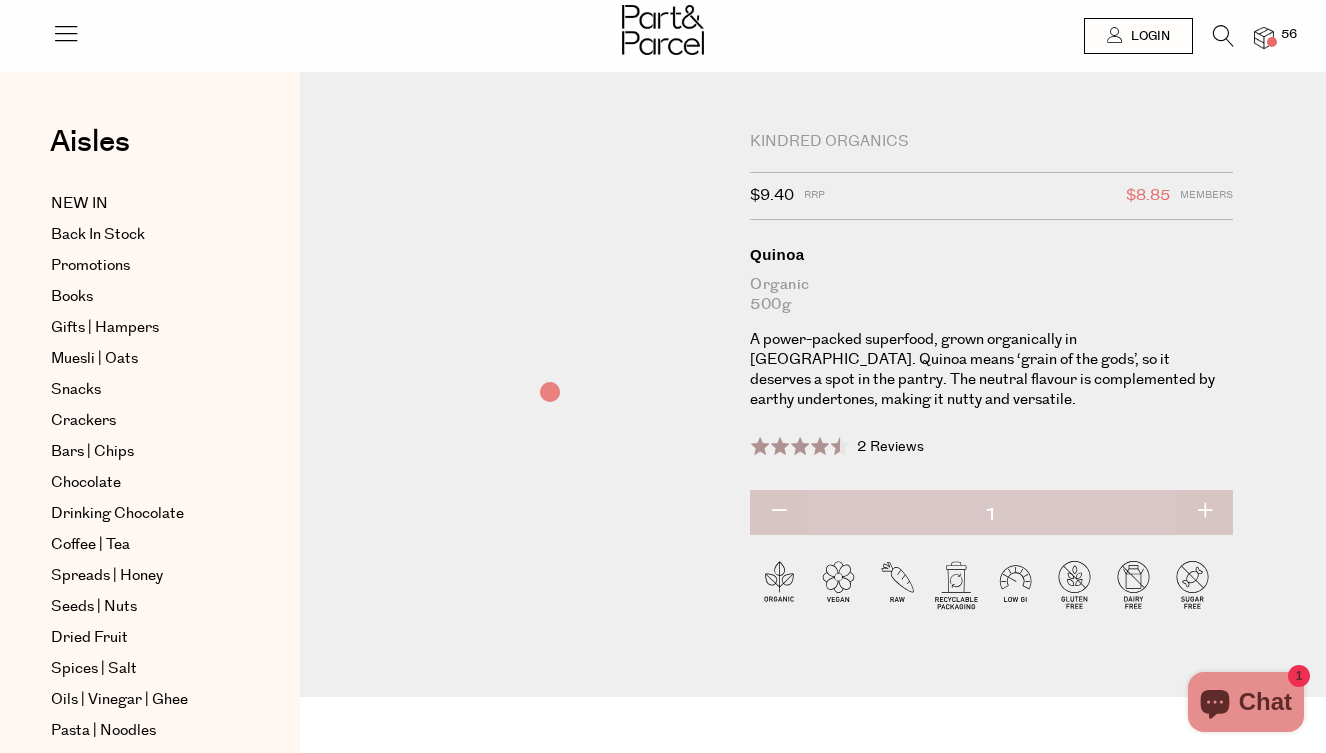 scroll, scrollTop: 9, scrollLeft: 0, axis: vertical 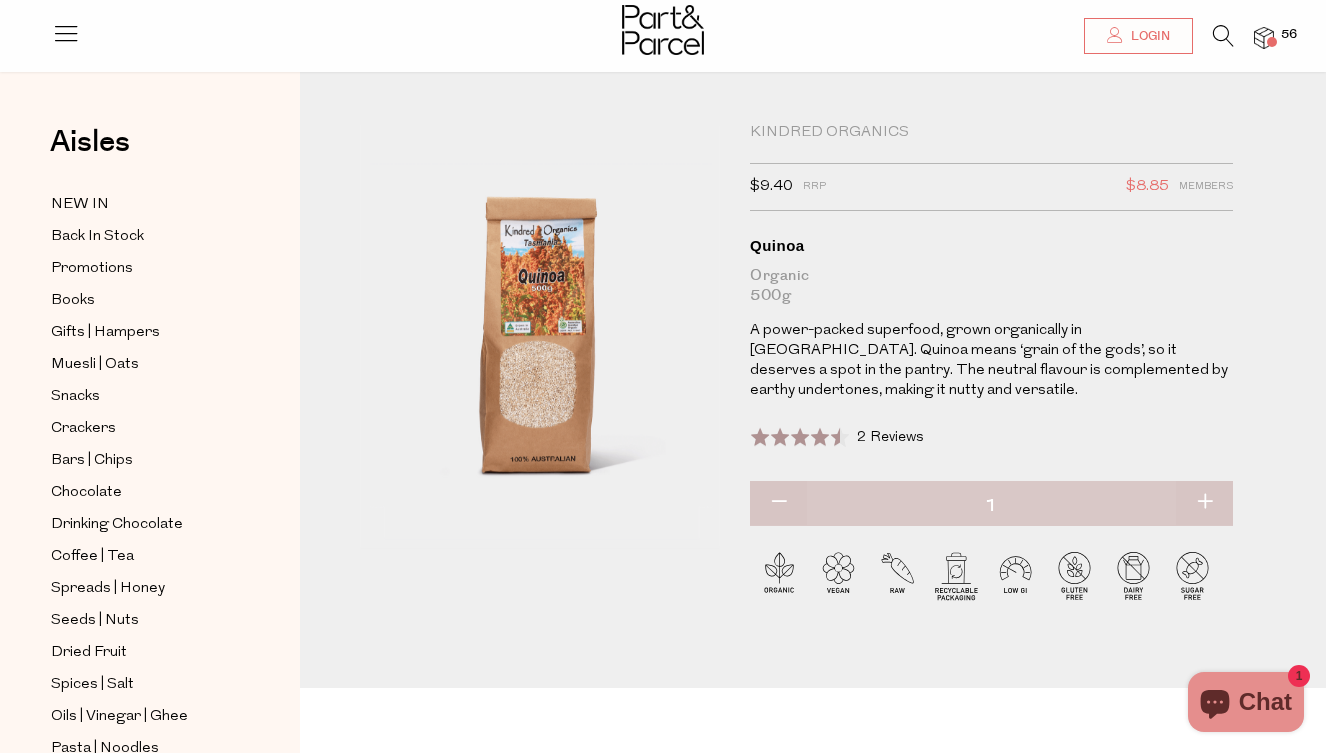 click on "56" at bounding box center [1289, 35] 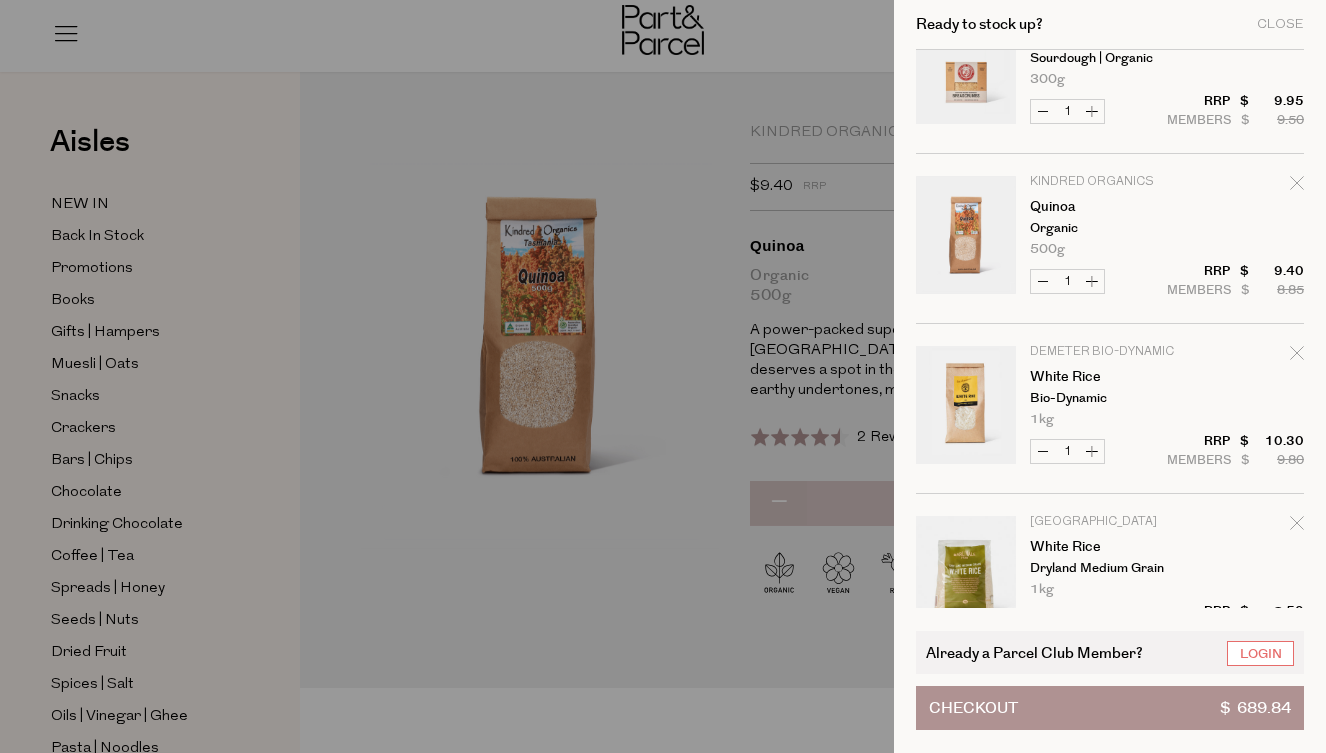 scroll, scrollTop: 1256, scrollLeft: 1, axis: both 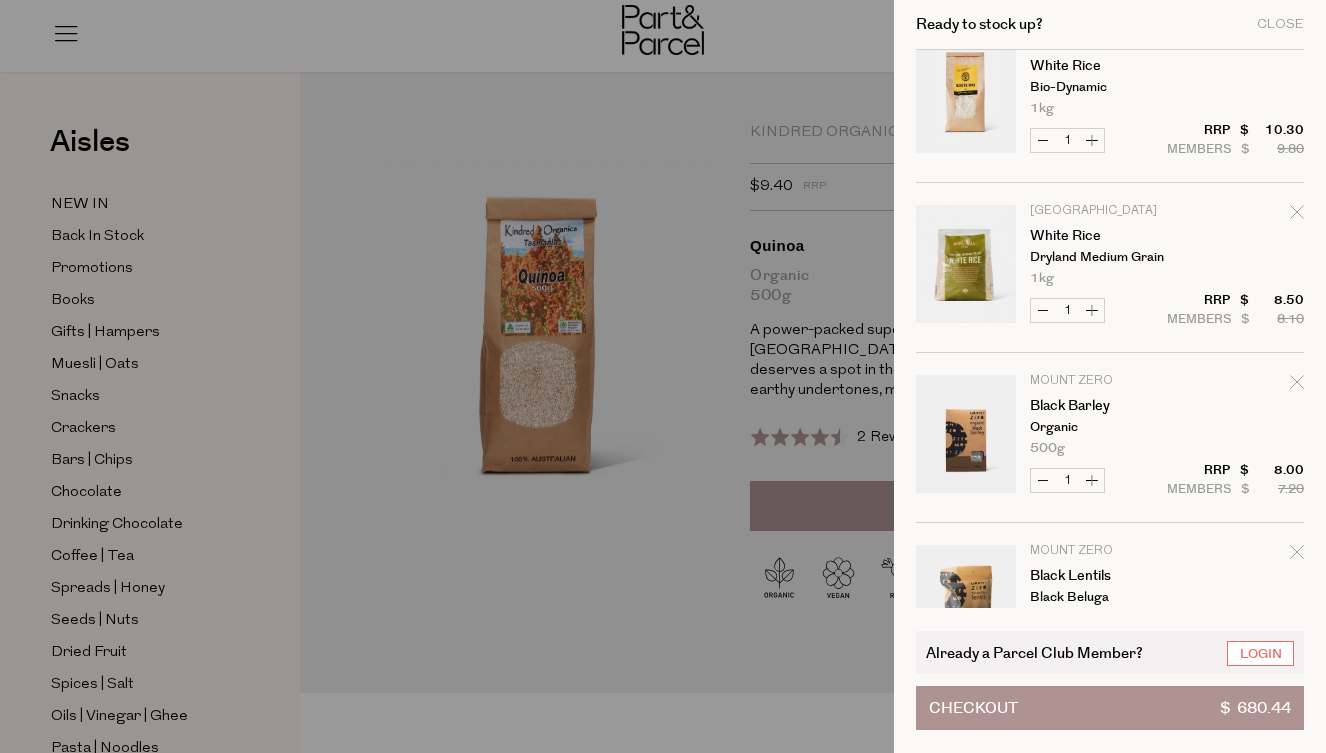 click on "Image
Product
Total
Qty
WAG
Bully Bites
100% Single Ingredient
200g
Only 6 Available
1 $" at bounding box center (1110, 329) 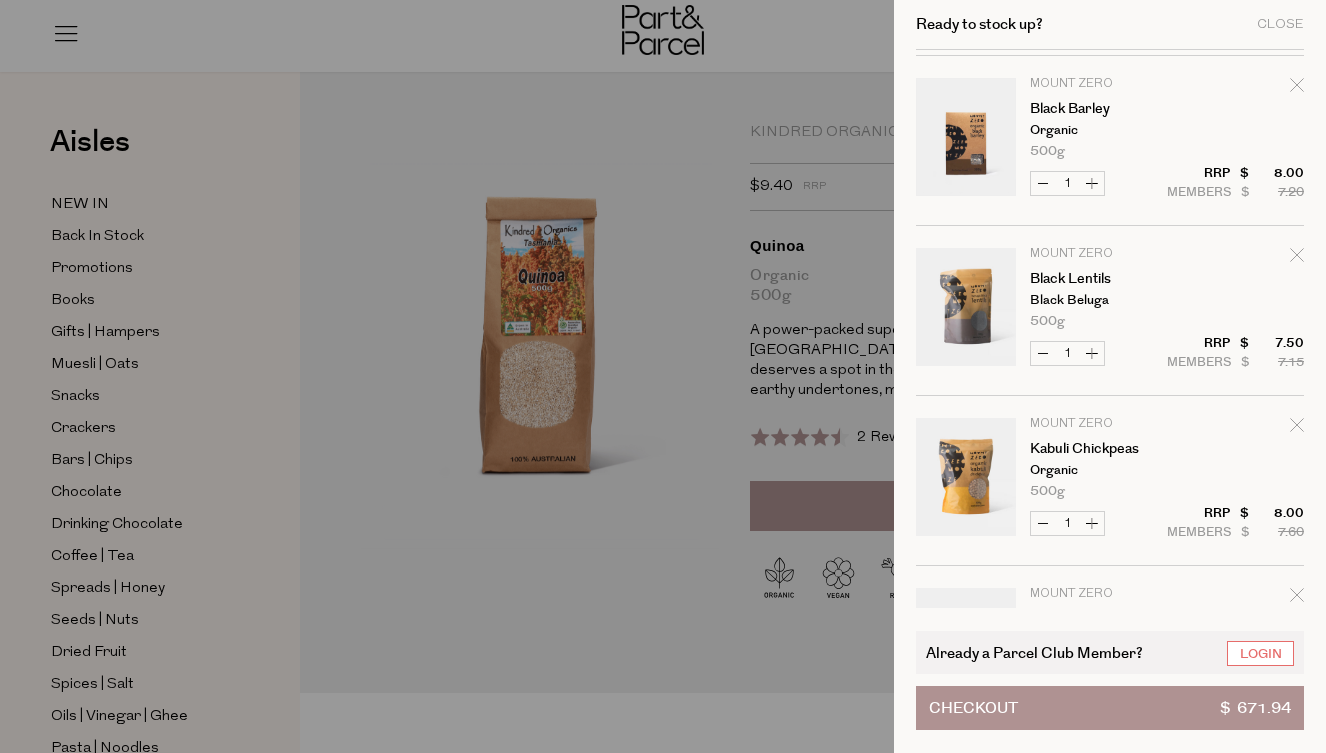 scroll, scrollTop: 1525, scrollLeft: 1, axis: both 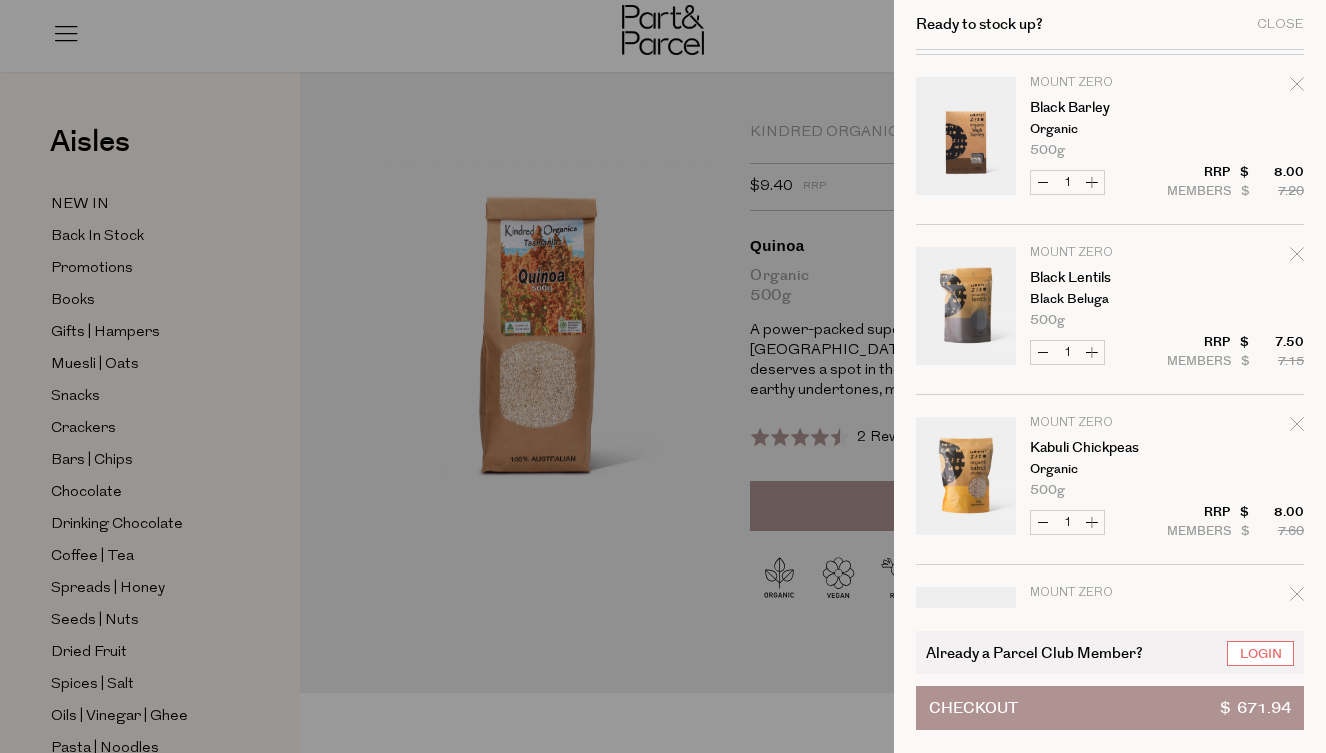 click 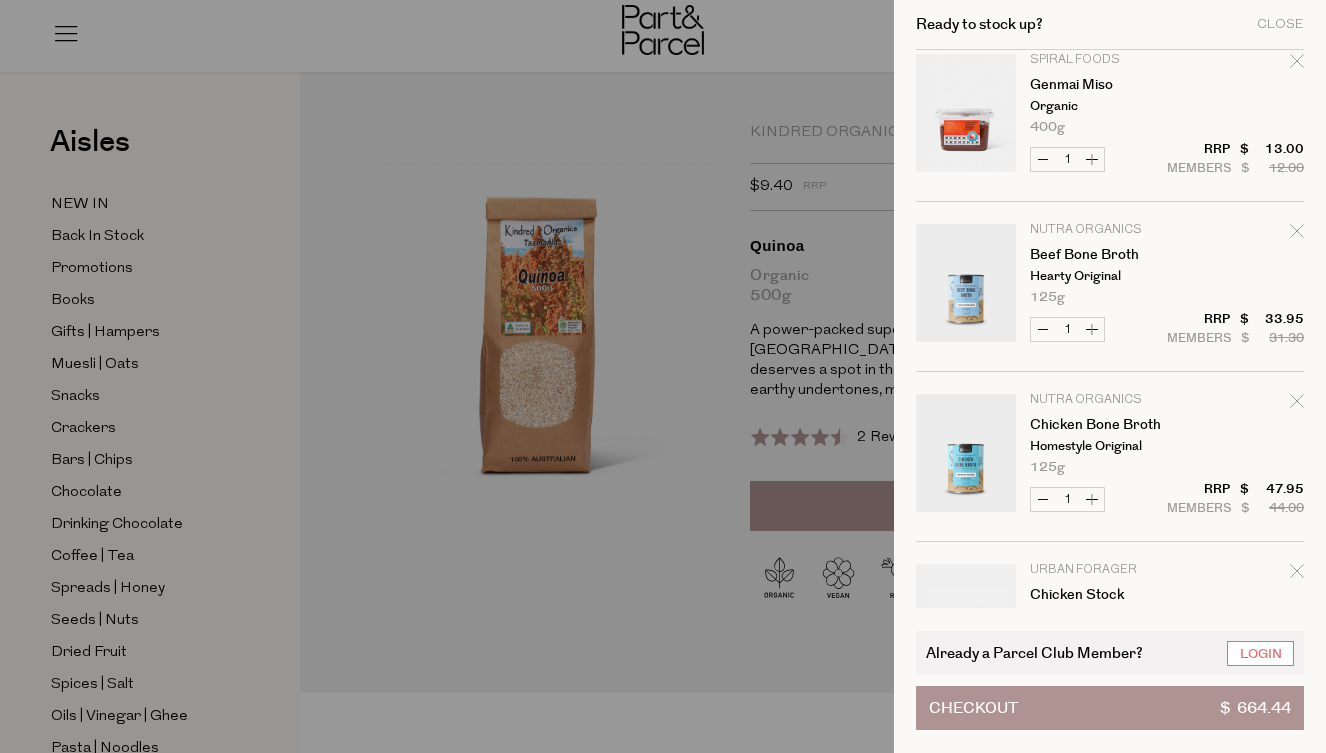 scroll, scrollTop: 2228, scrollLeft: 1, axis: both 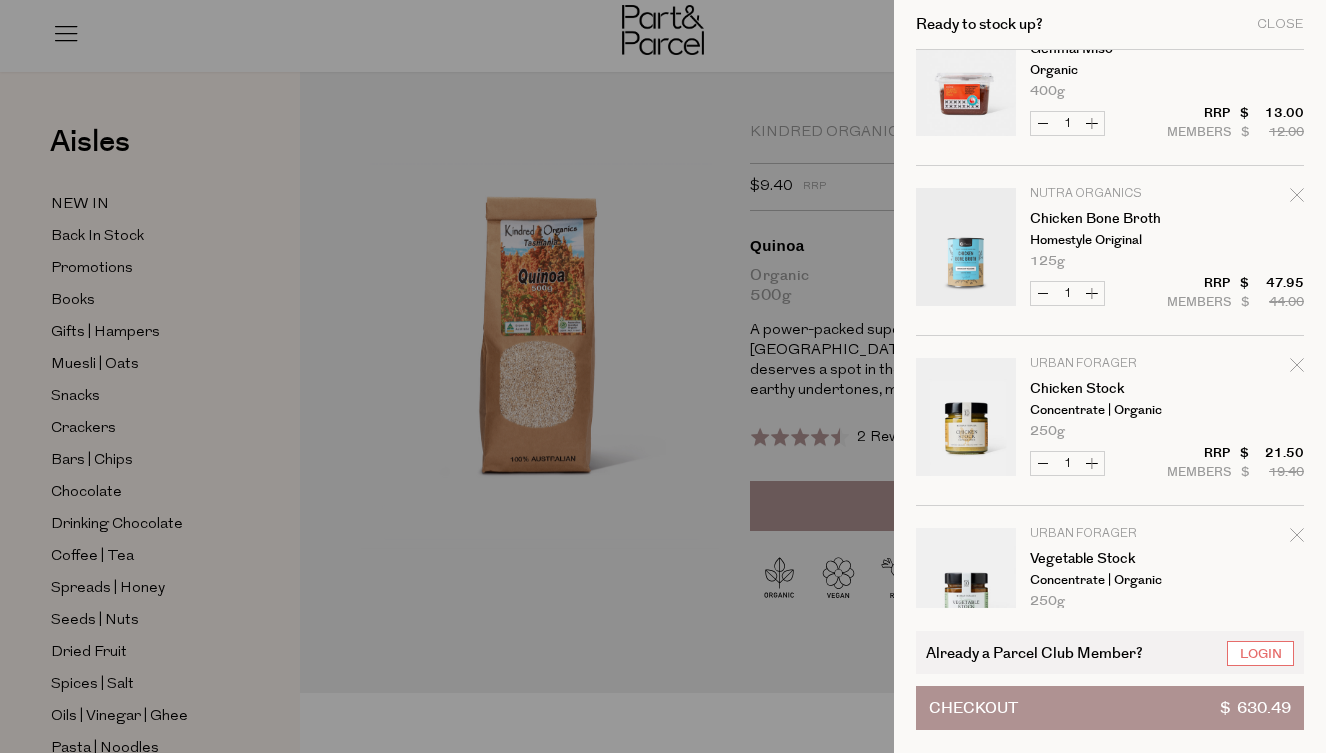 click 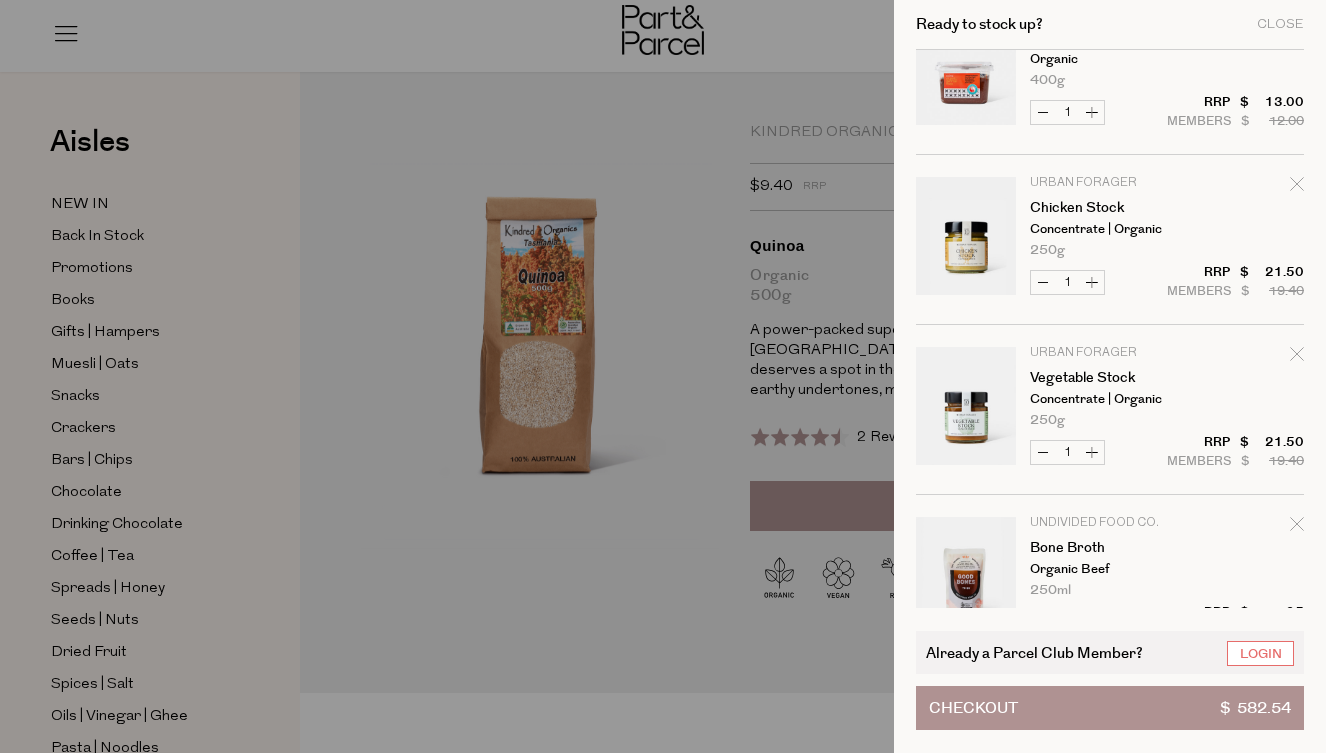 scroll, scrollTop: 2249, scrollLeft: 1, axis: both 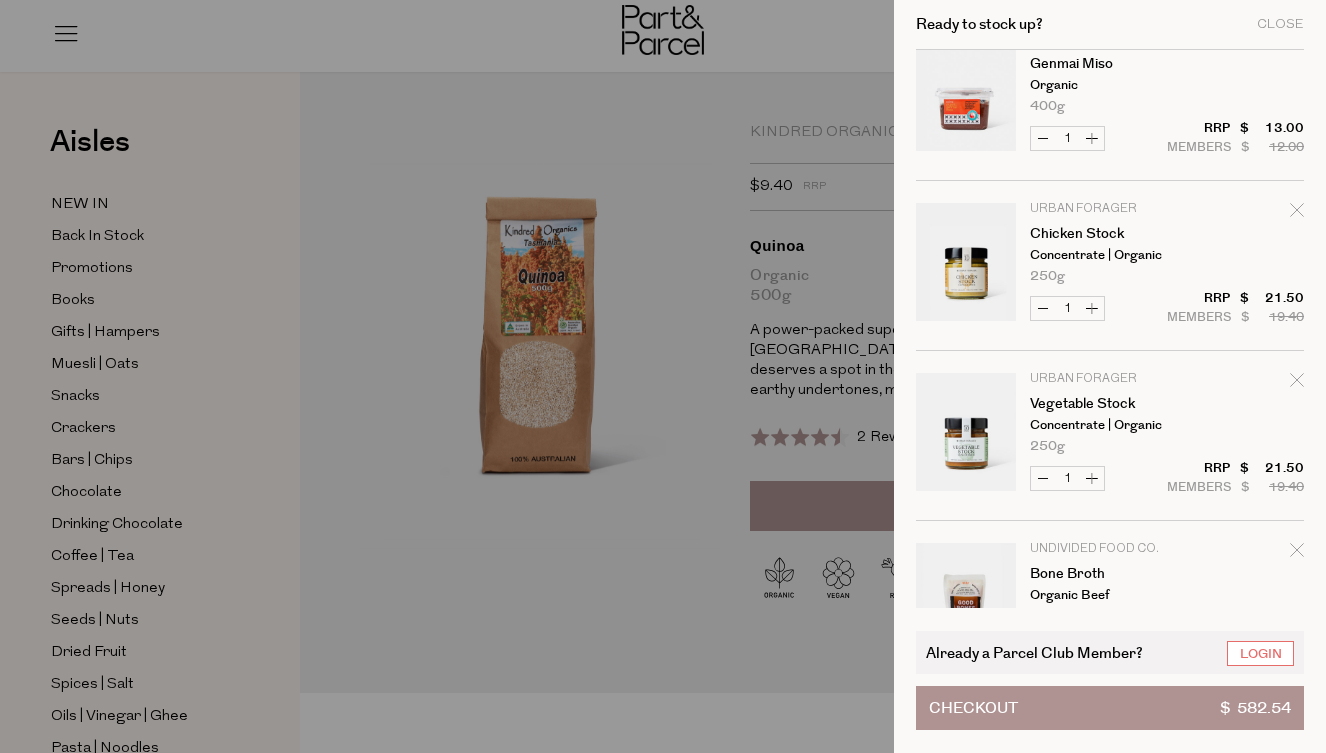 click 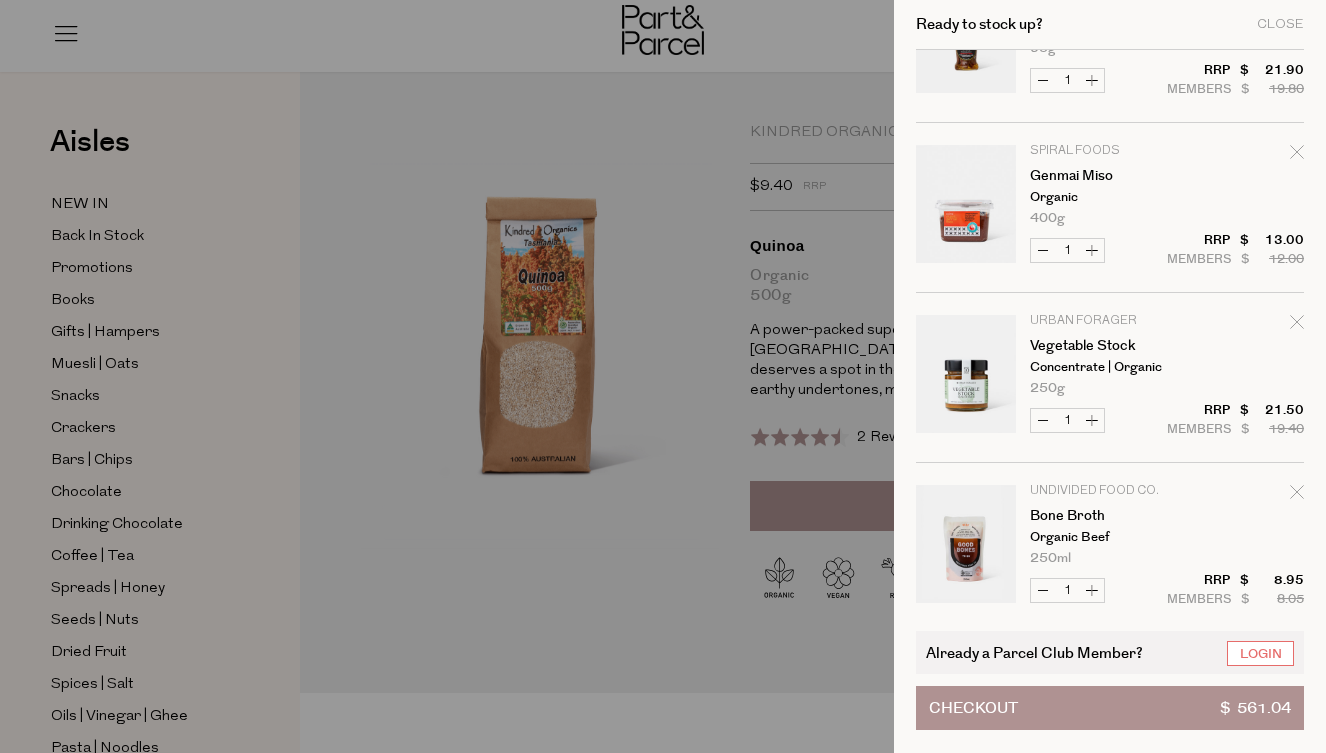 scroll, scrollTop: 2148, scrollLeft: 0, axis: vertical 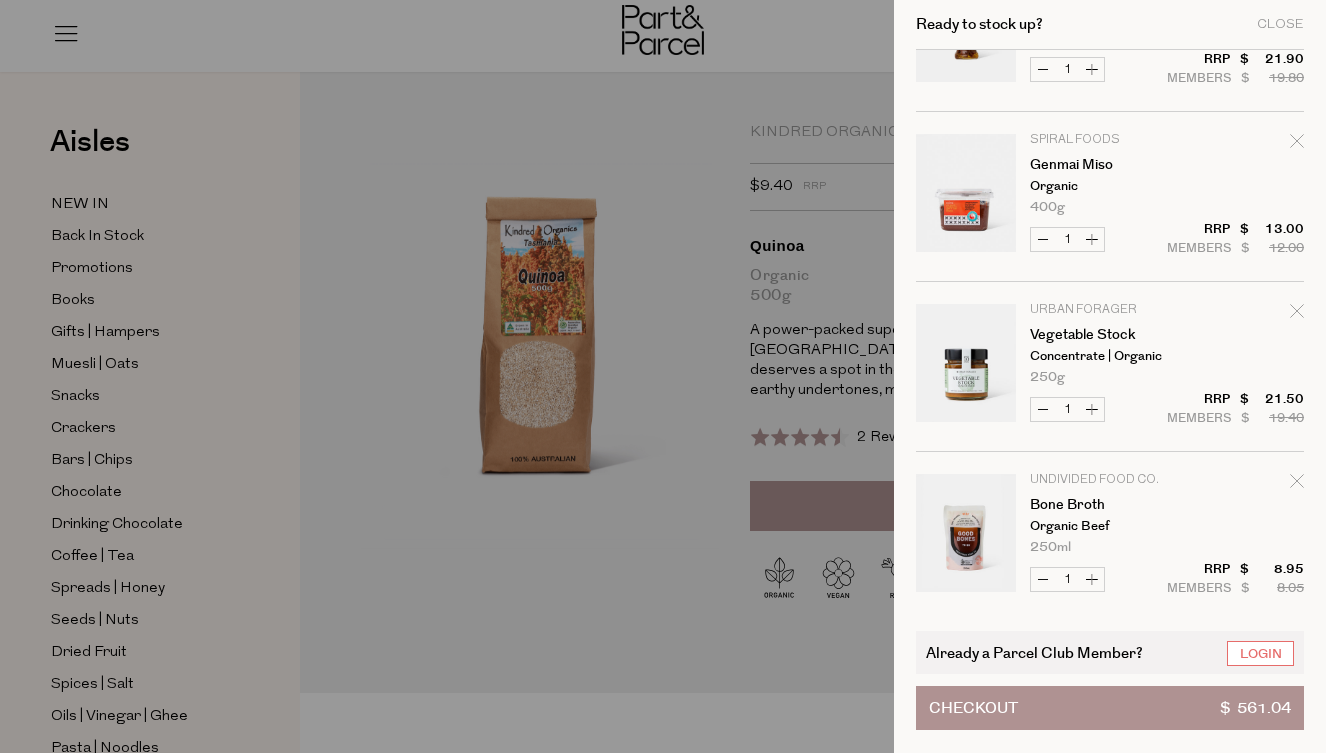 click 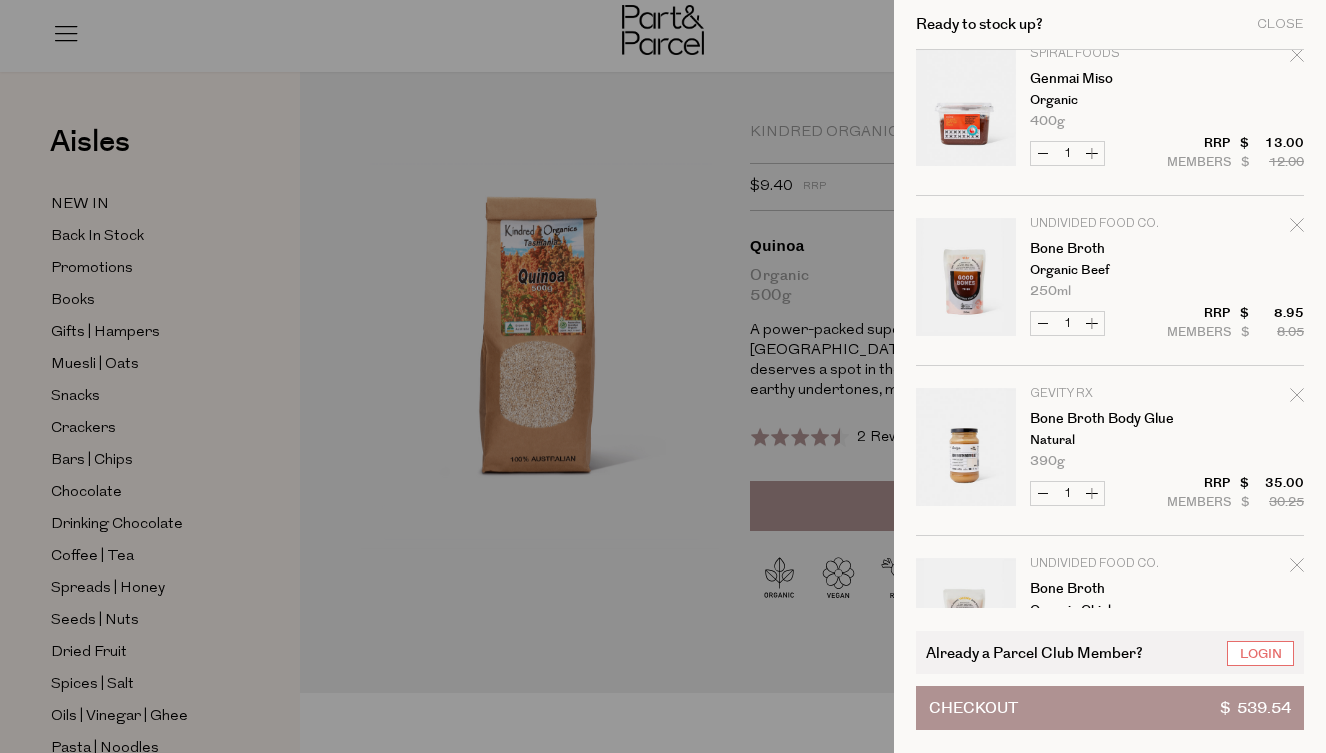 scroll, scrollTop: 2237, scrollLeft: 1, axis: both 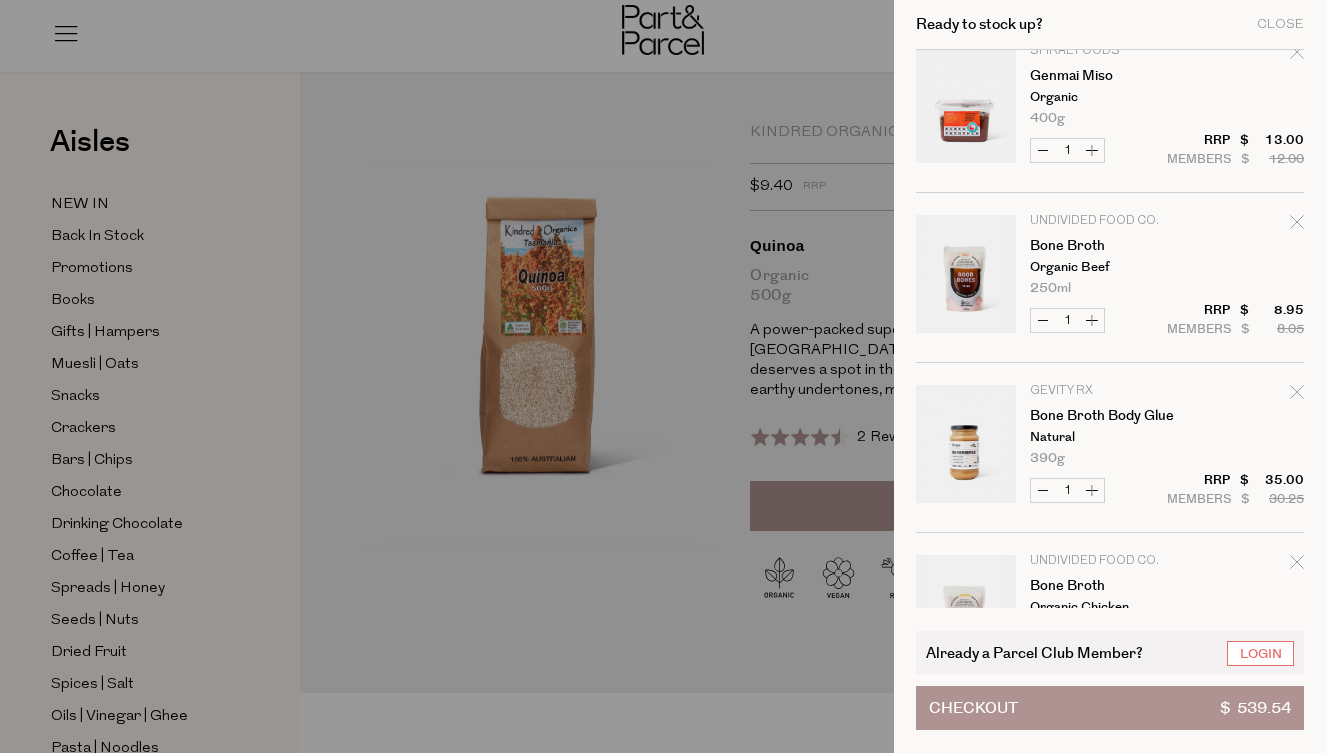 click 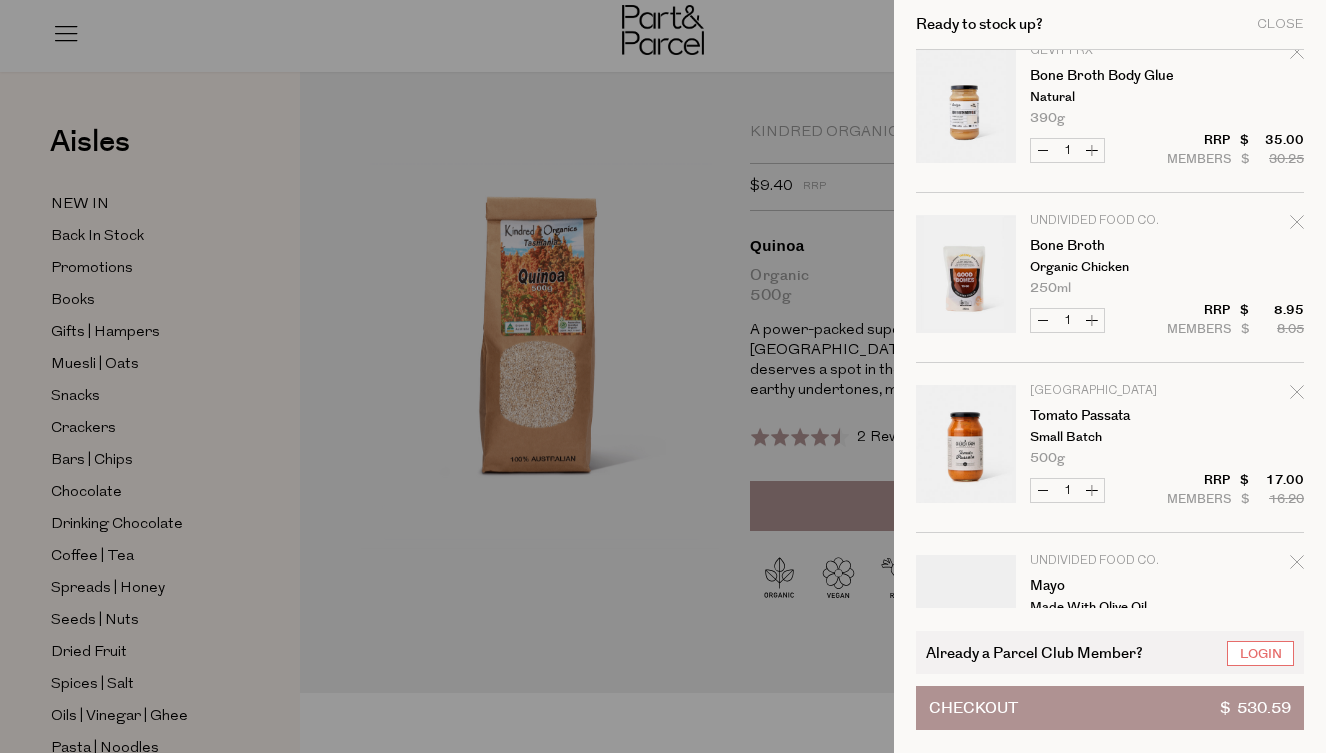 scroll, scrollTop: 2251, scrollLeft: 1, axis: both 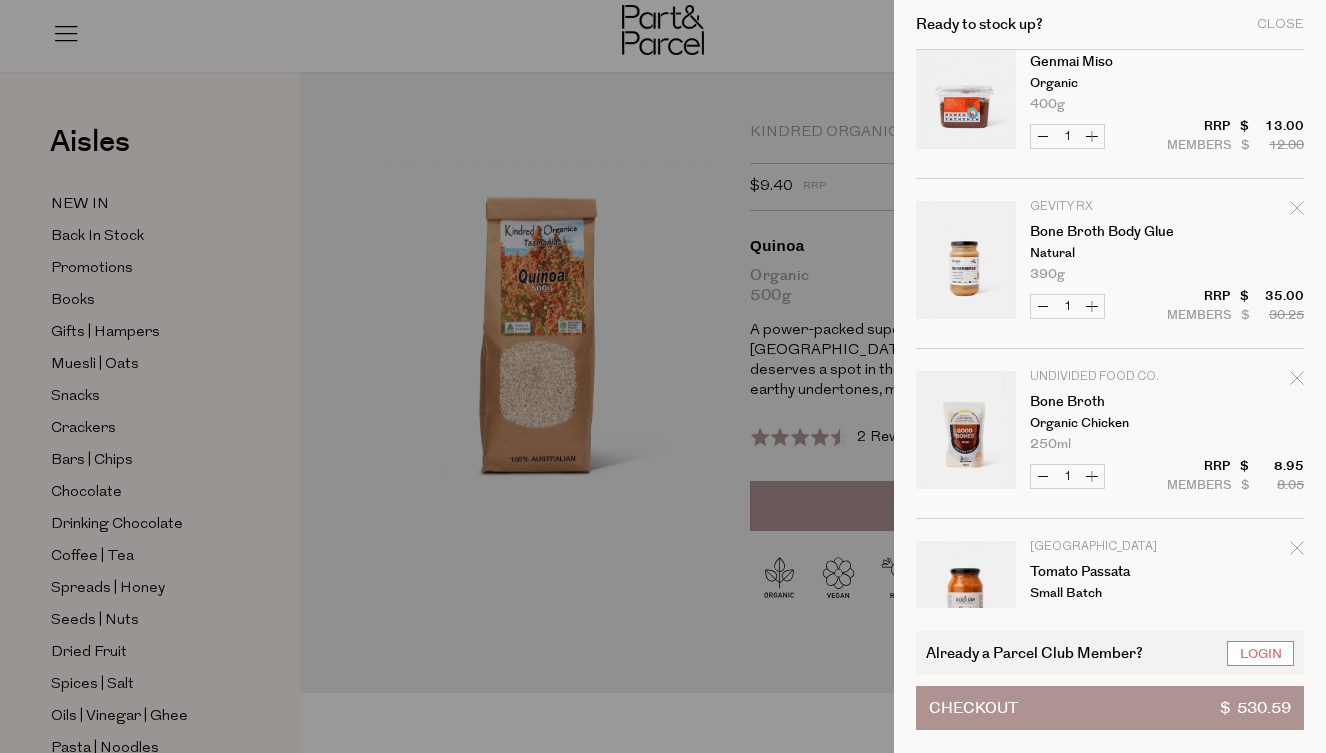 click 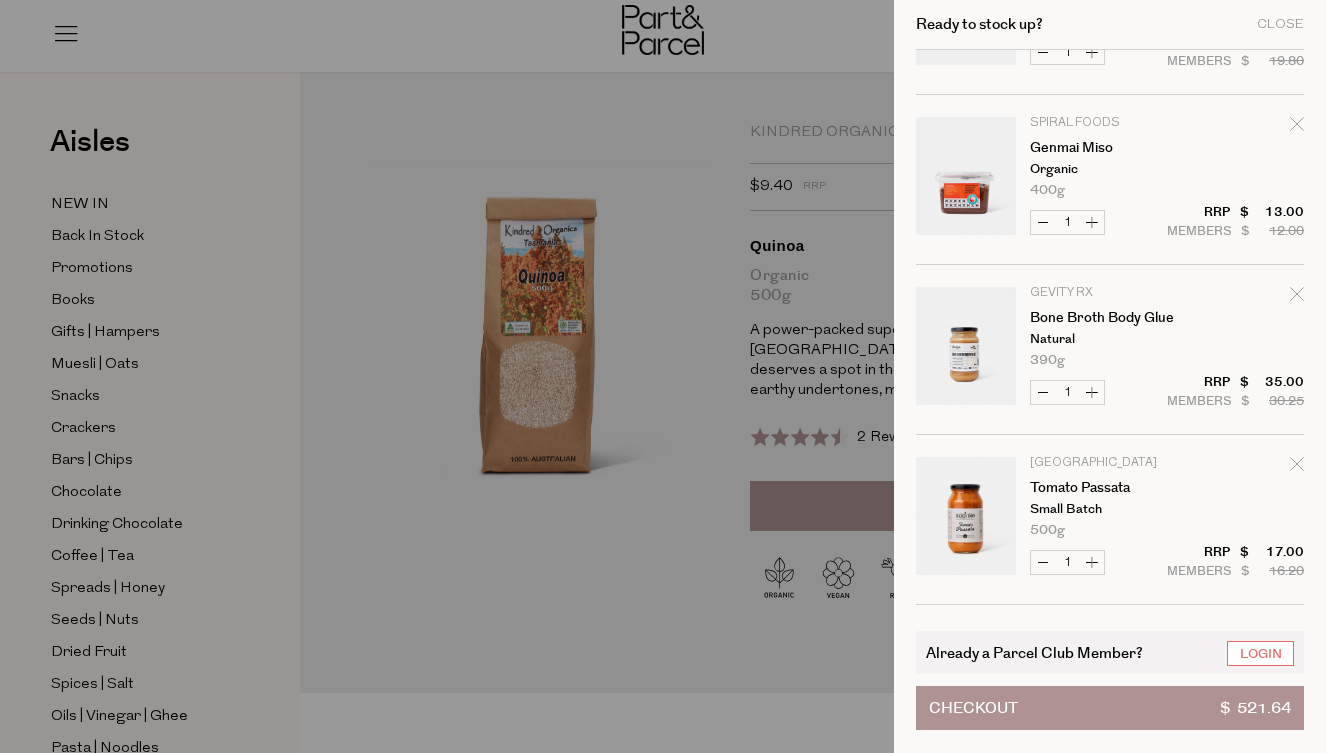 scroll, scrollTop: 2165, scrollLeft: 1, axis: both 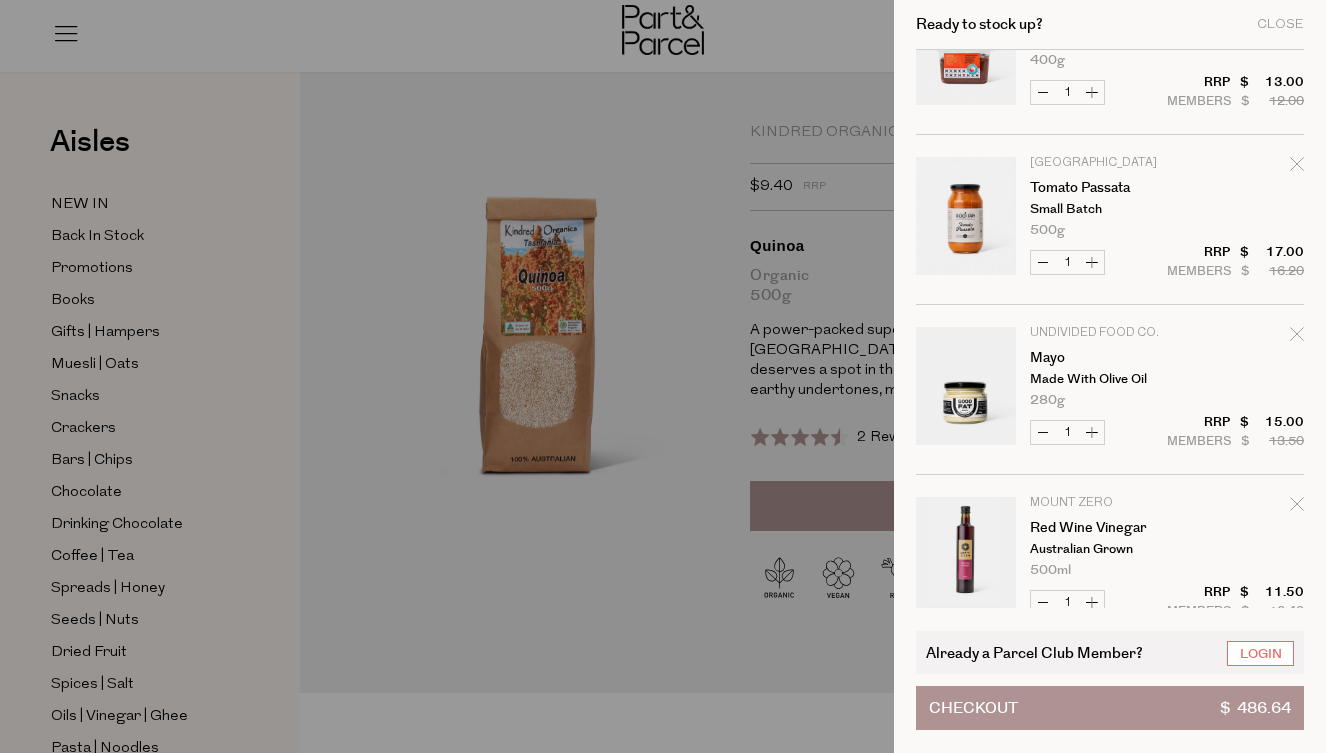 click at bounding box center [966, 219] 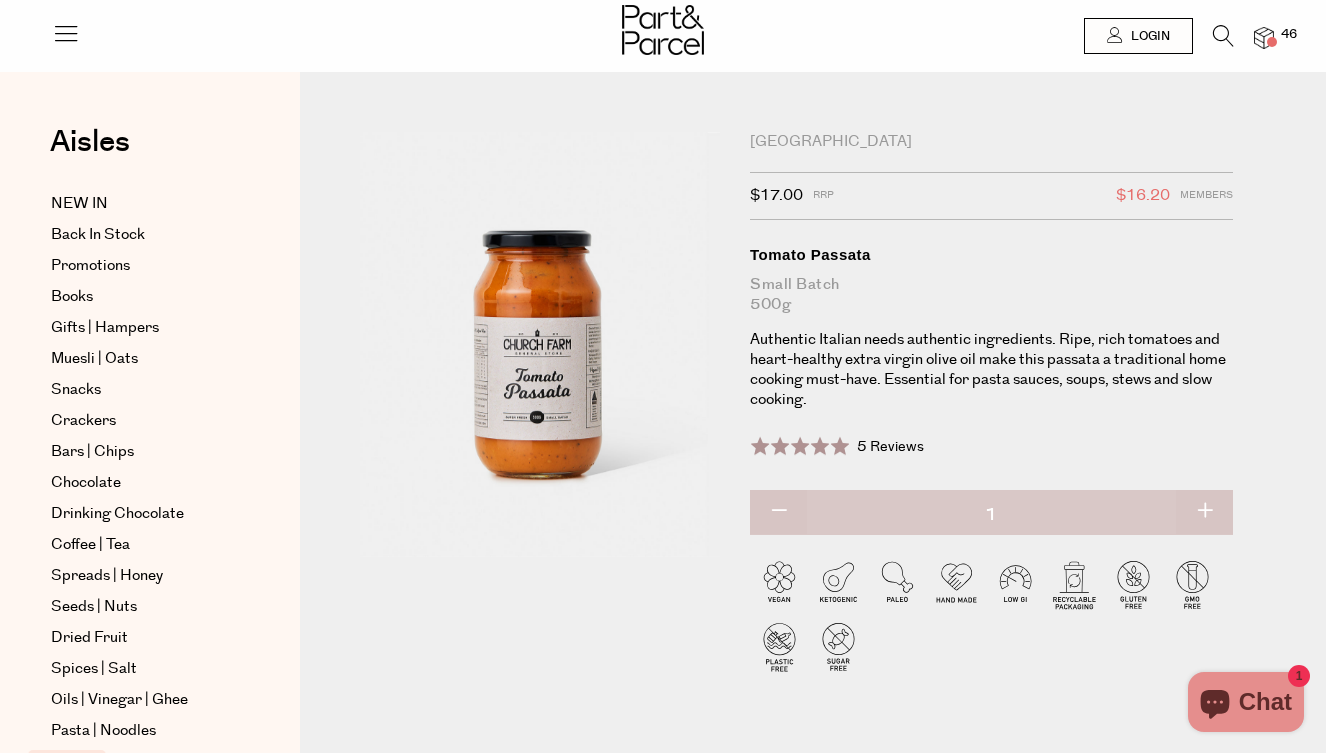 scroll, scrollTop: 0, scrollLeft: 0, axis: both 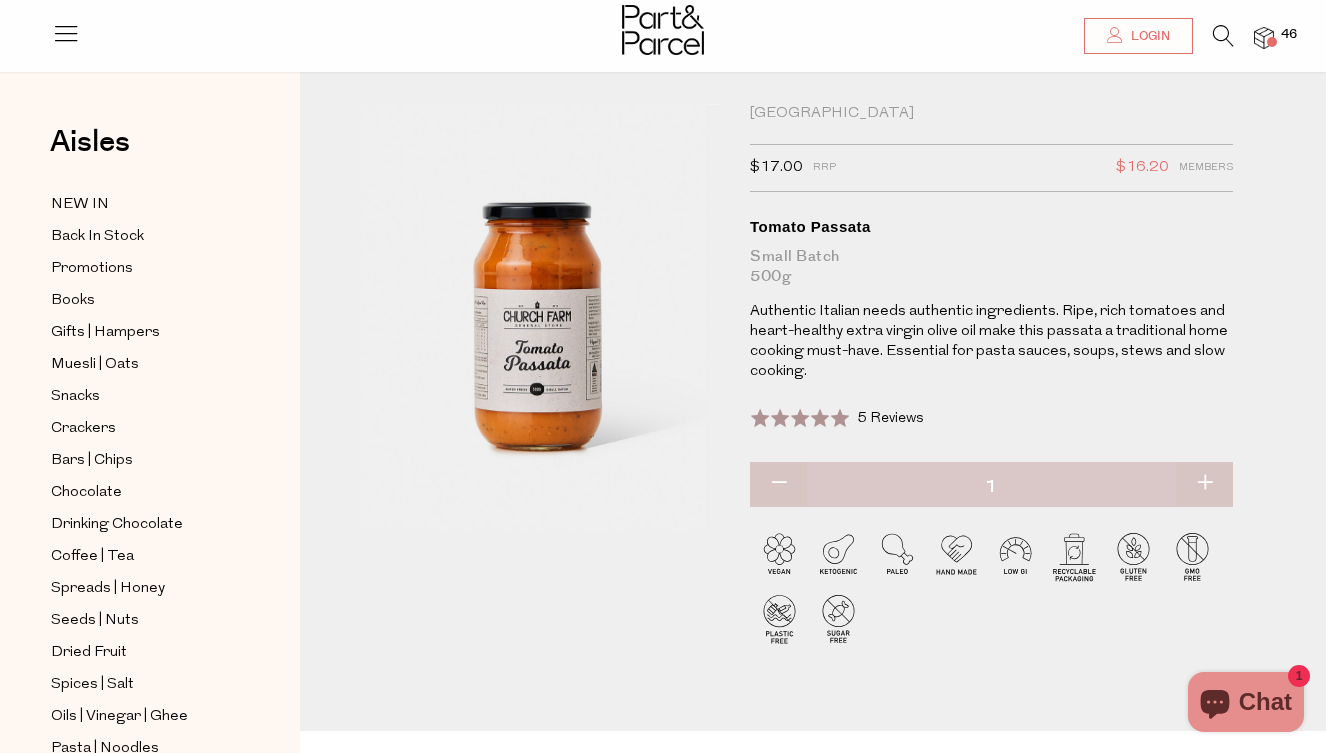 click at bounding box center [1264, 38] 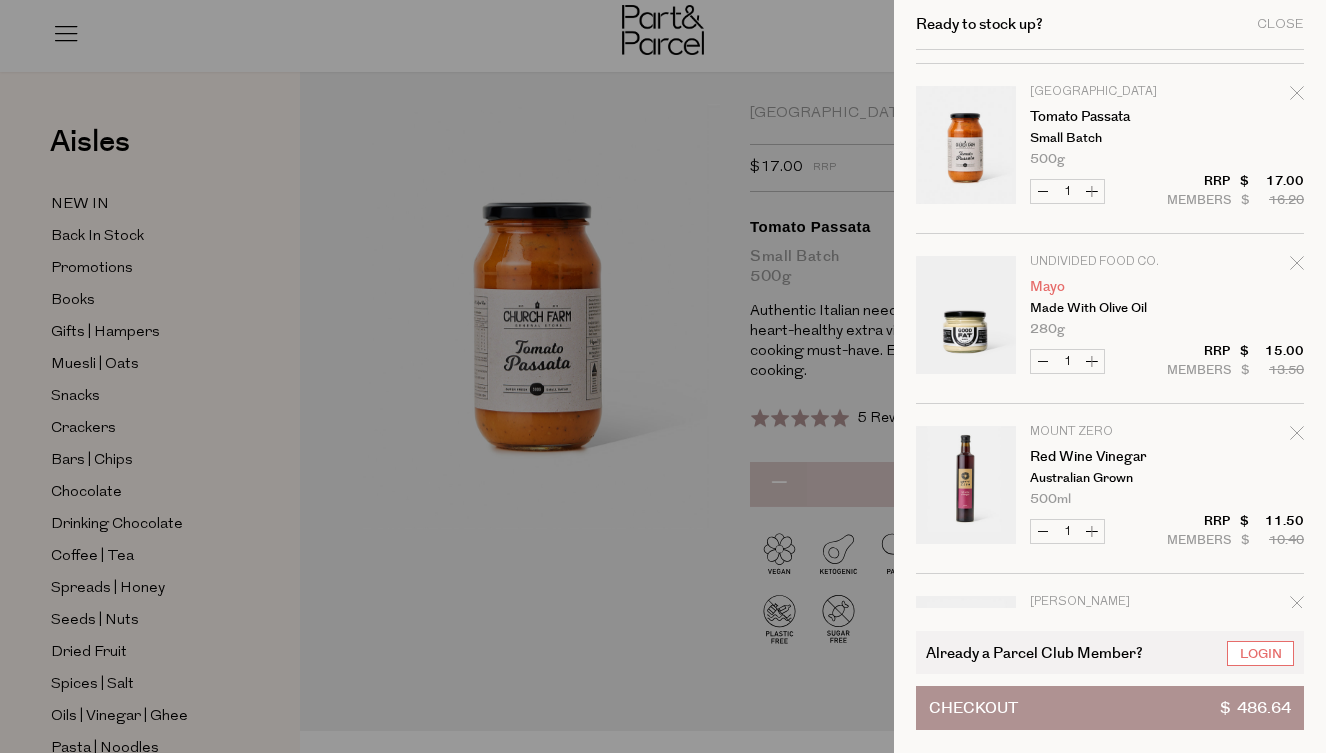 scroll, scrollTop: 2366, scrollLeft: 1, axis: both 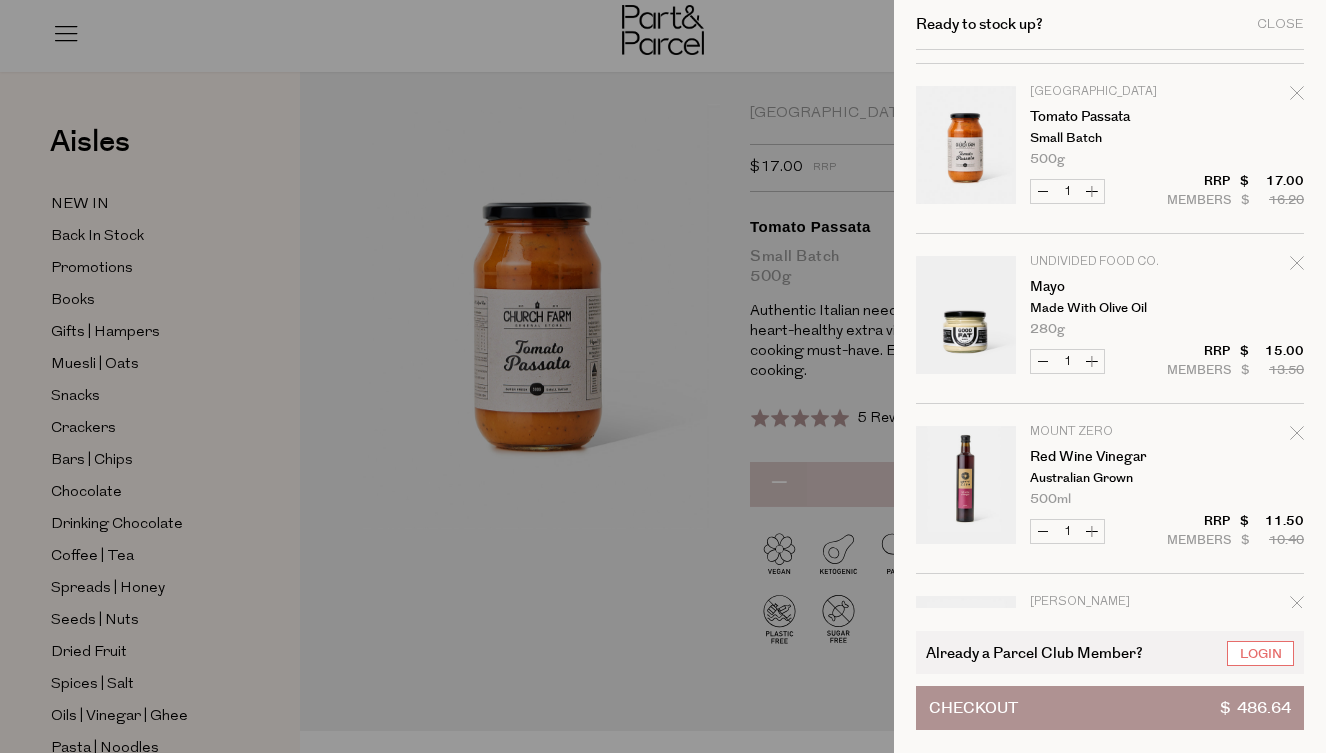 click at bounding box center [966, 318] 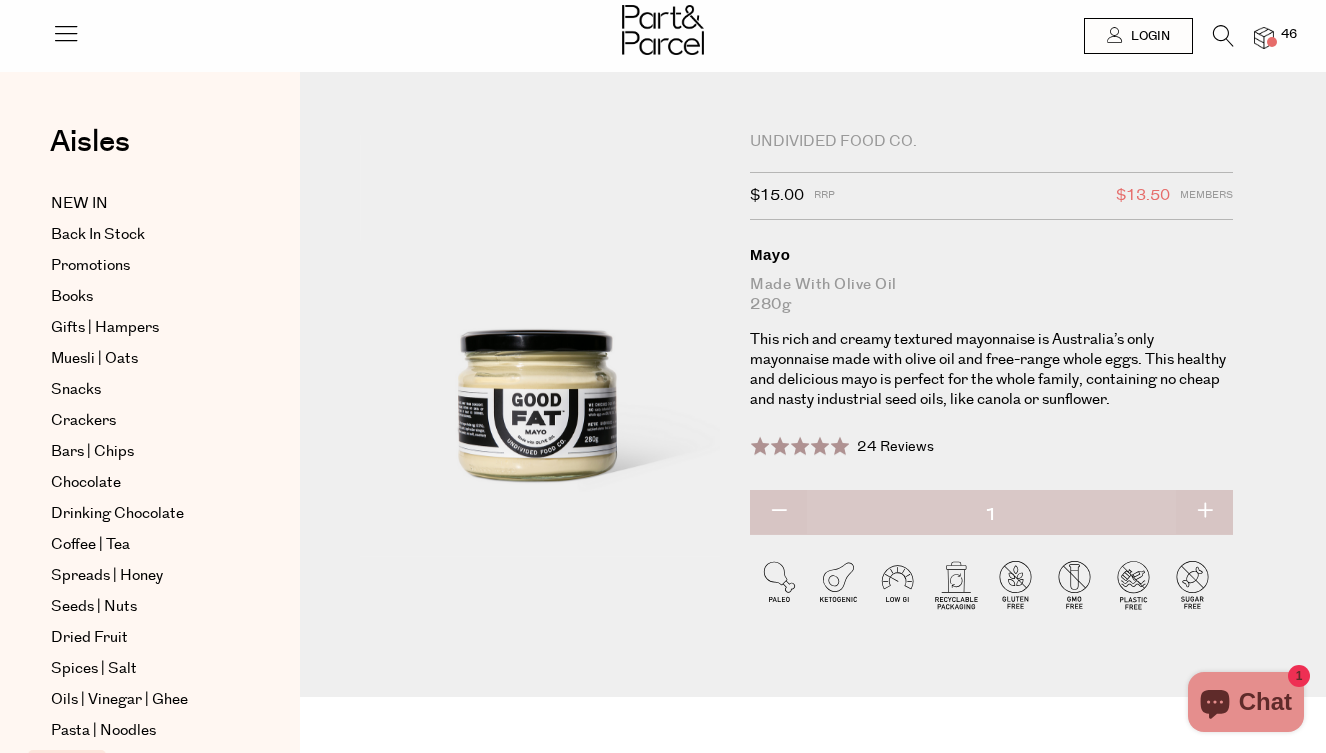 scroll, scrollTop: 23, scrollLeft: 0, axis: vertical 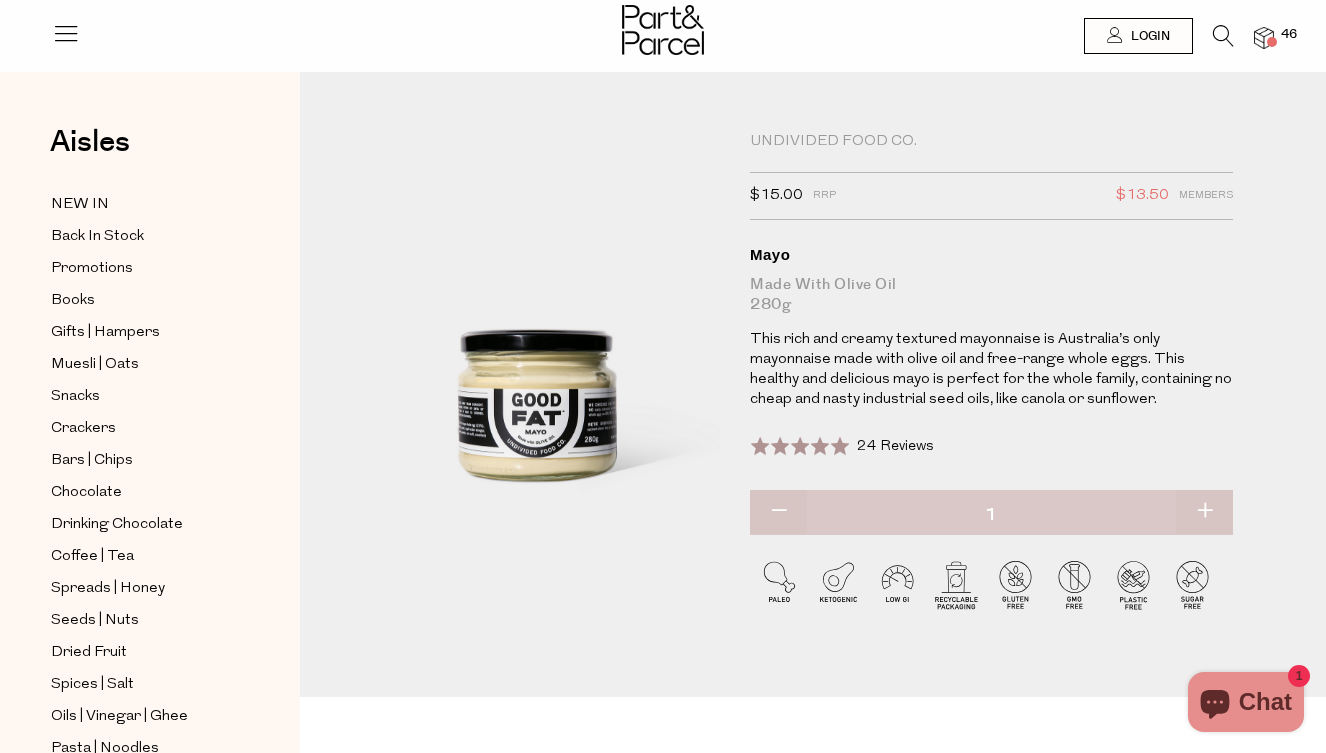 click on "46" at bounding box center [1289, 35] 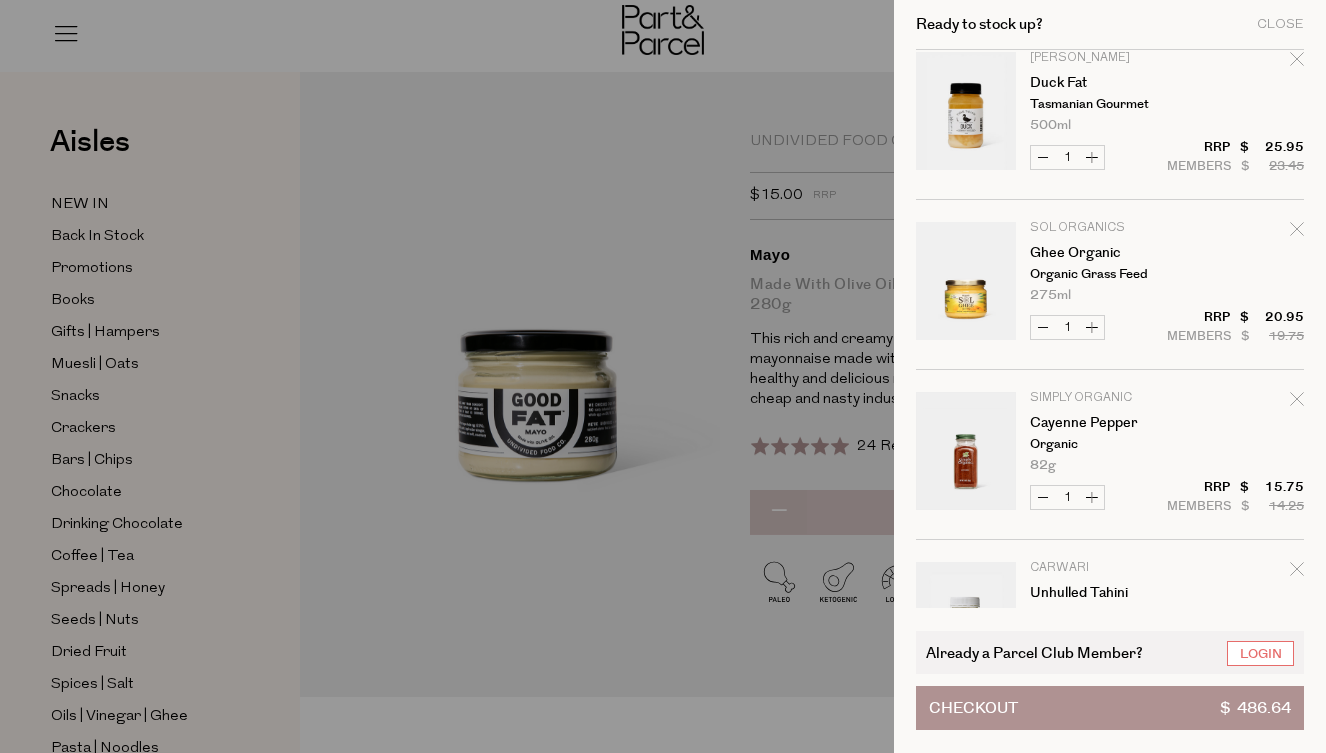 scroll, scrollTop: 2911, scrollLeft: 1, axis: both 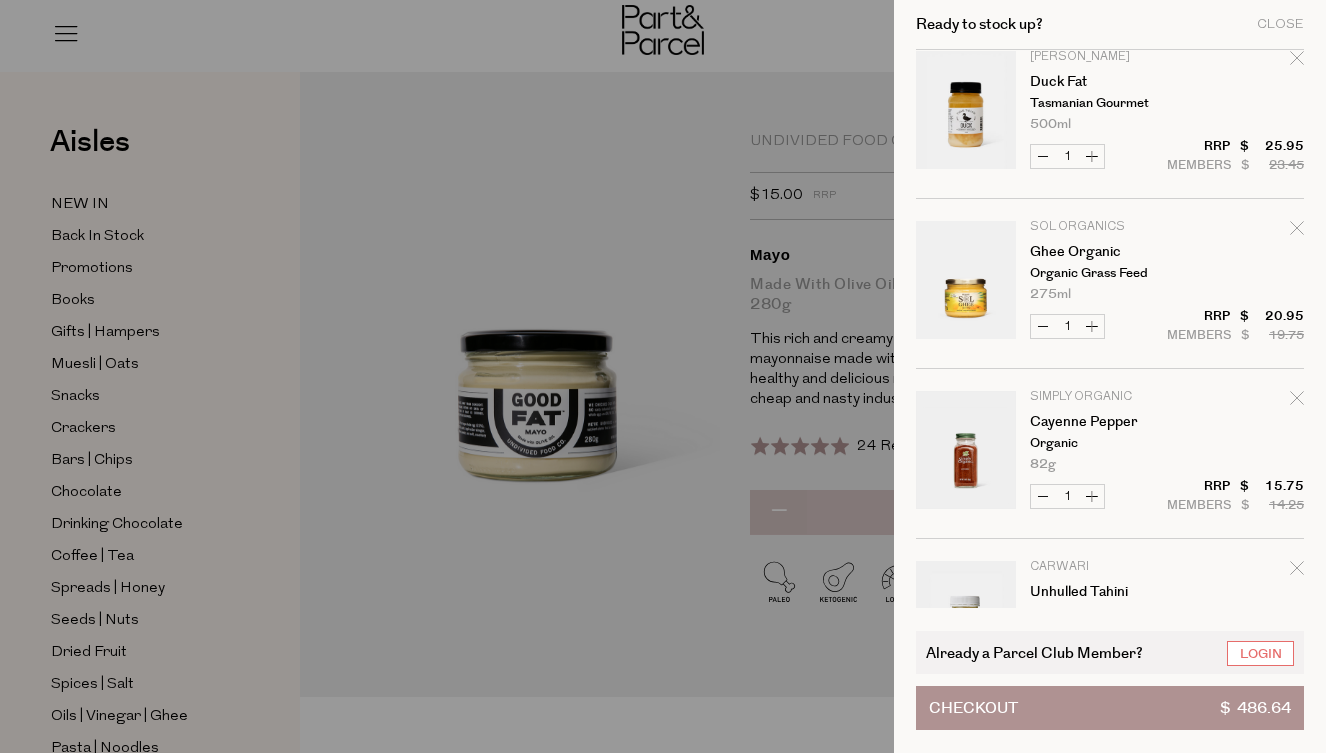 click at bounding box center (966, 283) 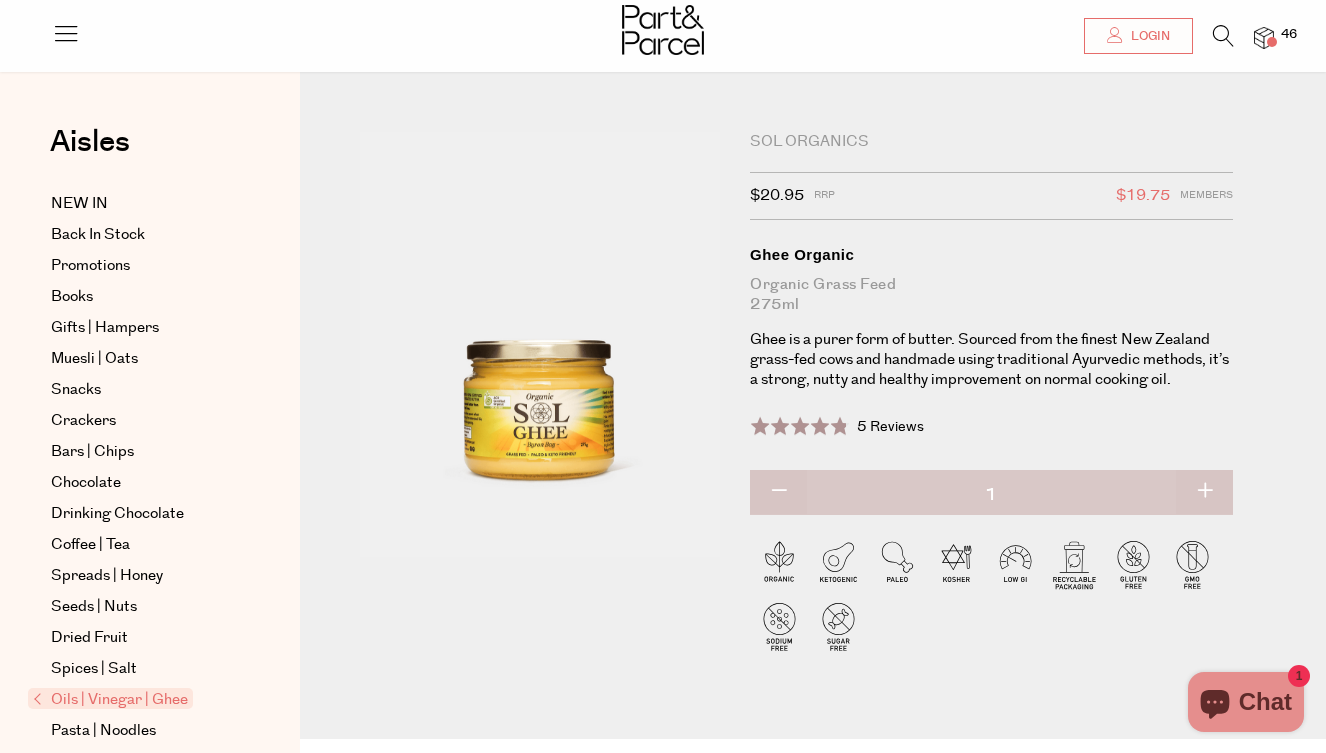 scroll, scrollTop: 146, scrollLeft: 0, axis: vertical 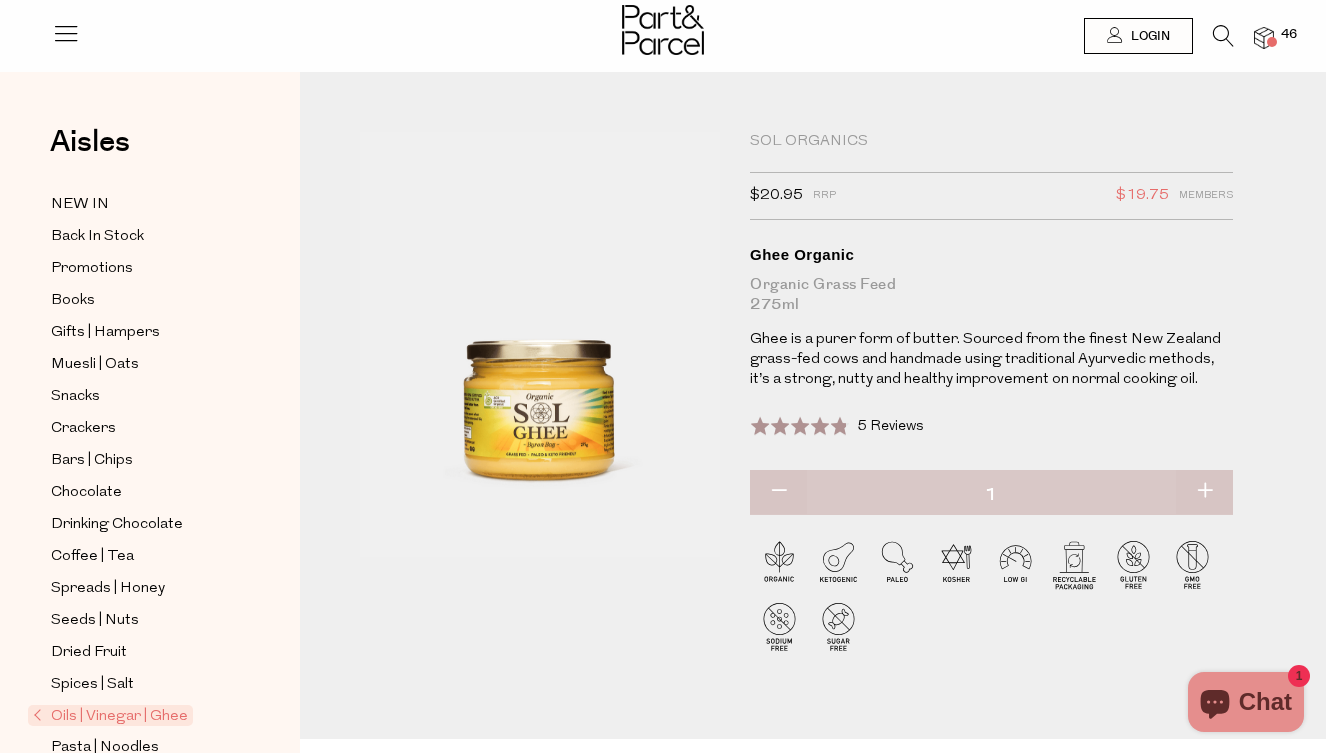 click at bounding box center [1272, 42] 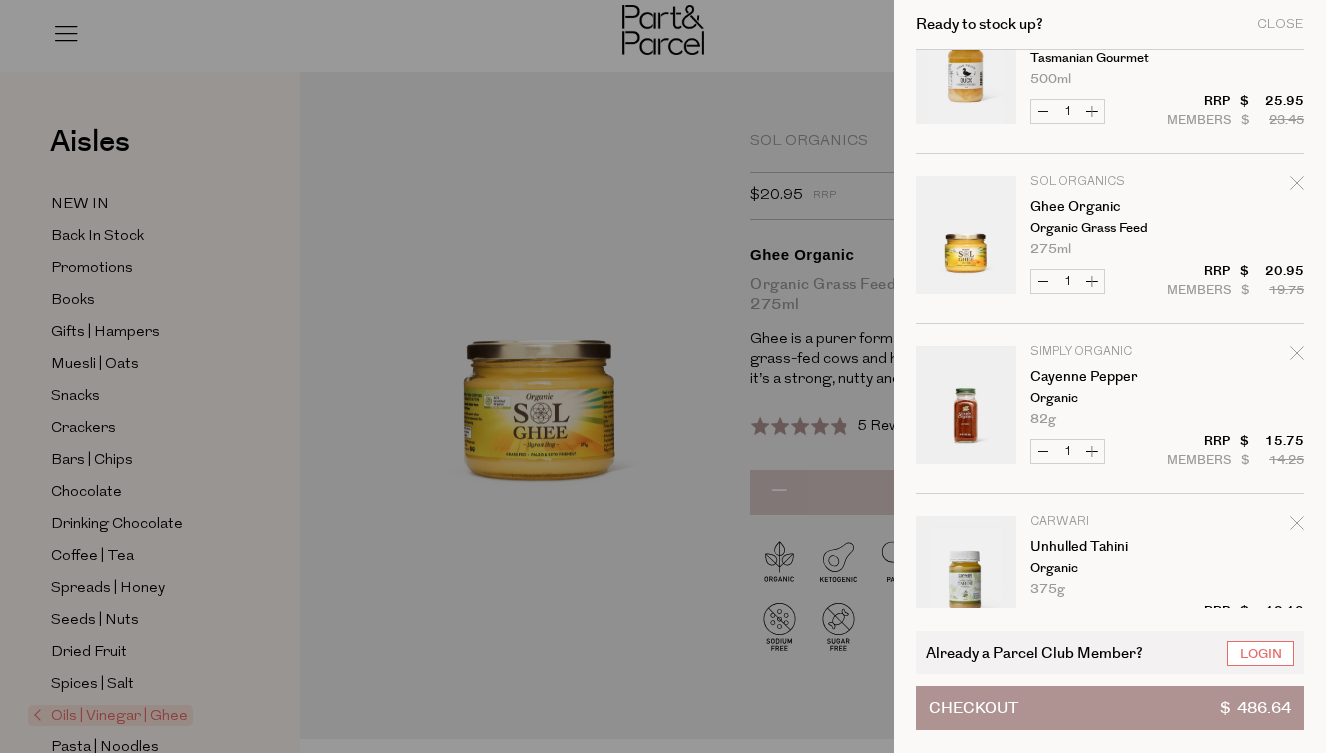 scroll, scrollTop: 2960, scrollLeft: 0, axis: vertical 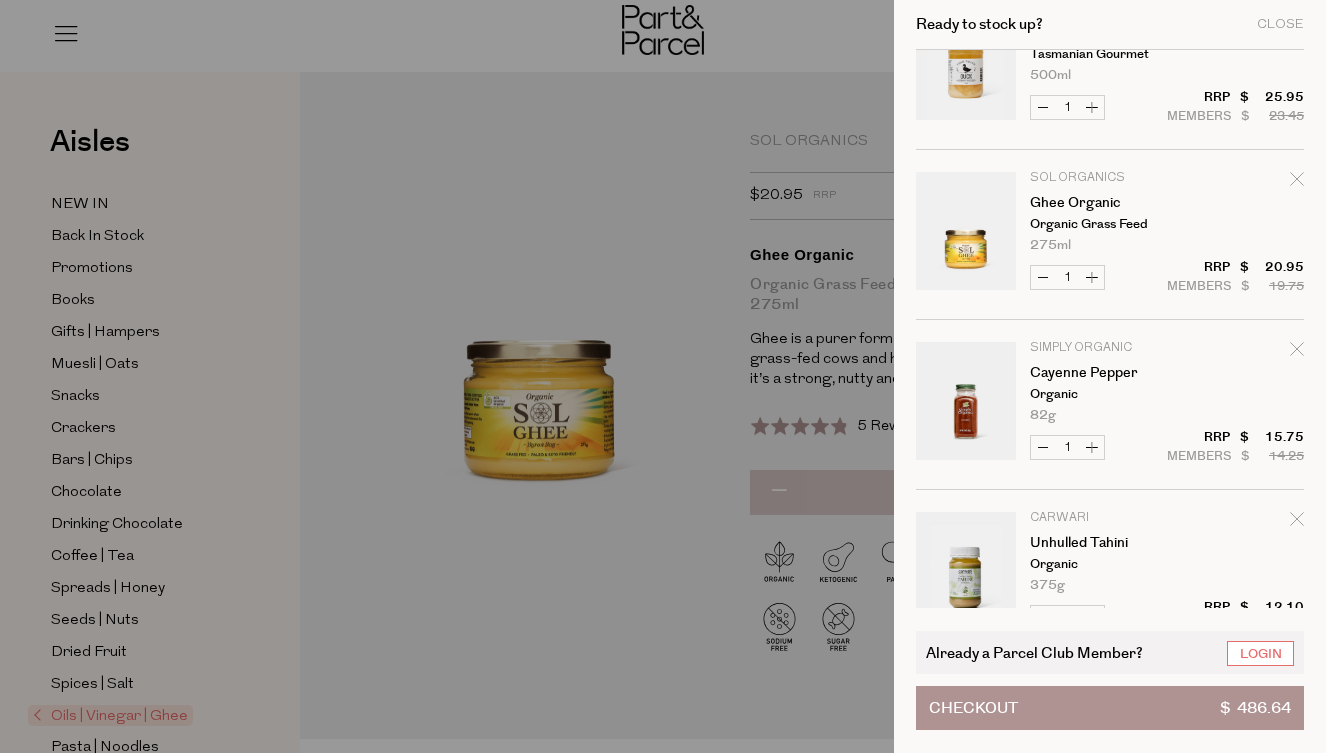 click 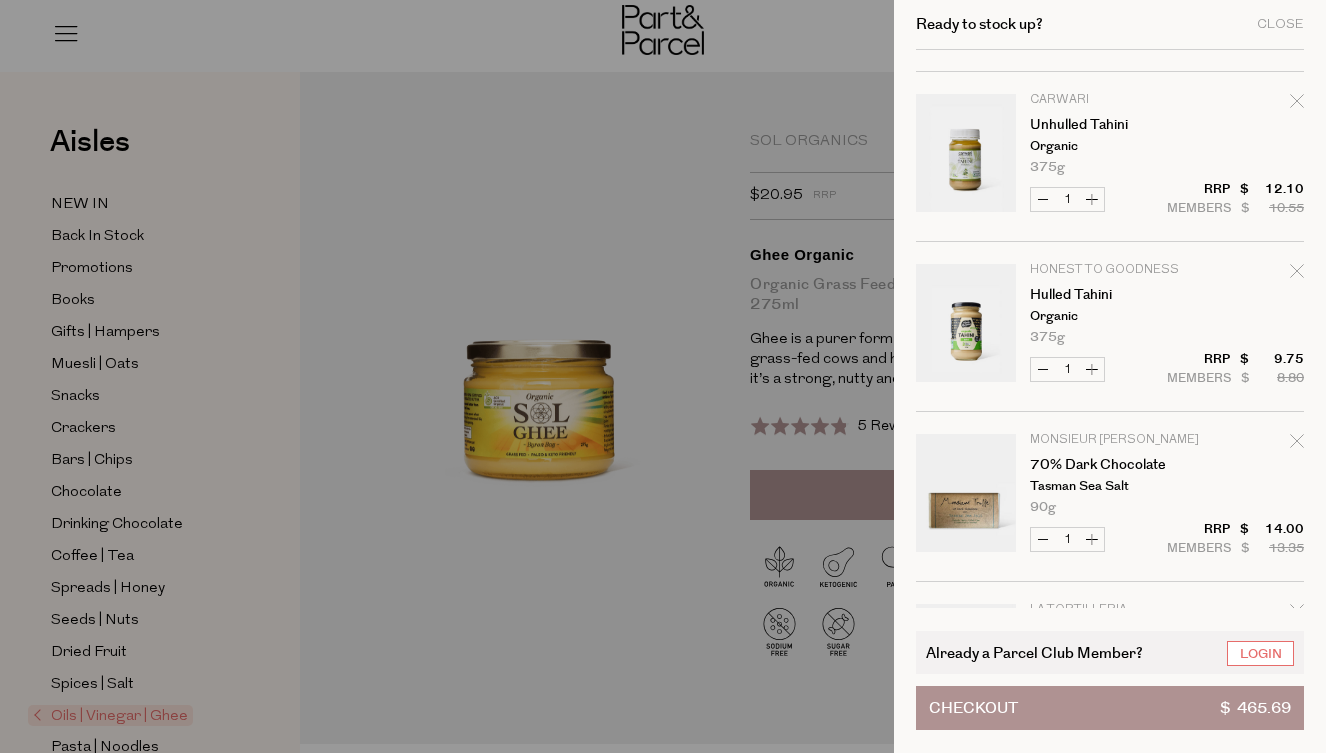 scroll, scrollTop: 3211, scrollLeft: 1, axis: both 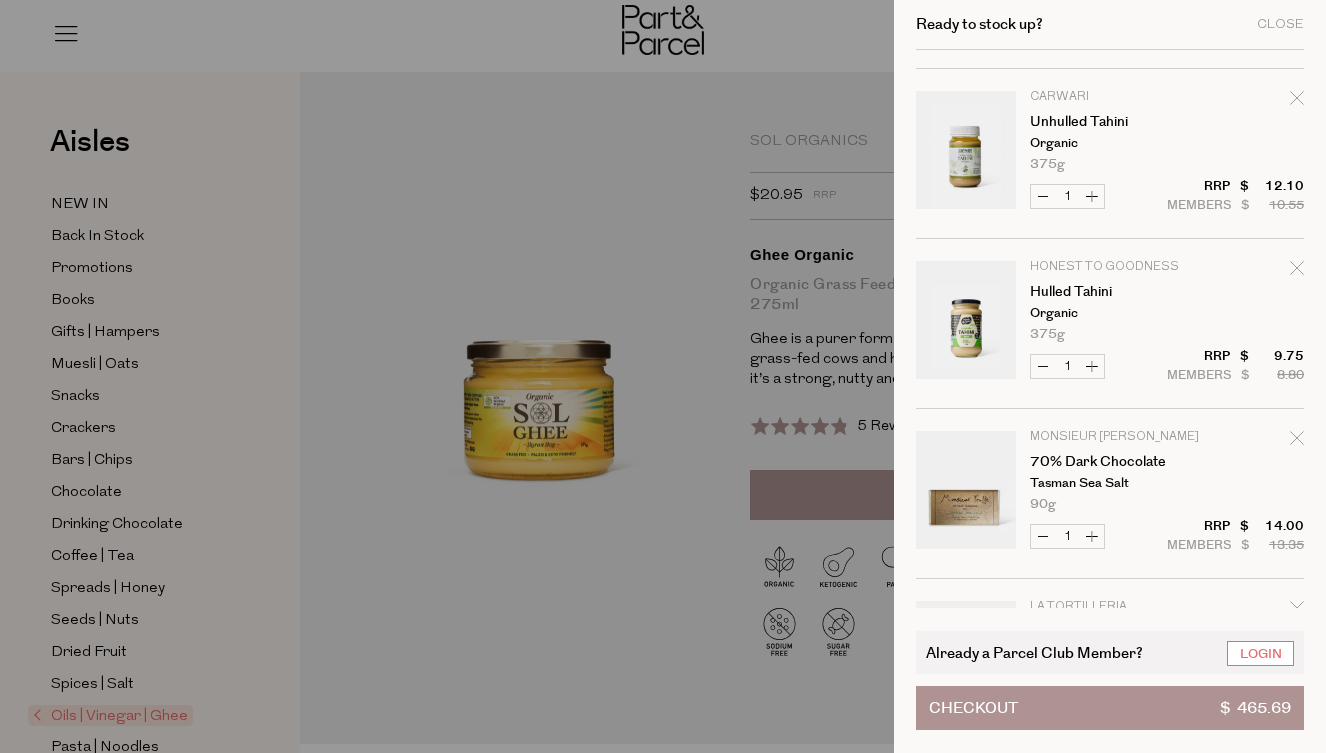 click 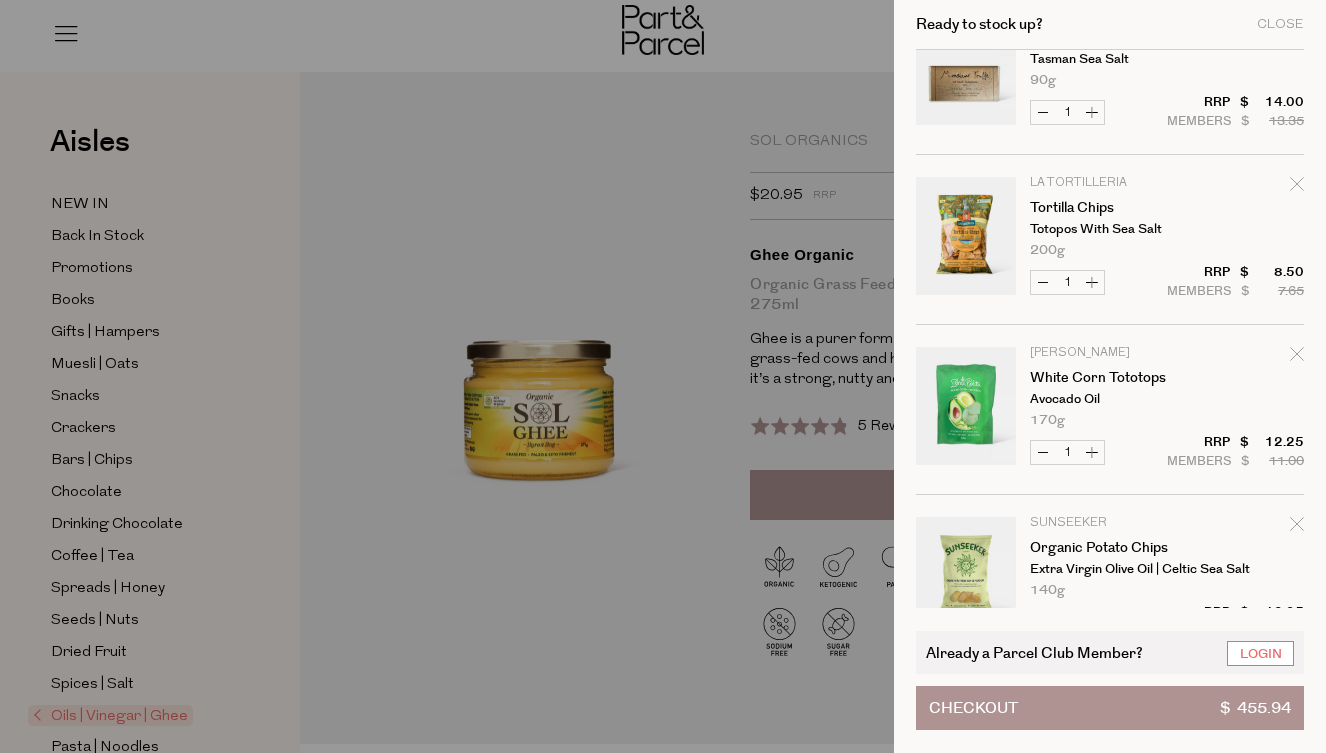 scroll, scrollTop: 3465, scrollLeft: 1, axis: both 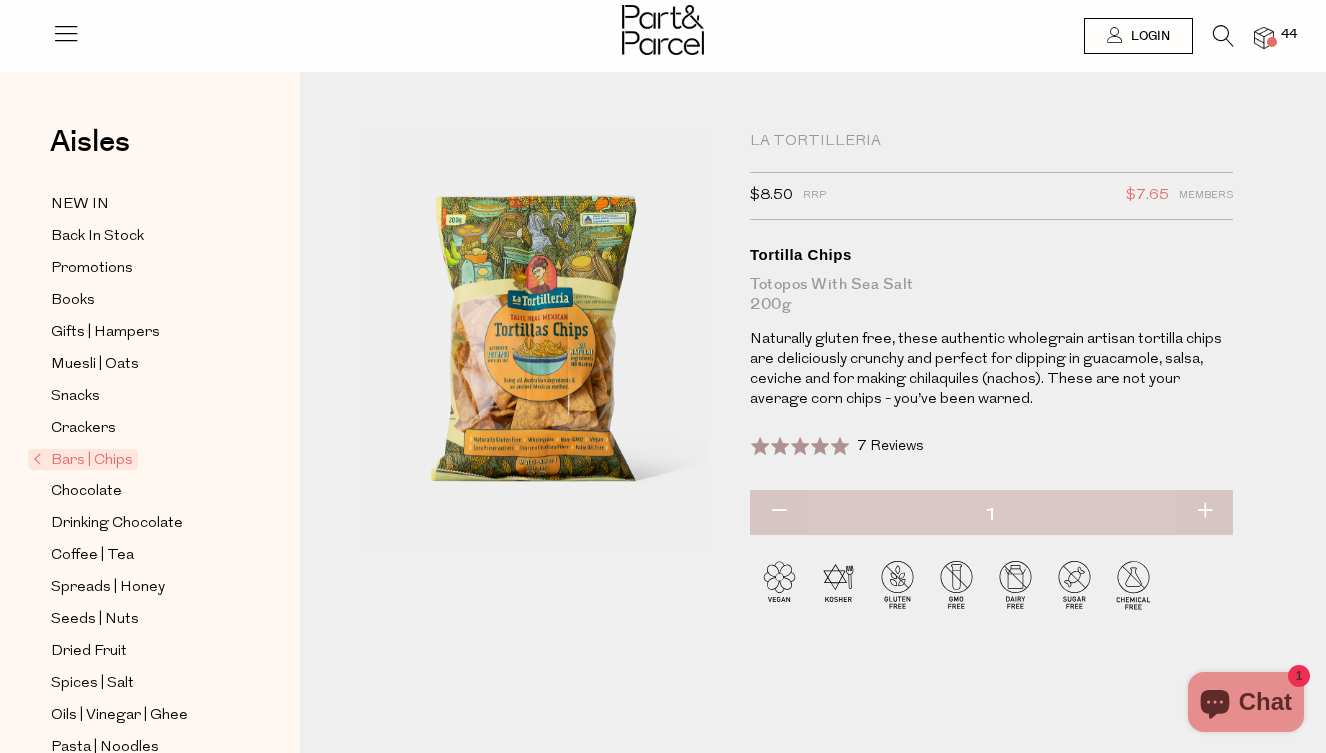 click at bounding box center (1264, 38) 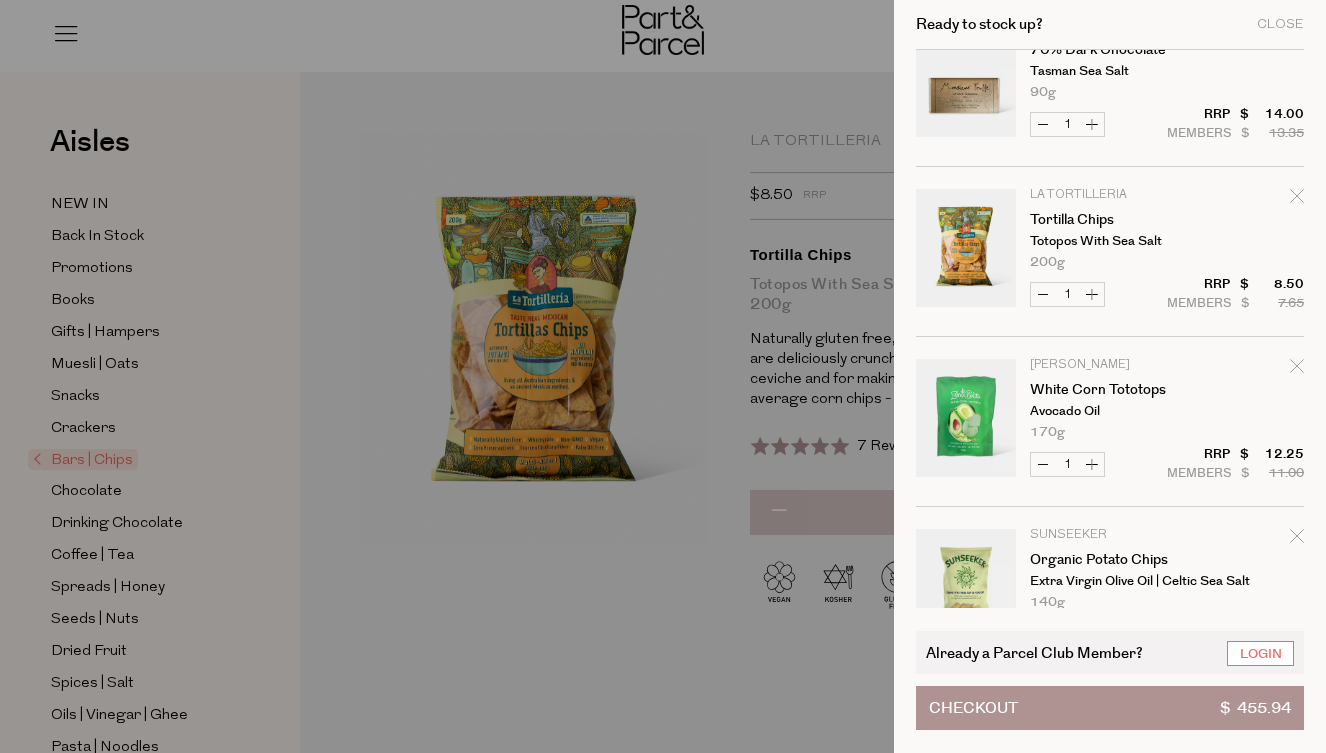 scroll, scrollTop: 3577, scrollLeft: 0, axis: vertical 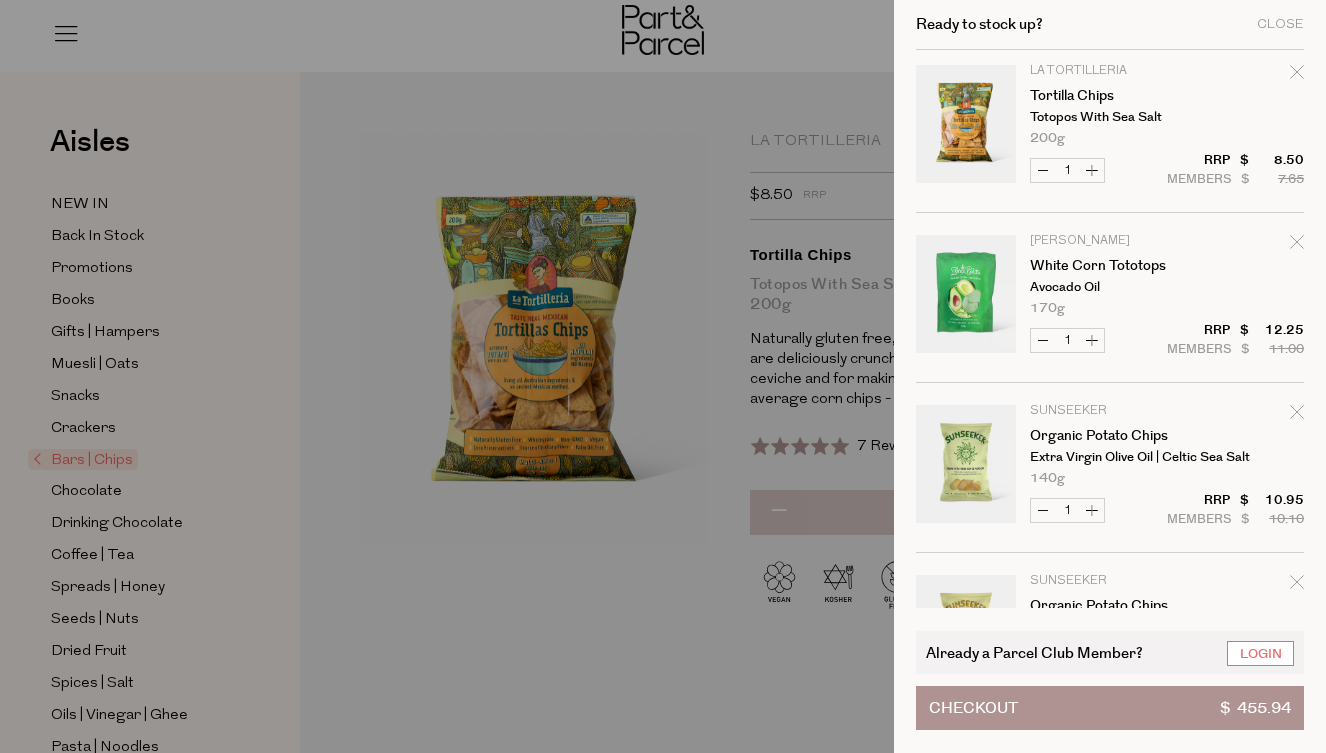 click 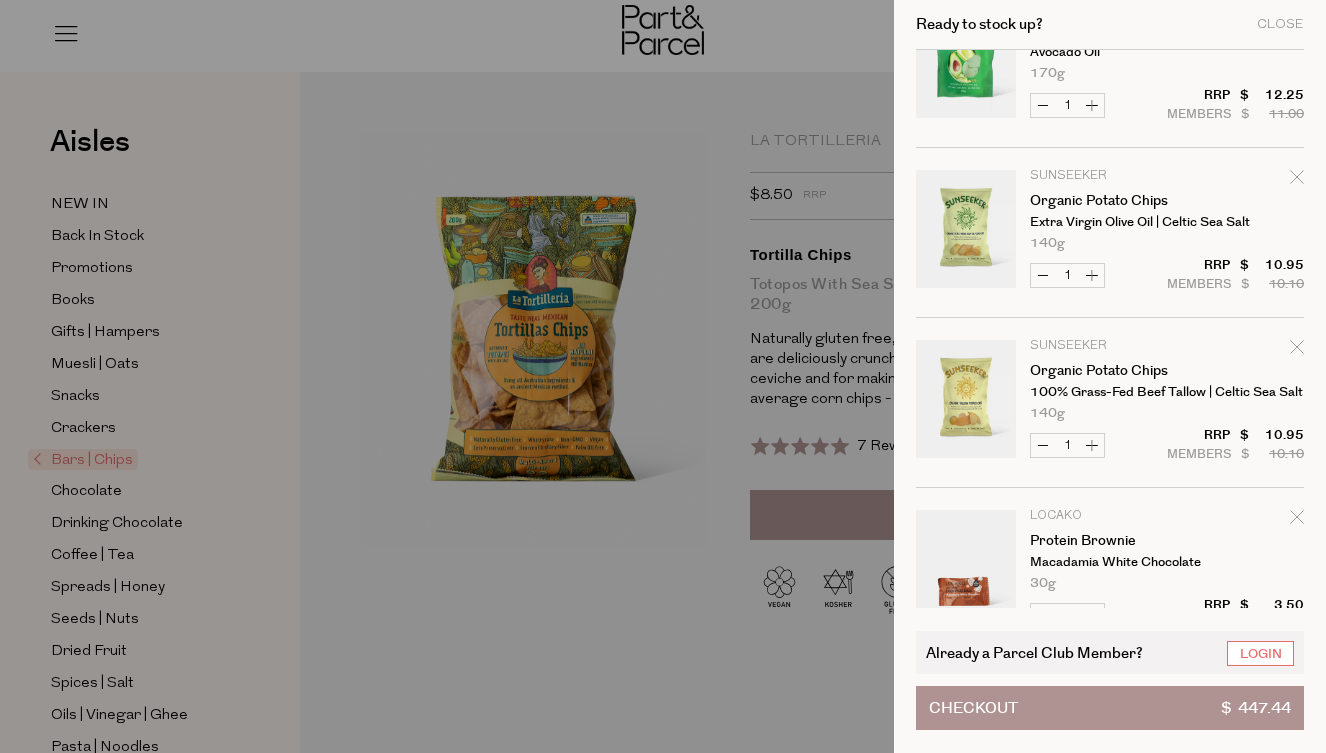 scroll, scrollTop: 3635, scrollLeft: 0, axis: vertical 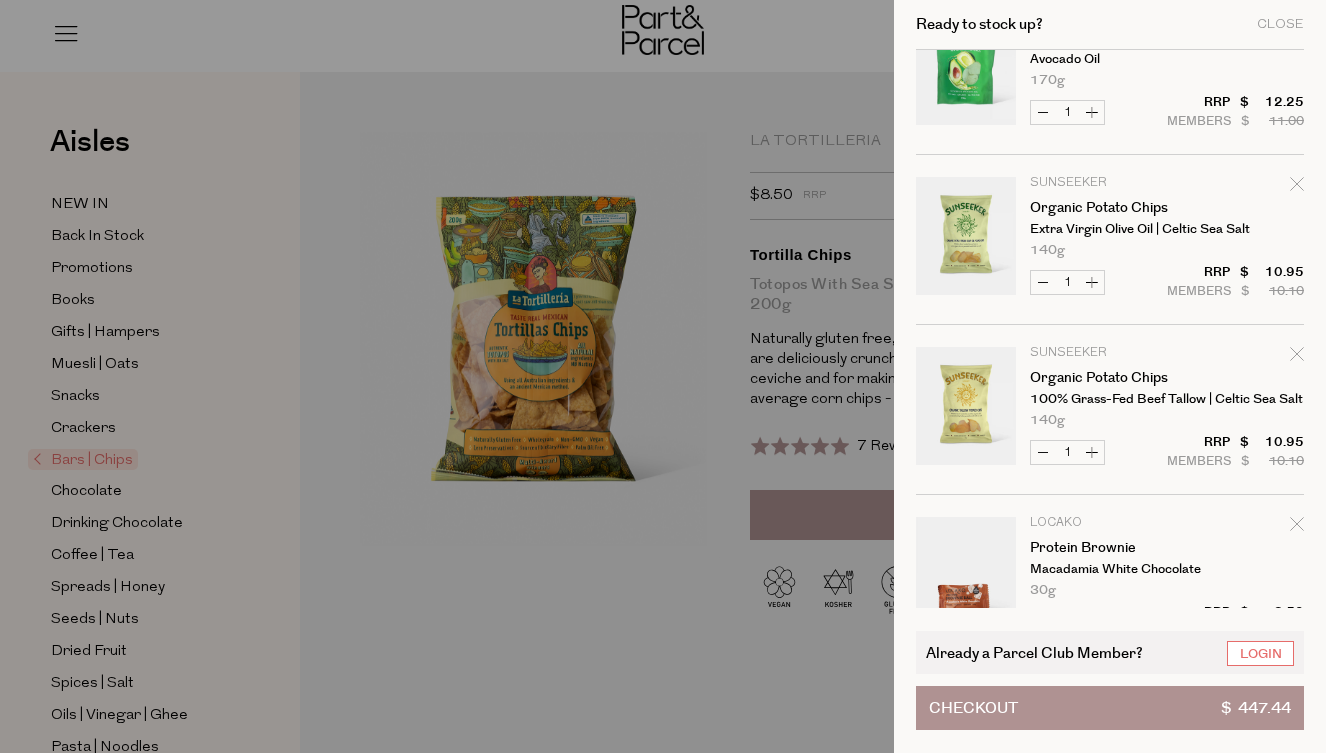click at bounding box center [966, 239] 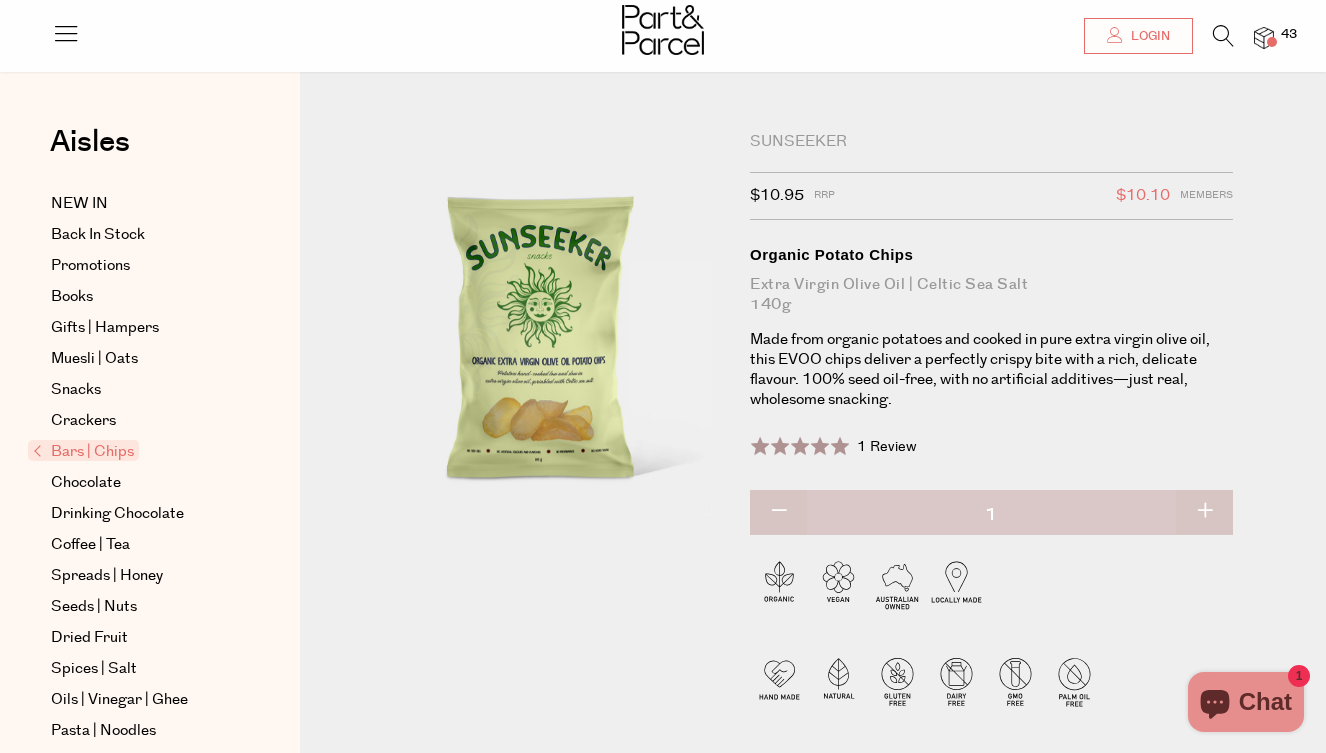 scroll, scrollTop: 385, scrollLeft: 0, axis: vertical 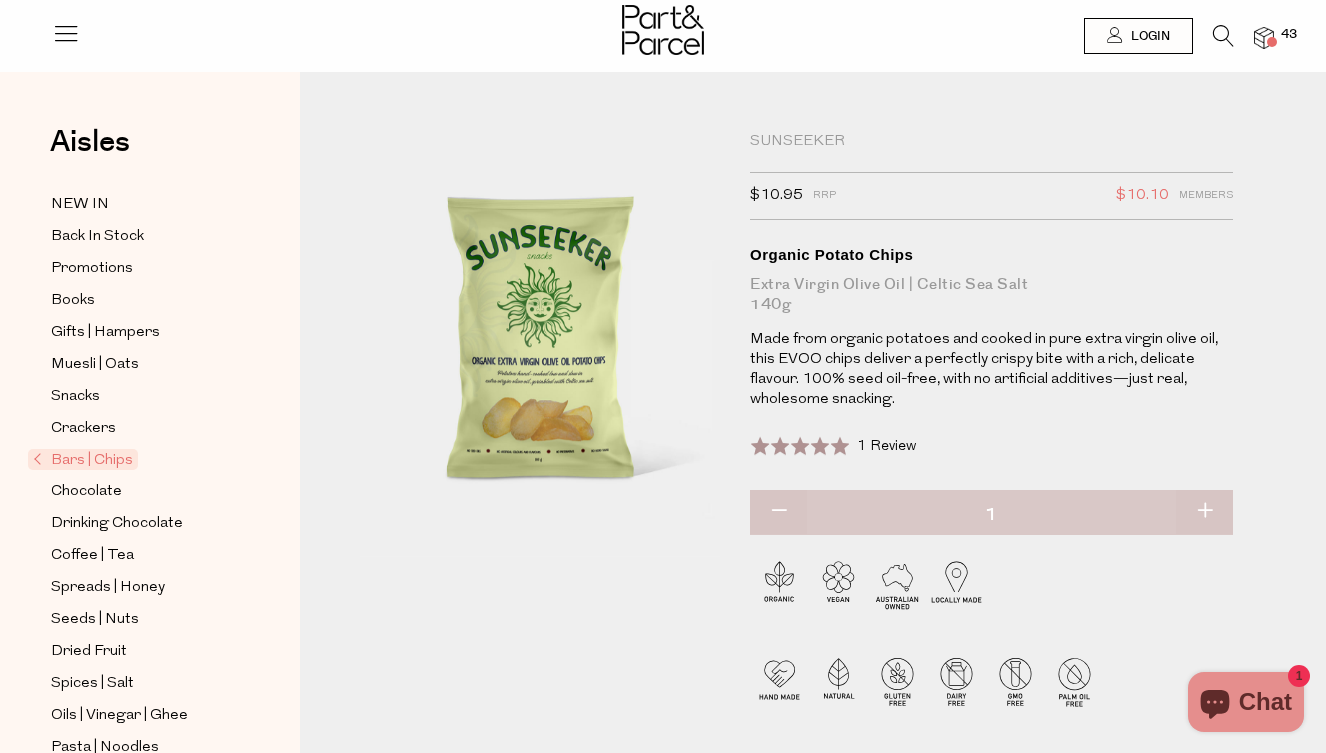 click at bounding box center (663, 32) 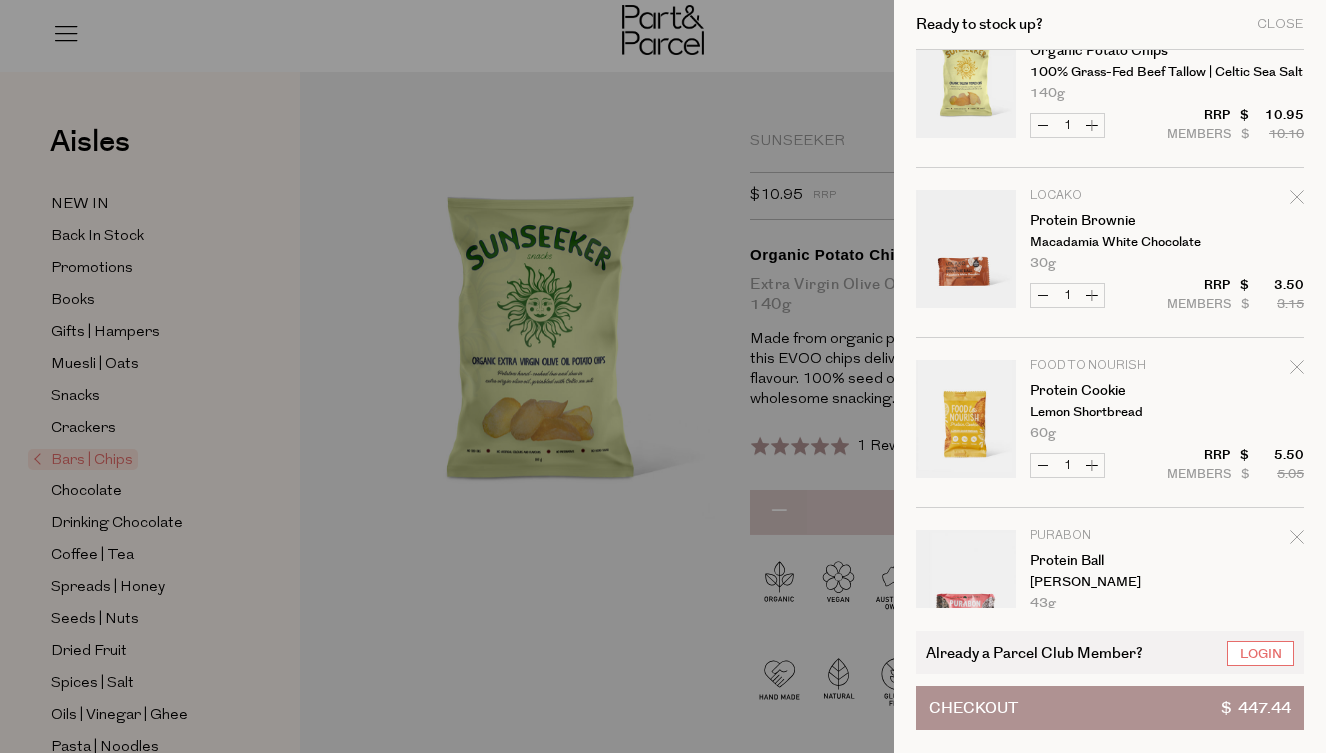 scroll, scrollTop: 3962, scrollLeft: 1, axis: both 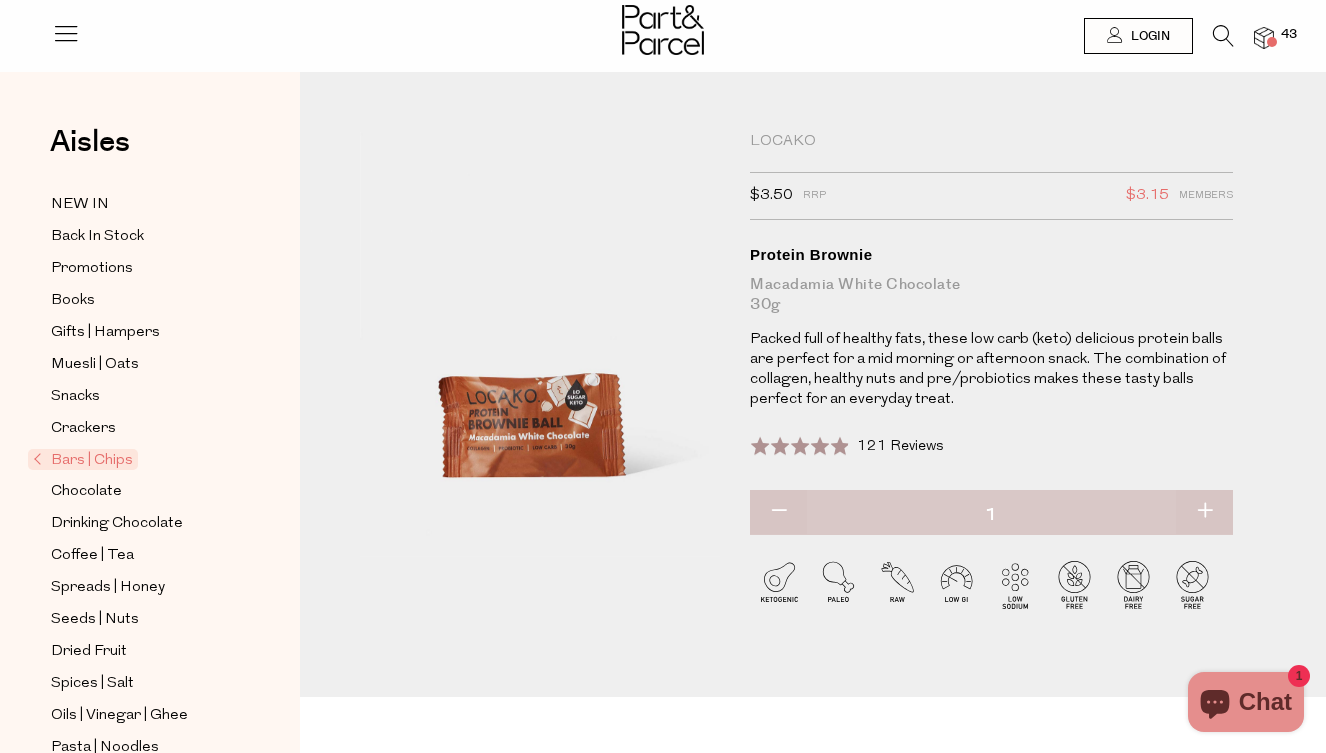 click at bounding box center [1264, 38] 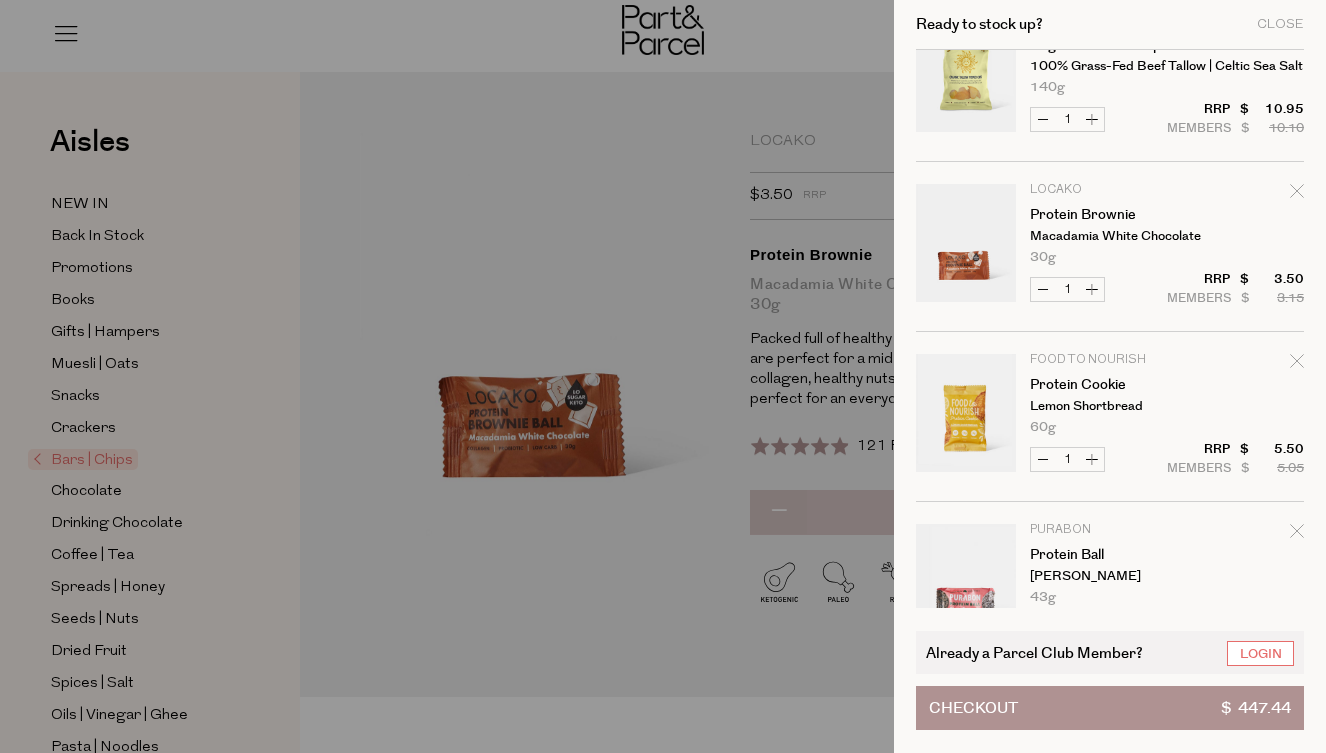 scroll, scrollTop: 3968, scrollLeft: 1, axis: both 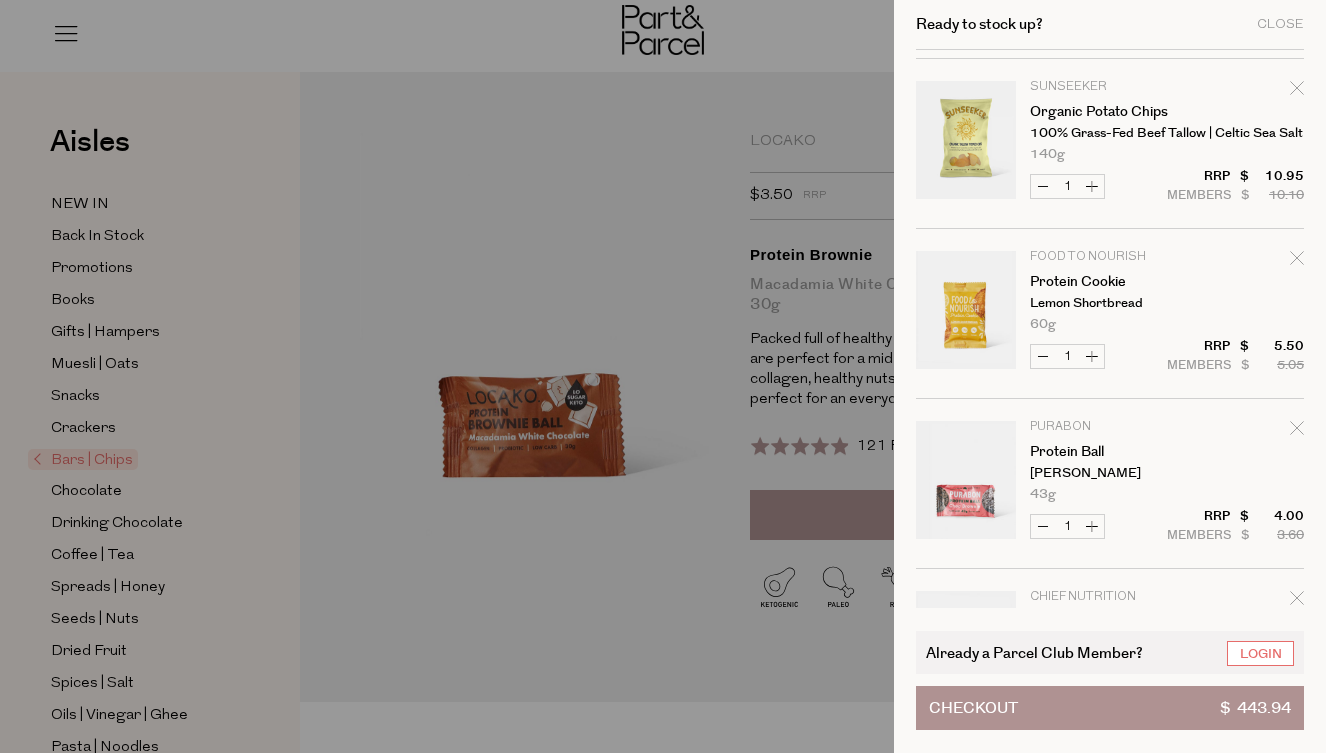 click at bounding box center (966, 313) 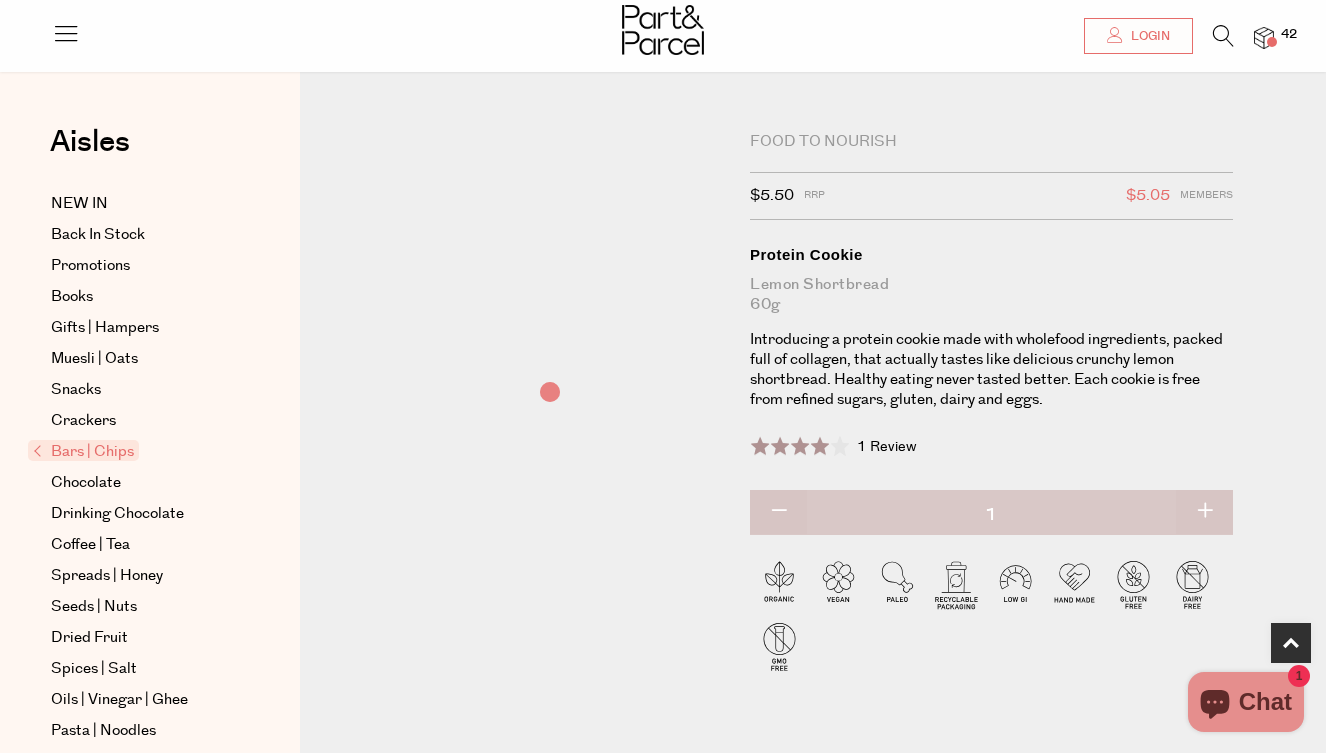 scroll, scrollTop: 746, scrollLeft: 0, axis: vertical 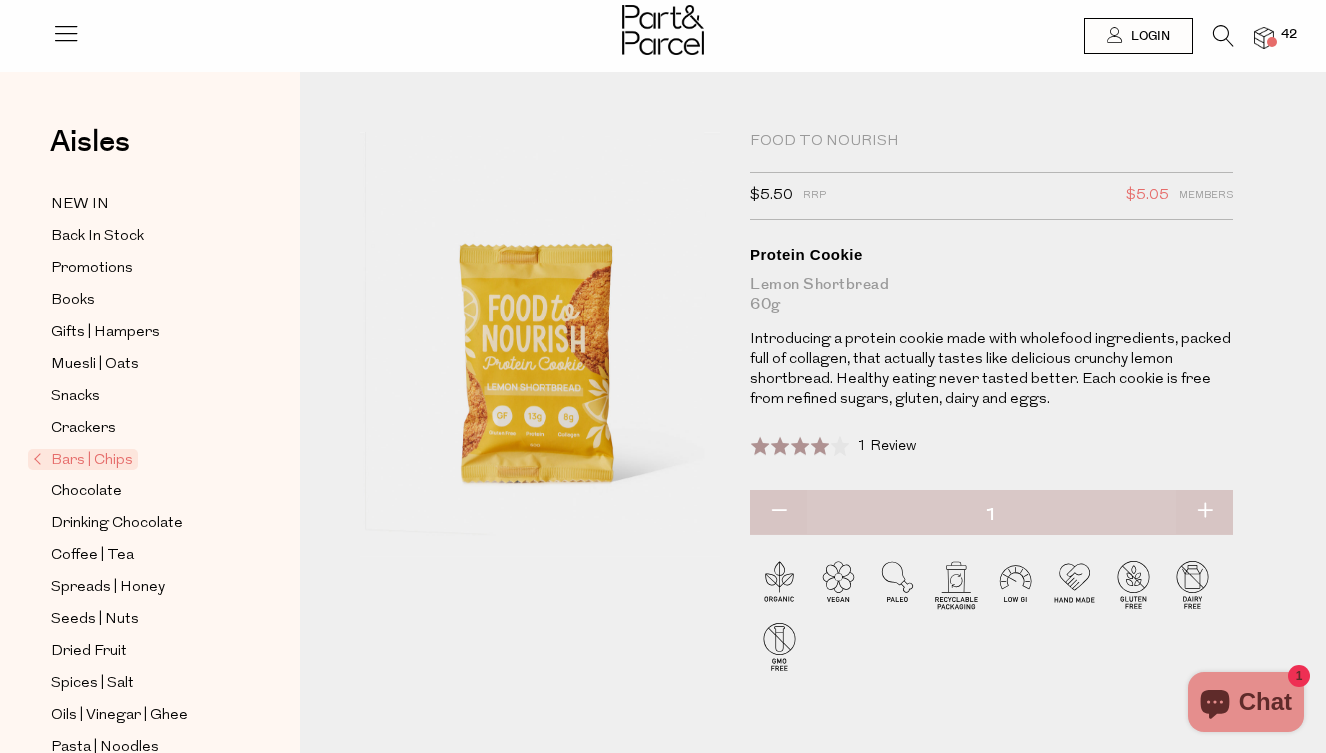 click on "42" at bounding box center (1289, 35) 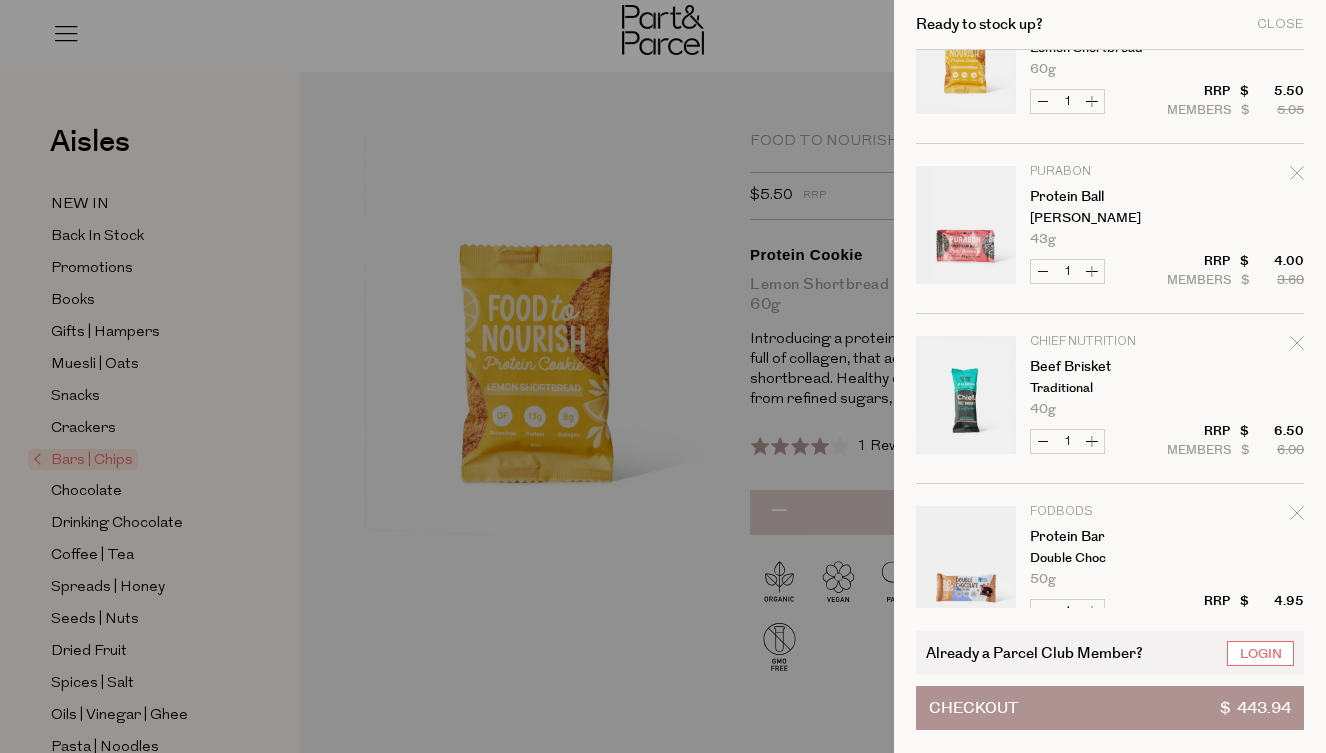 scroll, scrollTop: 4159, scrollLeft: 0, axis: vertical 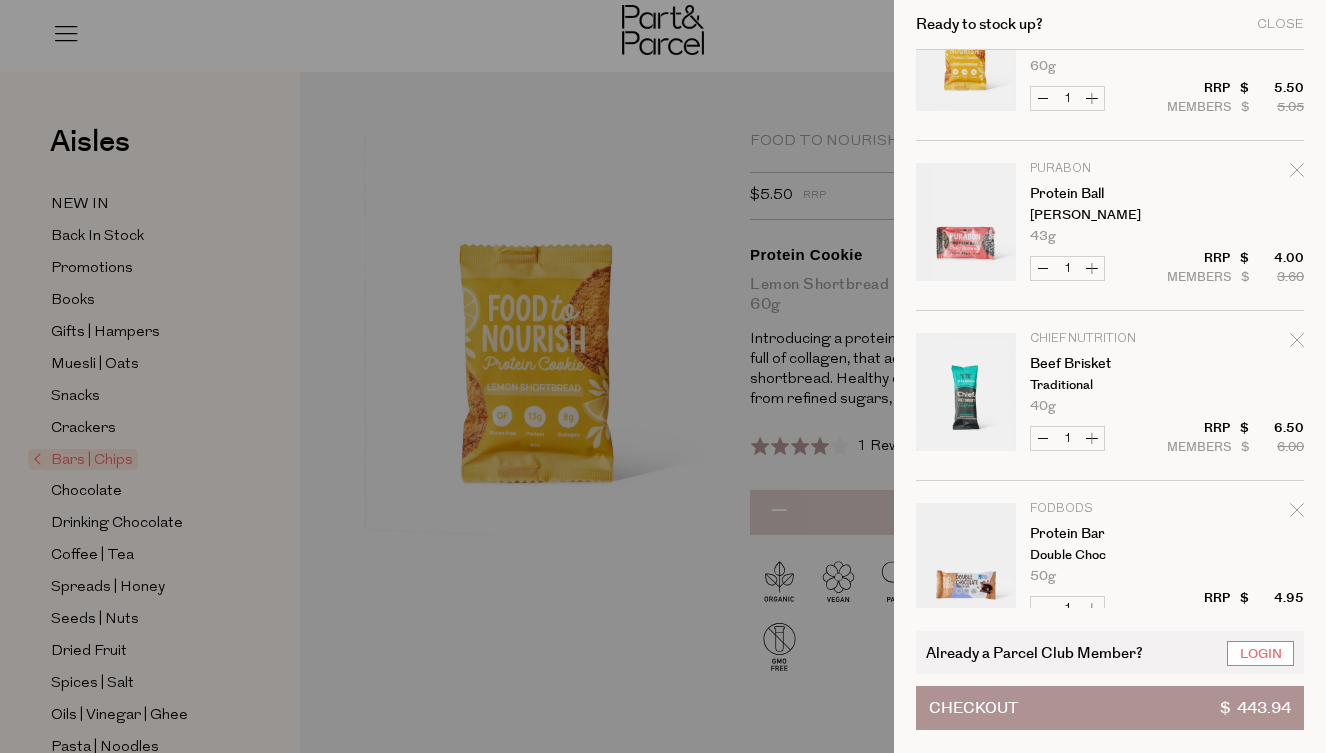 click 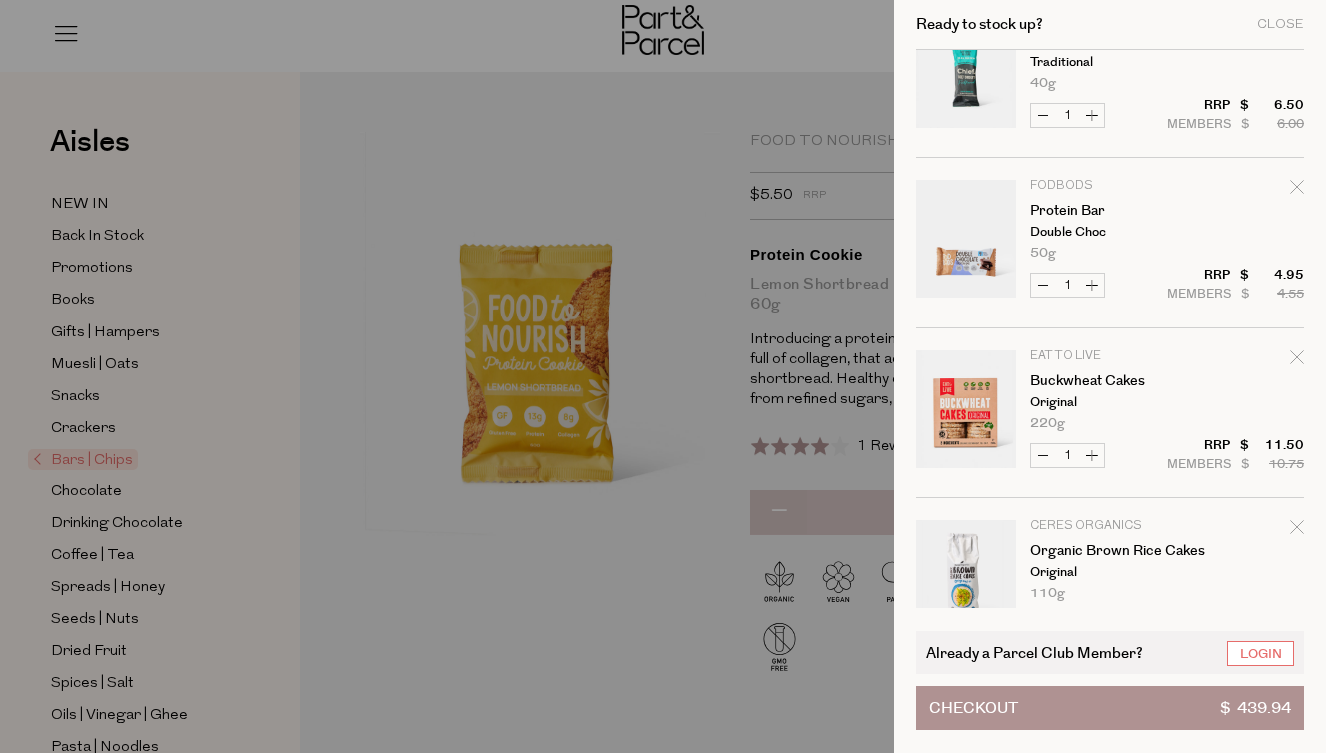 scroll, scrollTop: 4314, scrollLeft: 1, axis: both 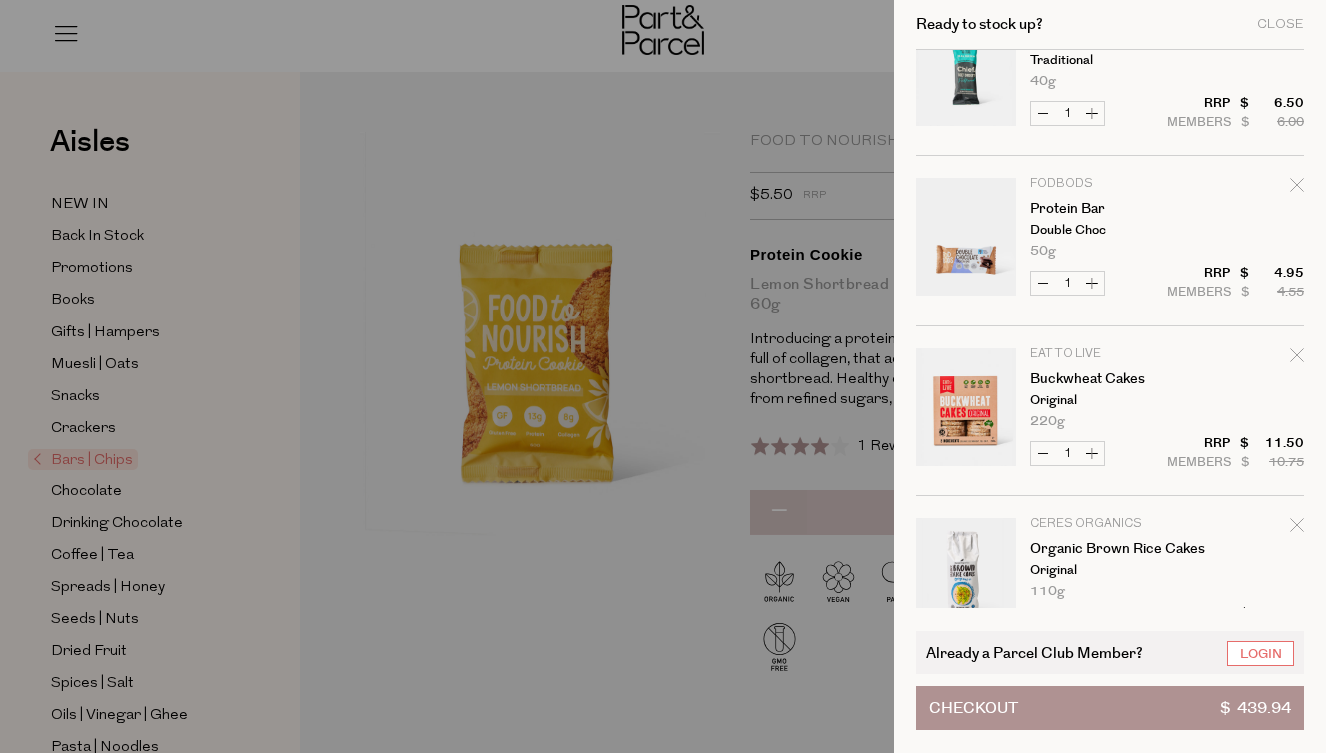 click 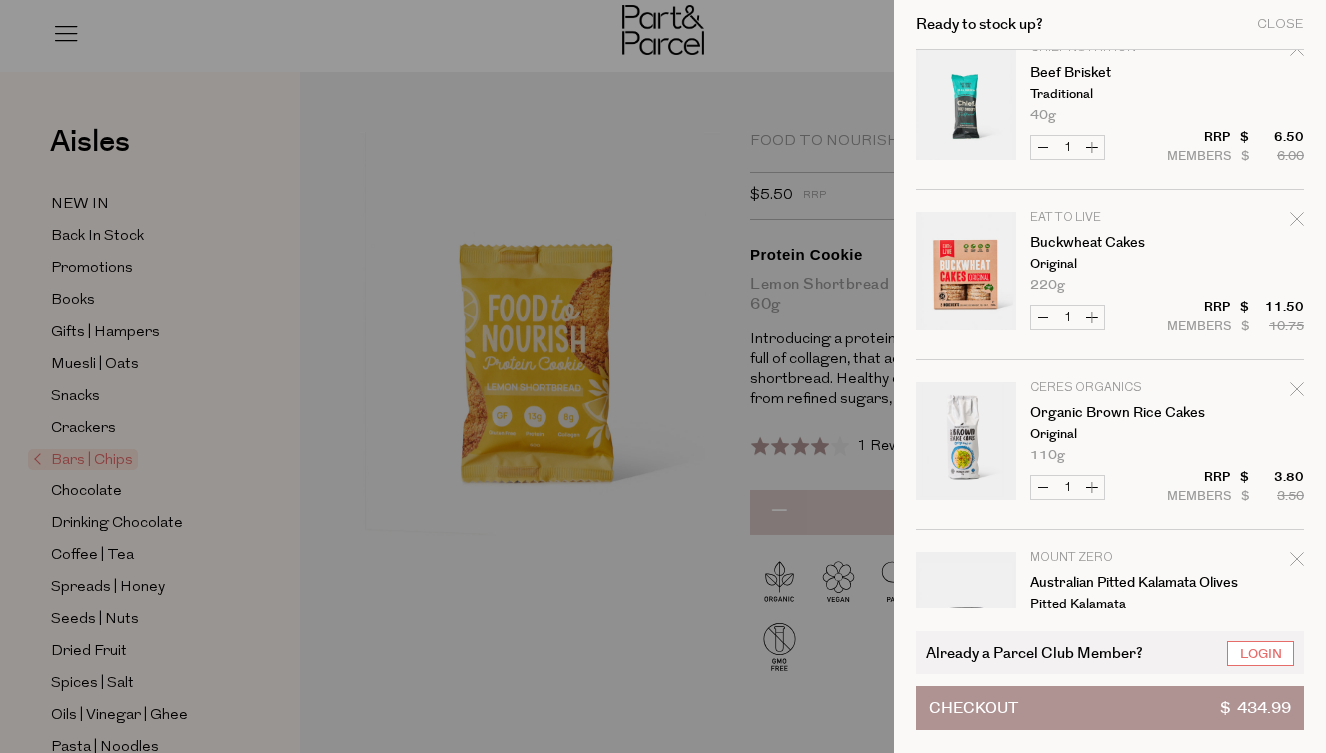scroll, scrollTop: 4267, scrollLeft: 0, axis: vertical 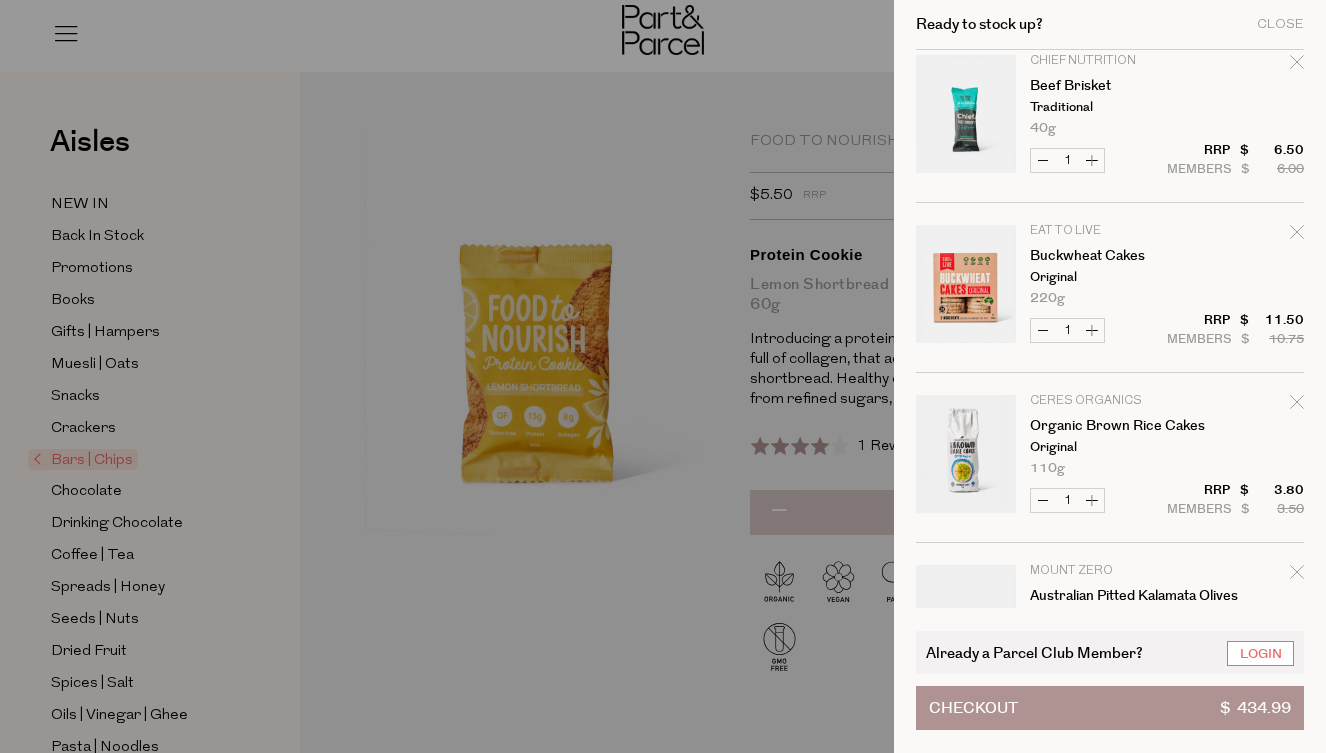 click 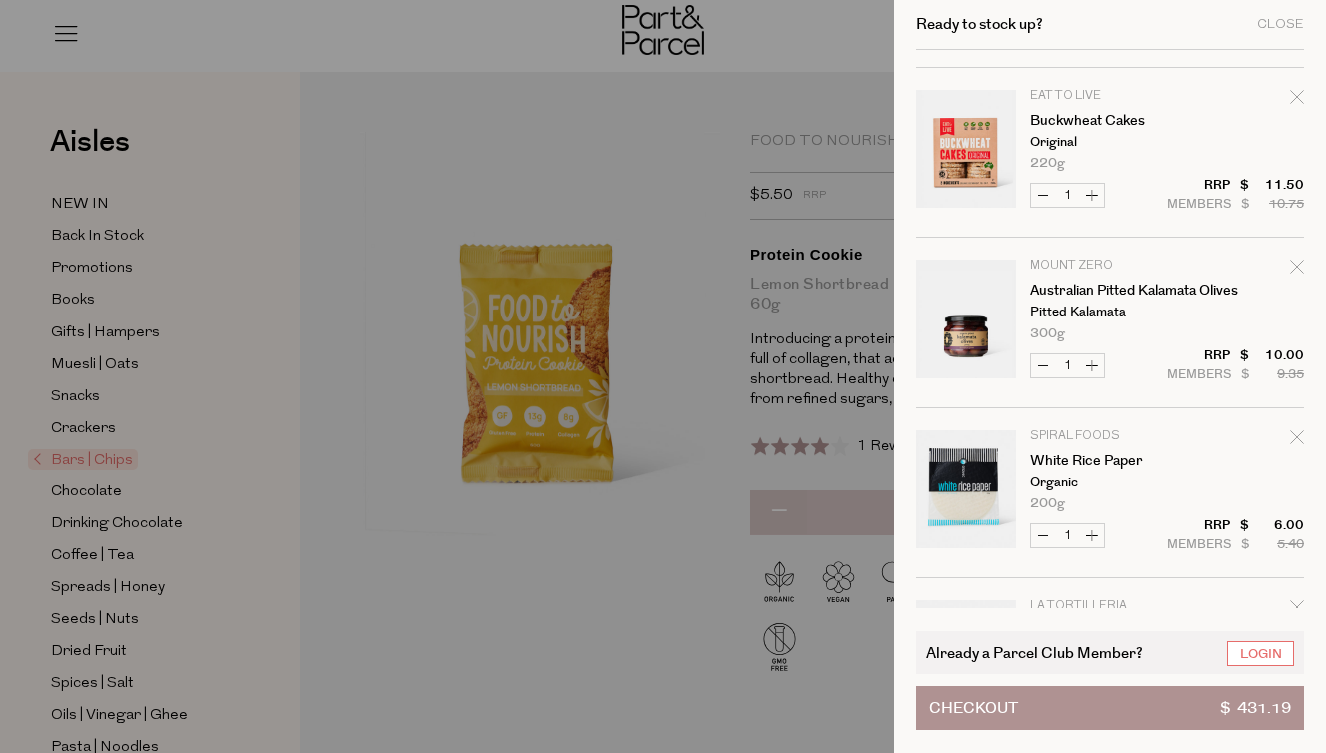 scroll, scrollTop: 4403, scrollLeft: 0, axis: vertical 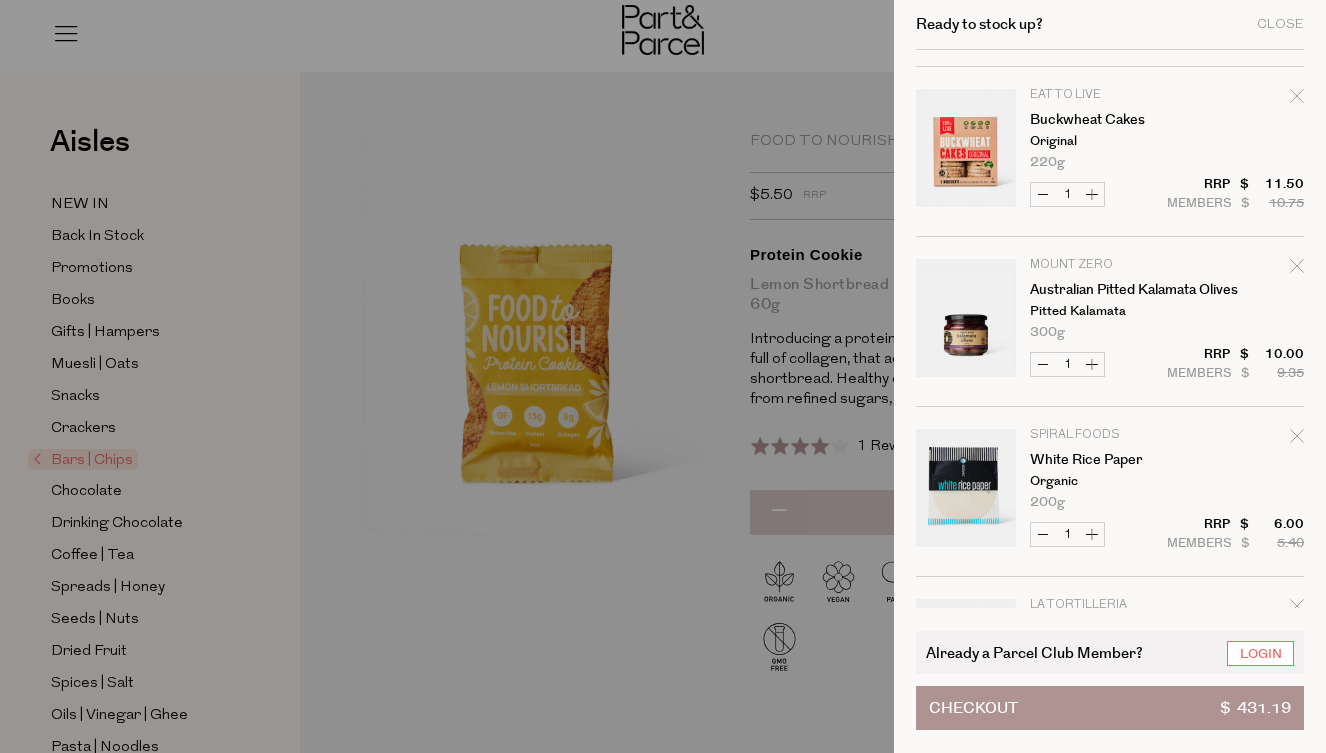 click at bounding box center (966, 151) 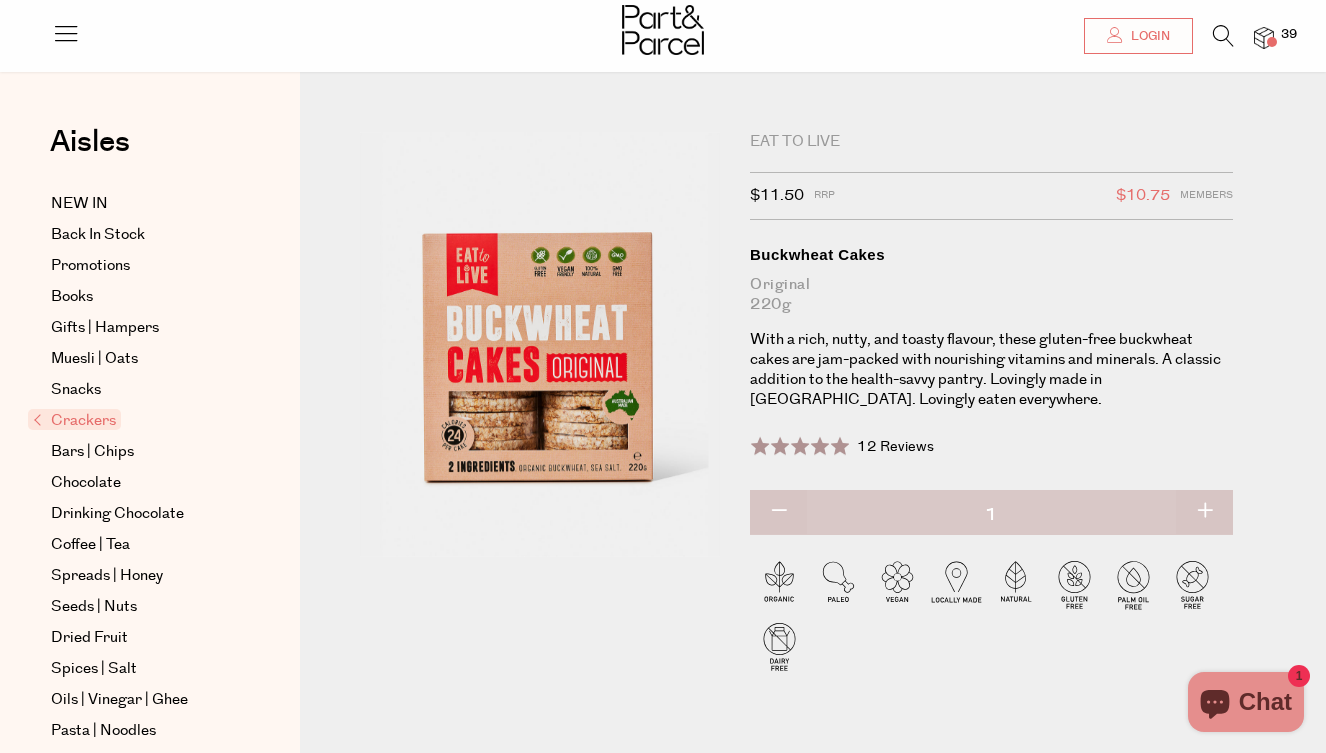 scroll, scrollTop: 394, scrollLeft: 0, axis: vertical 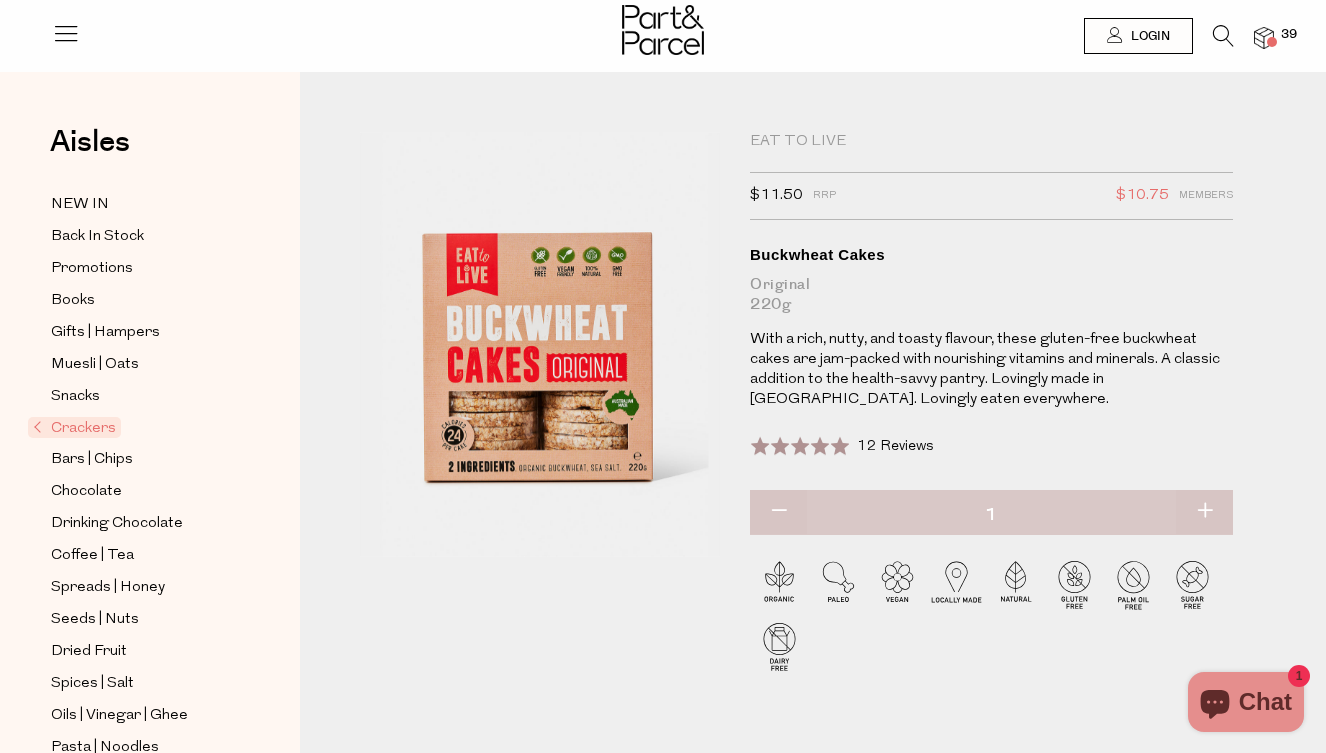 click on "39" at bounding box center (1289, 35) 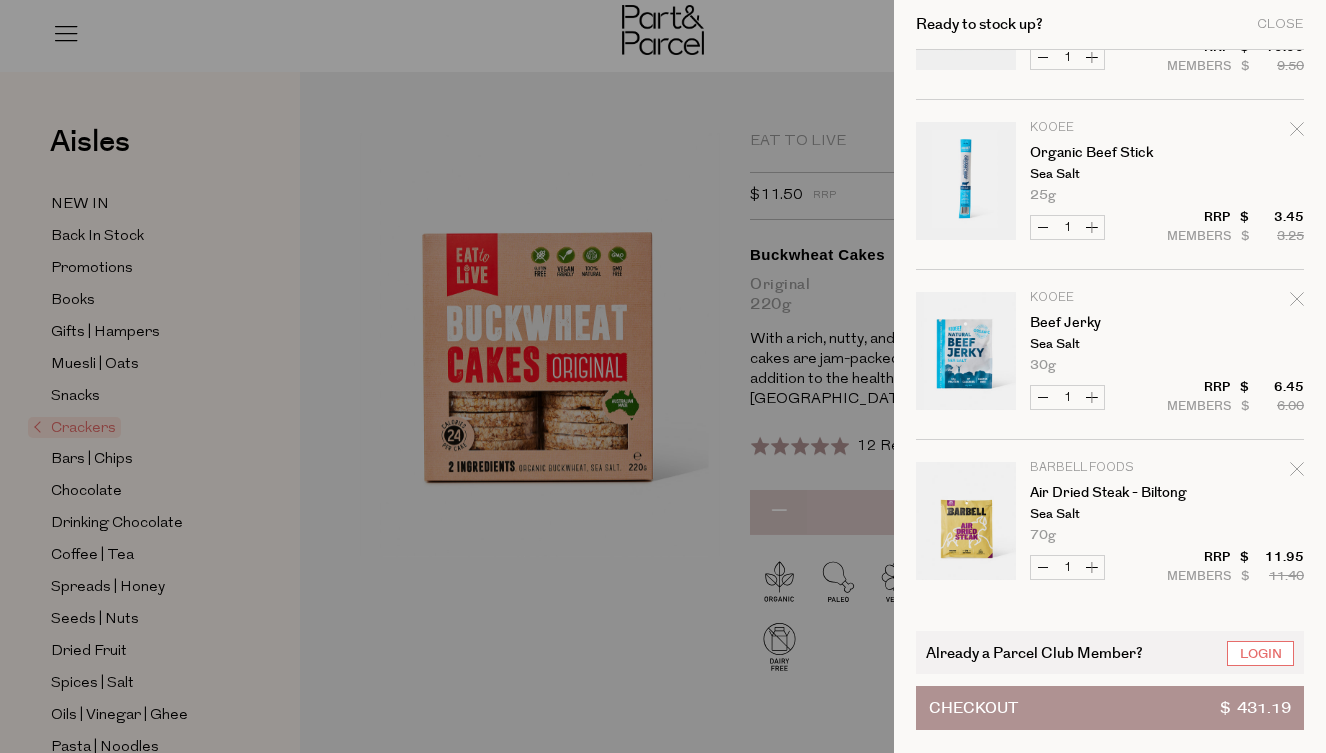 scroll, scrollTop: 5715, scrollLeft: 0, axis: vertical 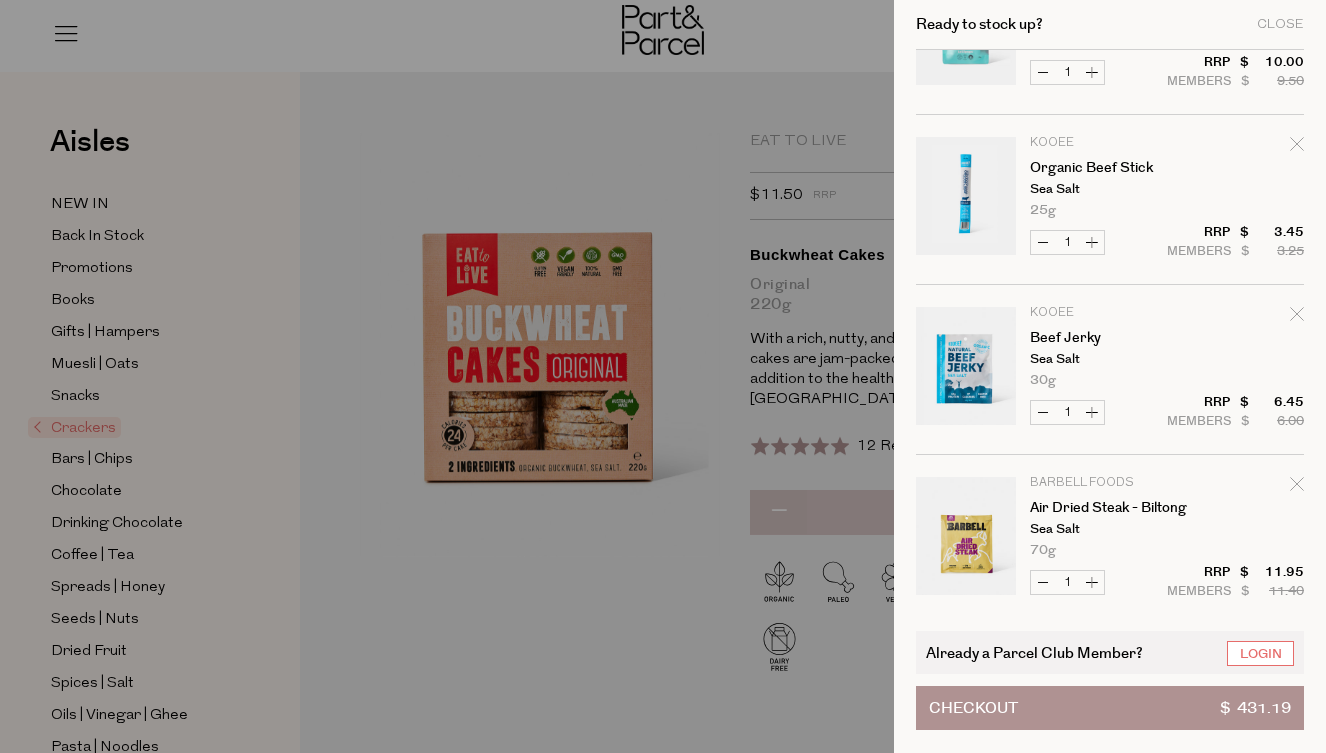 click 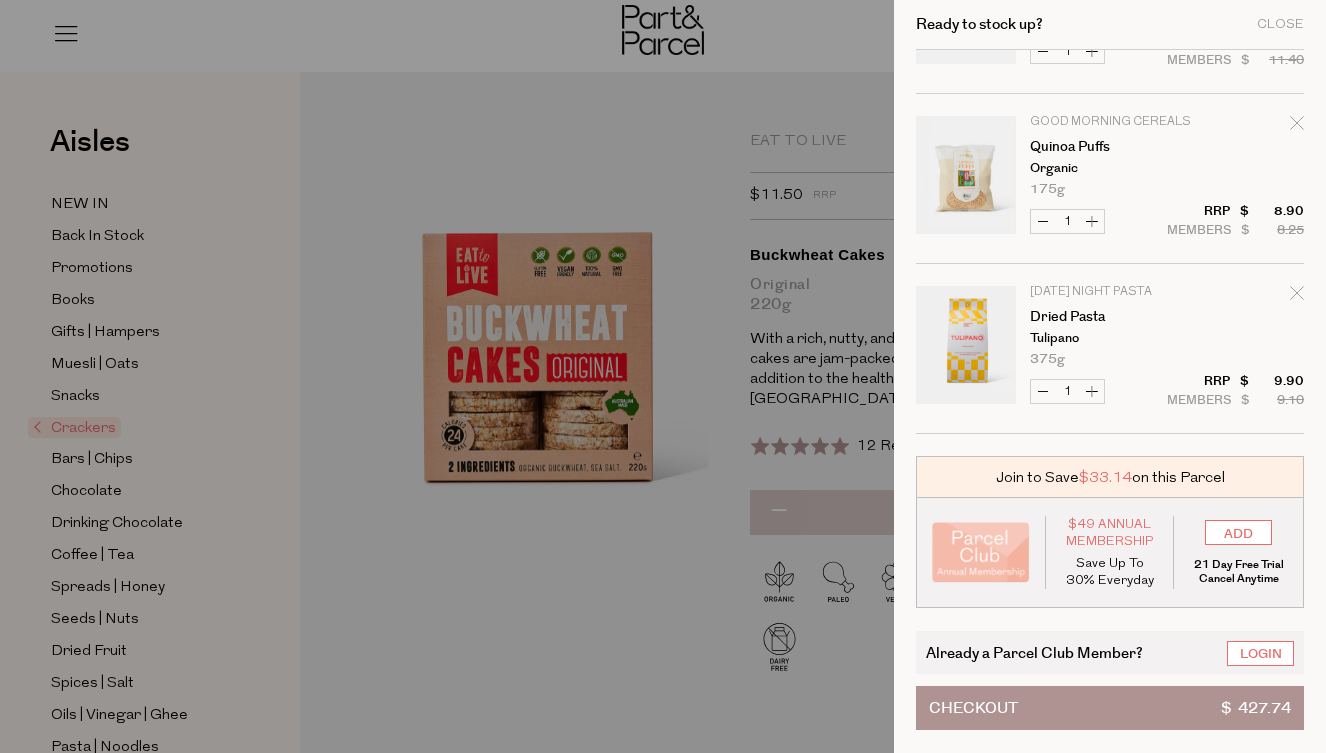 scroll, scrollTop: 6092, scrollLeft: 0, axis: vertical 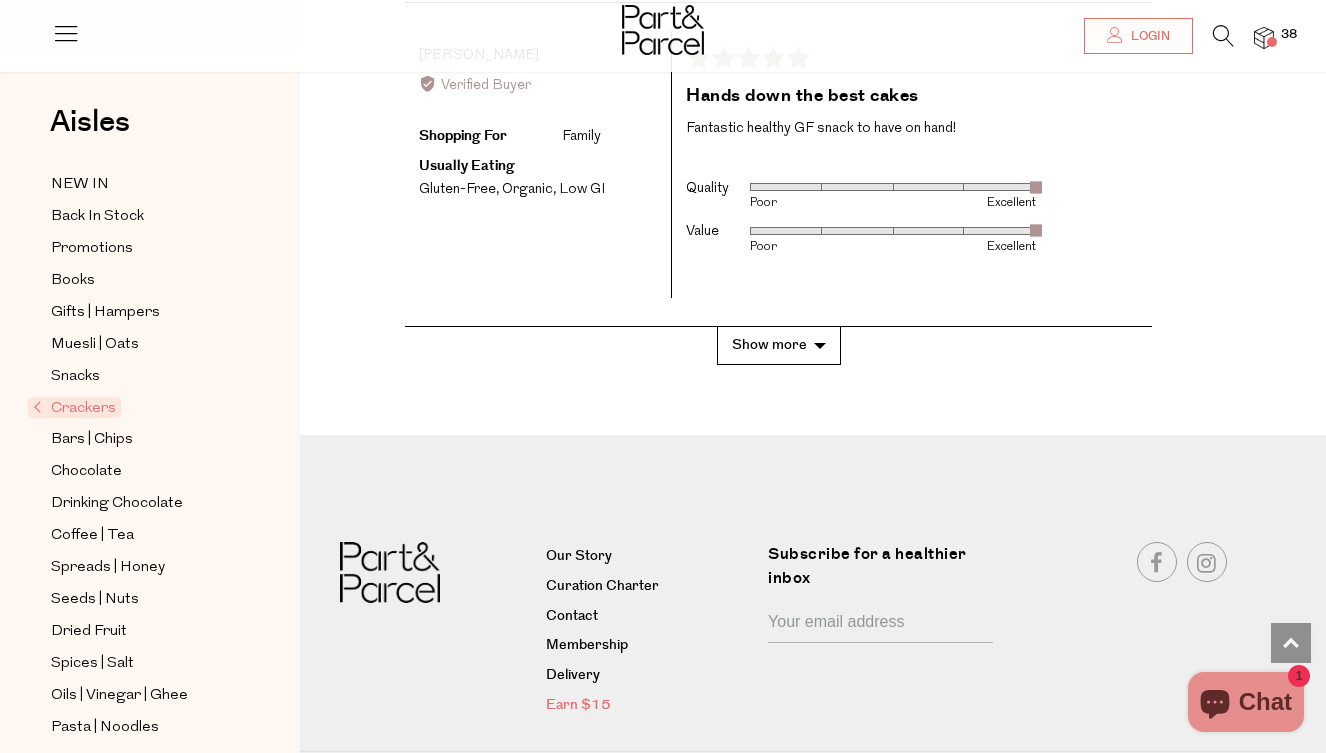 click on "Earn $15" at bounding box center (649, 706) 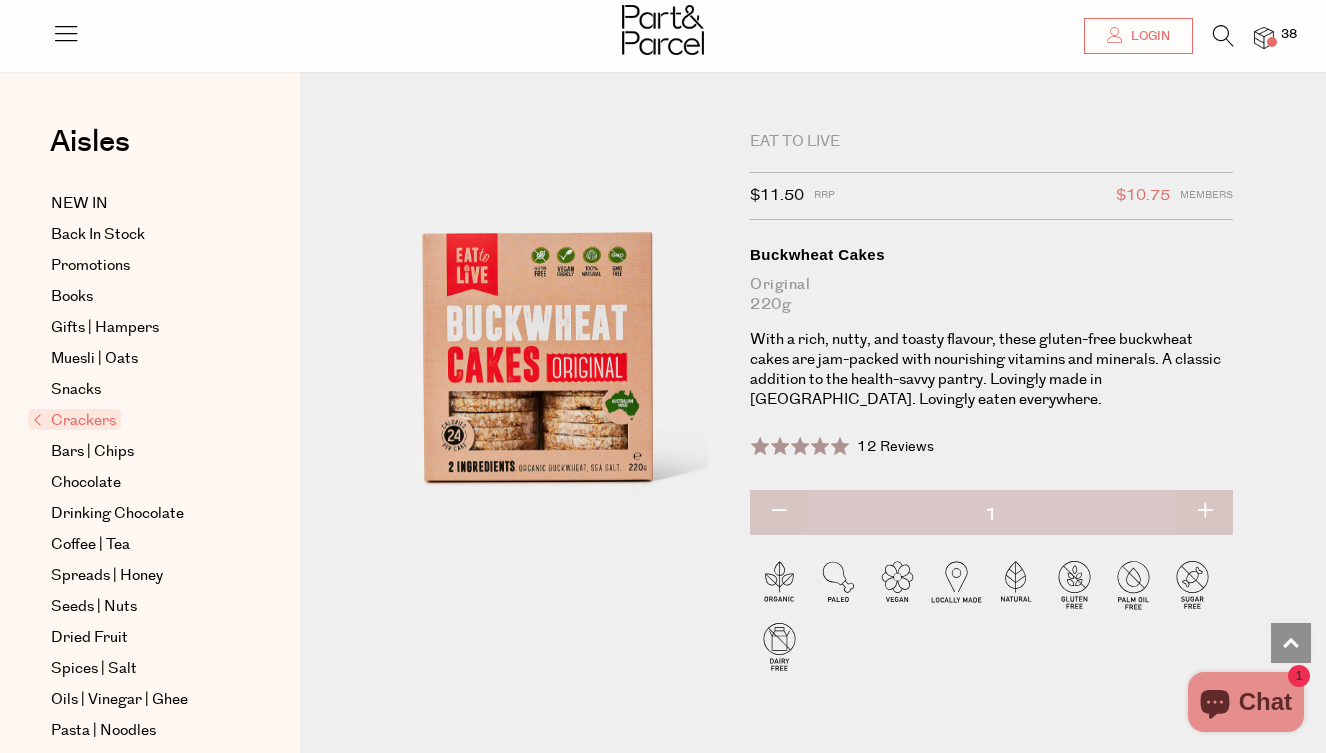 scroll, scrollTop: 2830, scrollLeft: 0, axis: vertical 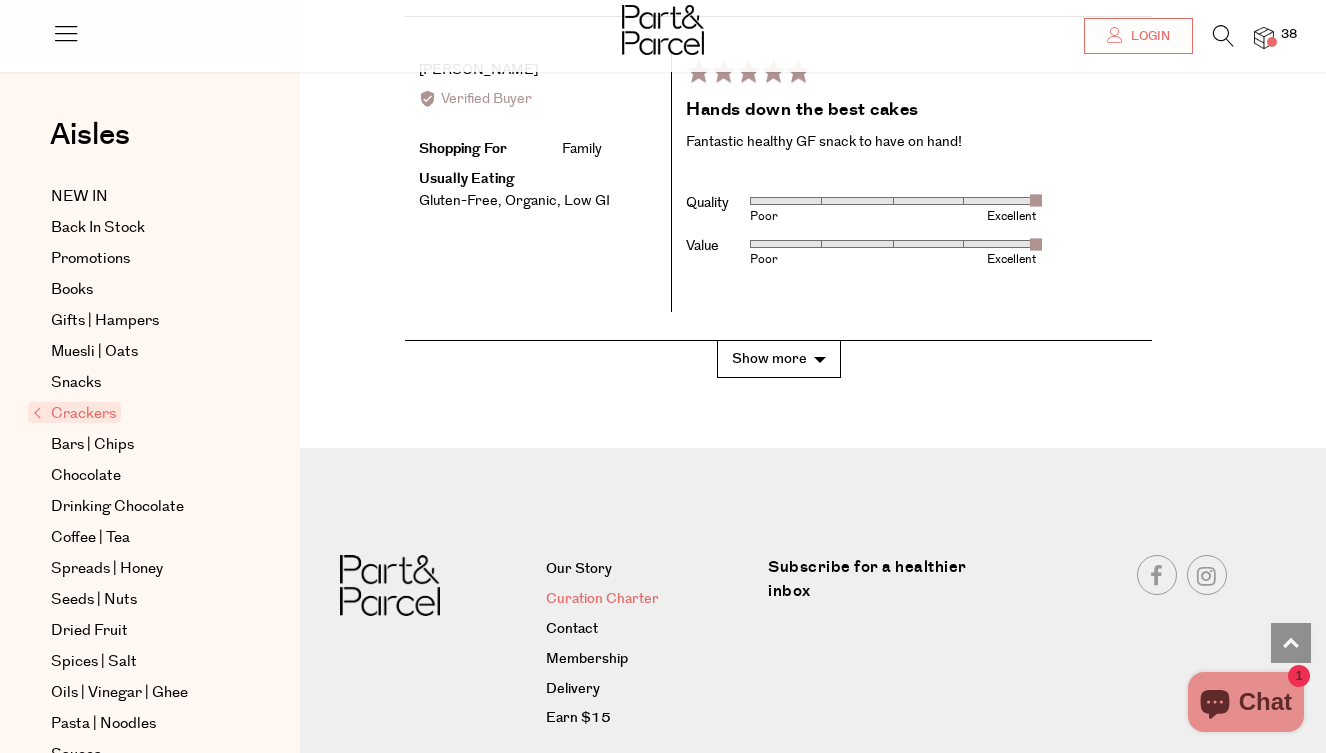 click on "Curation Charter" at bounding box center (649, 600) 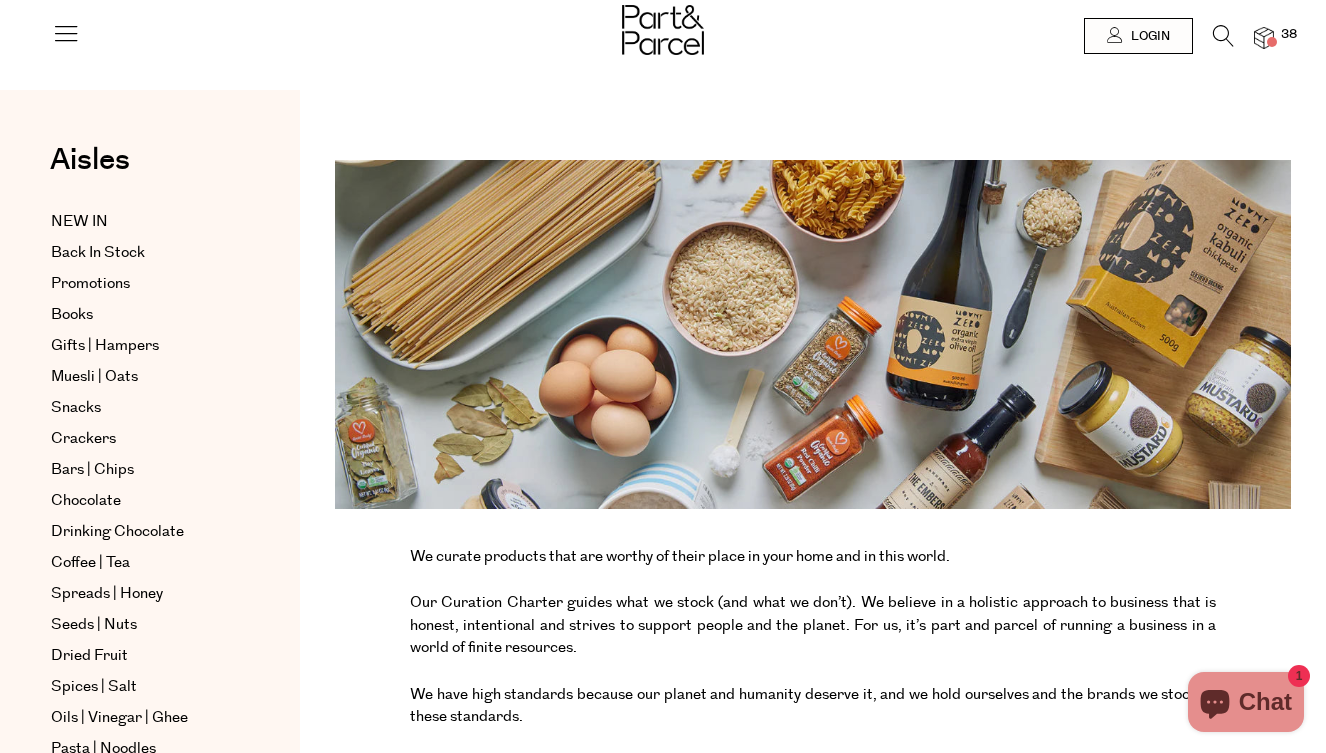 scroll, scrollTop: 0, scrollLeft: 0, axis: both 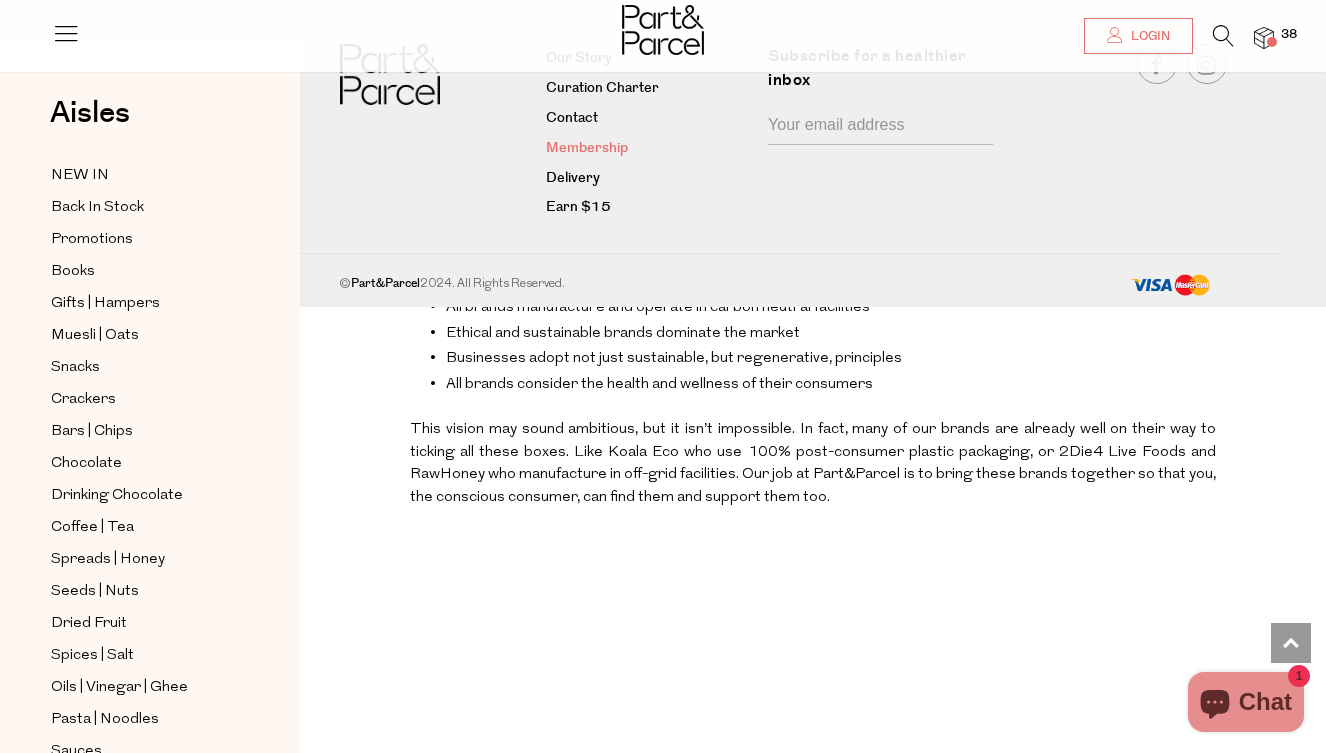 click on "Membership" at bounding box center (649, 149) 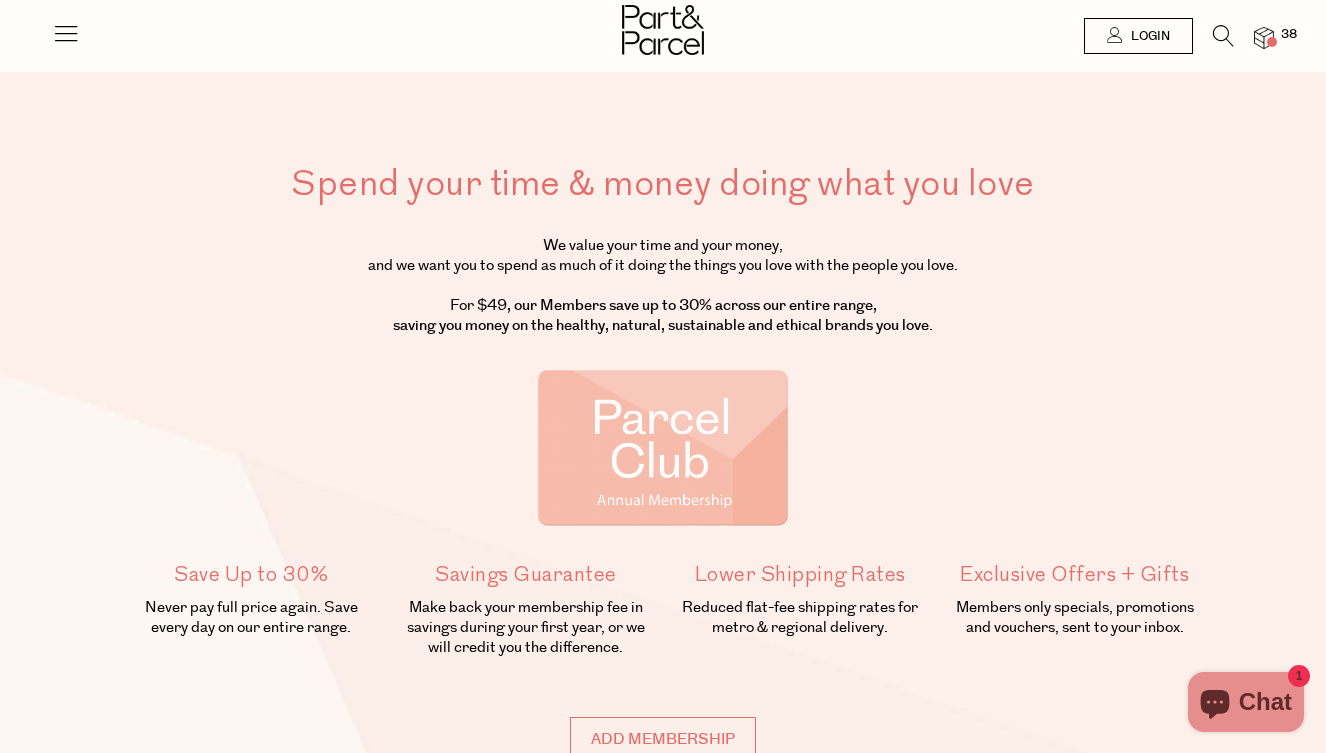scroll, scrollTop: 0, scrollLeft: 0, axis: both 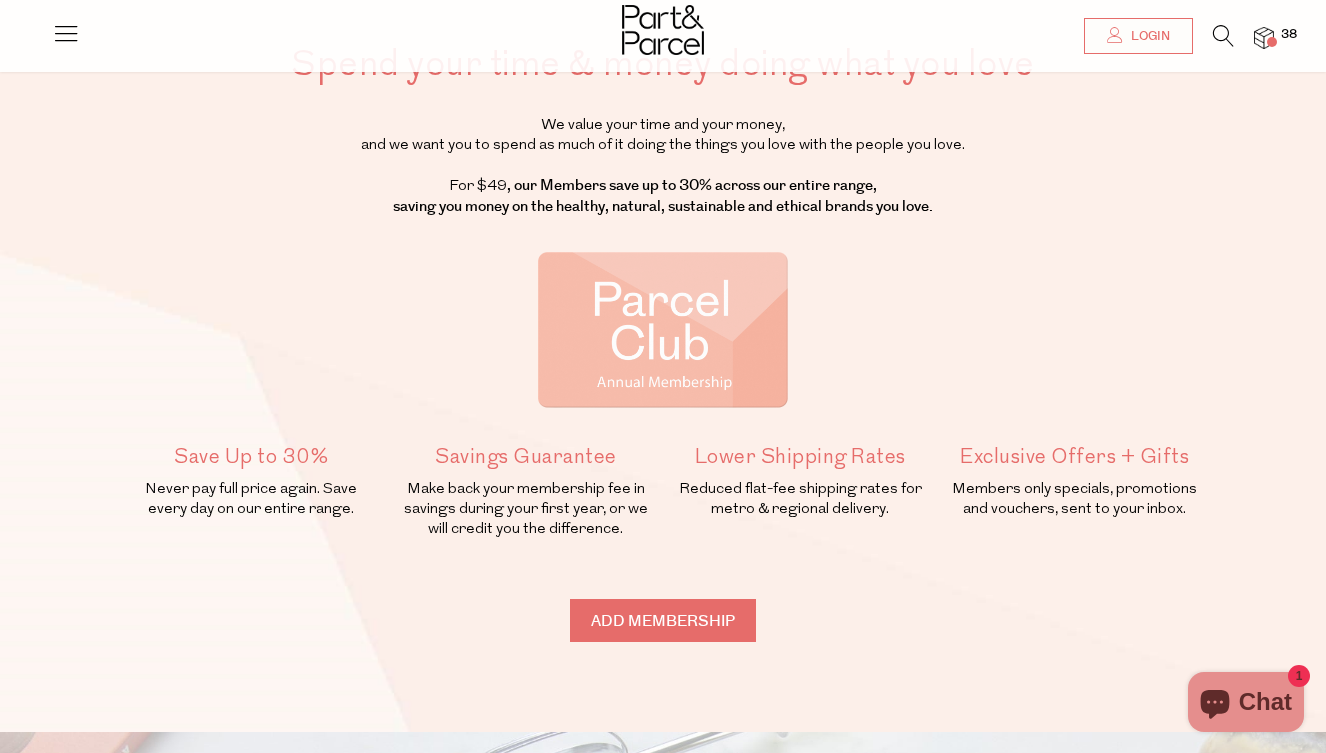 click on "Add membership" at bounding box center (663, 620) 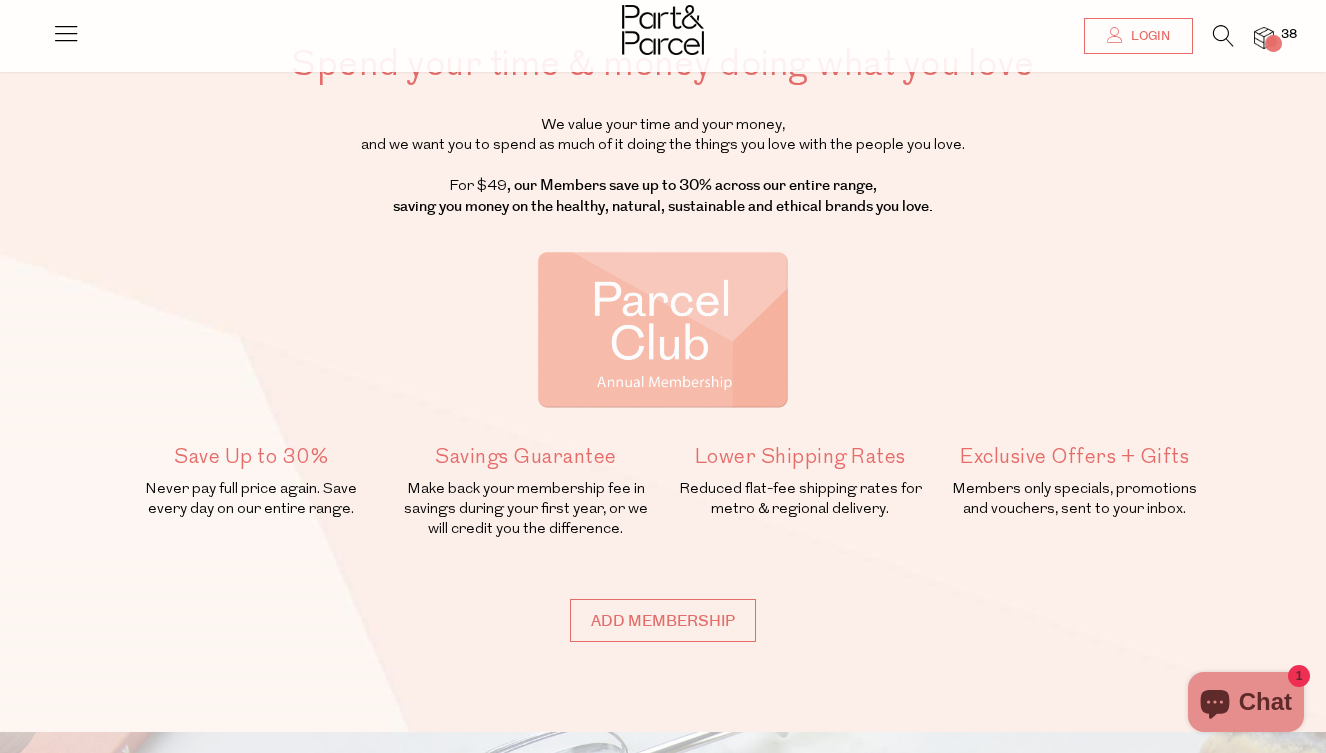 type on "ADDED" 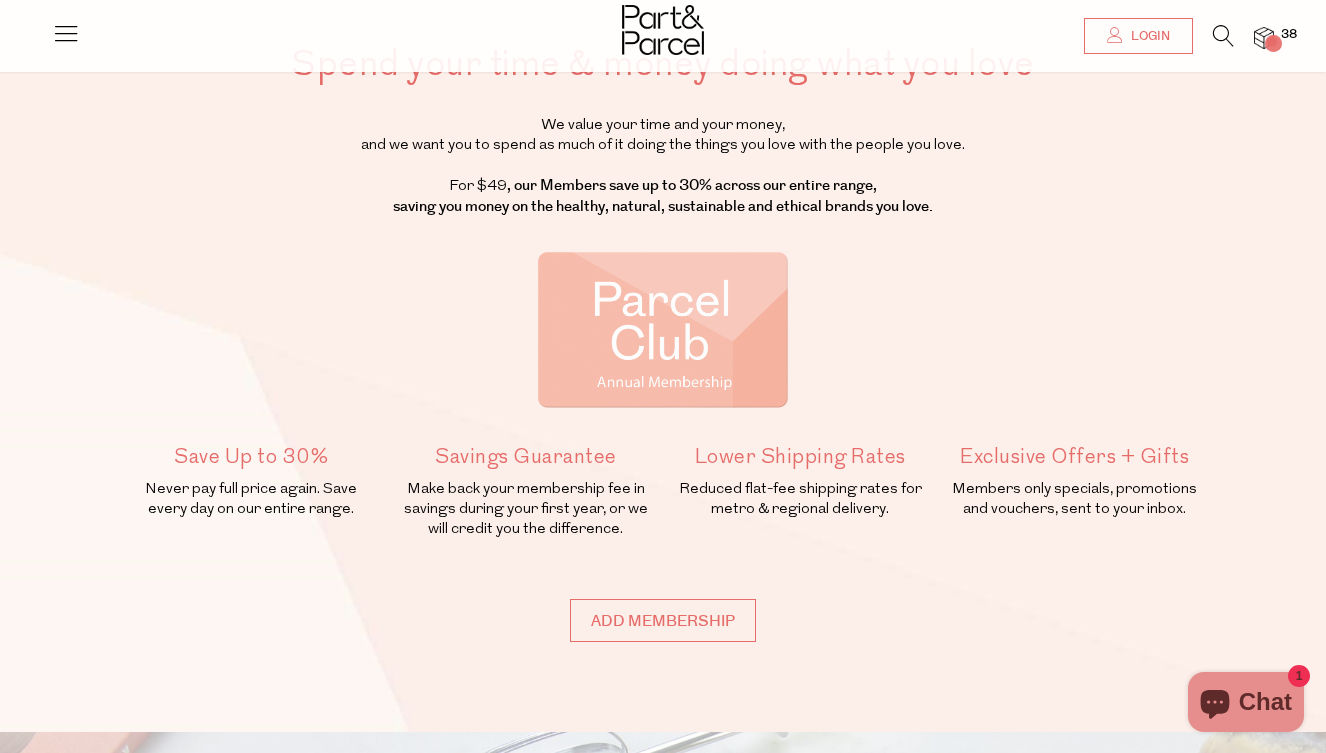 type on "ADDED" 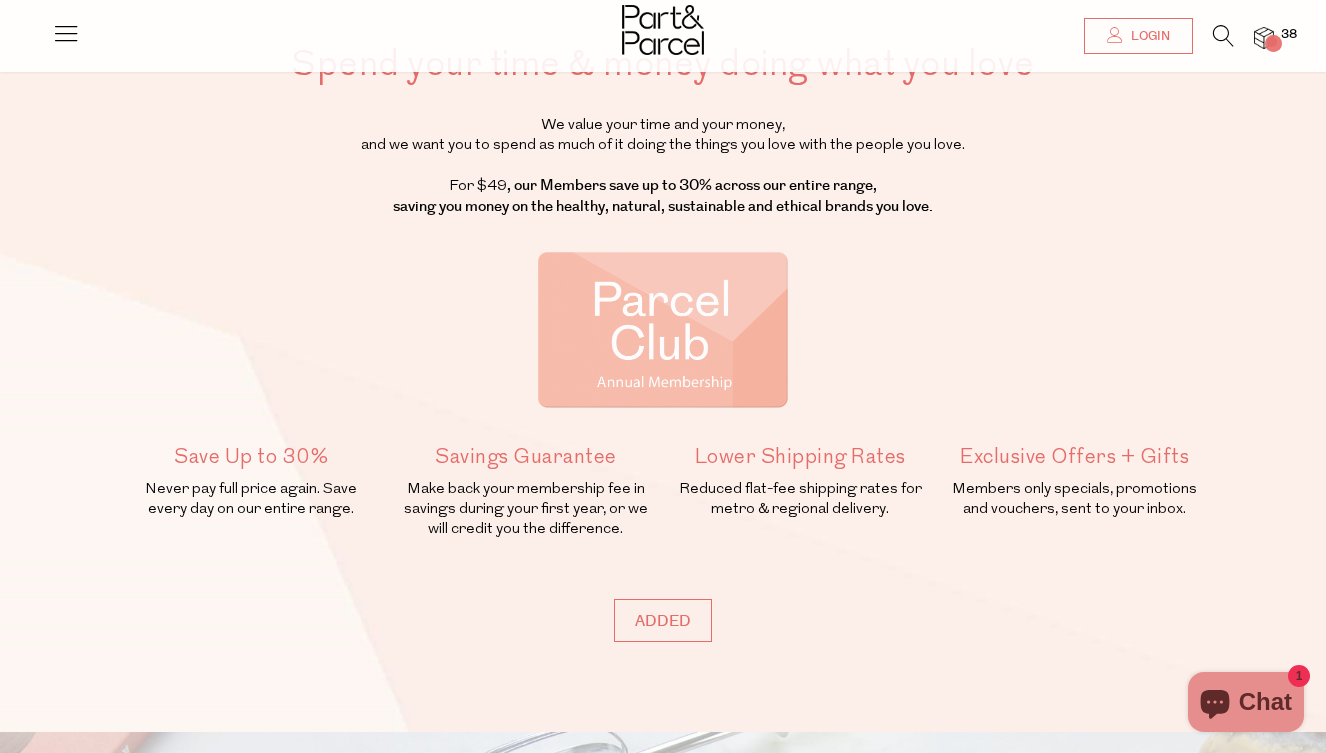 click on "38" at bounding box center (1254, 38) 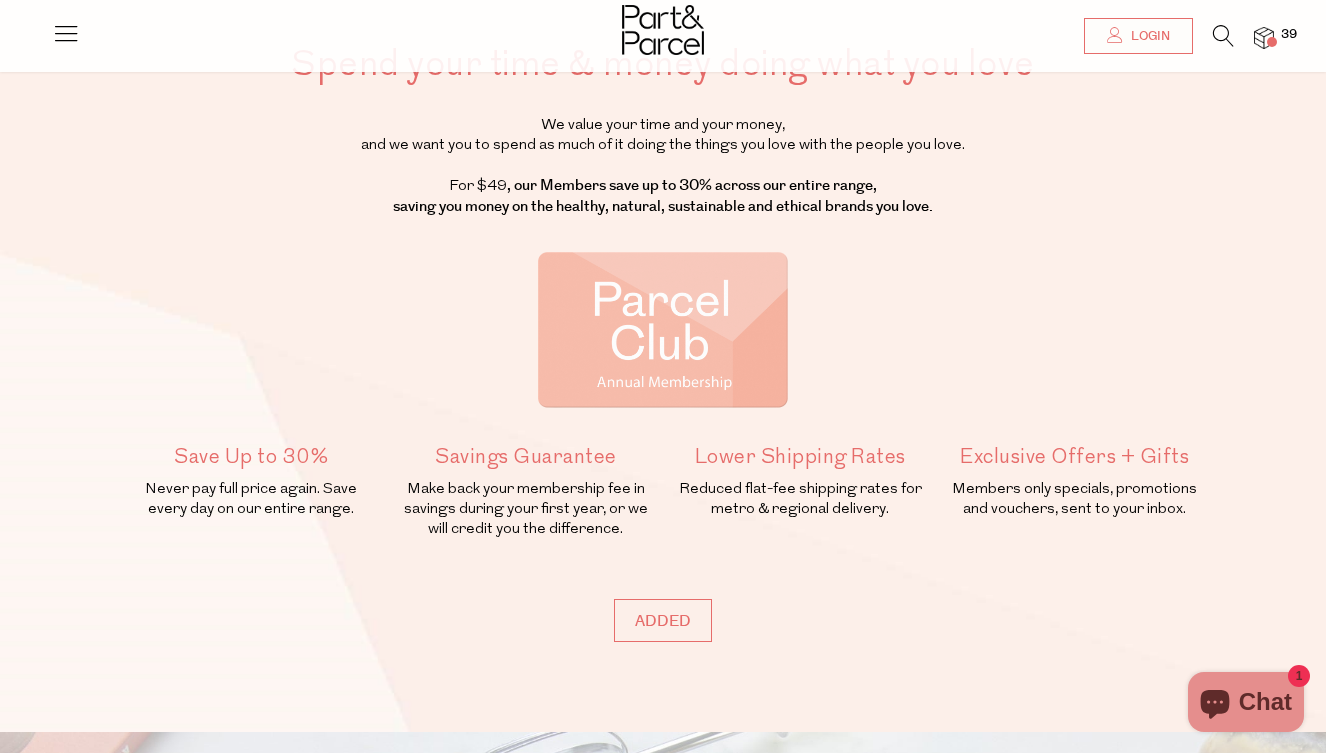 click at bounding box center (1264, 38) 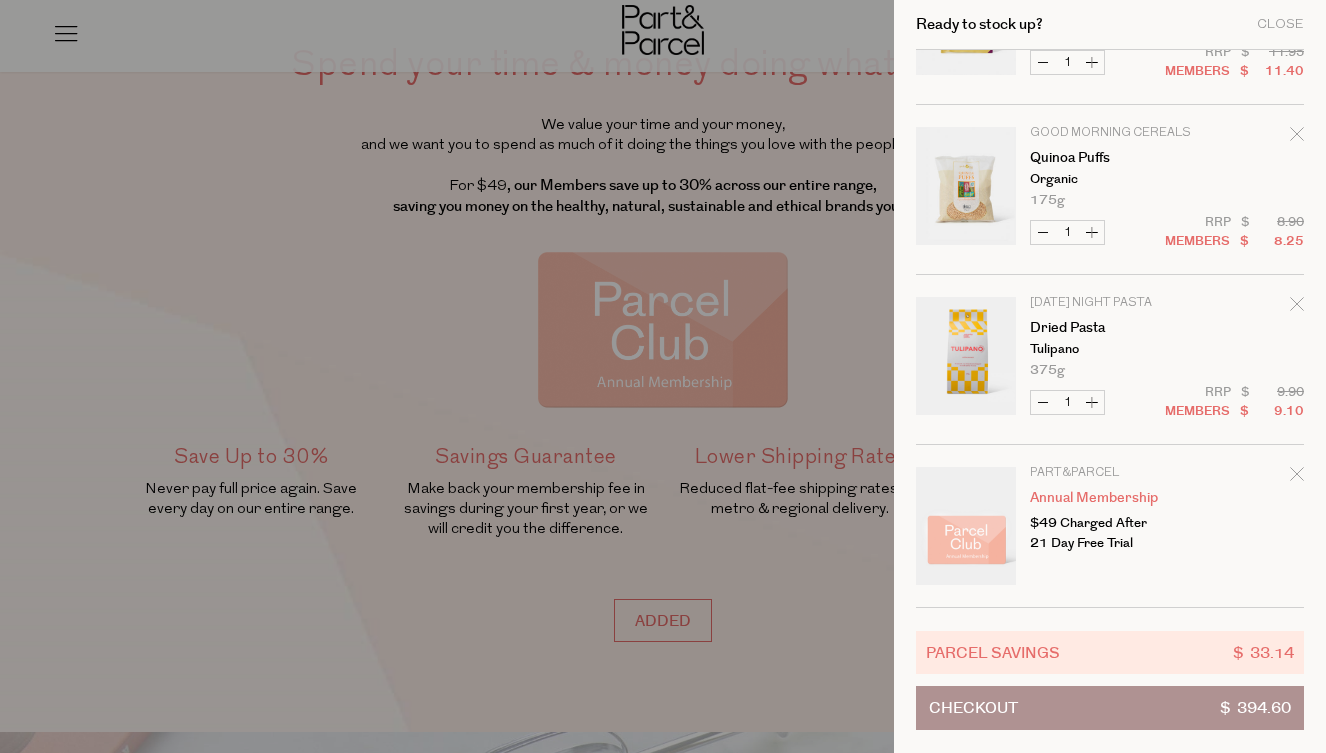 scroll, scrollTop: 6081, scrollLeft: 0, axis: vertical 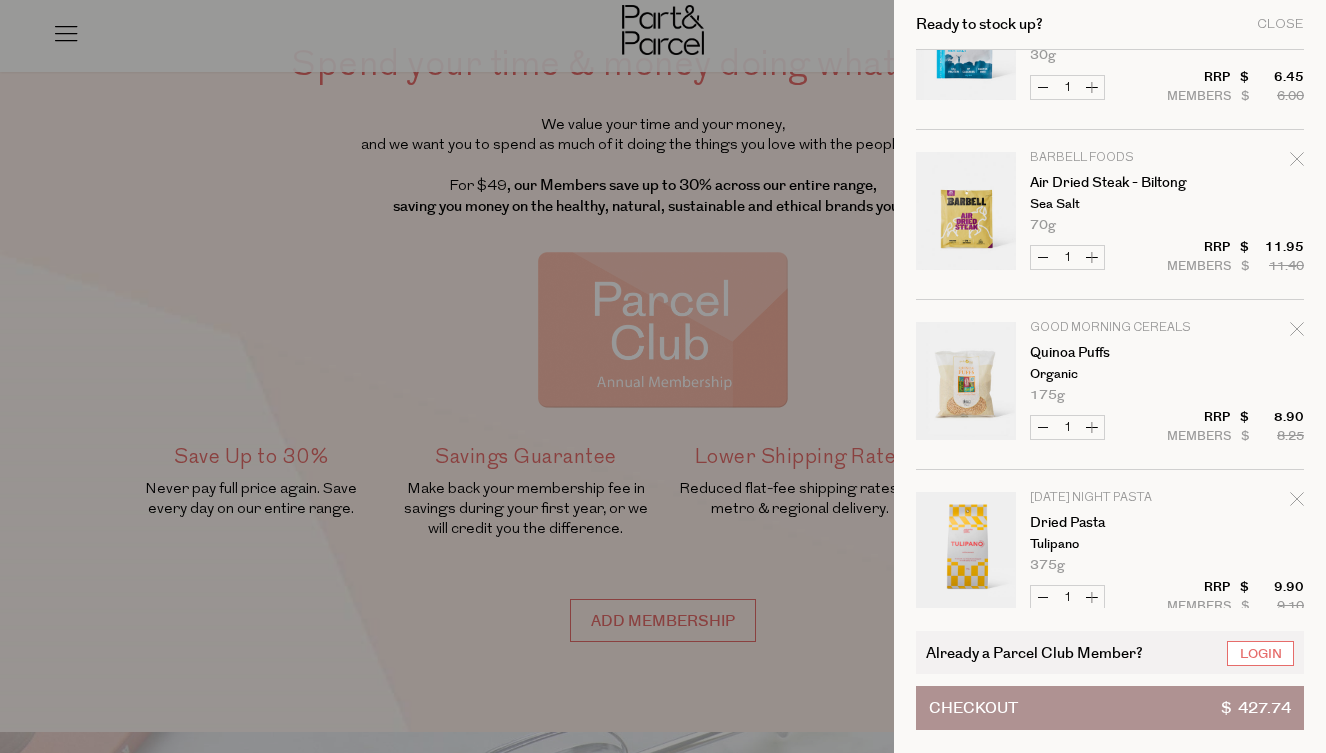 click at bounding box center [966, 384] 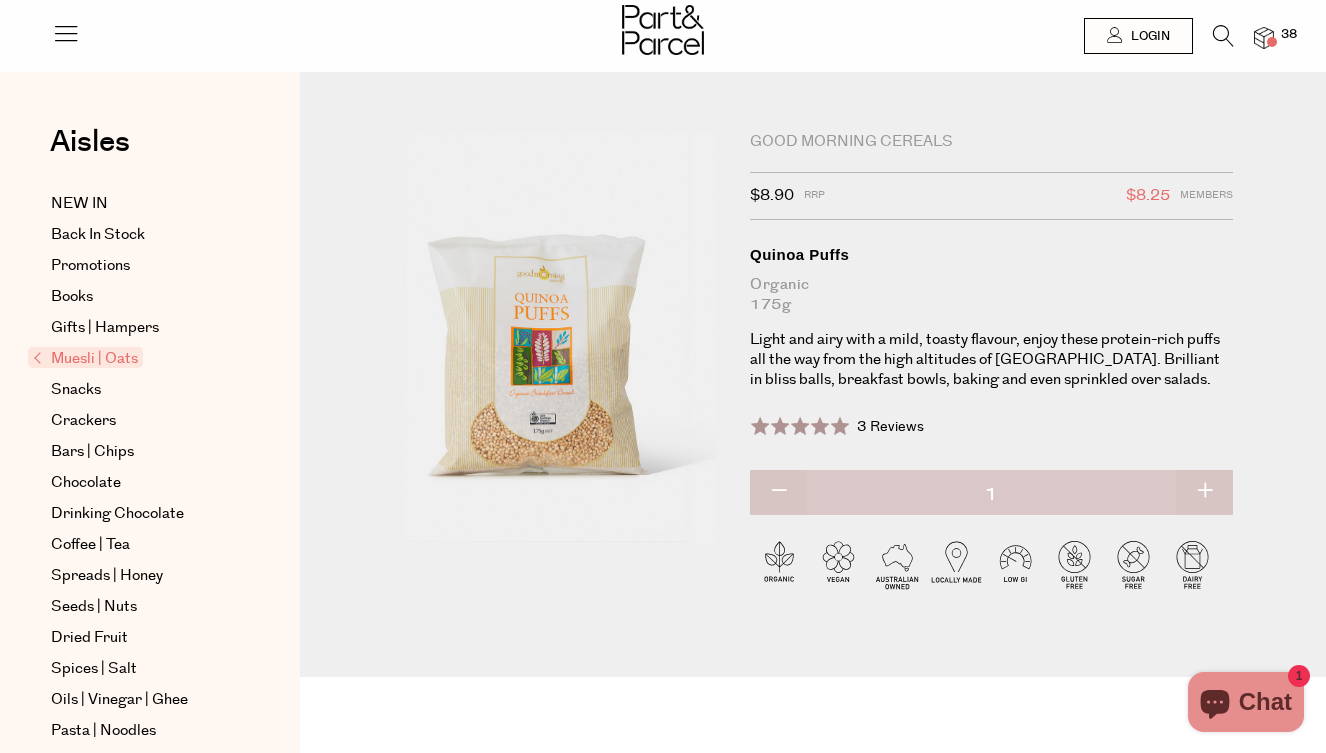 scroll, scrollTop: 41, scrollLeft: 0, axis: vertical 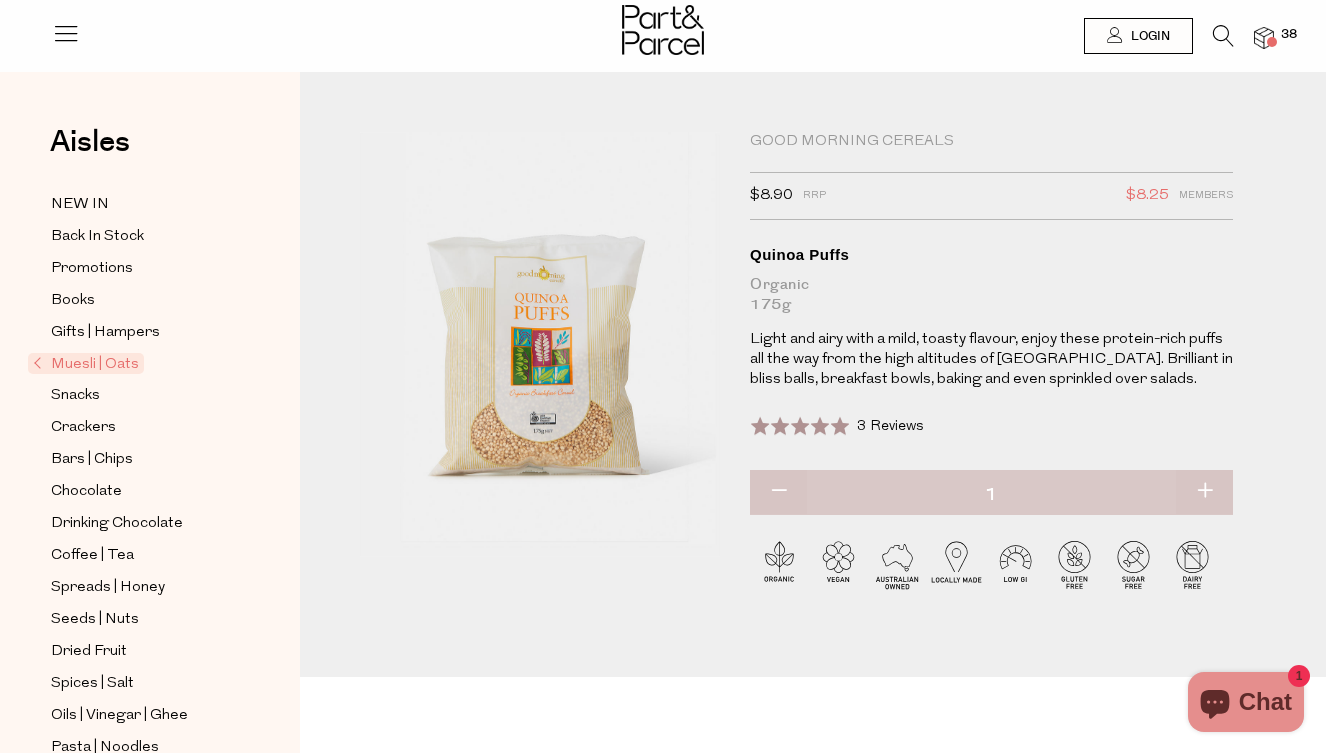 click on "38" at bounding box center (1289, 35) 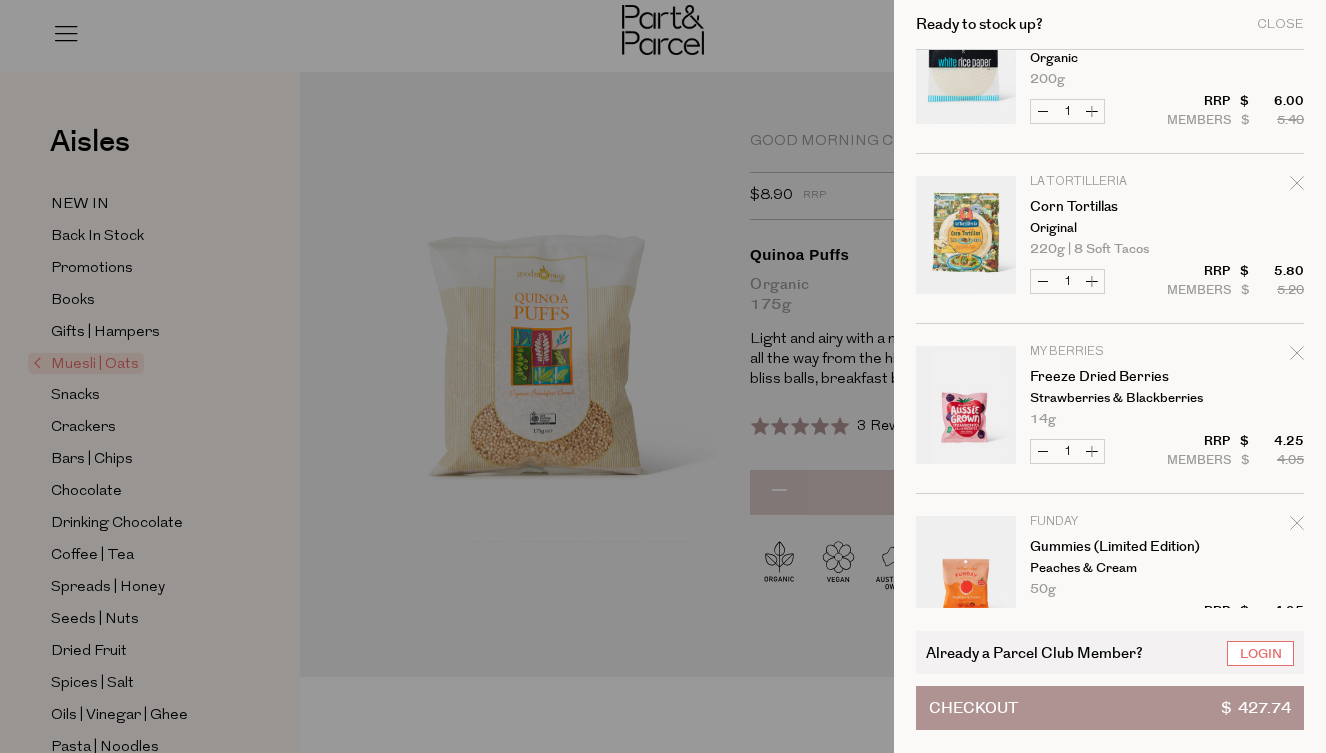 scroll, scrollTop: 4830, scrollLeft: 0, axis: vertical 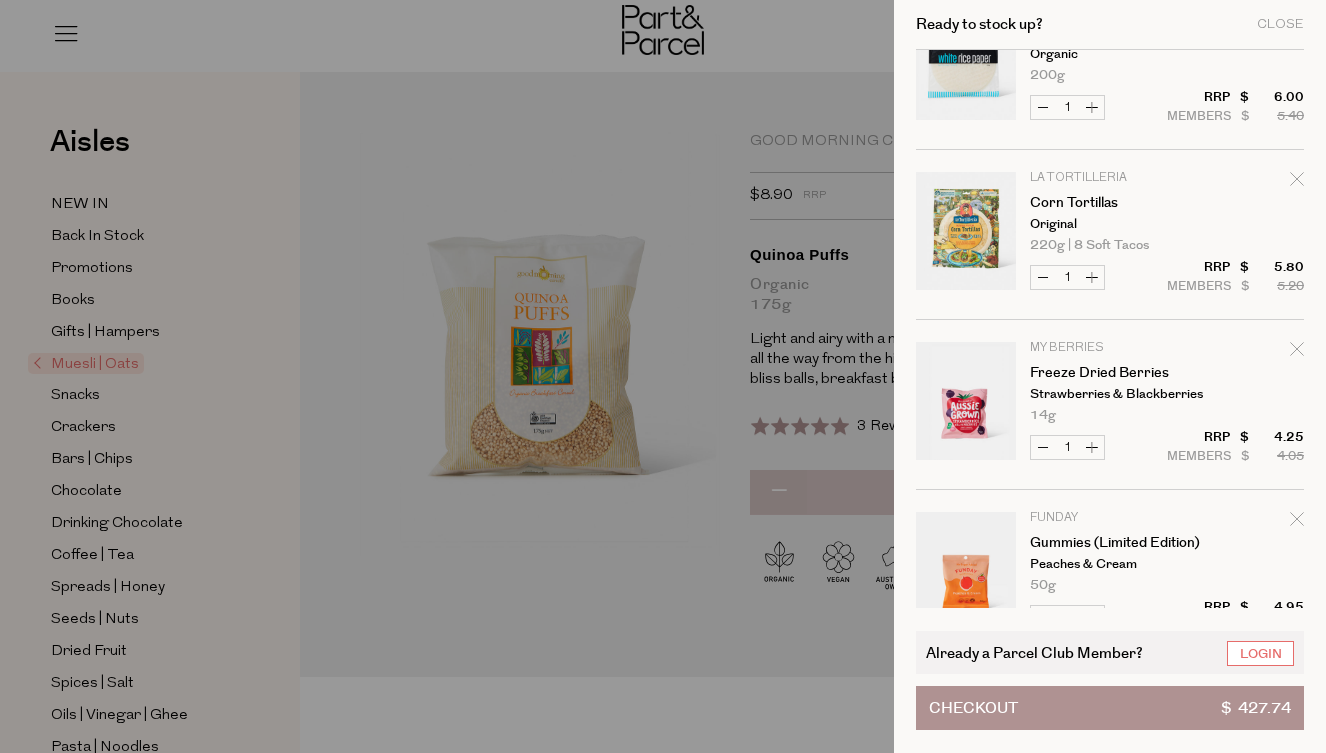 click 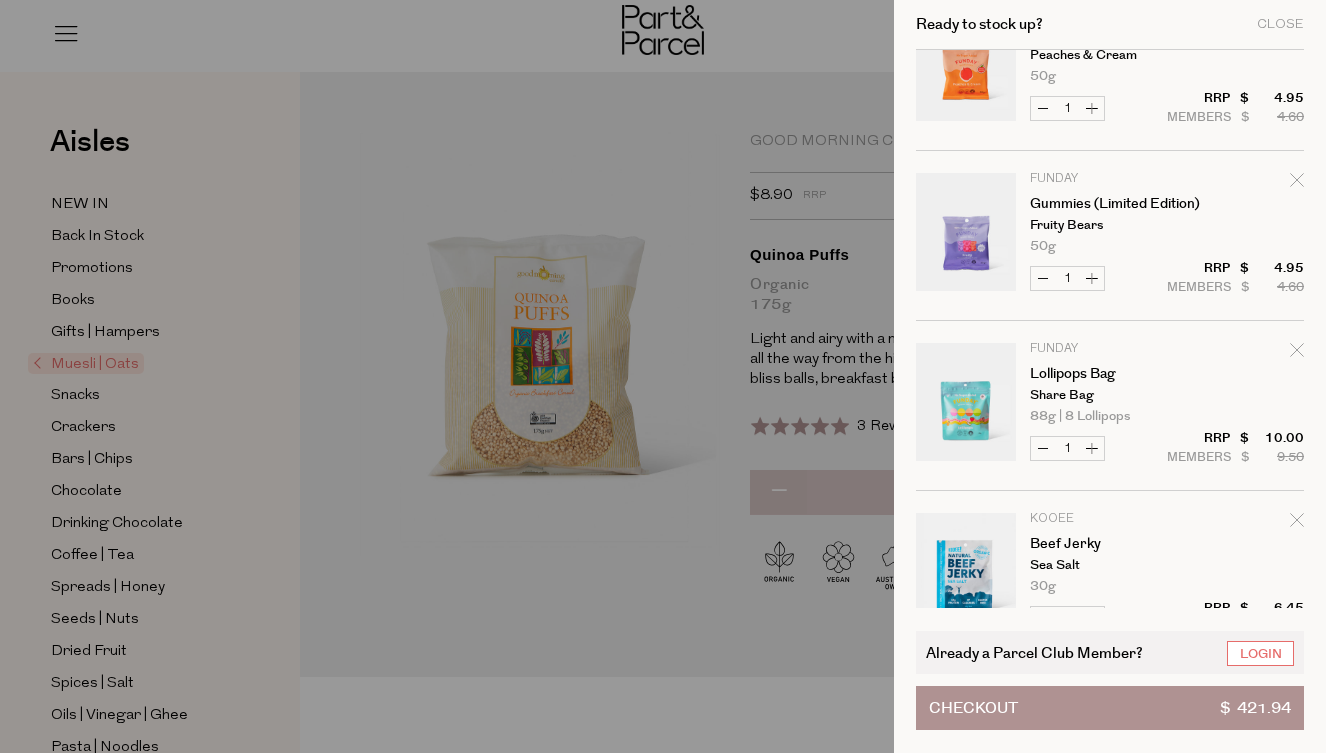 scroll, scrollTop: 5160, scrollLeft: 0, axis: vertical 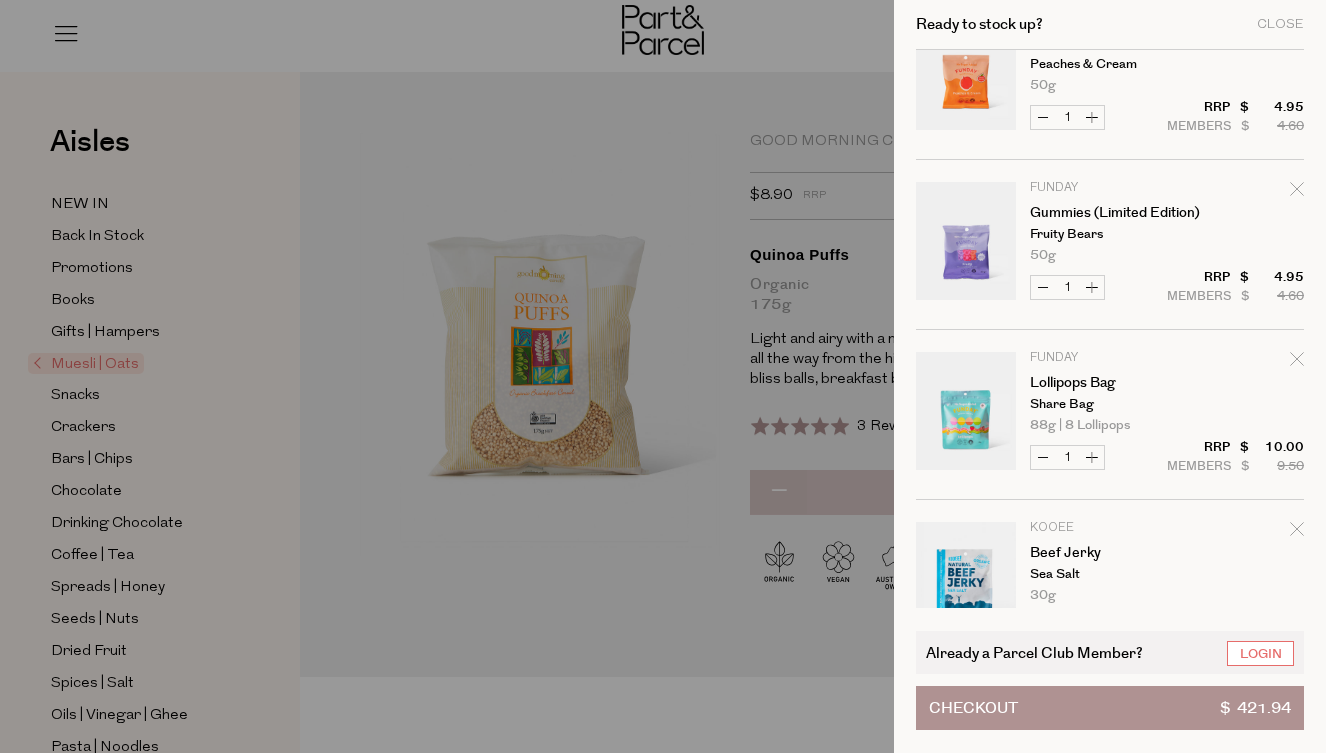 click at bounding box center (966, 414) 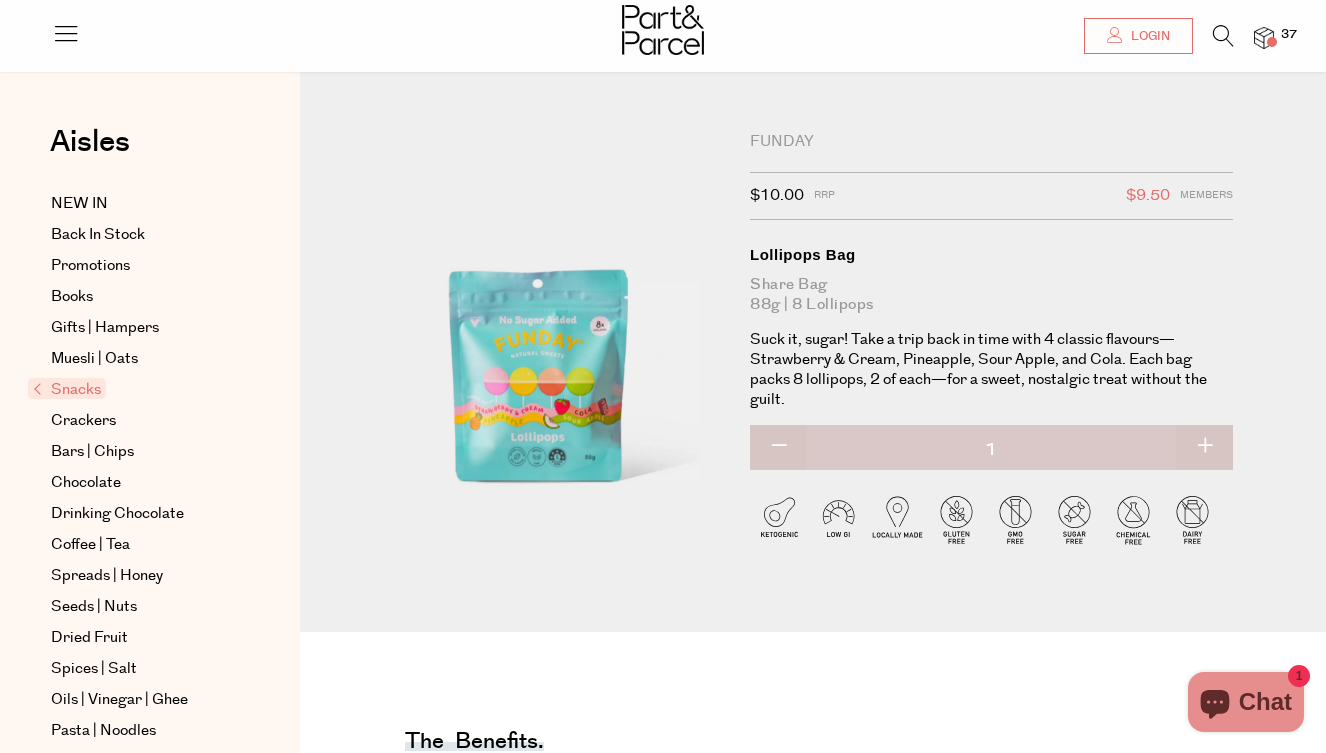 scroll, scrollTop: 49, scrollLeft: 0, axis: vertical 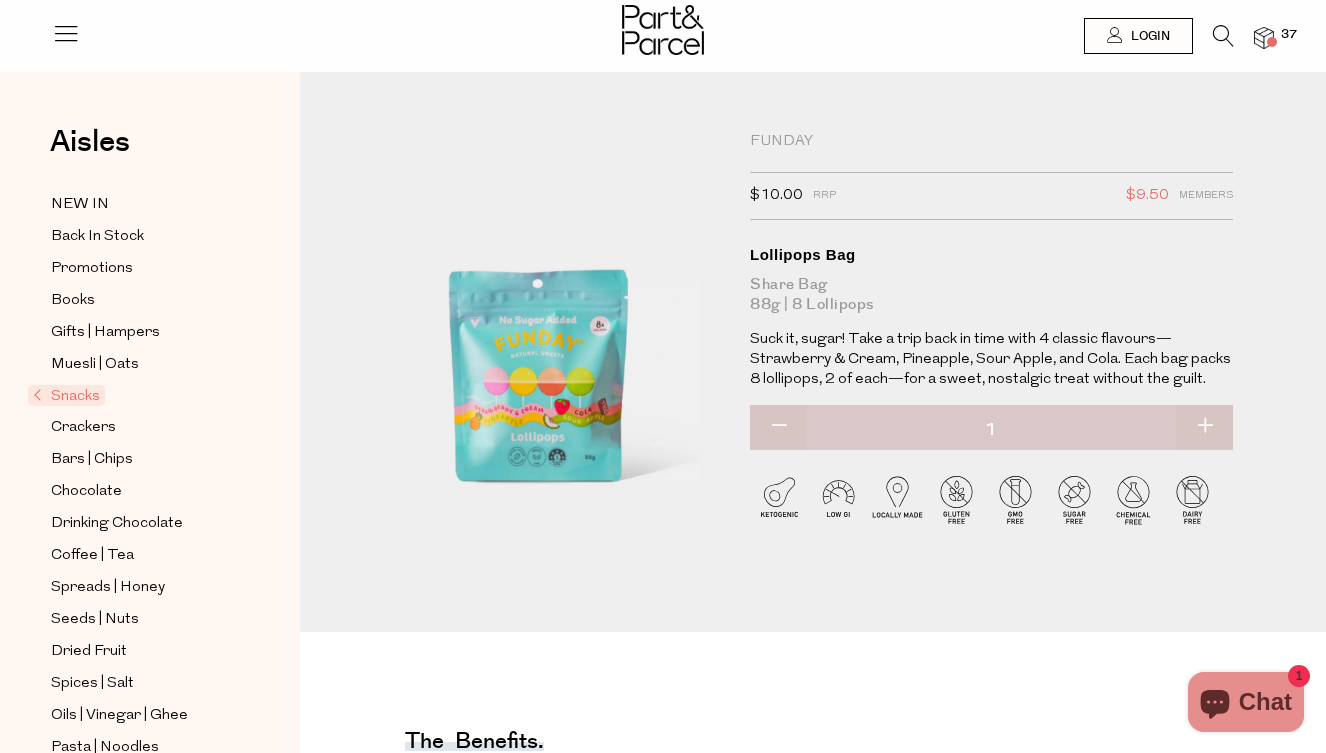 click on "37" at bounding box center [1289, 35] 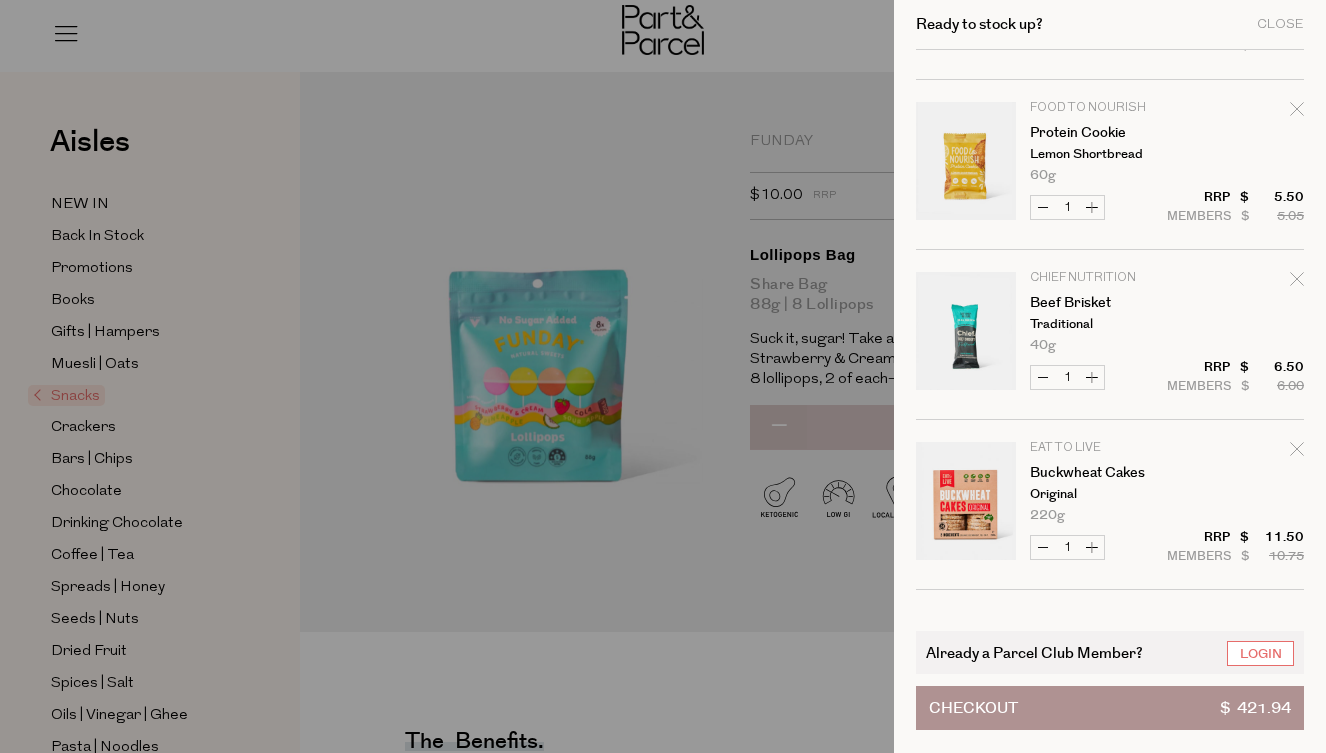 scroll, scrollTop: 4042, scrollLeft: 1, axis: both 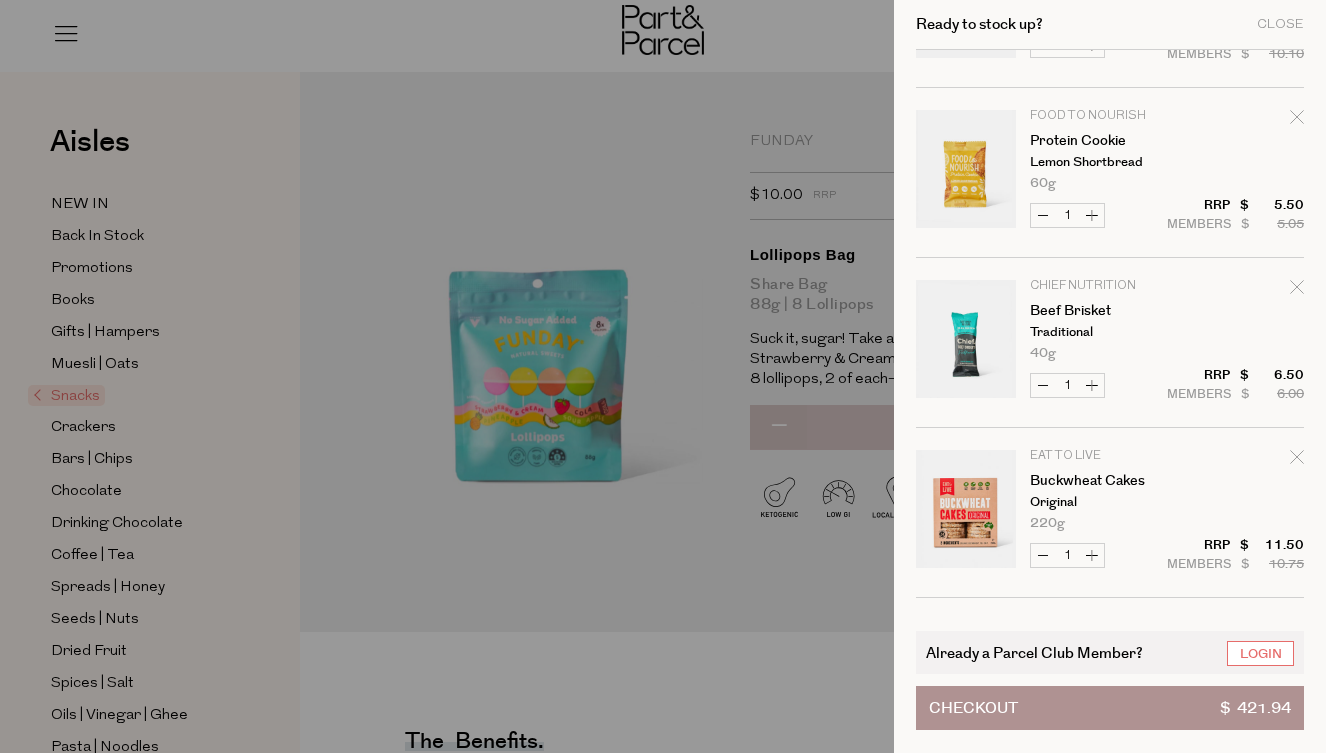 click 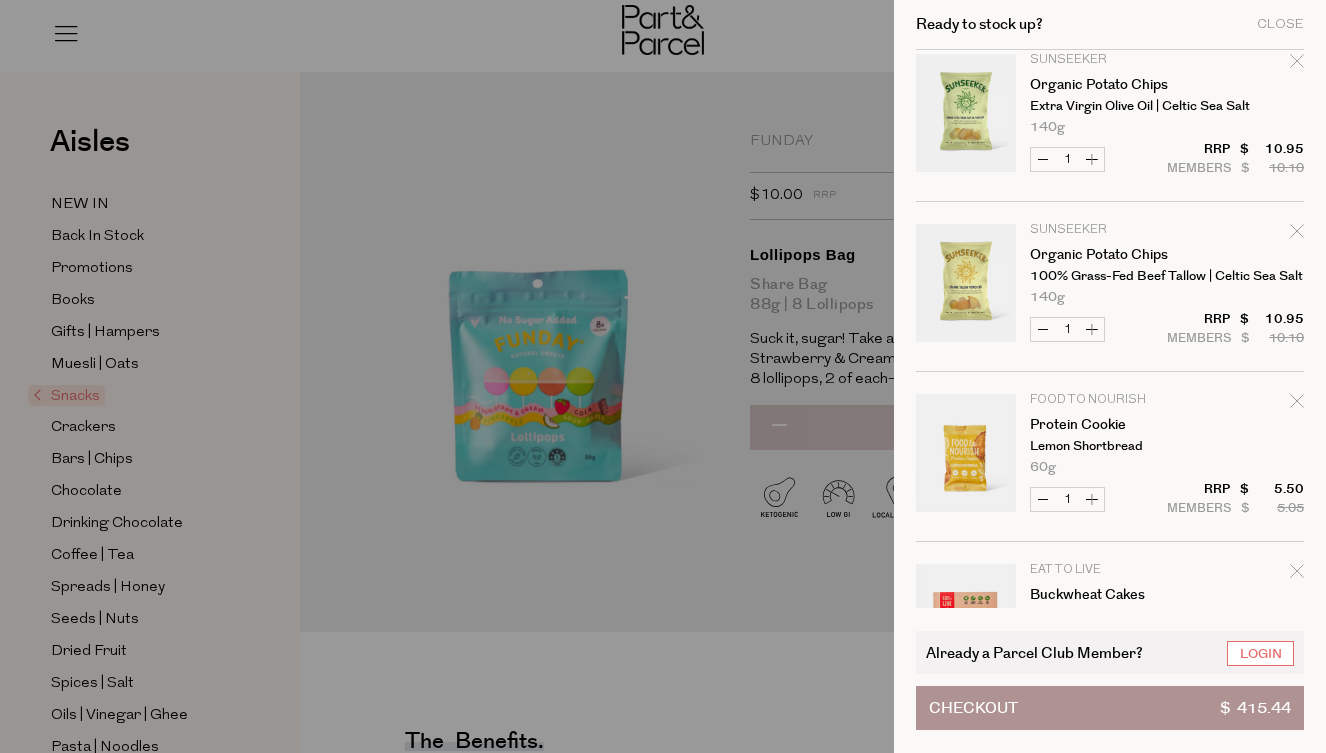 scroll, scrollTop: 3758, scrollLeft: 1, axis: both 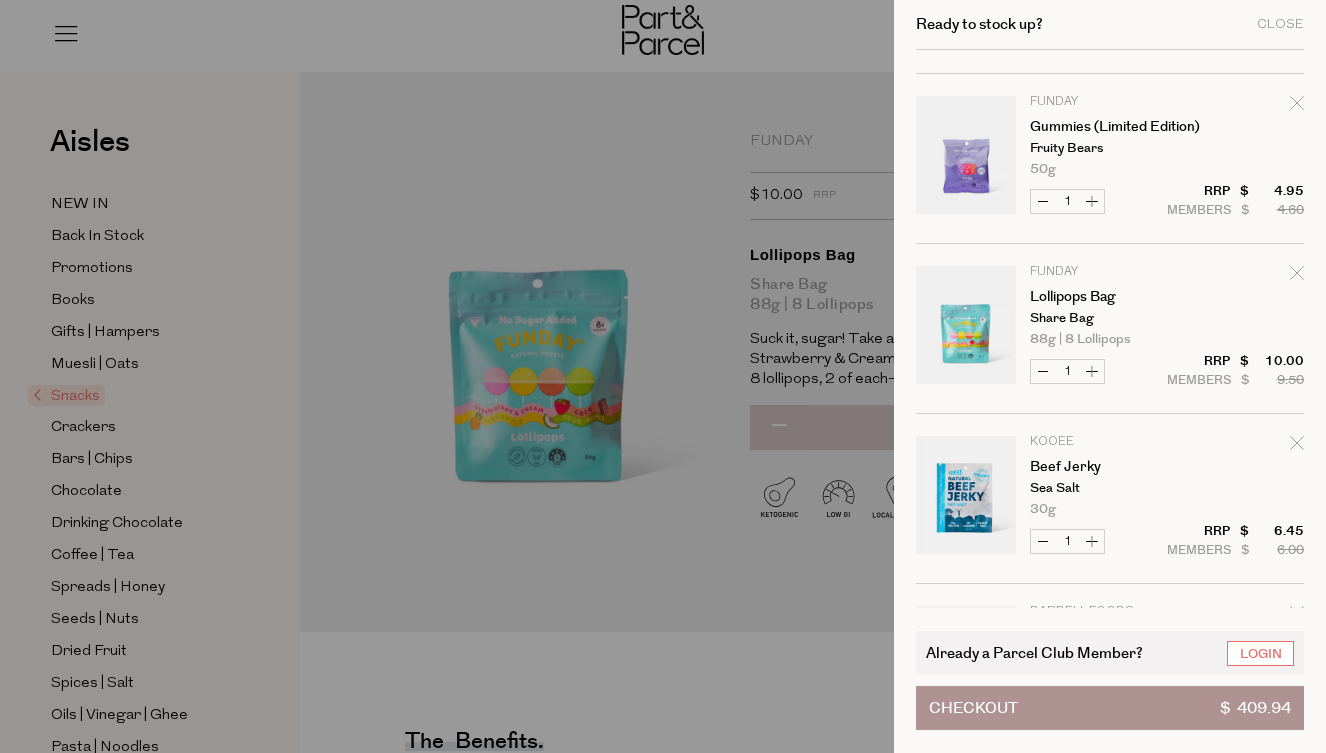 click 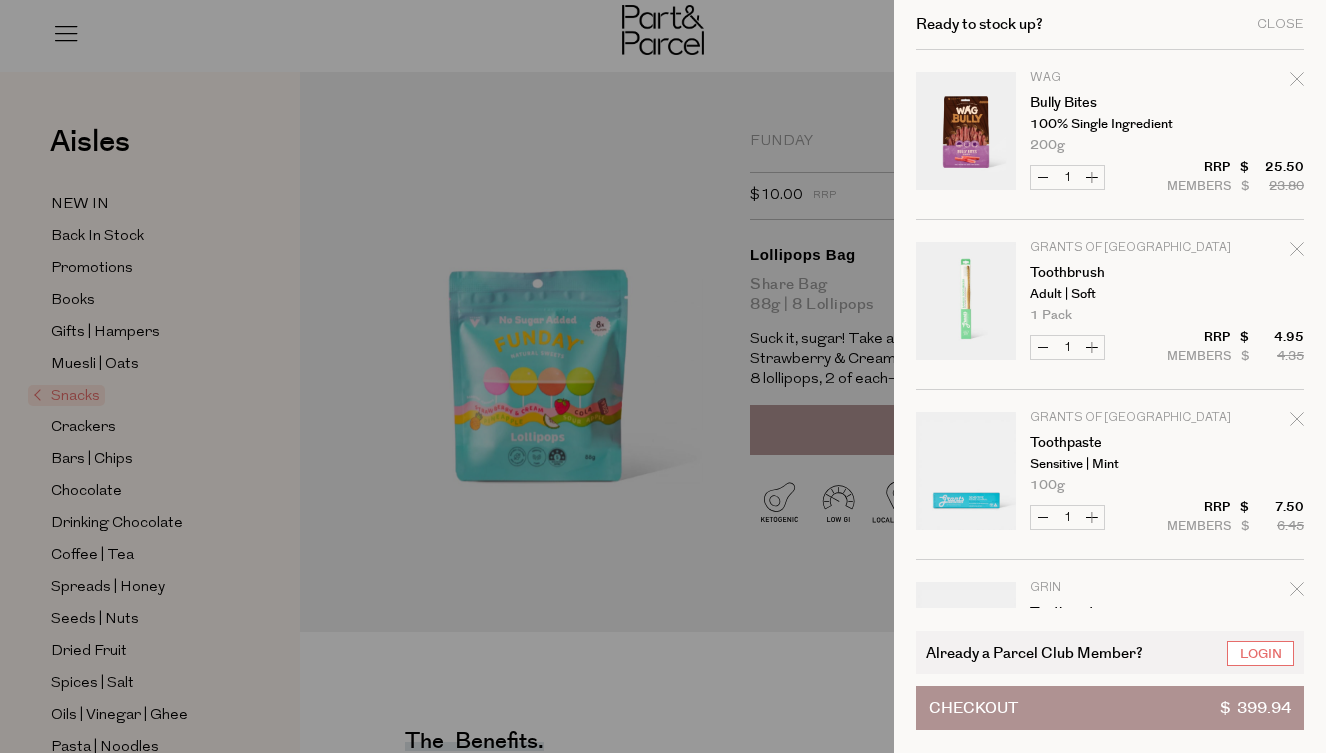 scroll, scrollTop: 0, scrollLeft: 0, axis: both 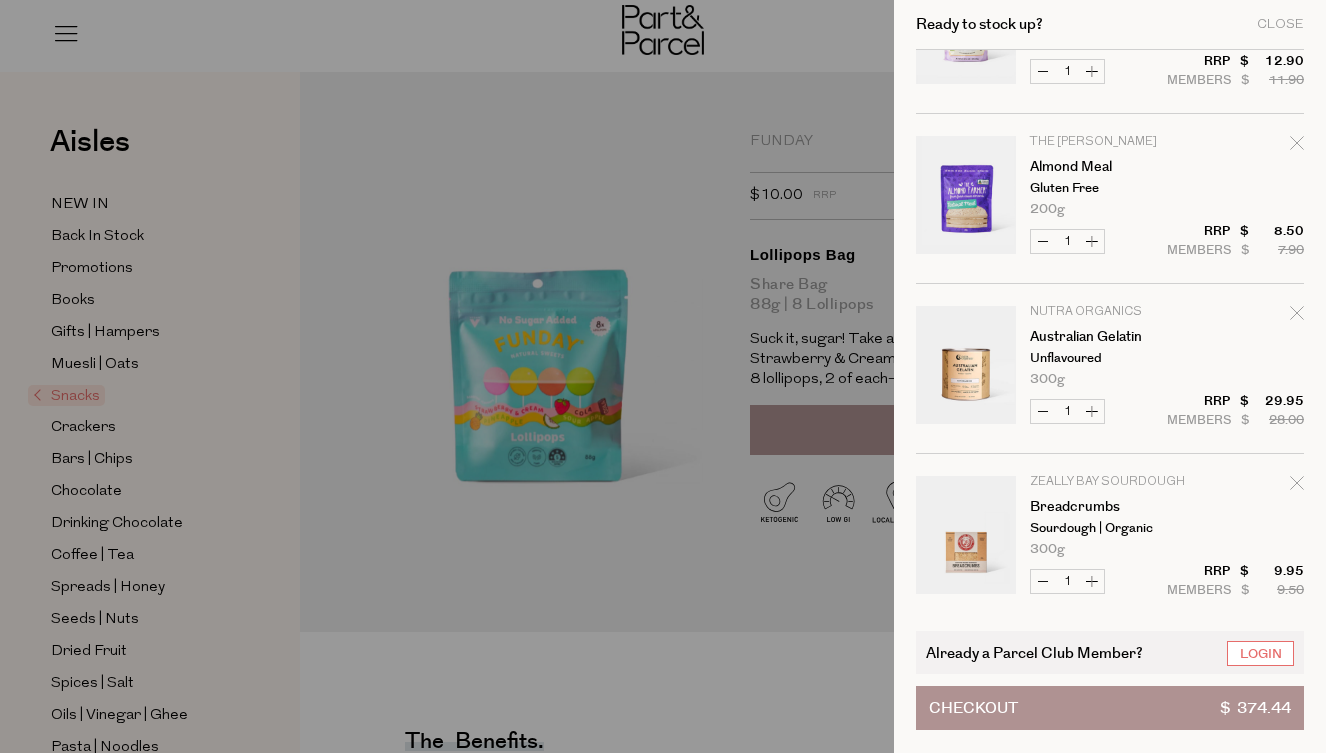 click 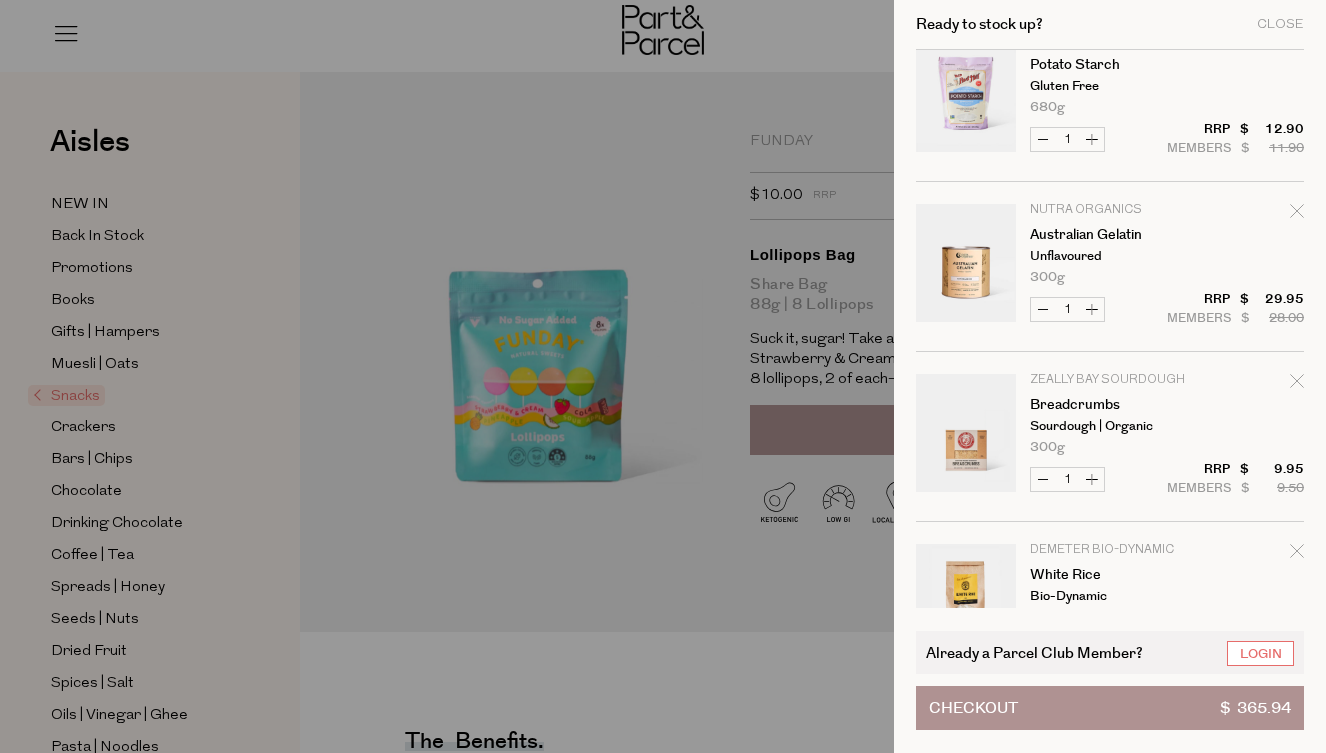 scroll, scrollTop: 580, scrollLeft: 0, axis: vertical 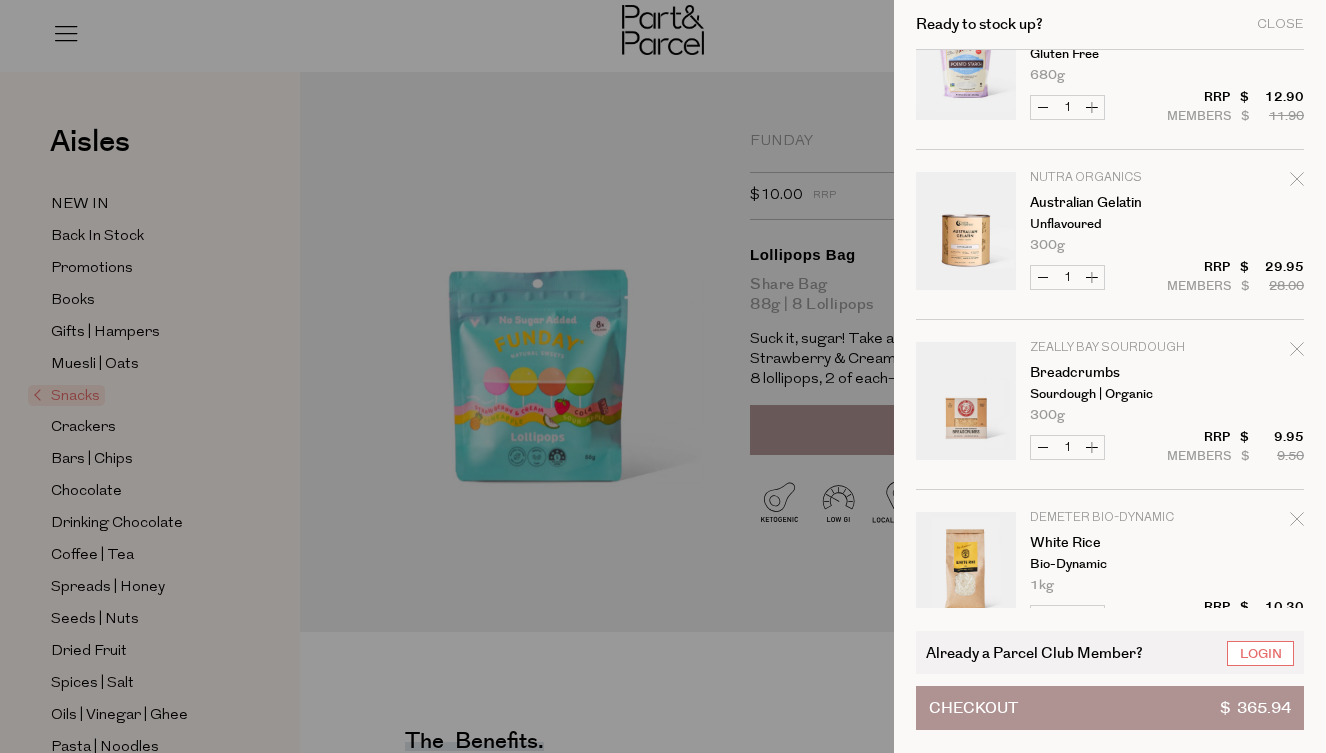 click 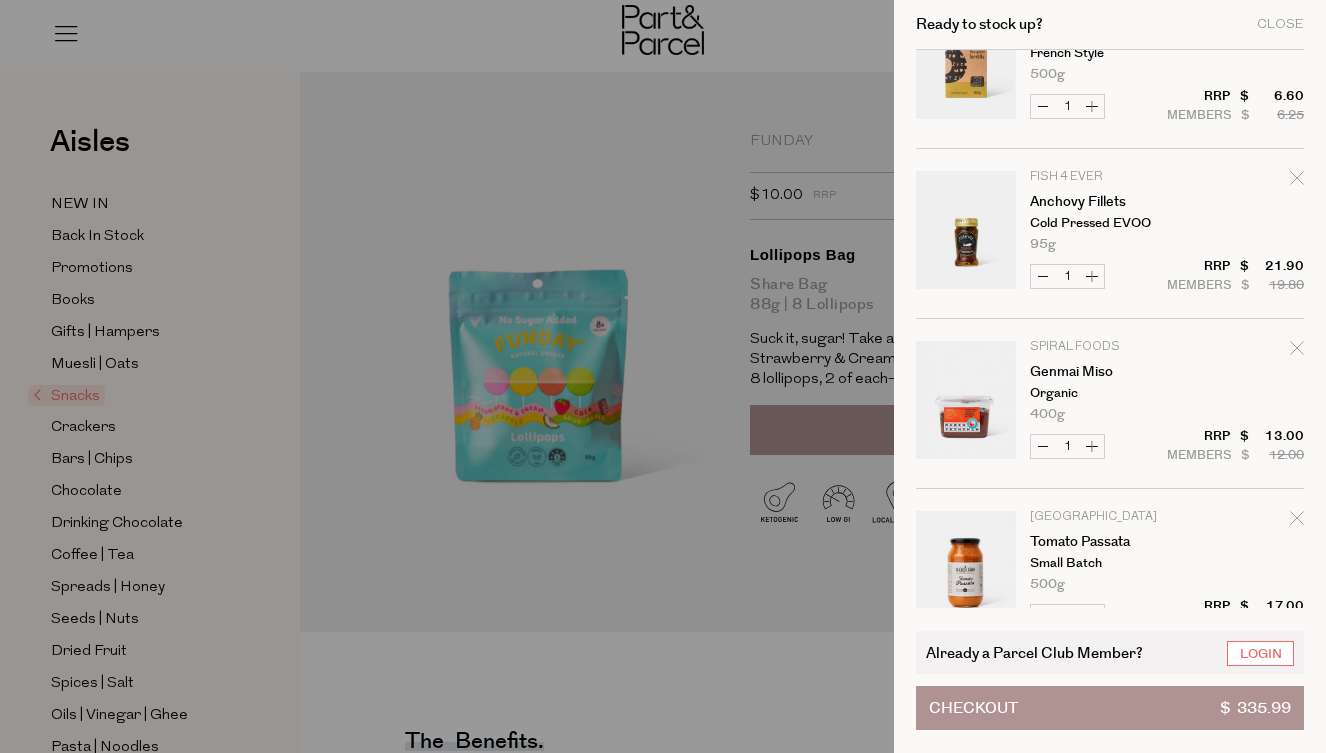 scroll, scrollTop: 1431, scrollLeft: 1, axis: both 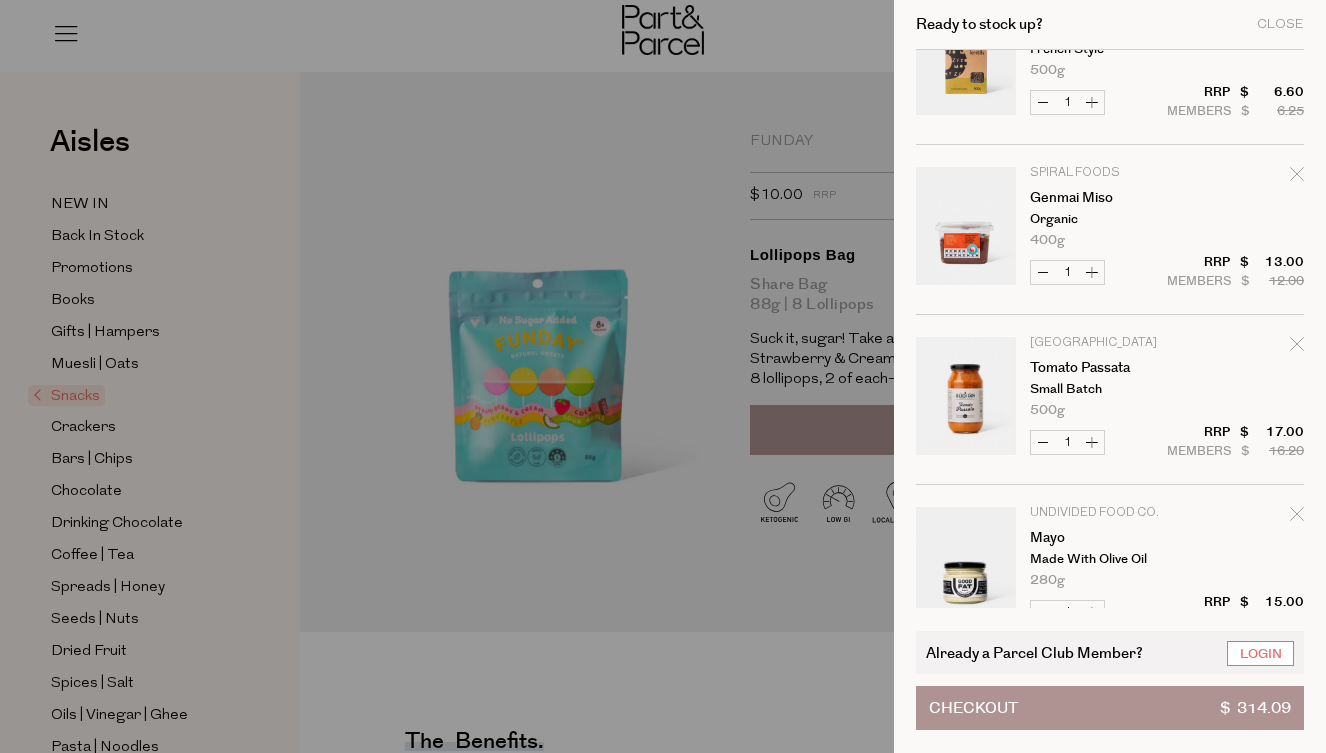 click 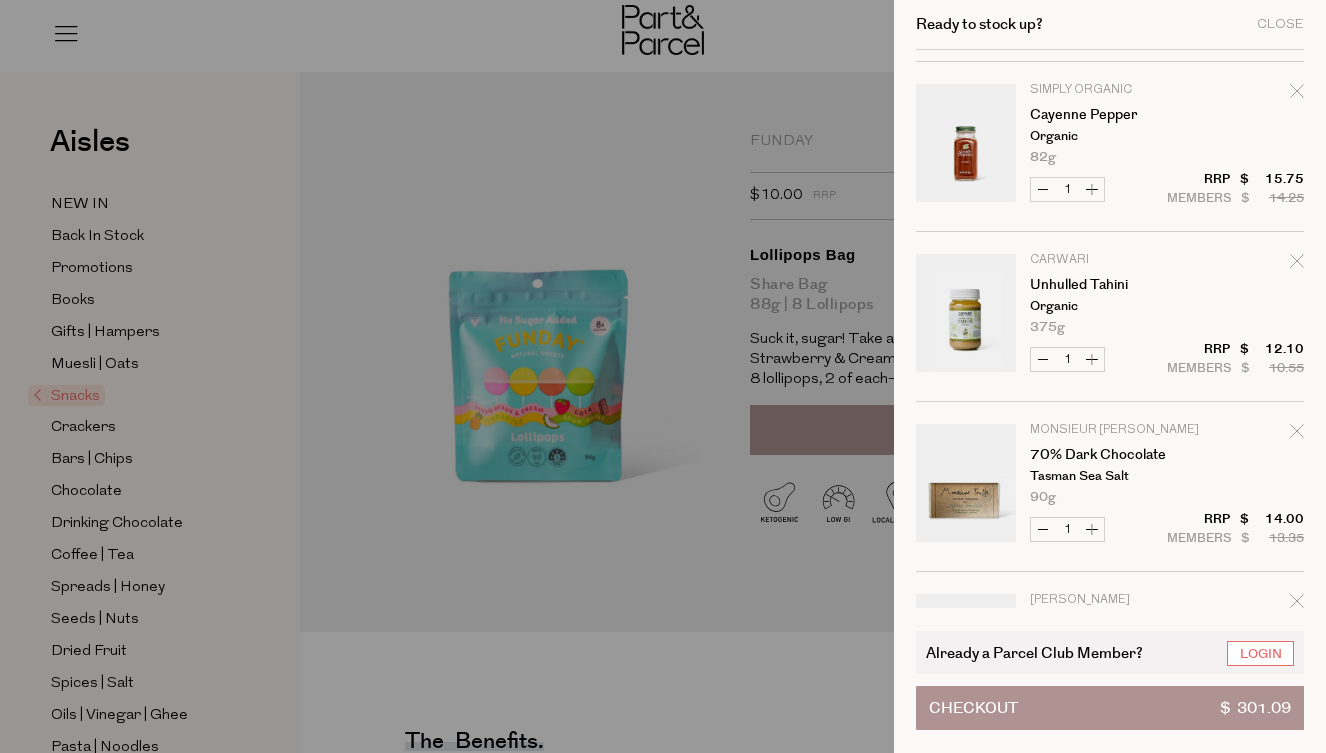 scroll, scrollTop: 2199, scrollLeft: 1, axis: both 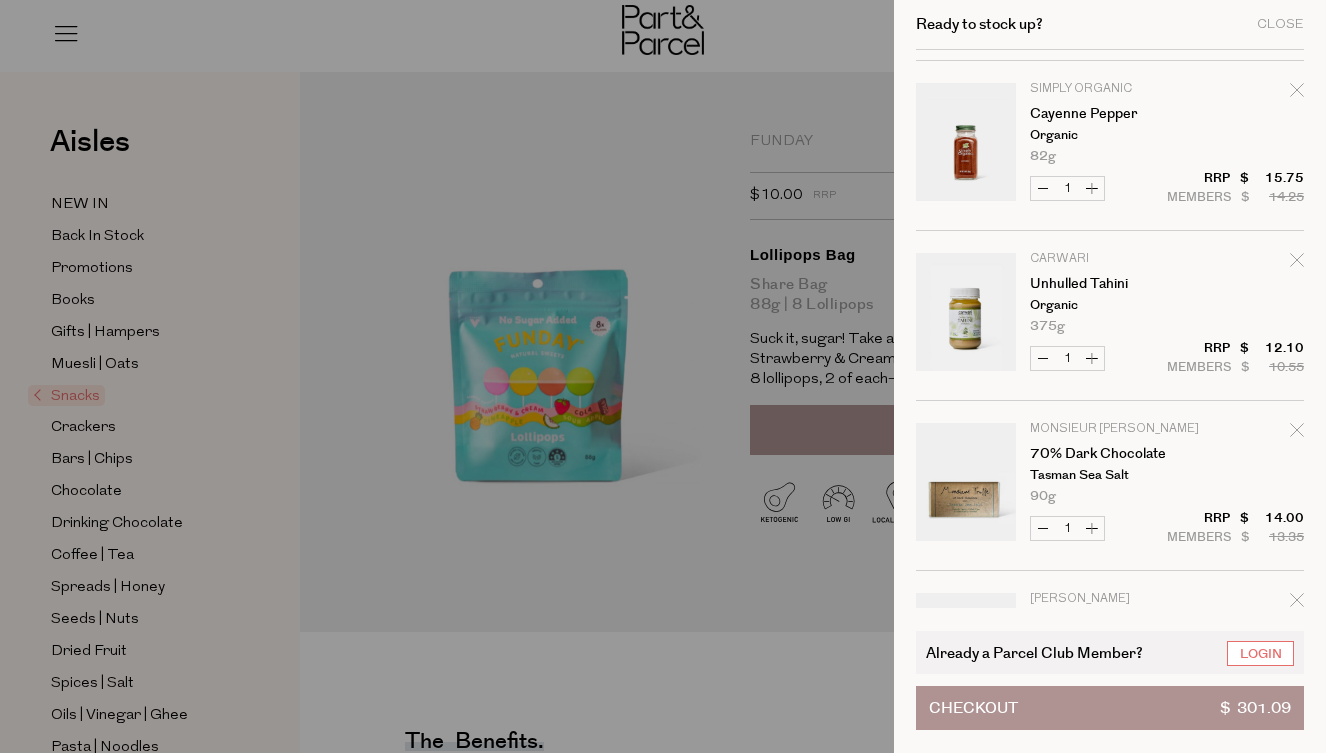 click 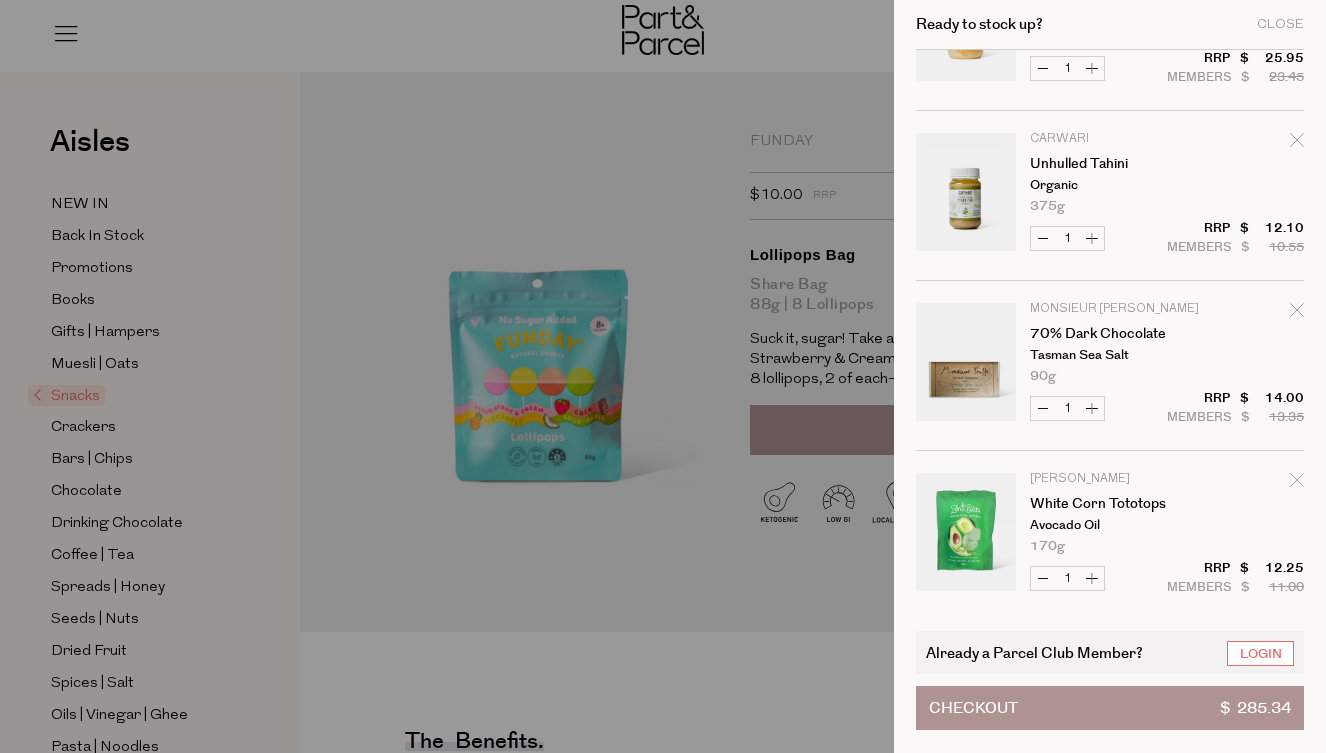 scroll, scrollTop: 2149, scrollLeft: 1, axis: both 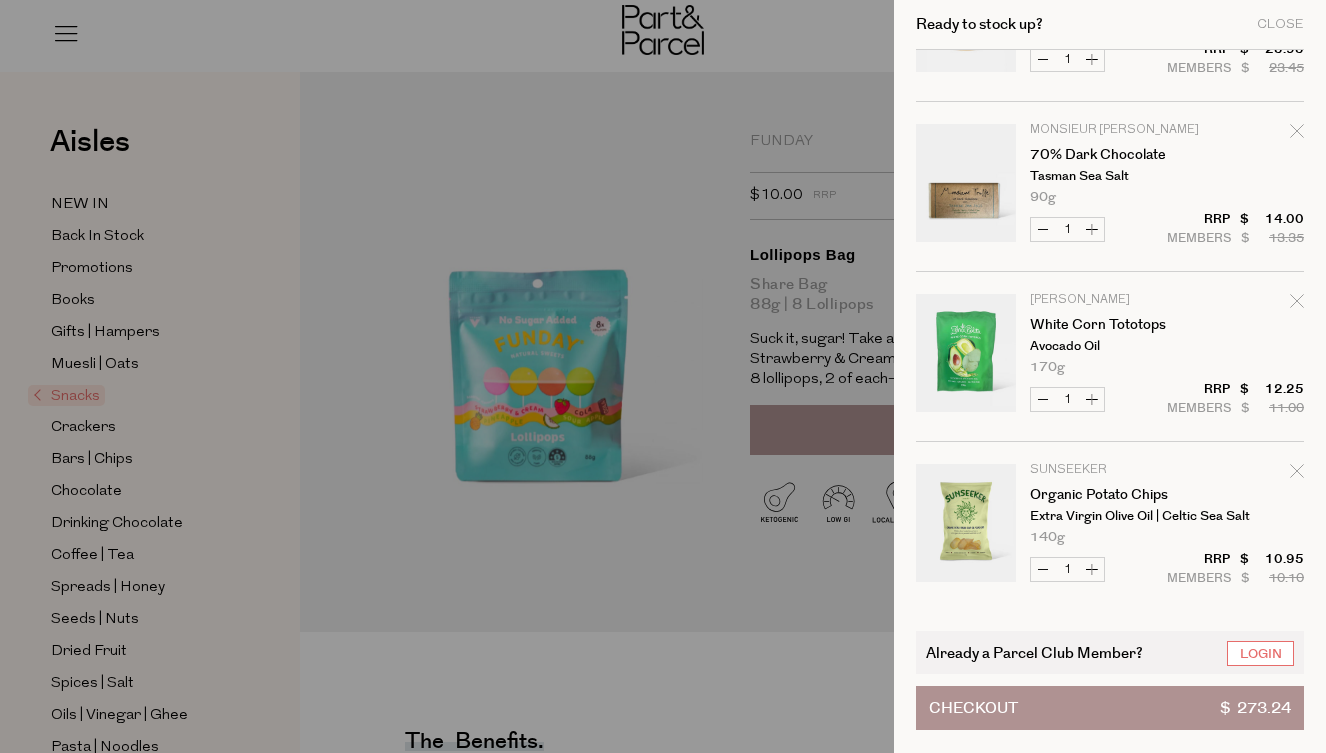 click 